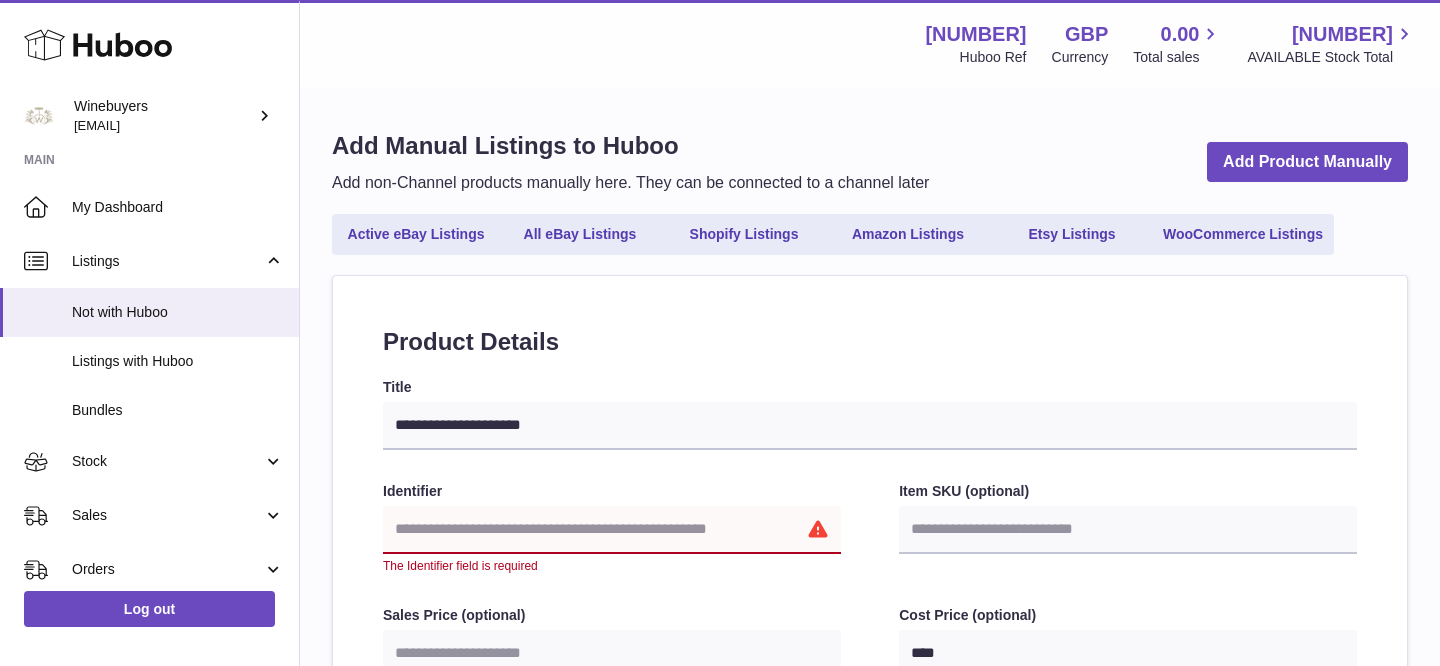 select 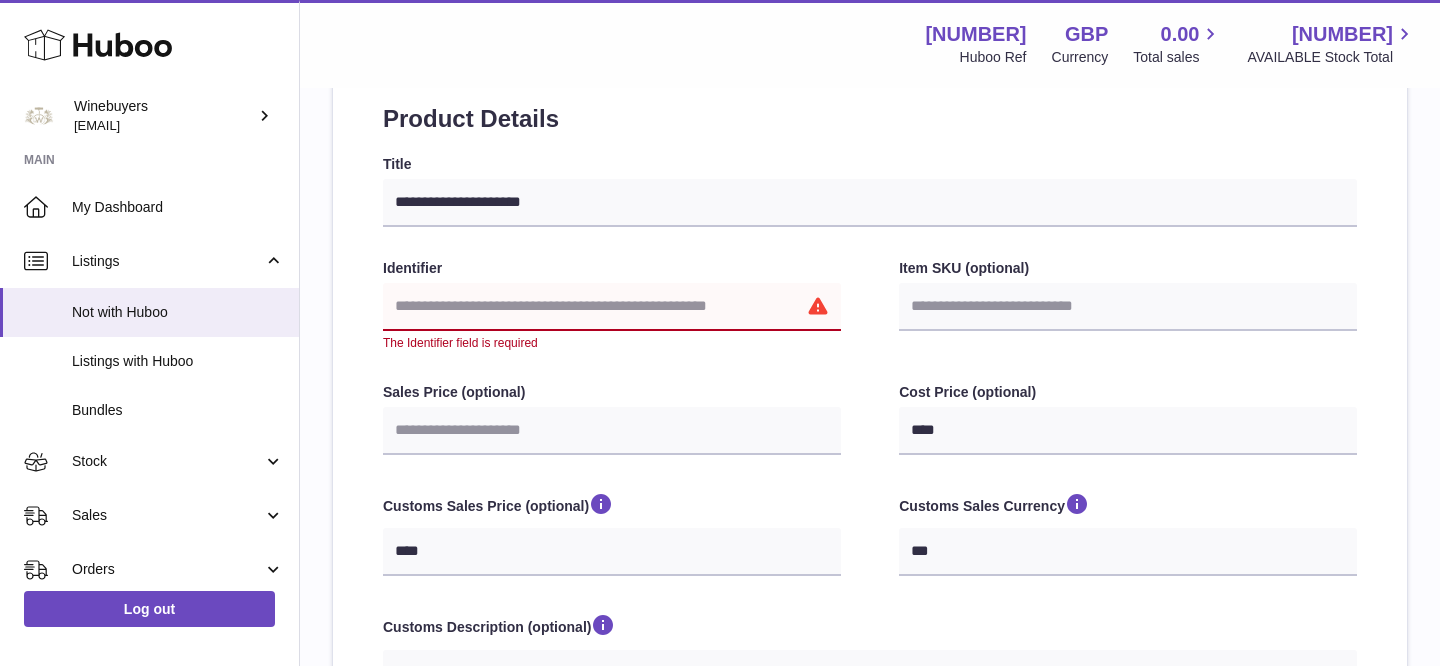 scroll, scrollTop: 0, scrollLeft: 0, axis: both 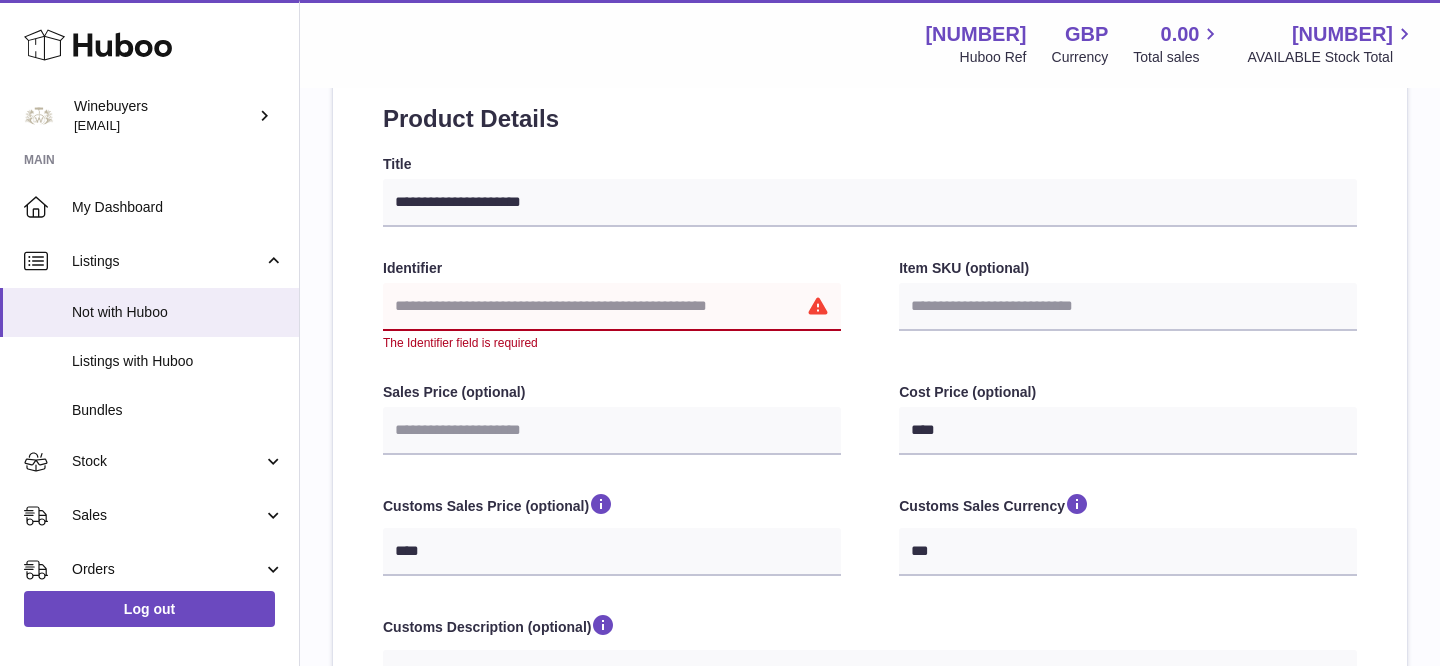 type on "*" 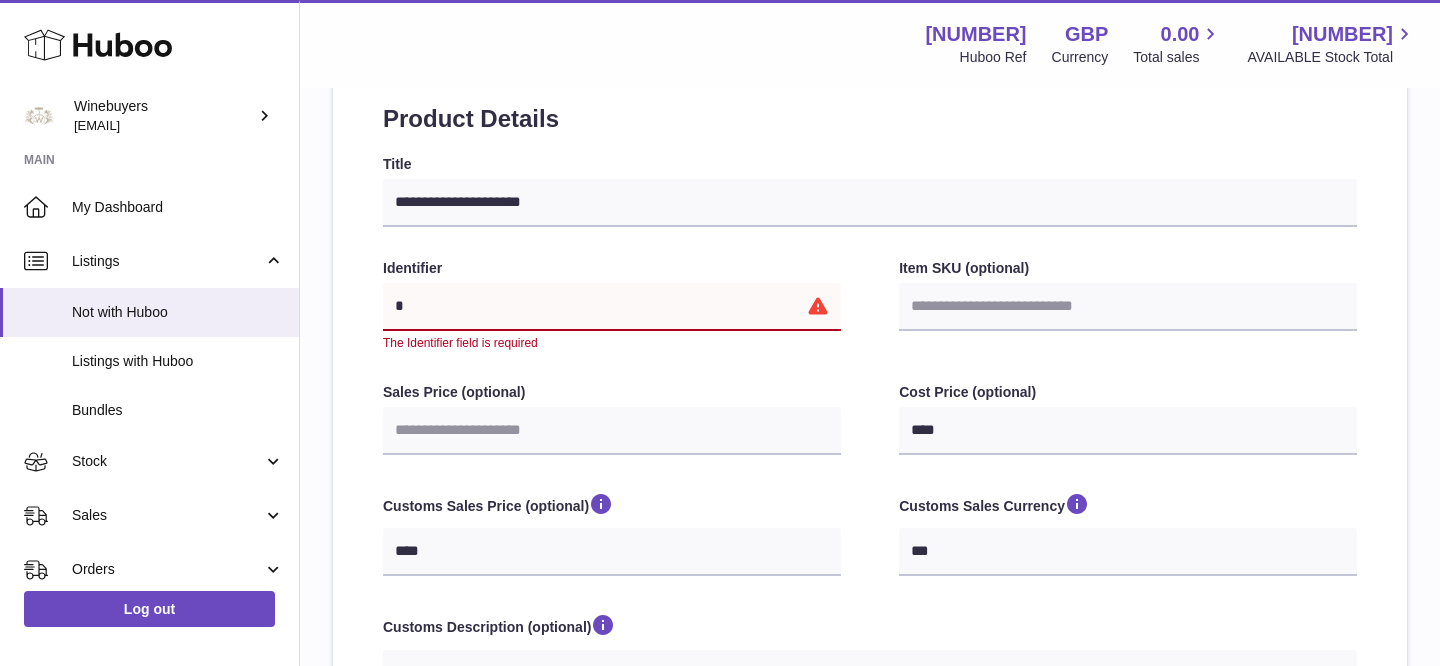 type on "**" 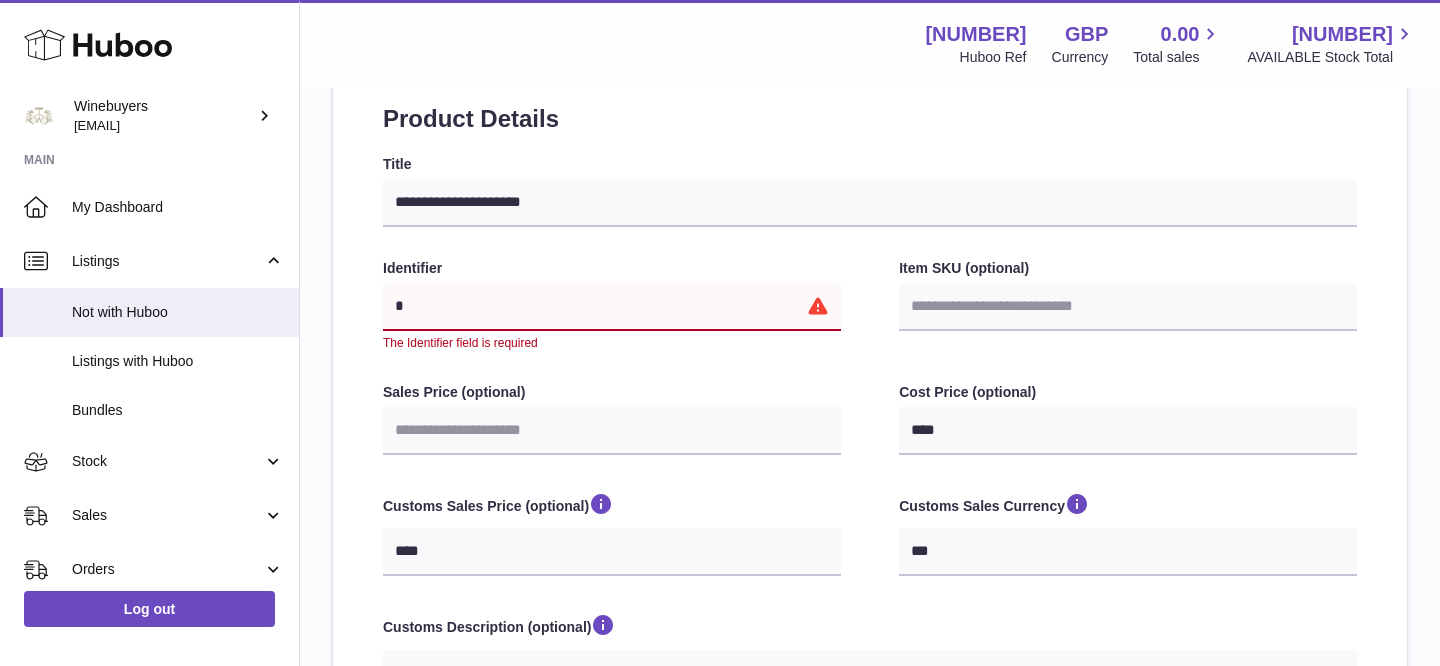 select 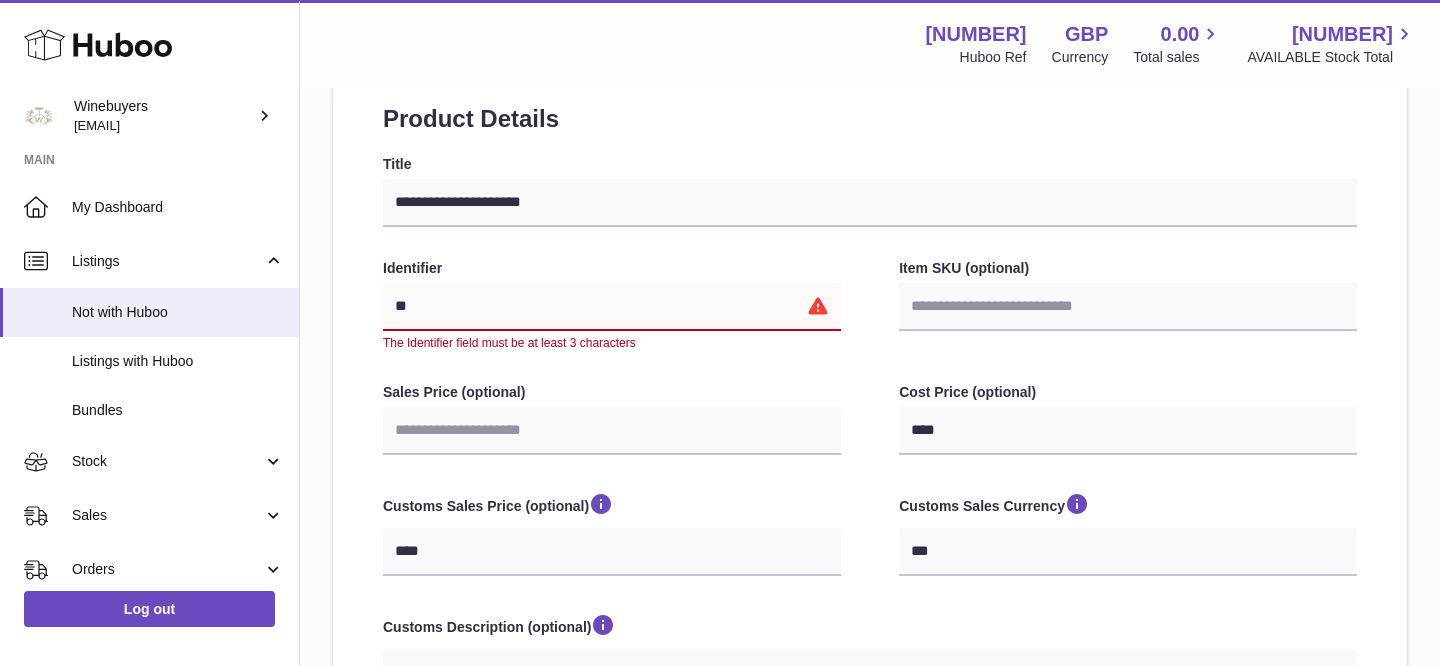 type on "***" 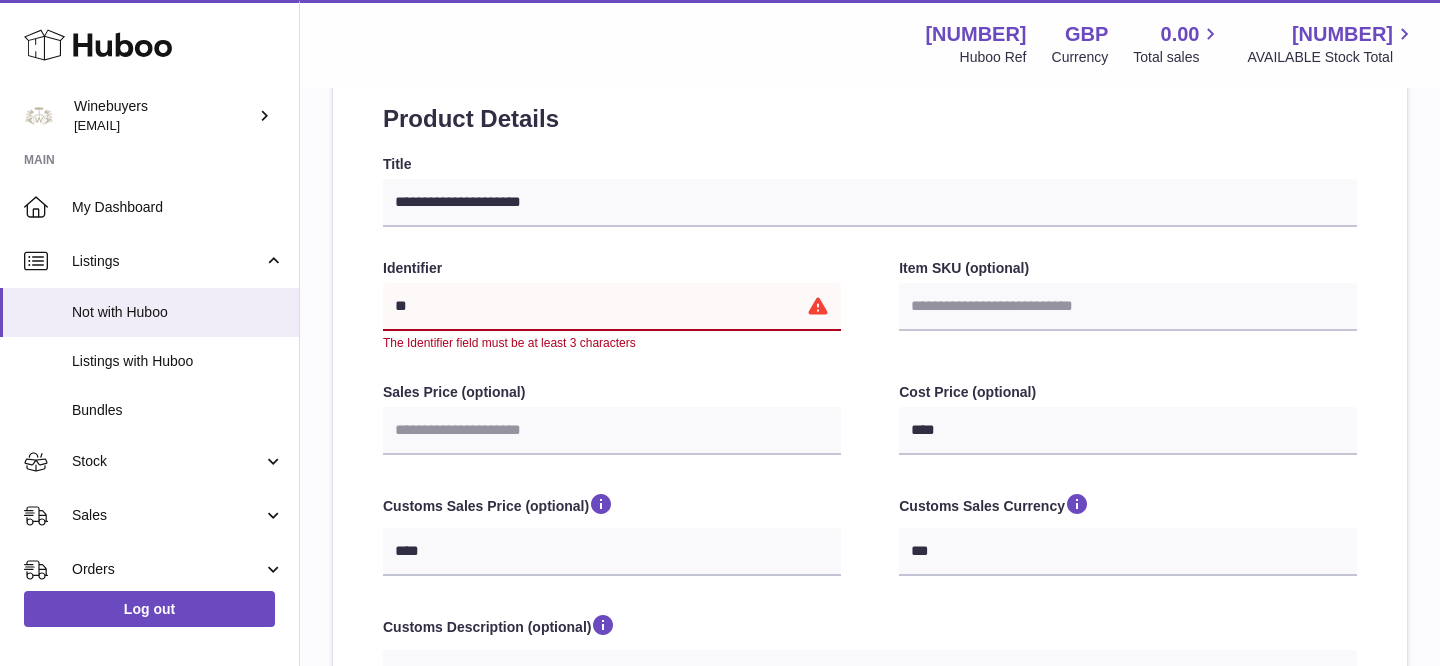 select 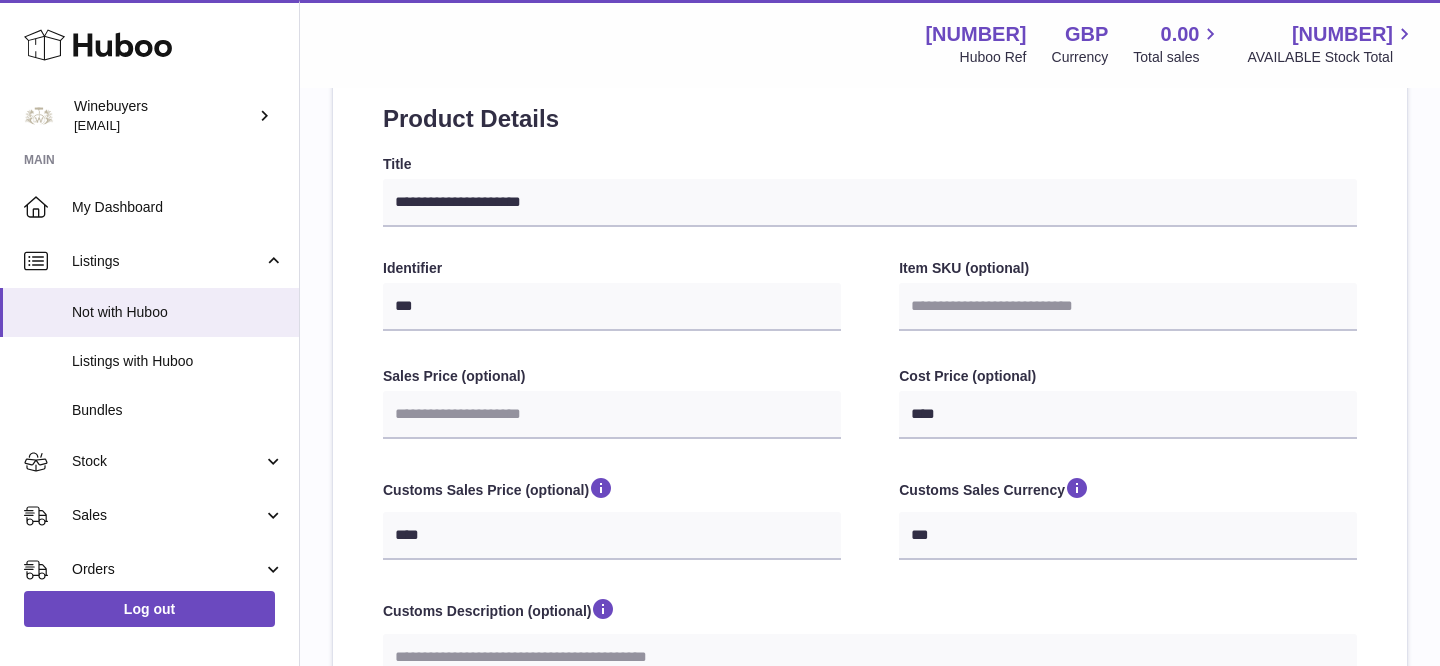 type on "****" 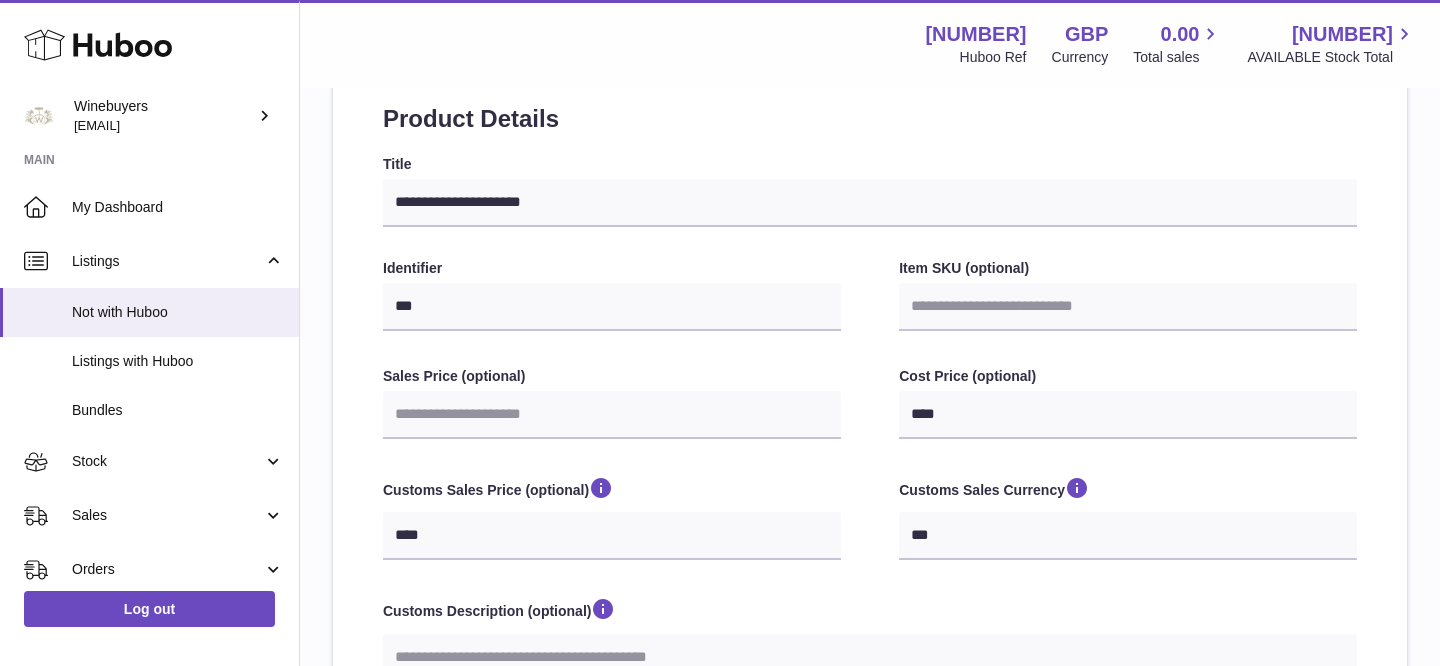 select 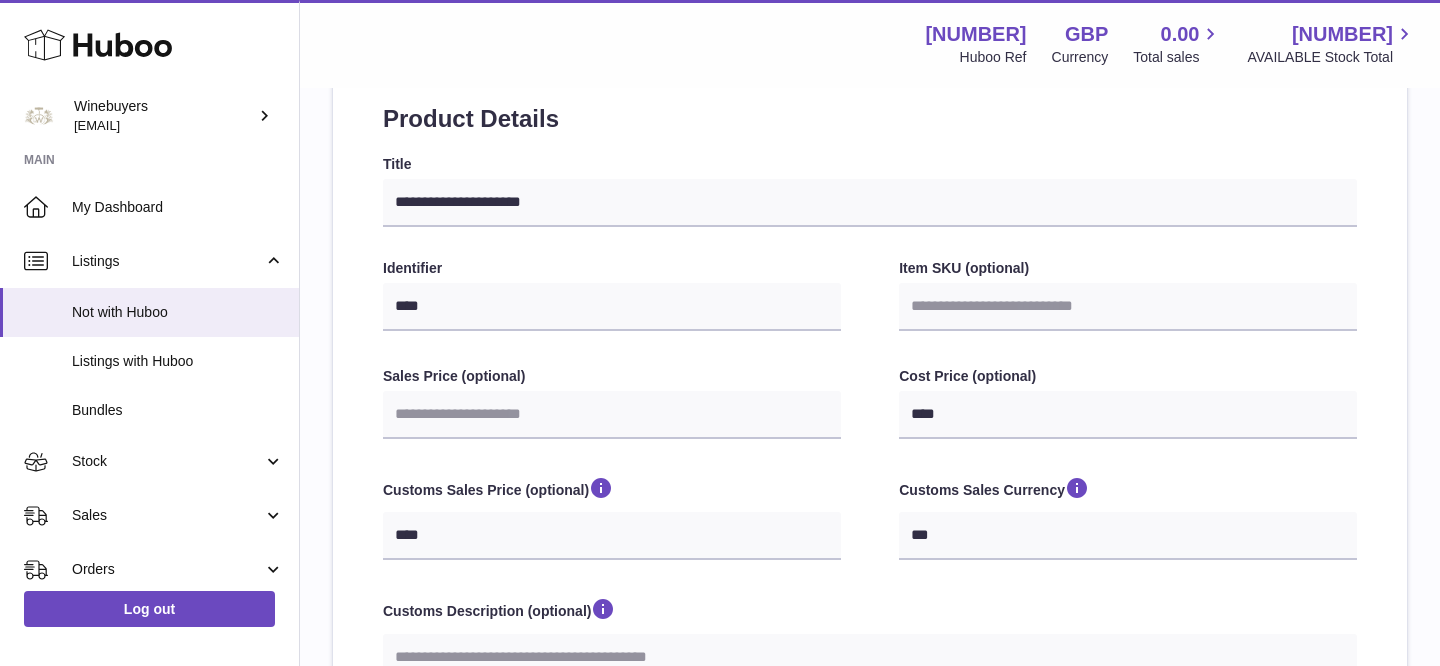 type on "*****" 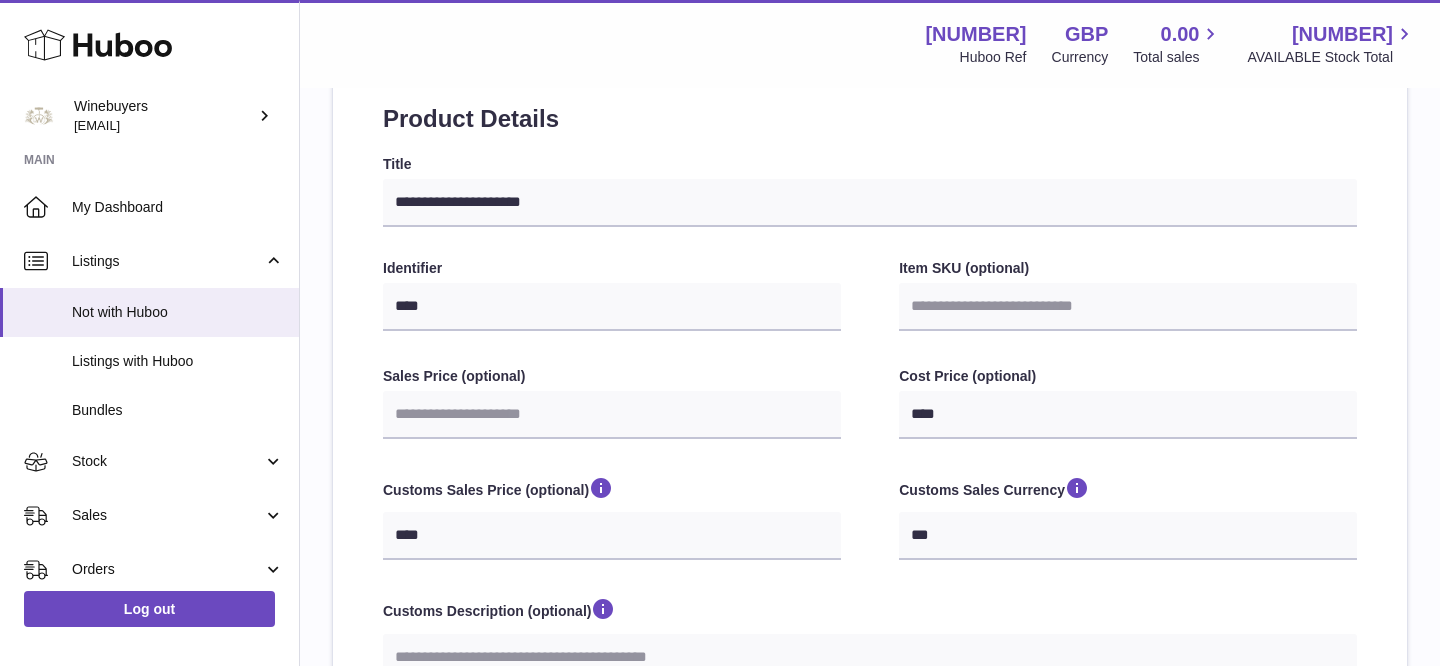 select 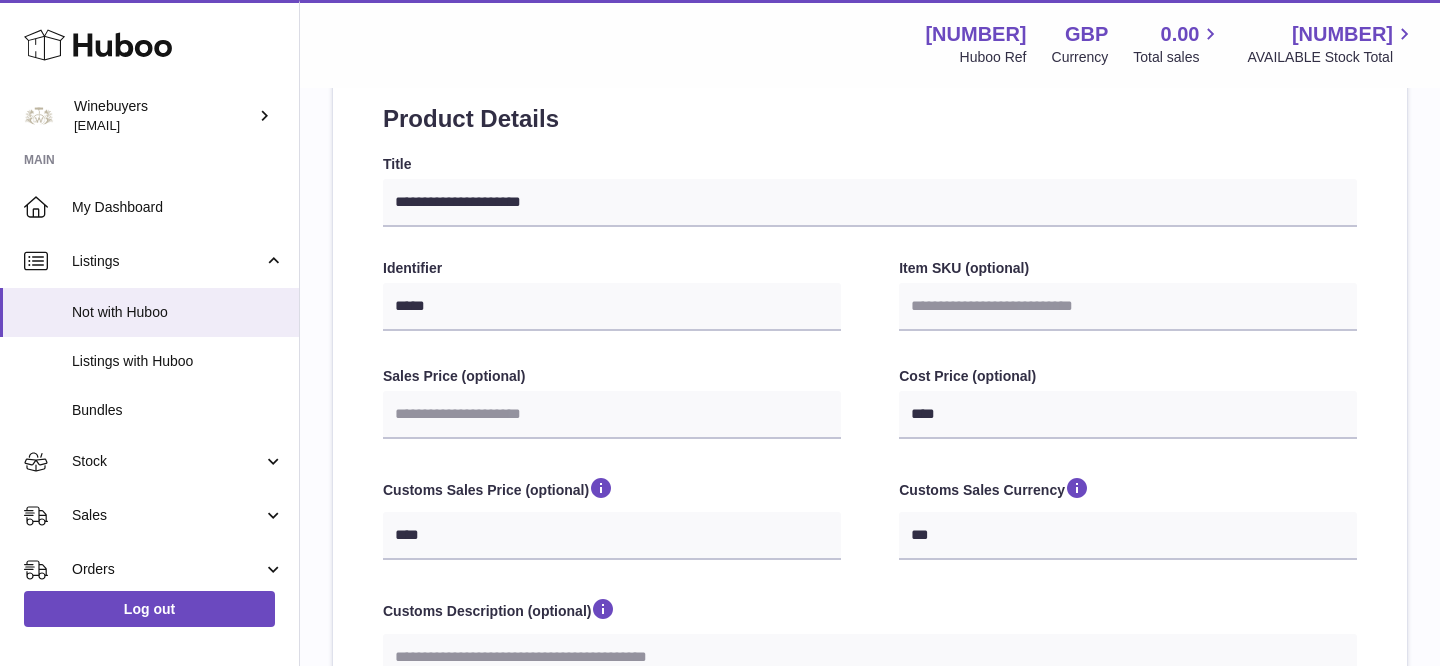 type on "******" 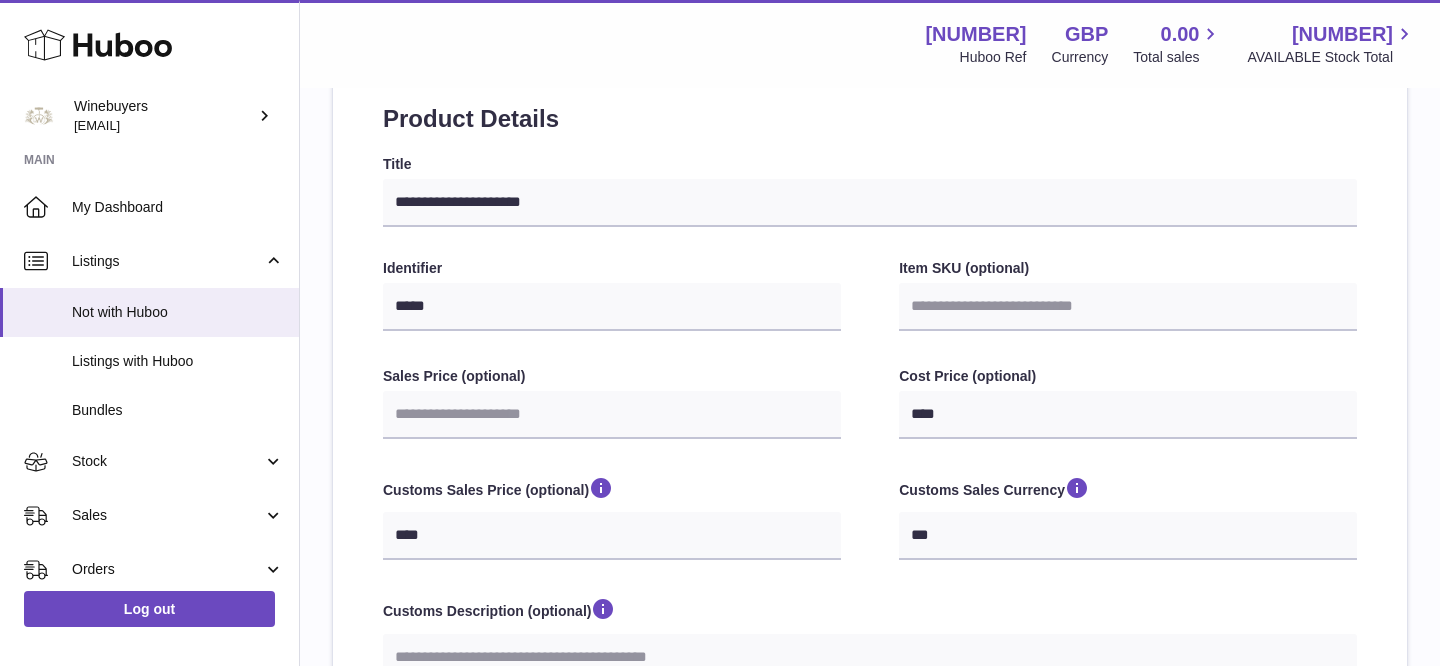 select 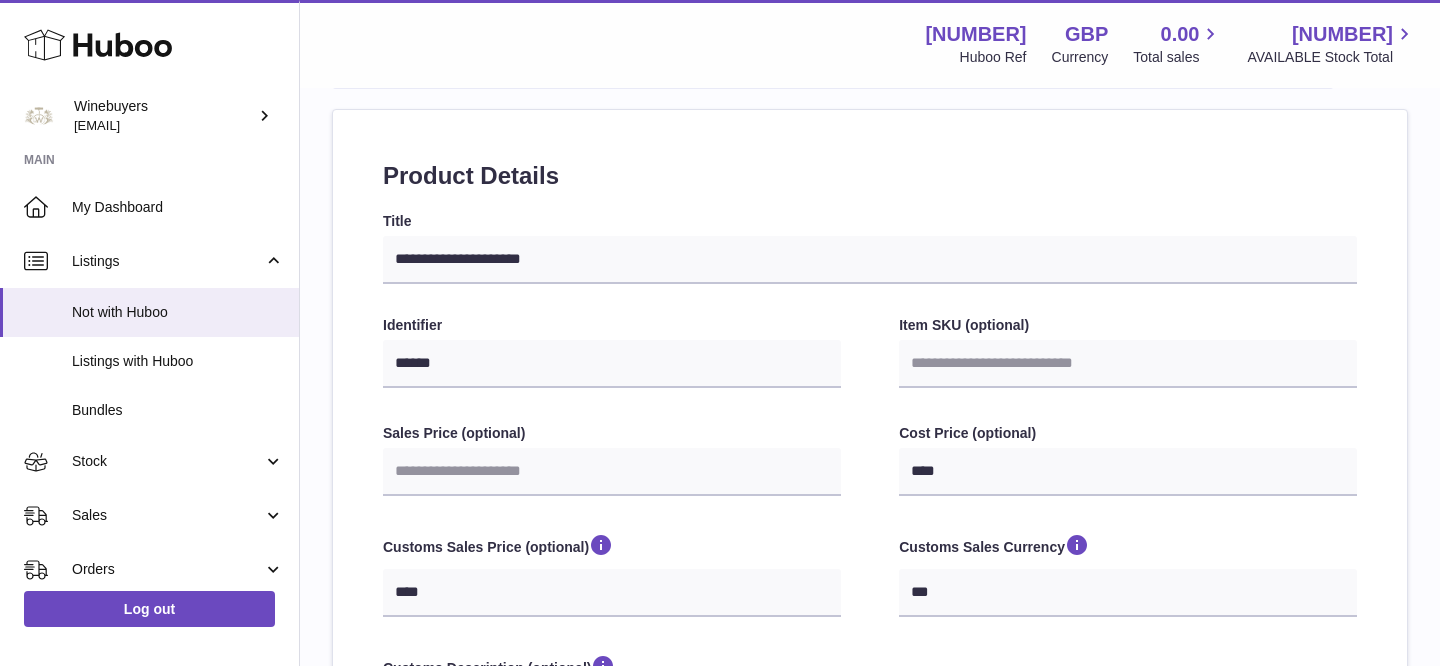 scroll, scrollTop: 0, scrollLeft: 0, axis: both 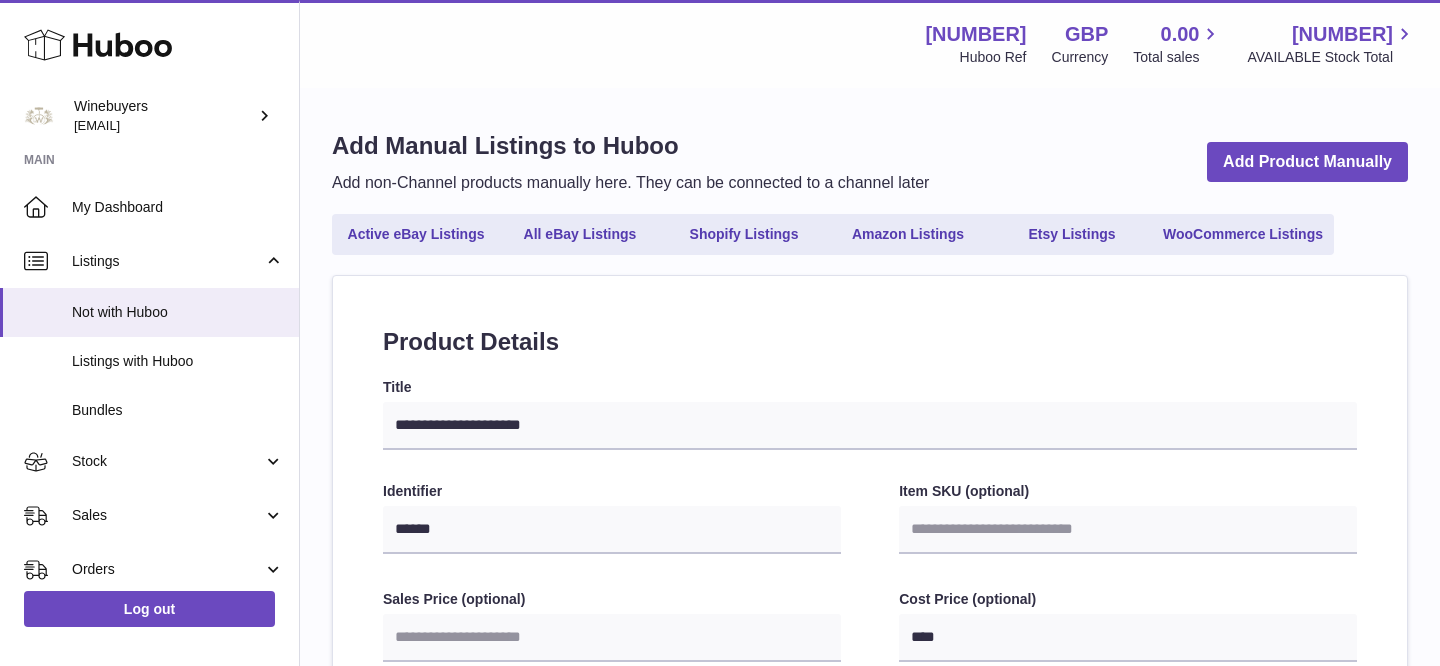 click on "******" at bounding box center [612, 530] 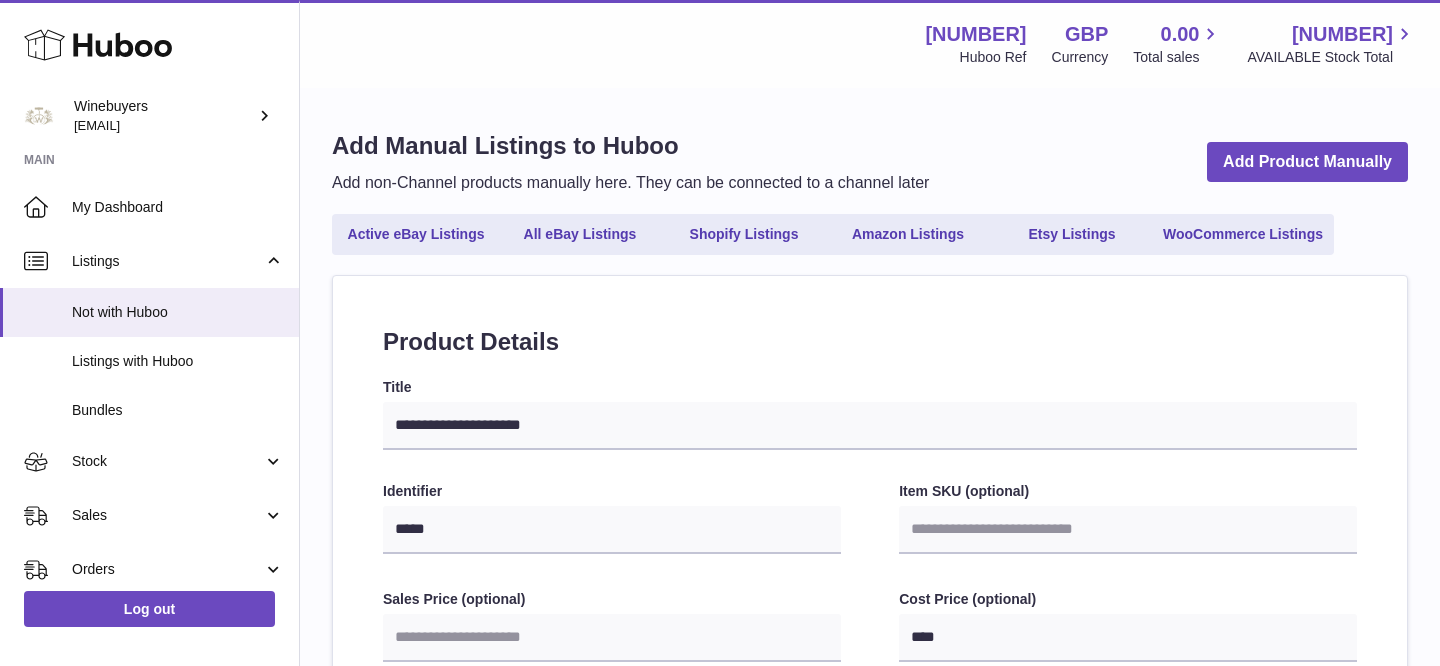type on "******" 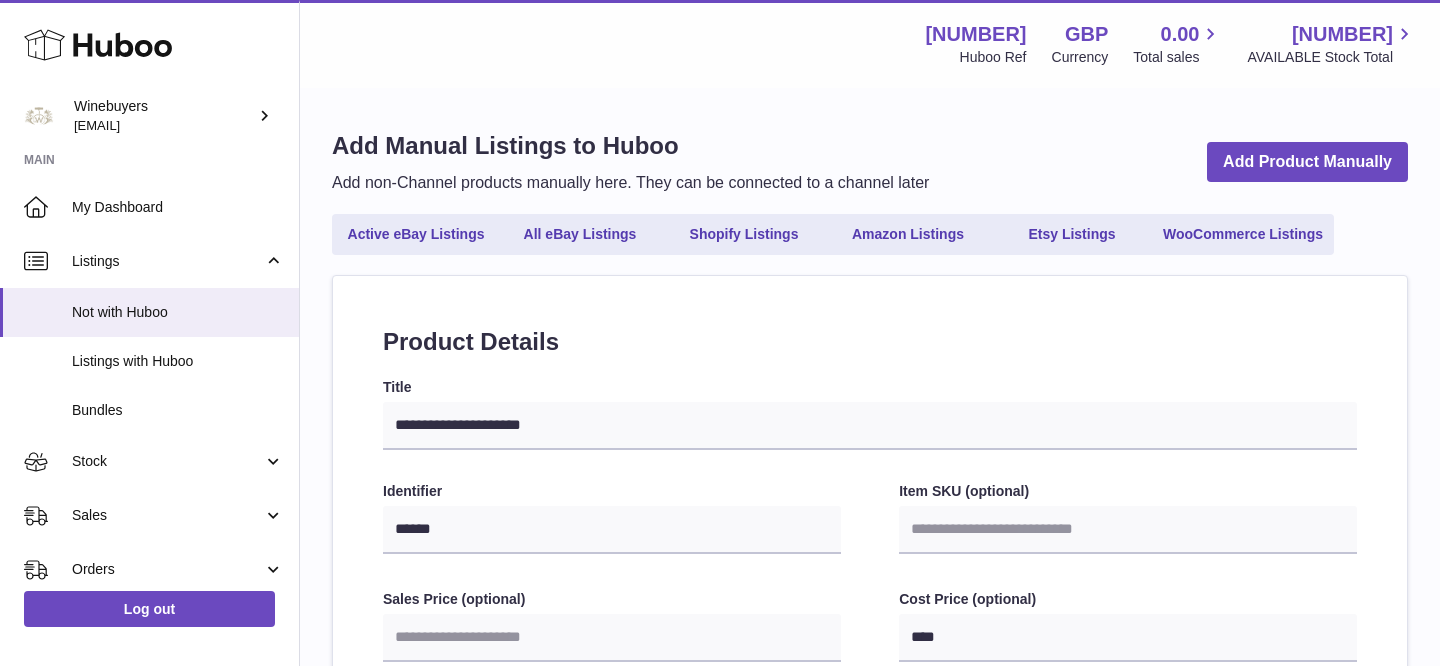select 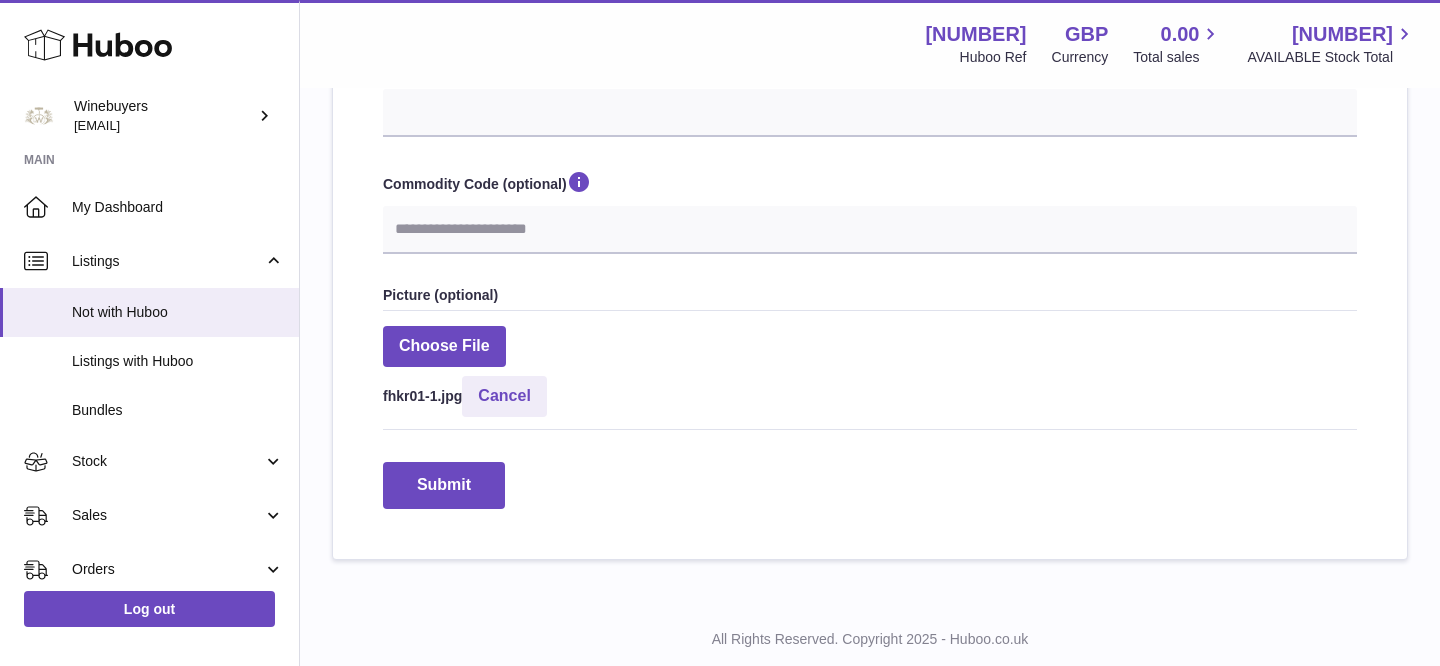 scroll, scrollTop: 924, scrollLeft: 0, axis: vertical 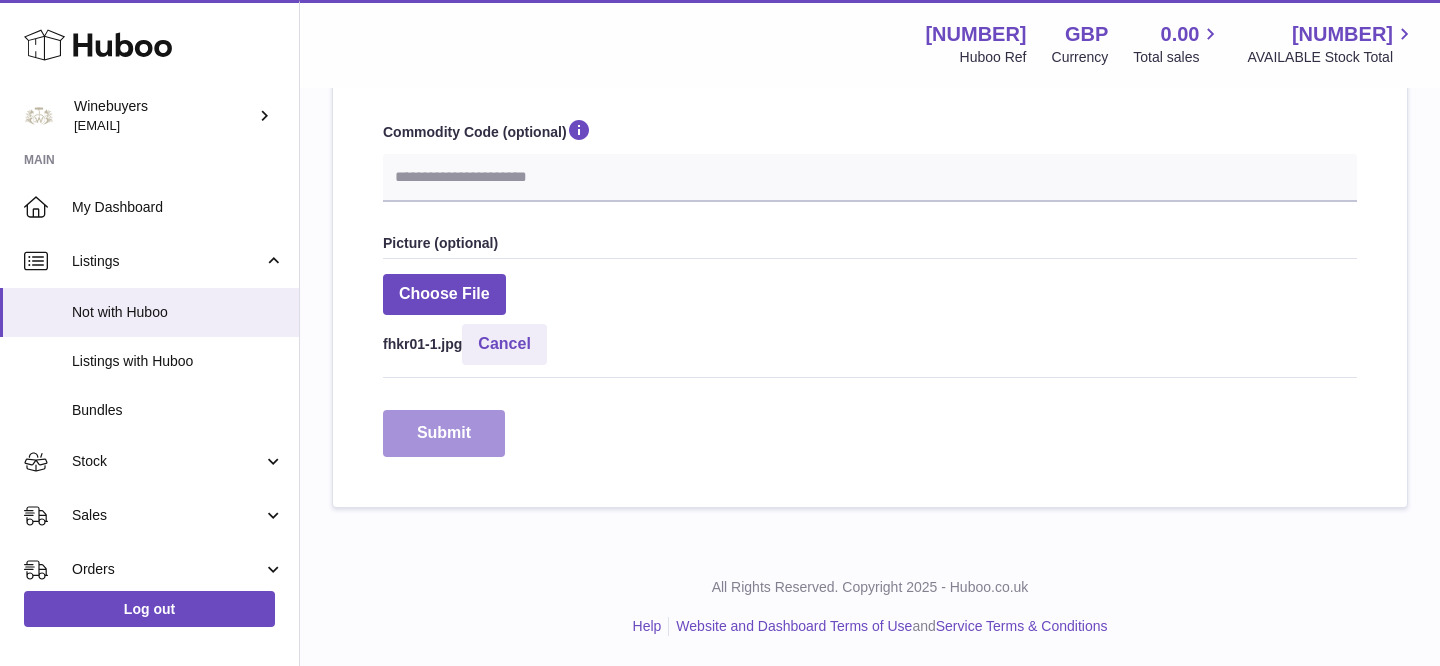 type on "******" 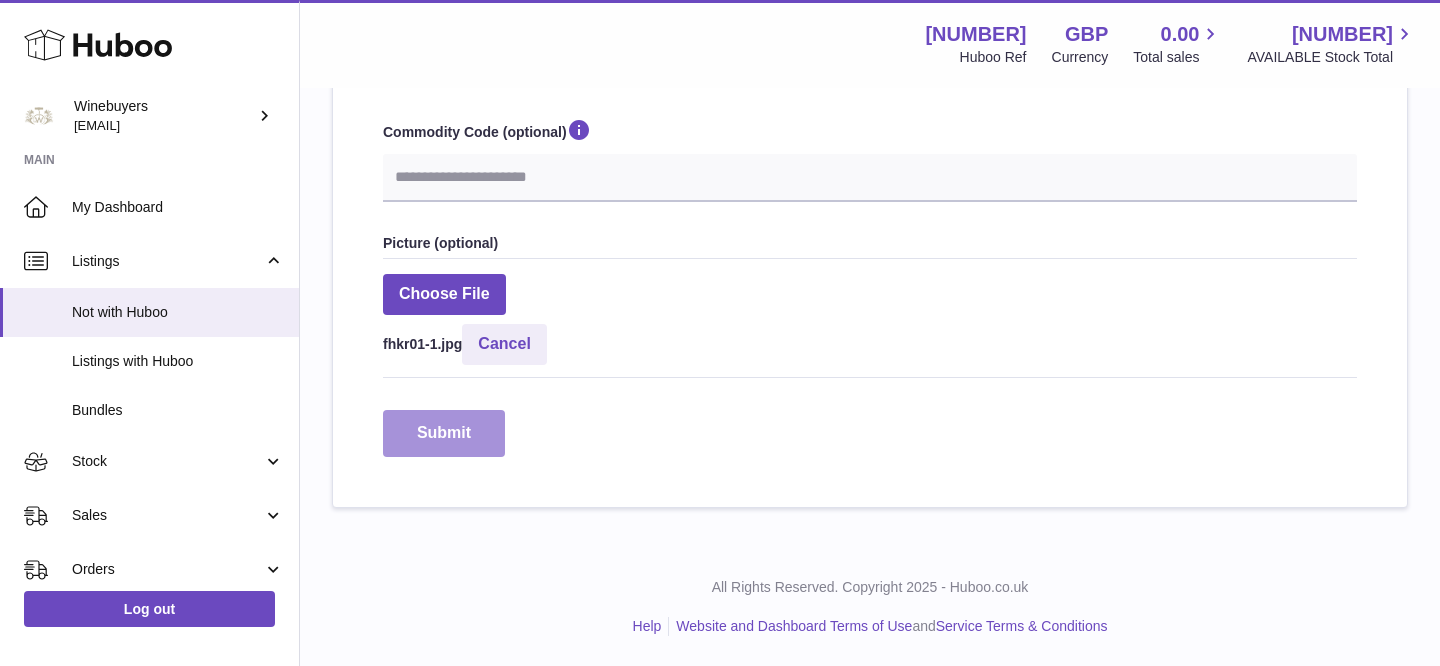 click on "Submit" at bounding box center (444, 433) 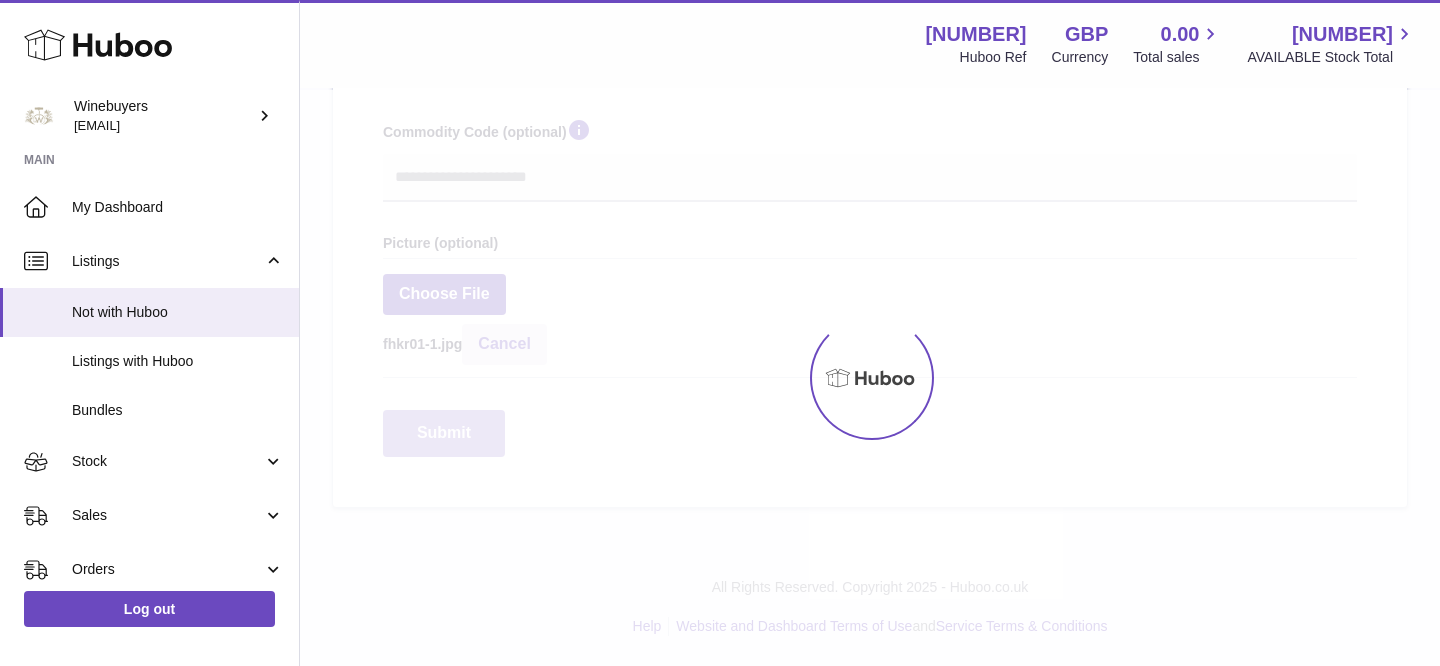 select 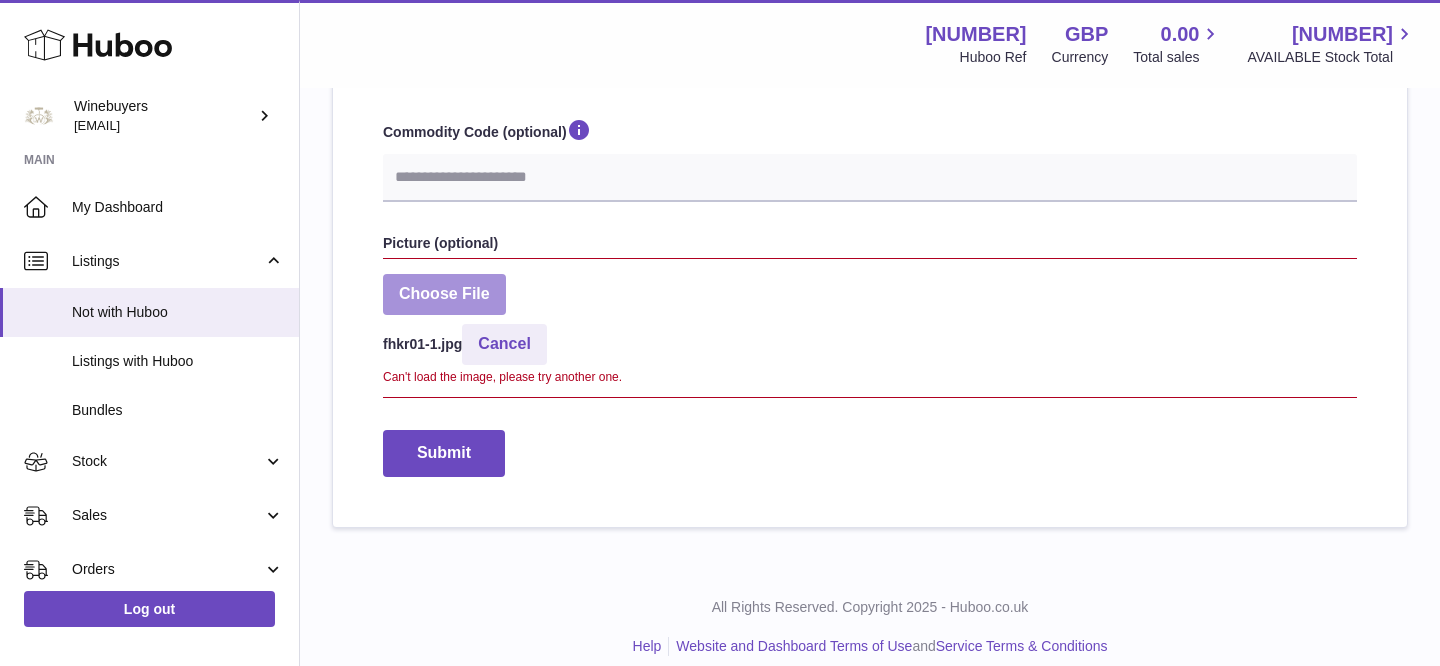 click at bounding box center [444, 294] 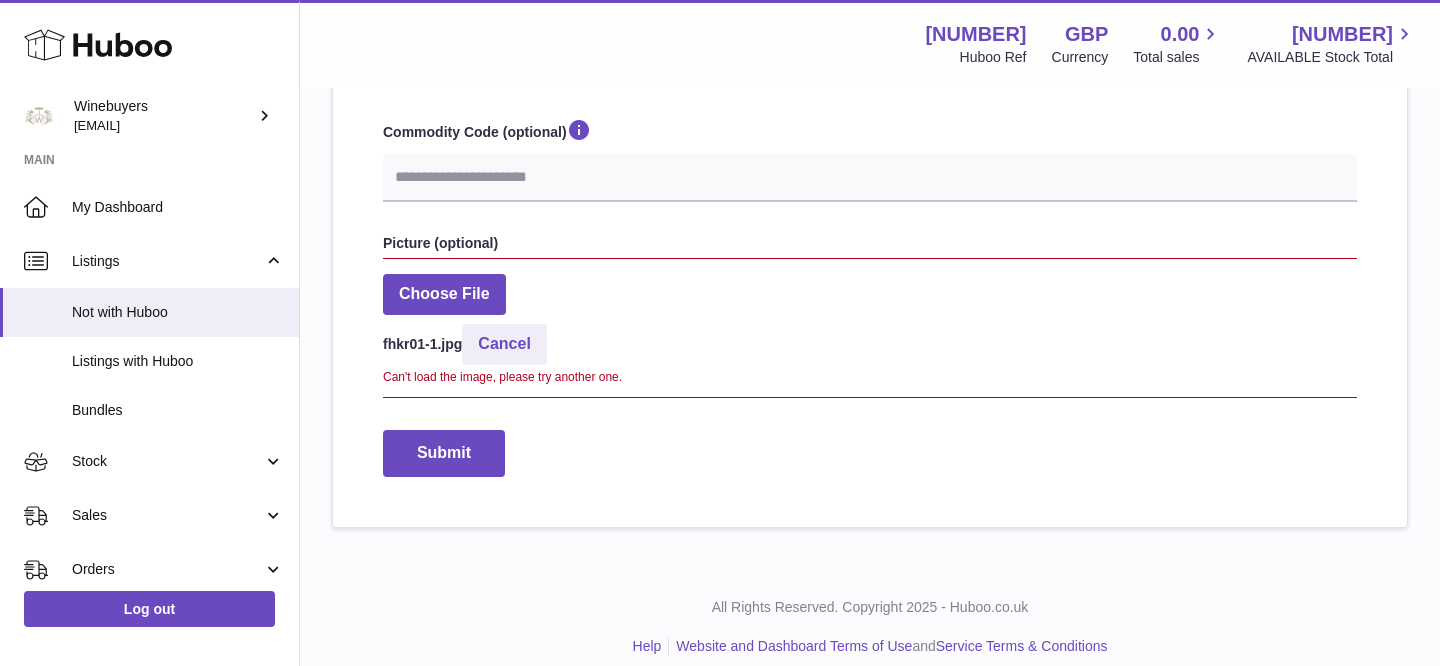 type on "**********" 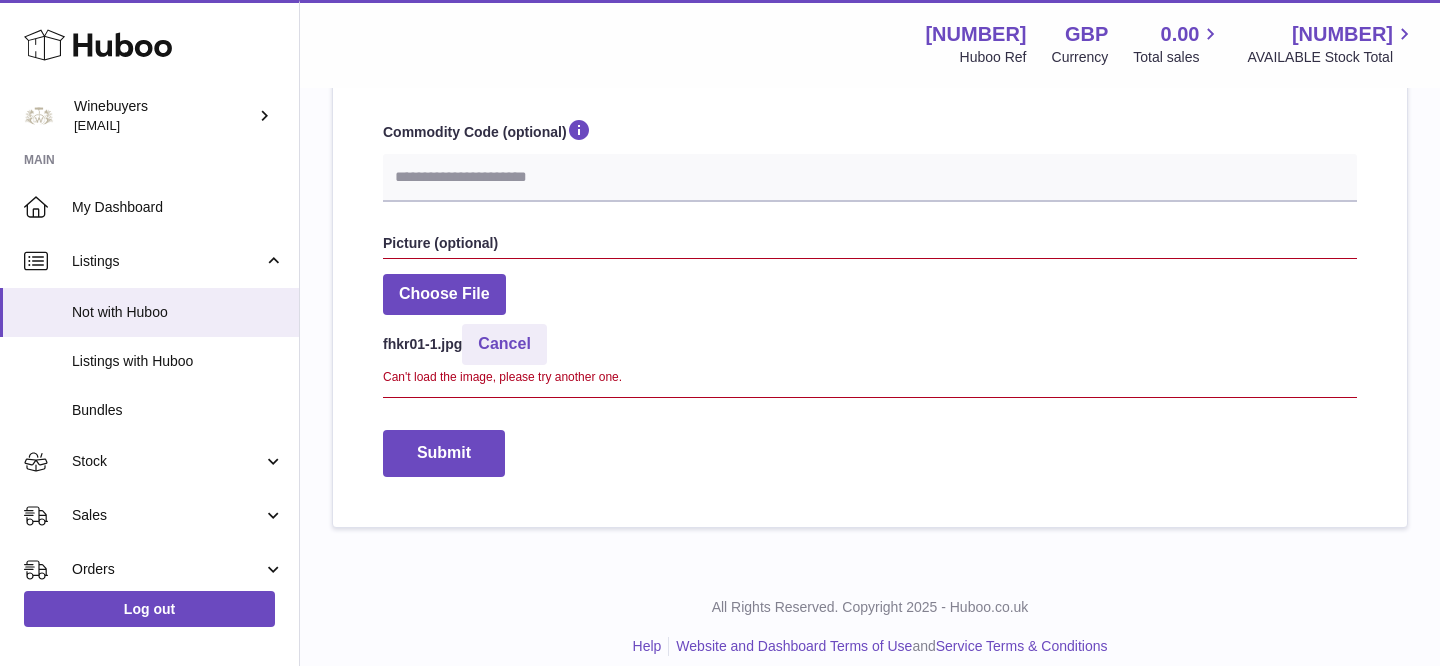 select 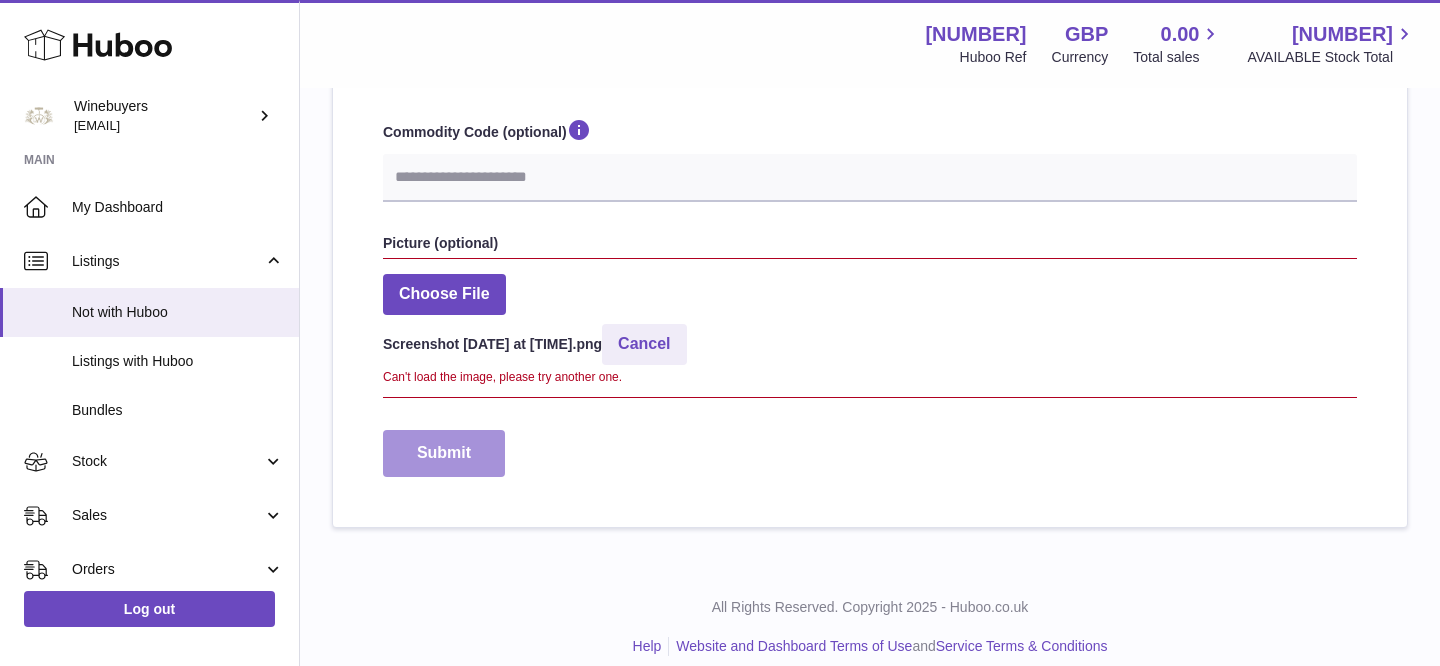 click on "Submit" at bounding box center (444, 453) 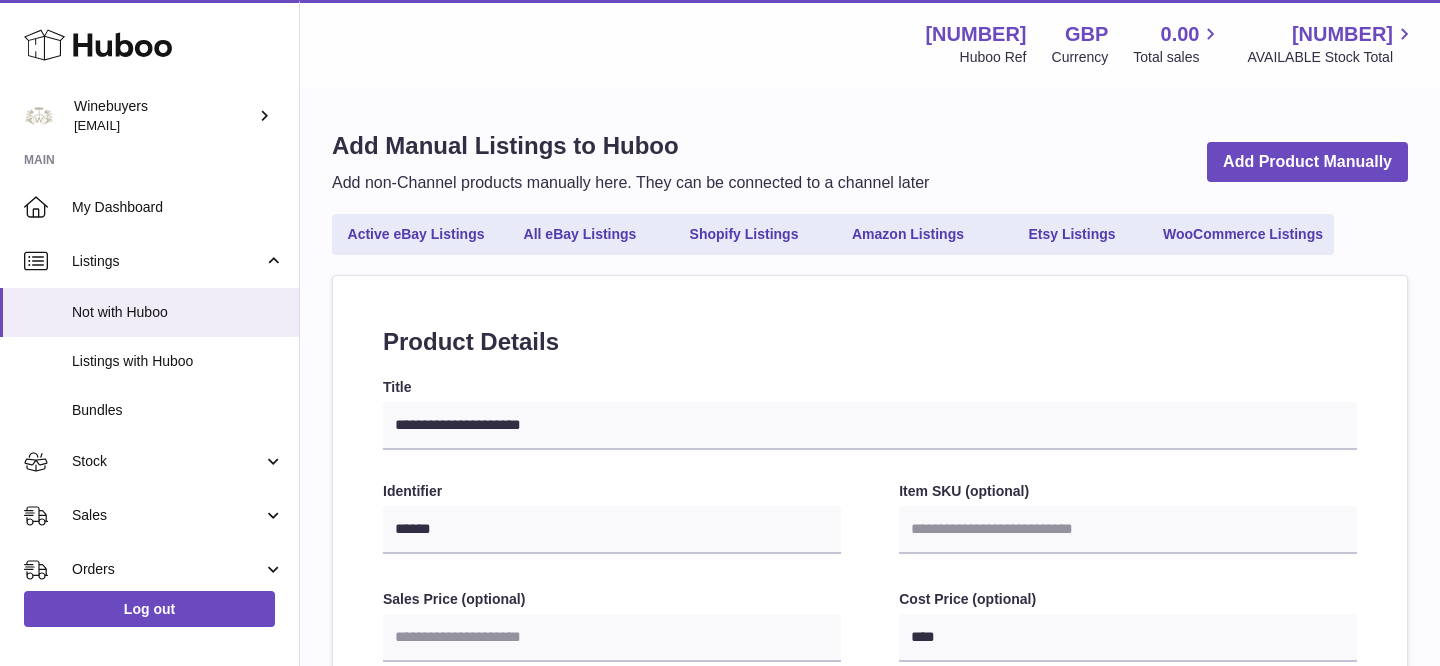 scroll, scrollTop: 944, scrollLeft: 0, axis: vertical 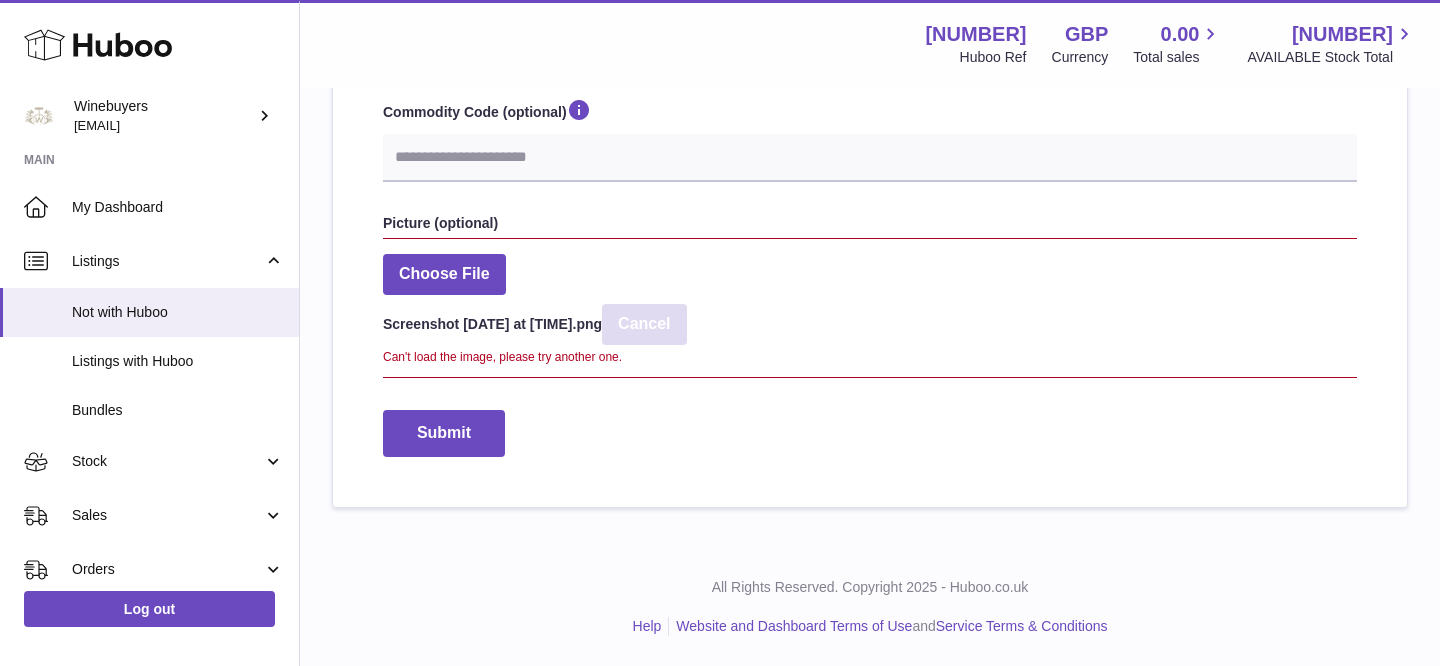 click on "Cancel" at bounding box center (644, 324) 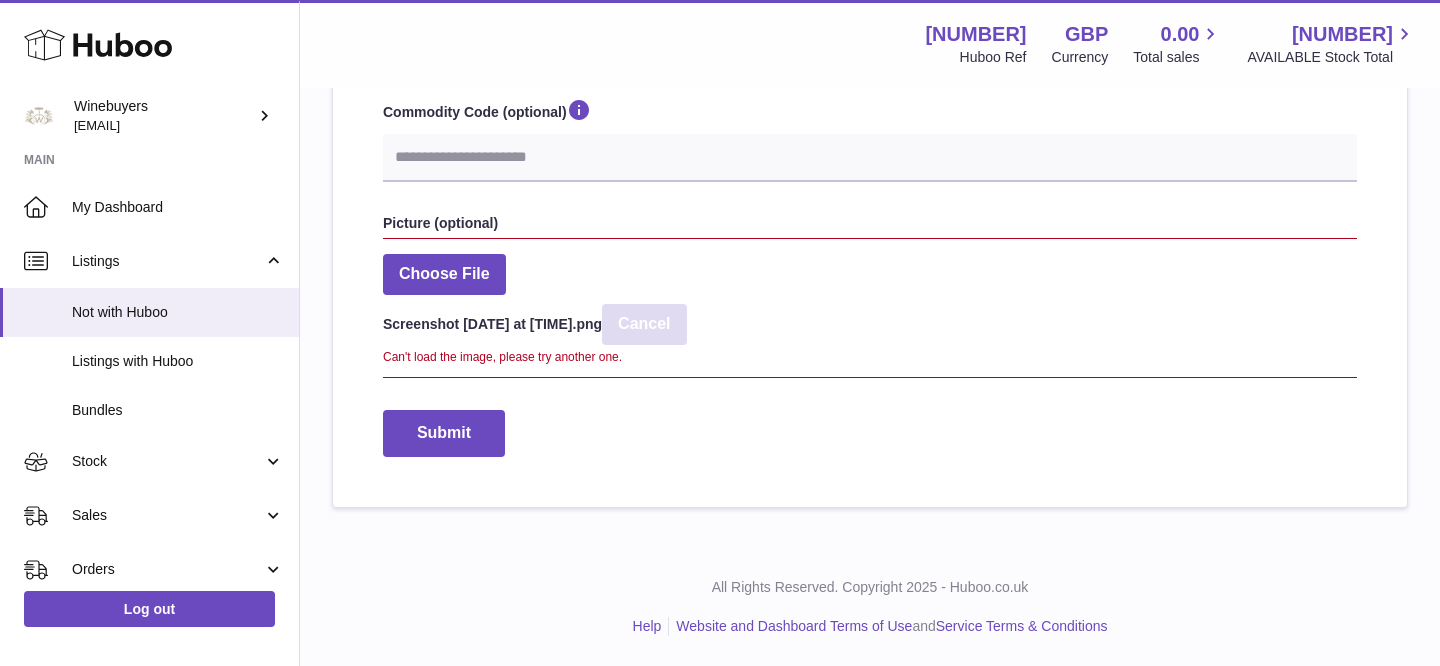 scroll, scrollTop: 898, scrollLeft: 0, axis: vertical 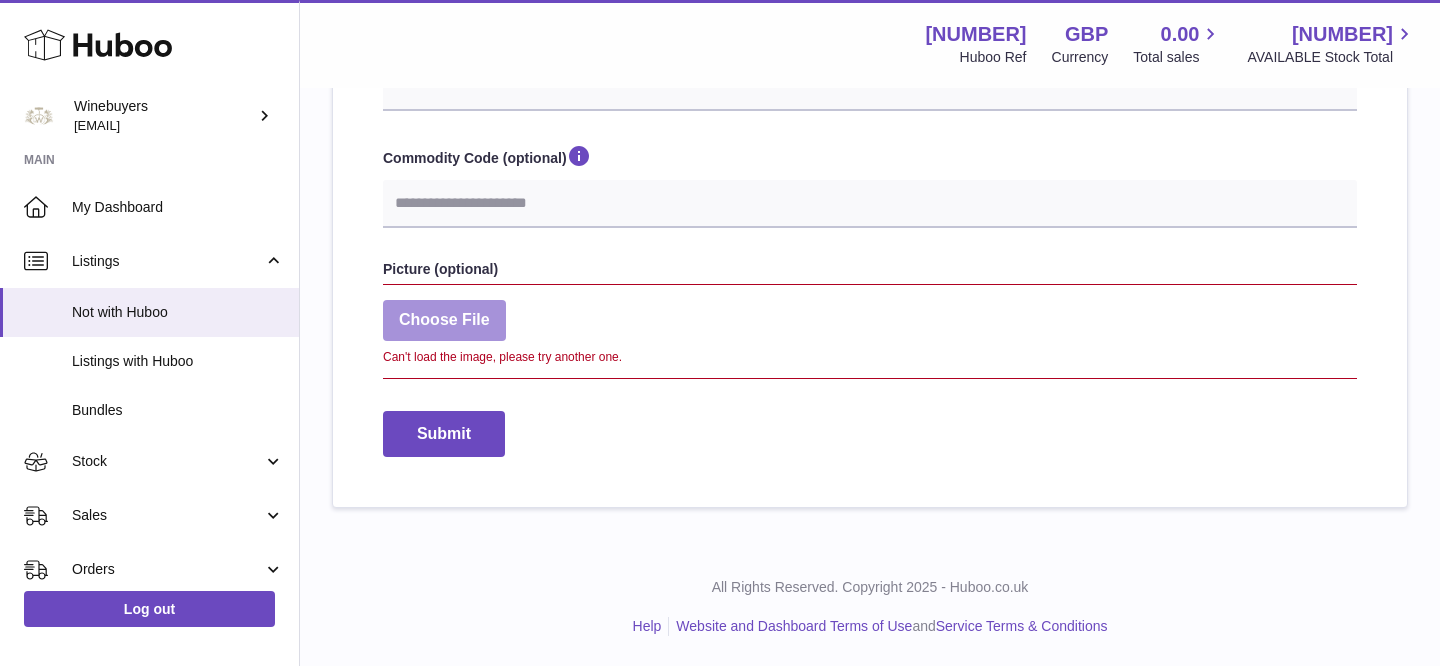 click at bounding box center (444, 320) 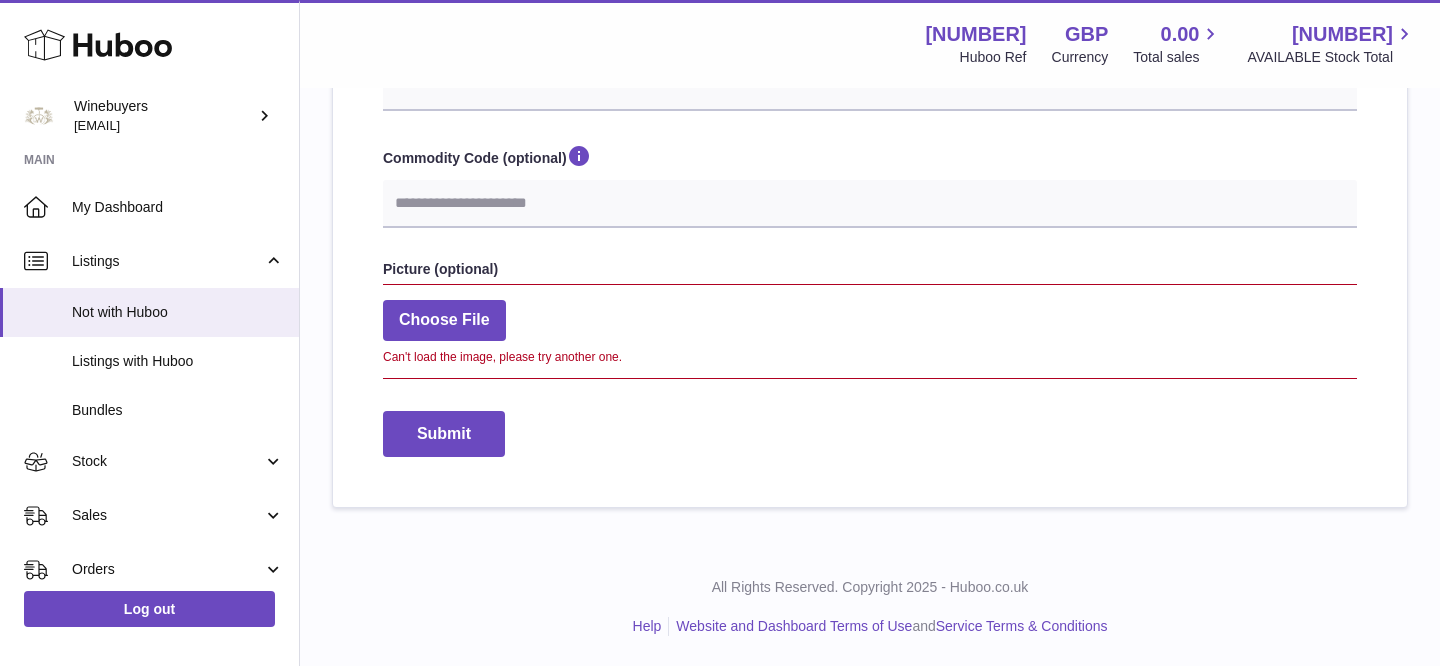 type on "**********" 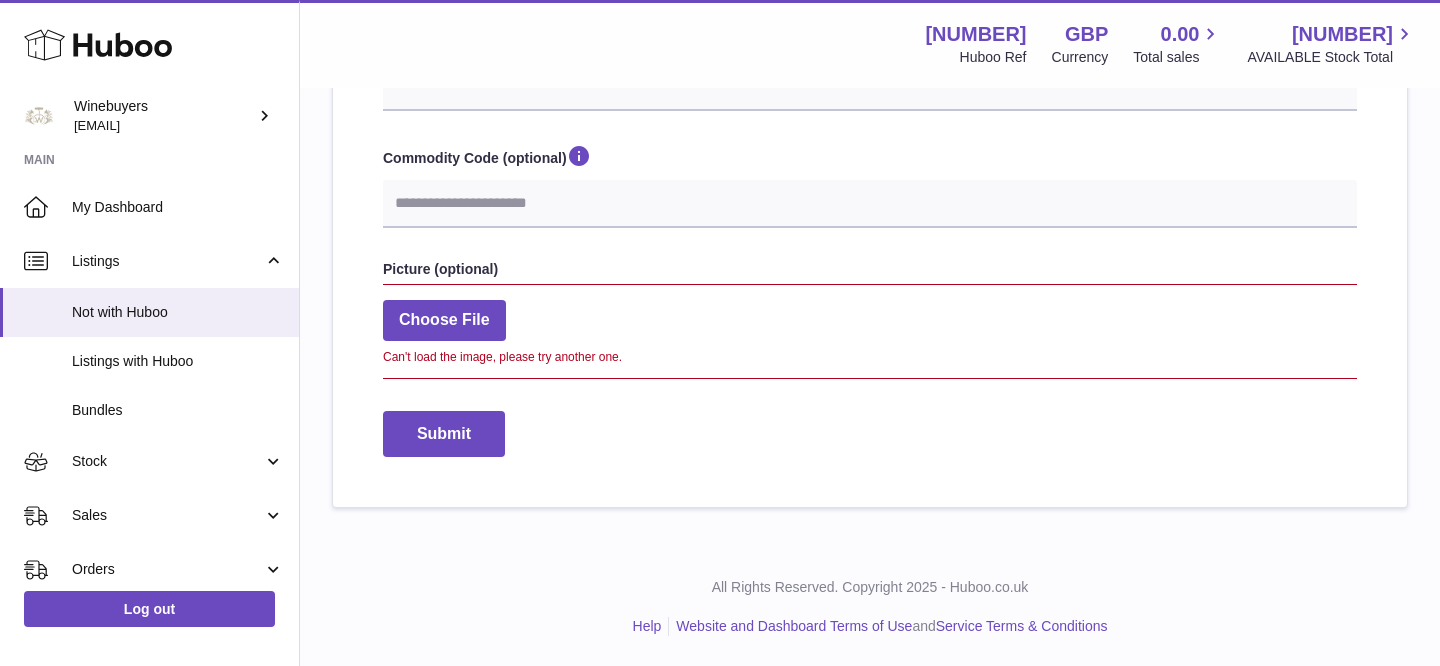 select 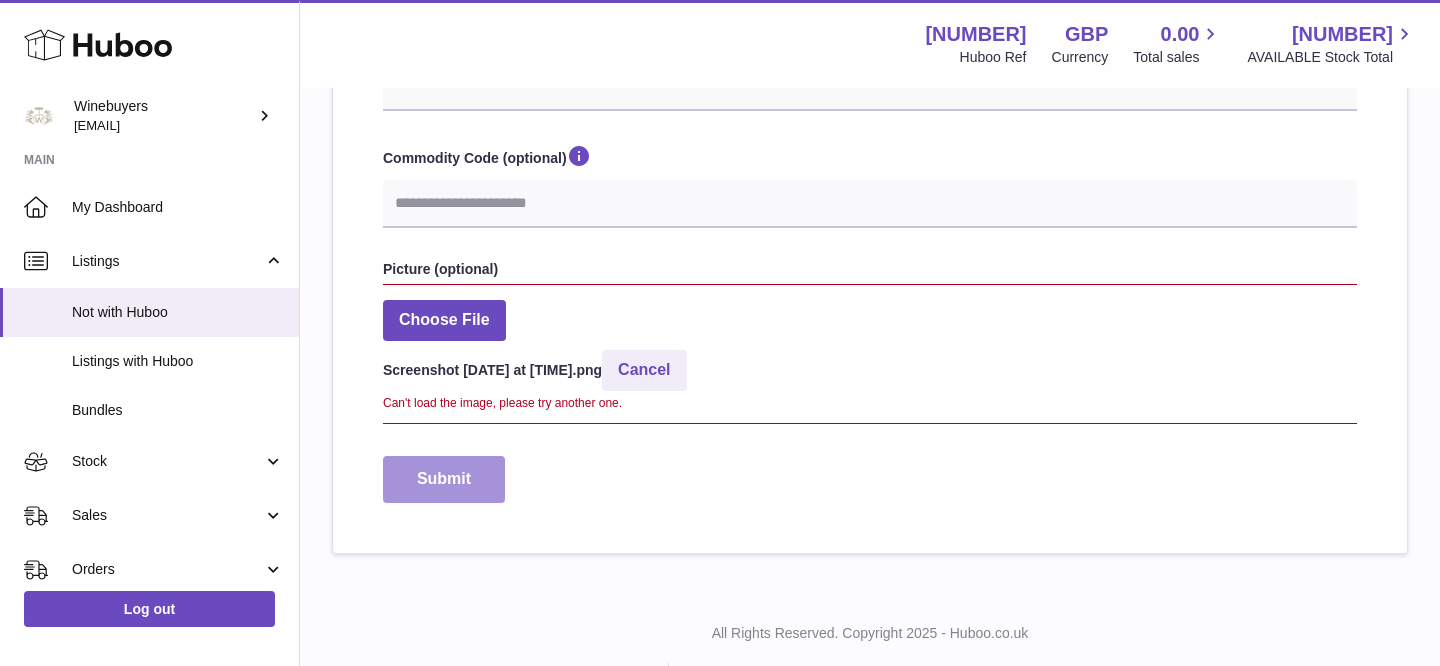 click on "Submit" at bounding box center (444, 479) 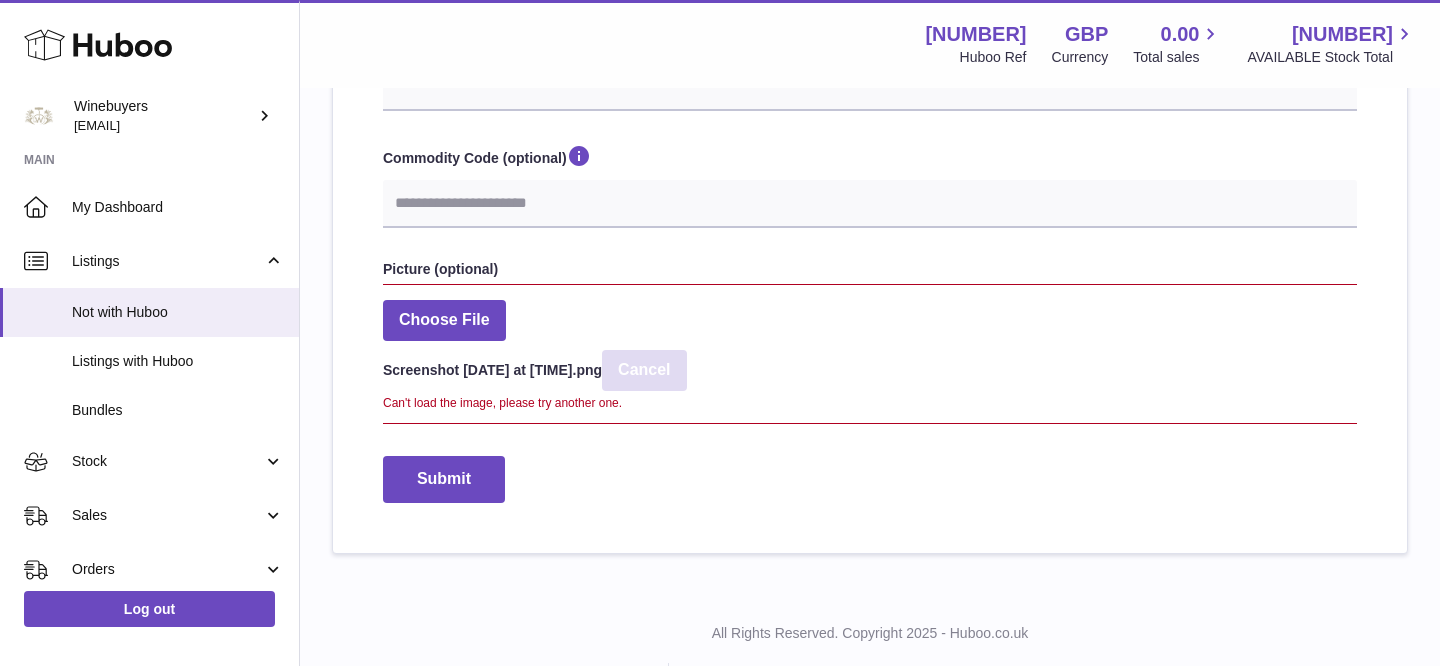 click on "Cancel" at bounding box center [644, 370] 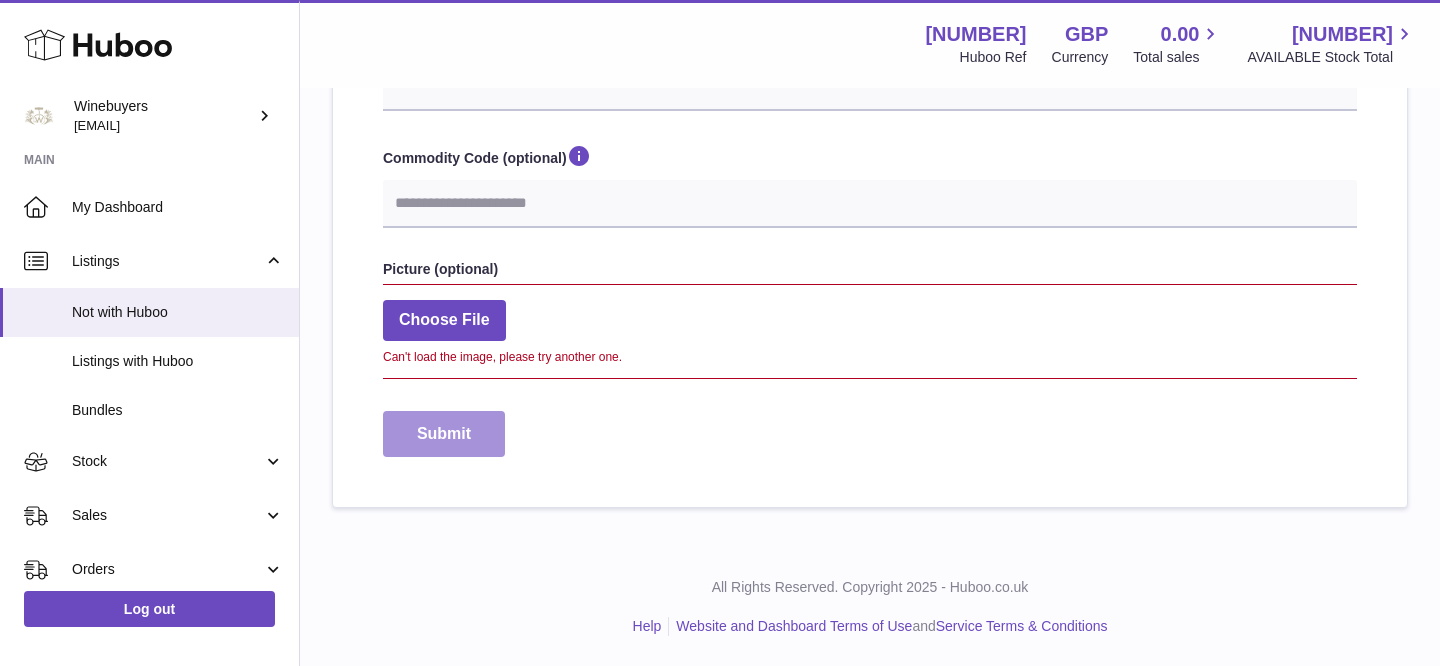 click on "Submit" at bounding box center (444, 434) 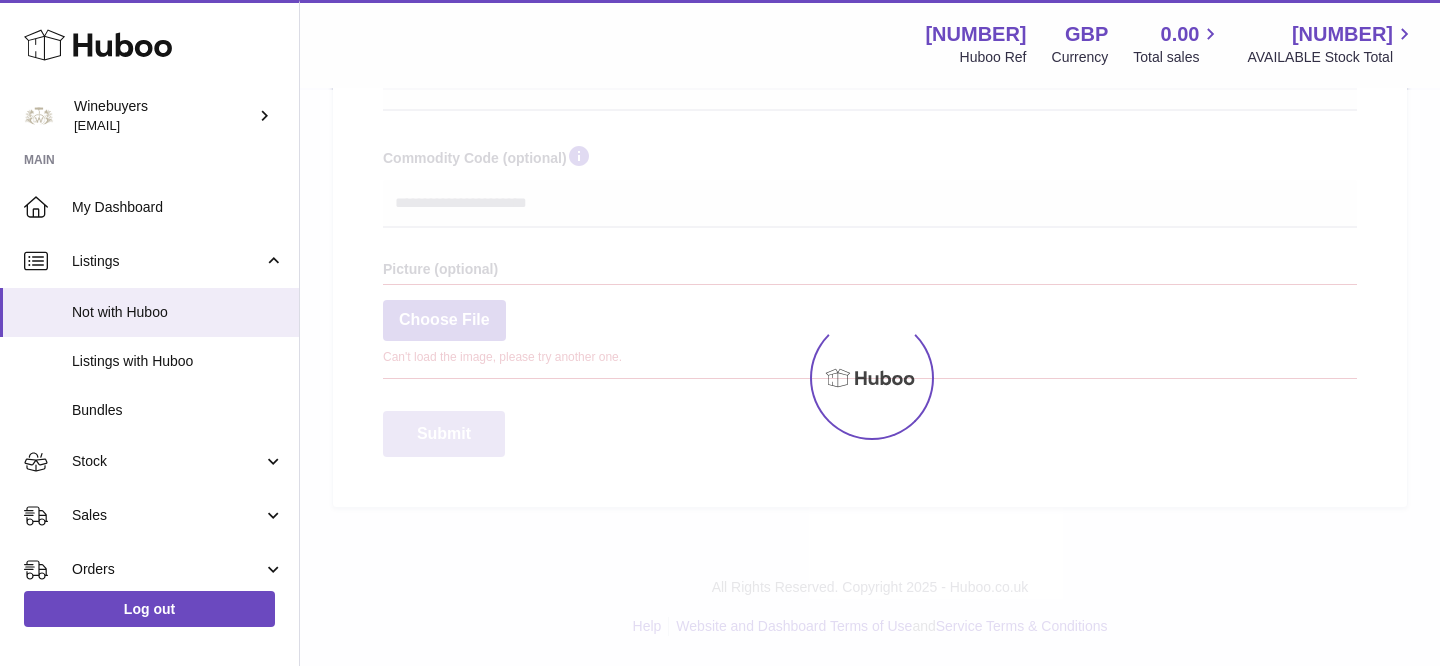 select 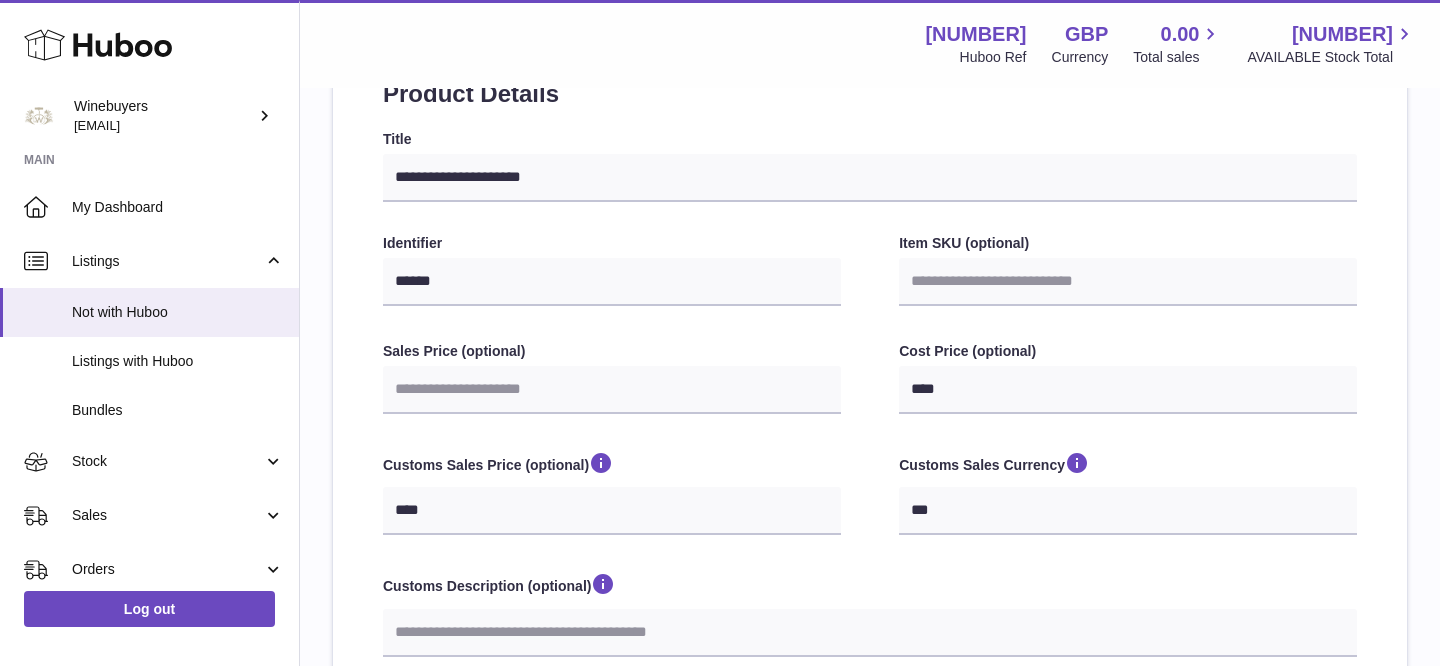 scroll, scrollTop: 235, scrollLeft: 0, axis: vertical 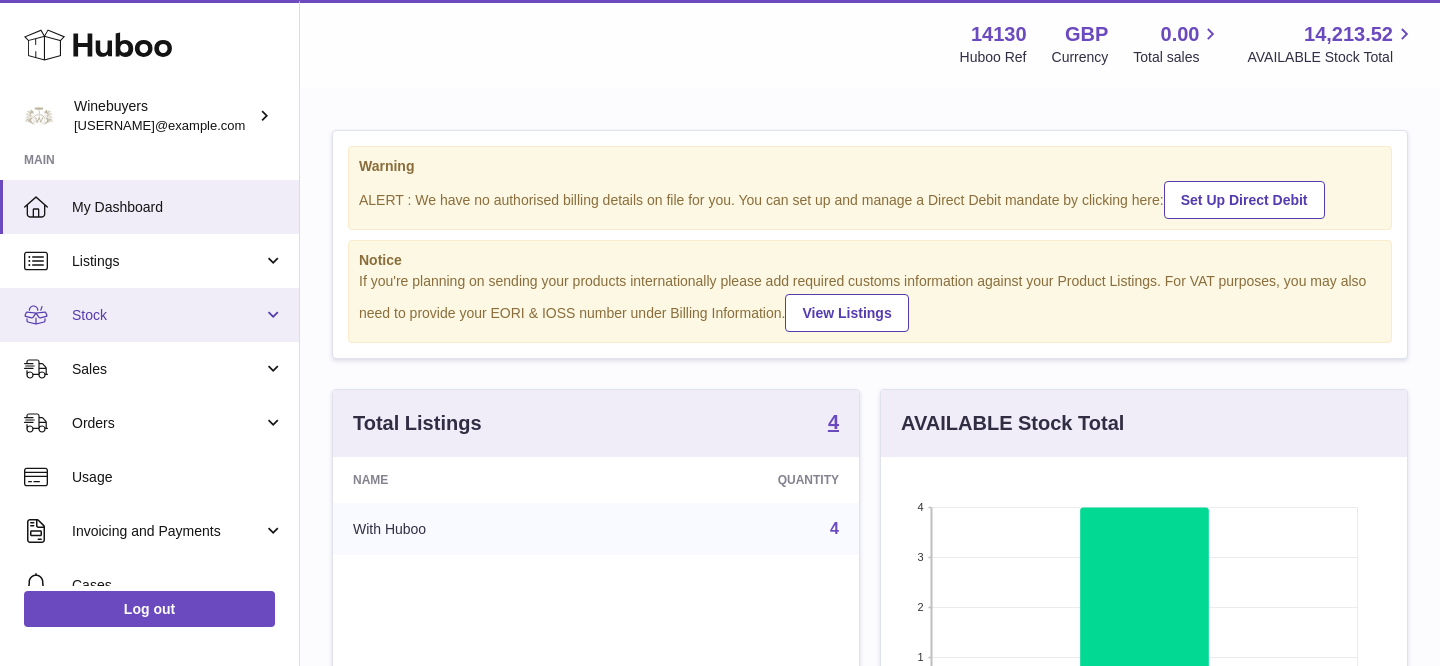 click on "Stock" at bounding box center (167, 315) 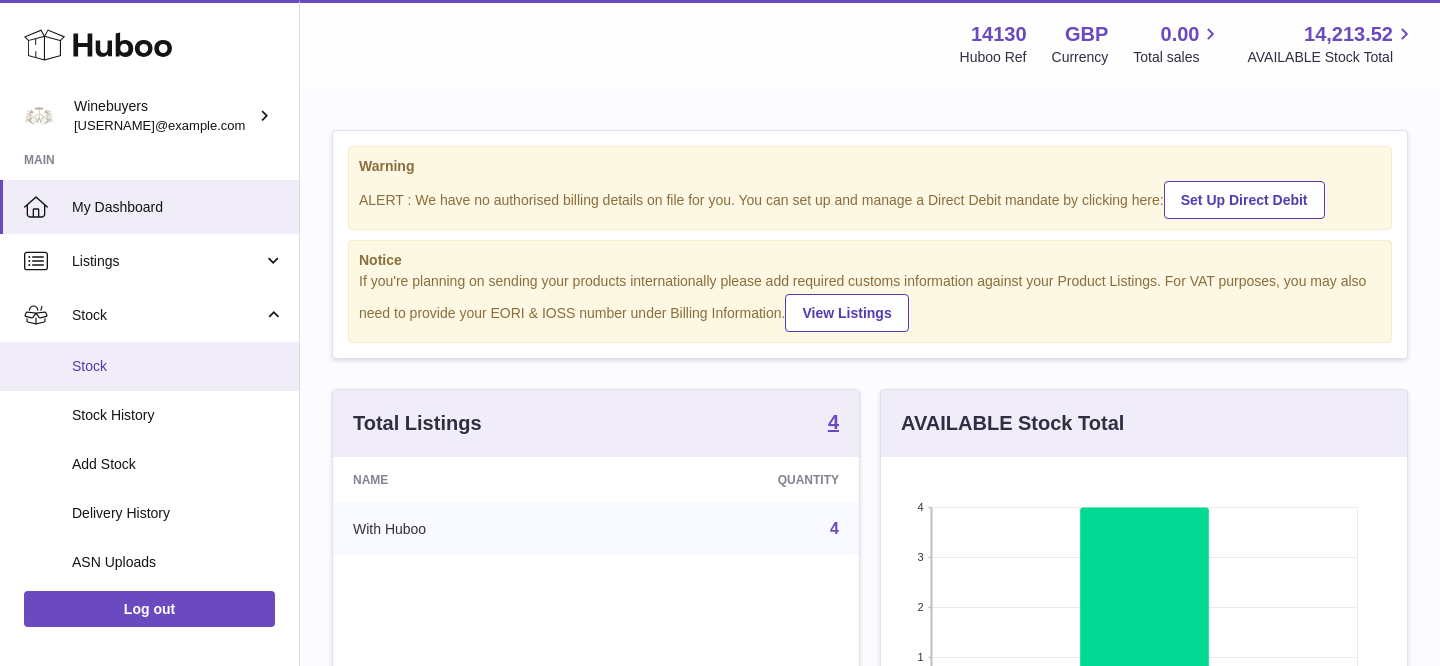 click on "Stock" at bounding box center [178, 366] 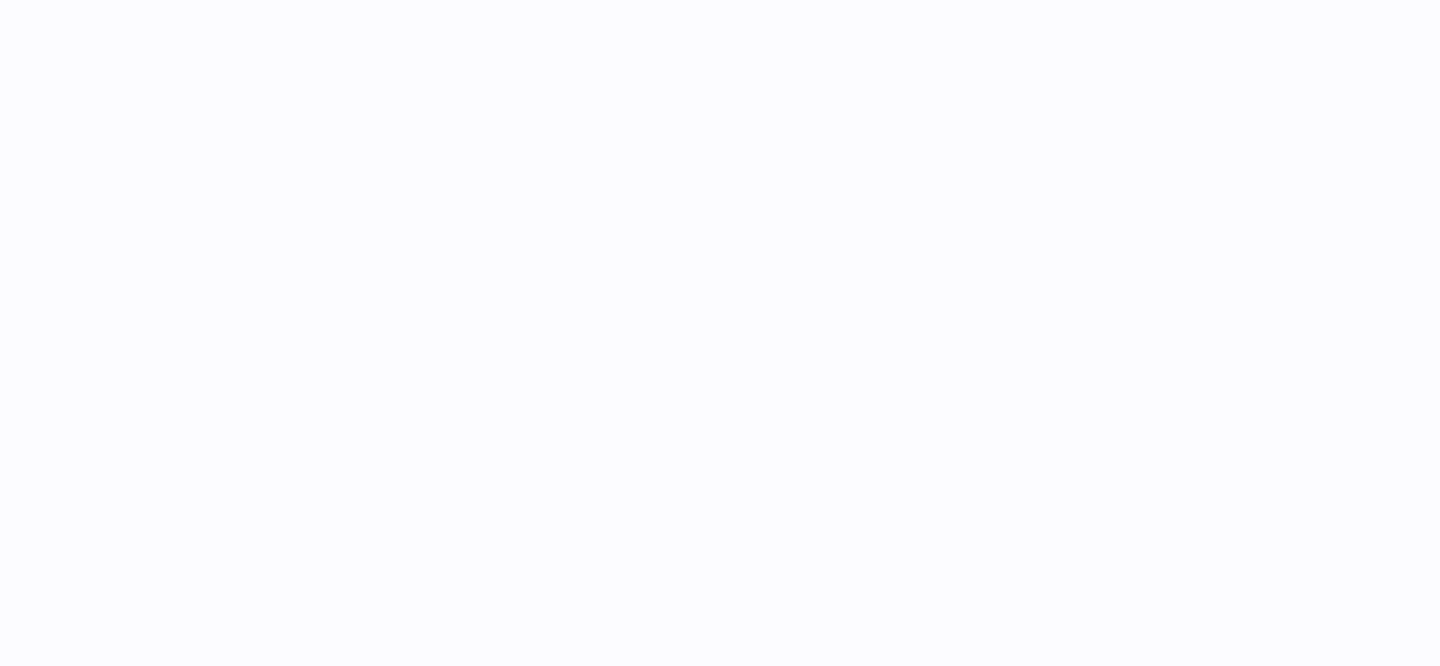 scroll, scrollTop: 0, scrollLeft: 0, axis: both 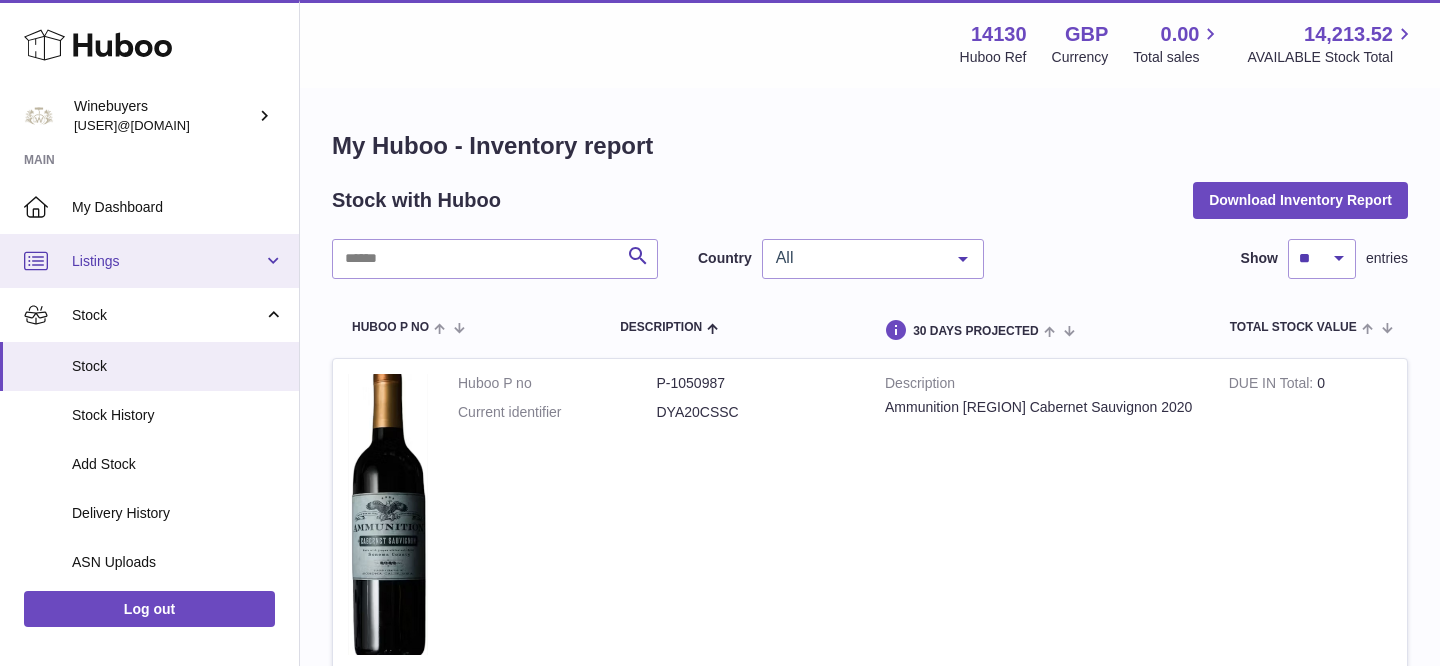 click on "Listings" at bounding box center [149, 261] 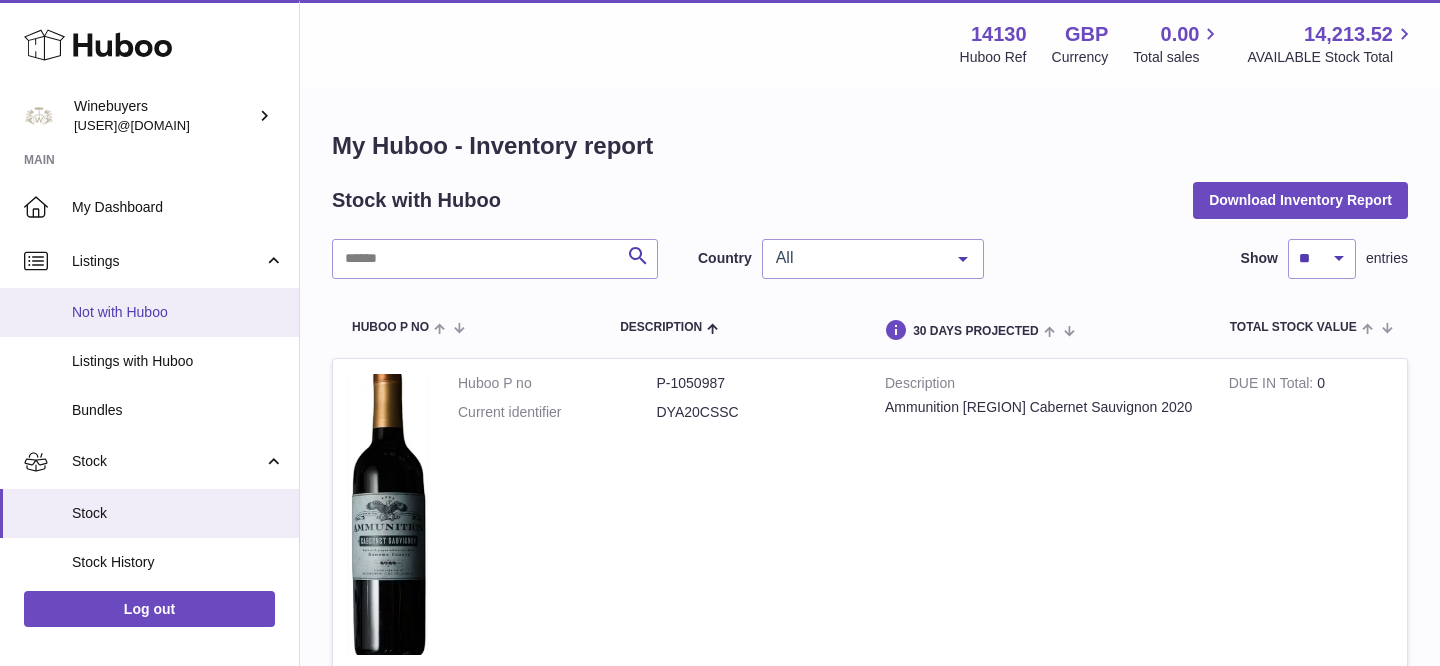 click on "Not with Huboo" at bounding box center (178, 312) 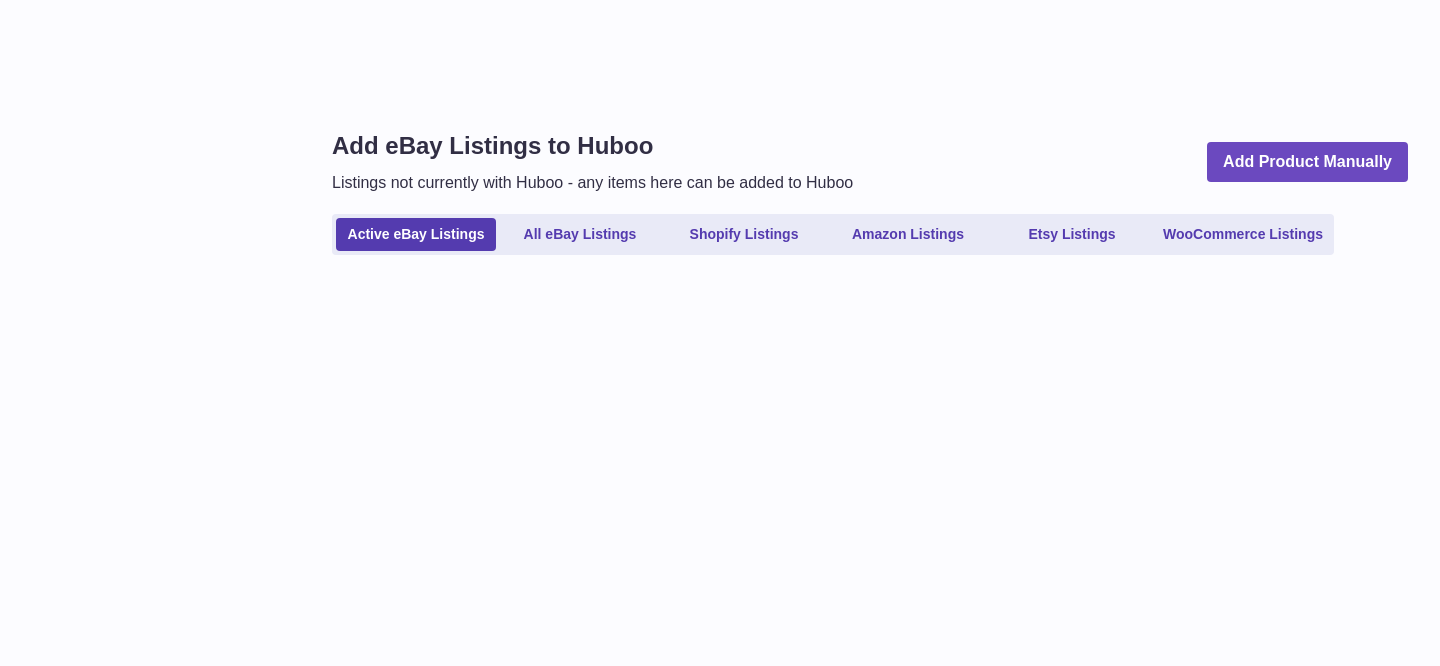 scroll, scrollTop: 0, scrollLeft: 0, axis: both 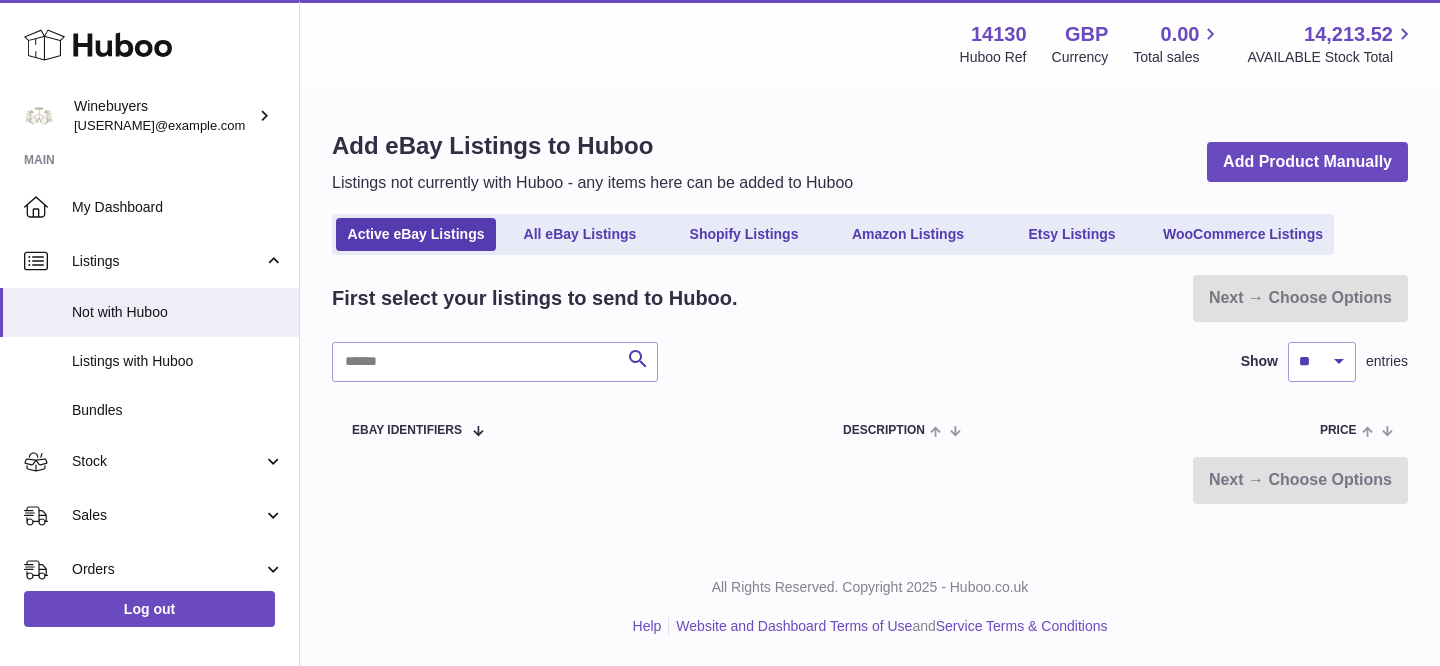 click on "Add eBay Listings to Huboo   Listings not currently with Huboo - any items here can be added to Huboo
Add Product Manually" at bounding box center [870, 162] 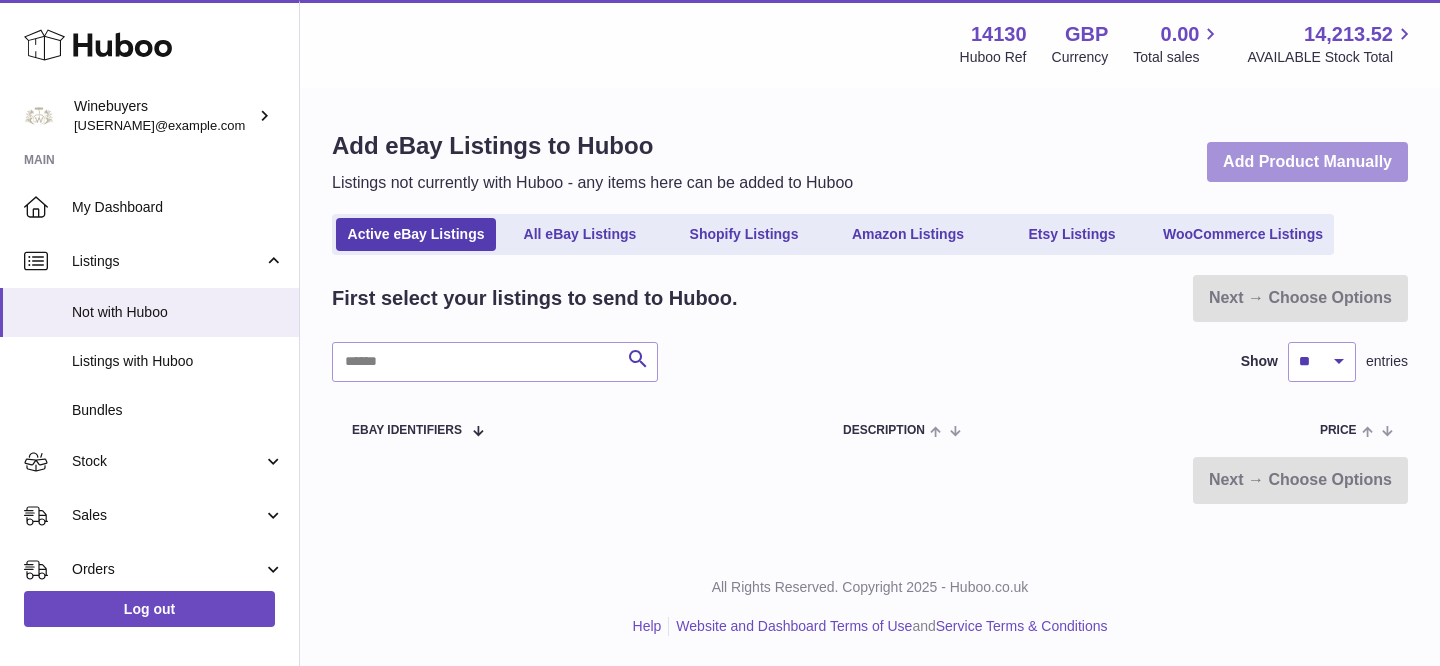 click on "Add Product Manually" at bounding box center (1307, 162) 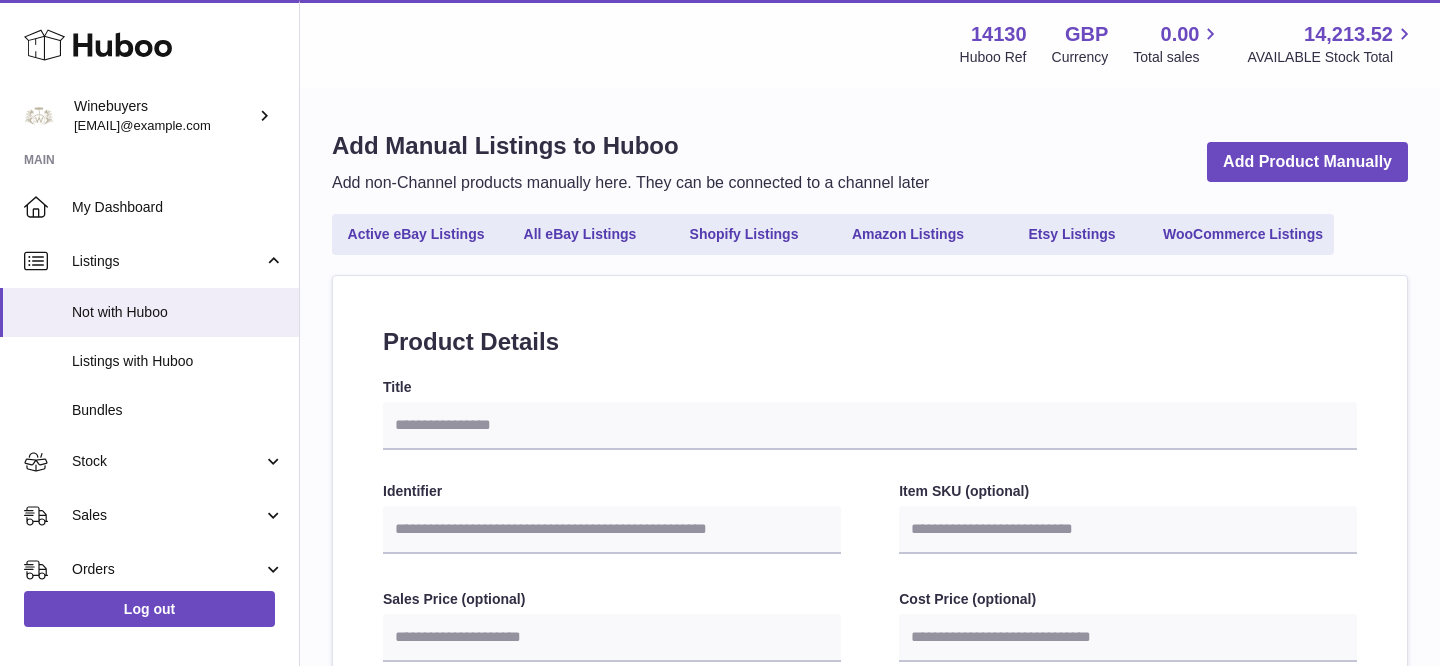 select 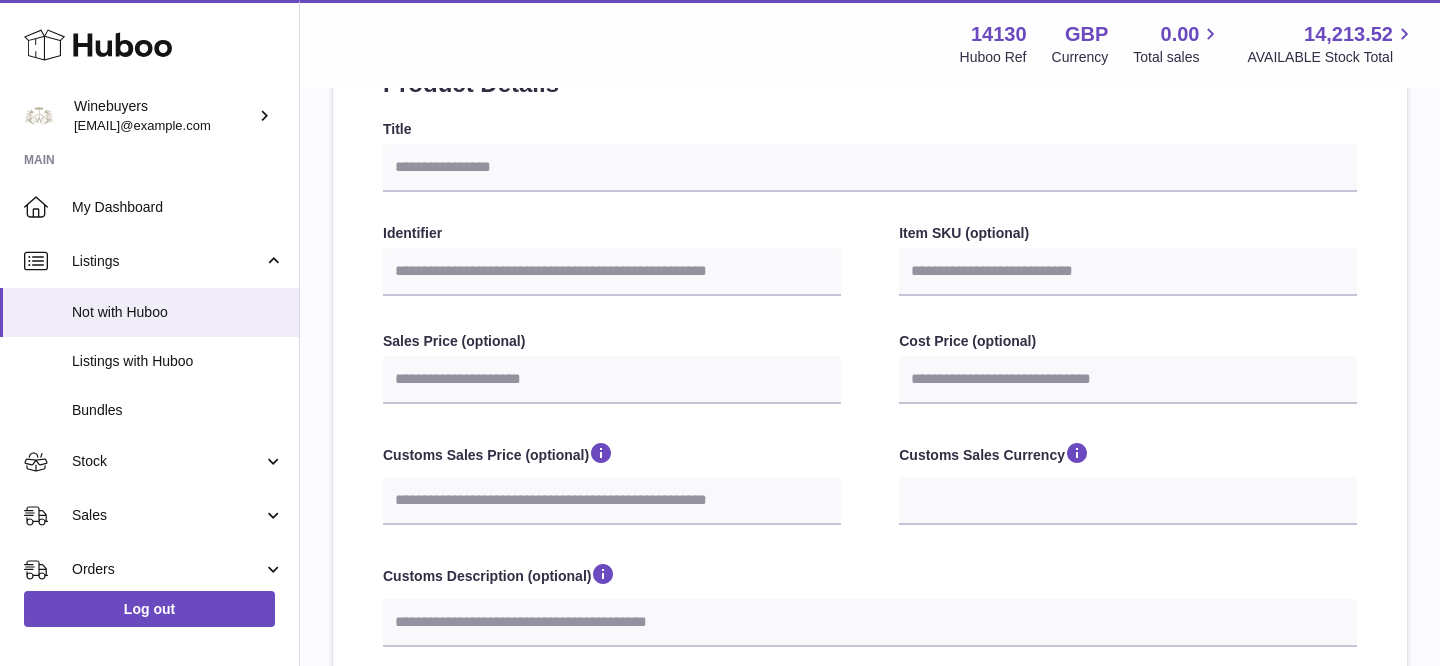 scroll, scrollTop: 232, scrollLeft: 0, axis: vertical 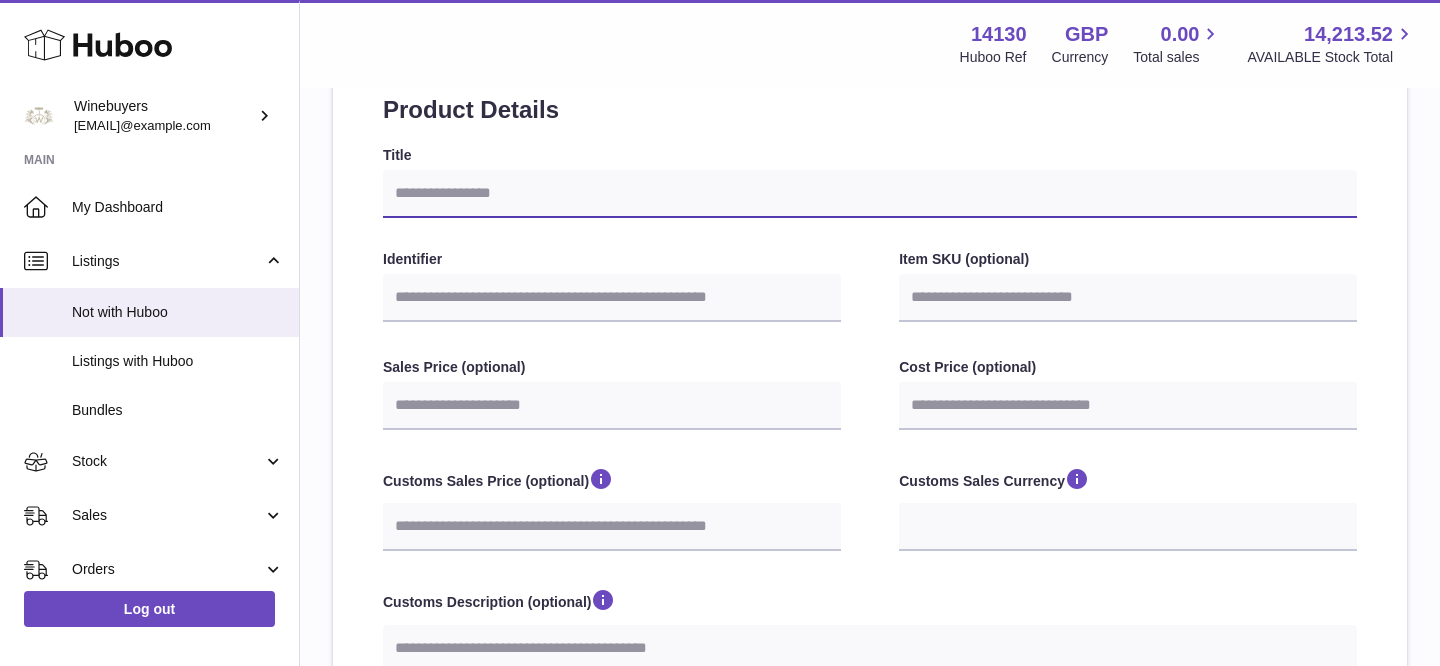 click on "Title" at bounding box center [870, 194] 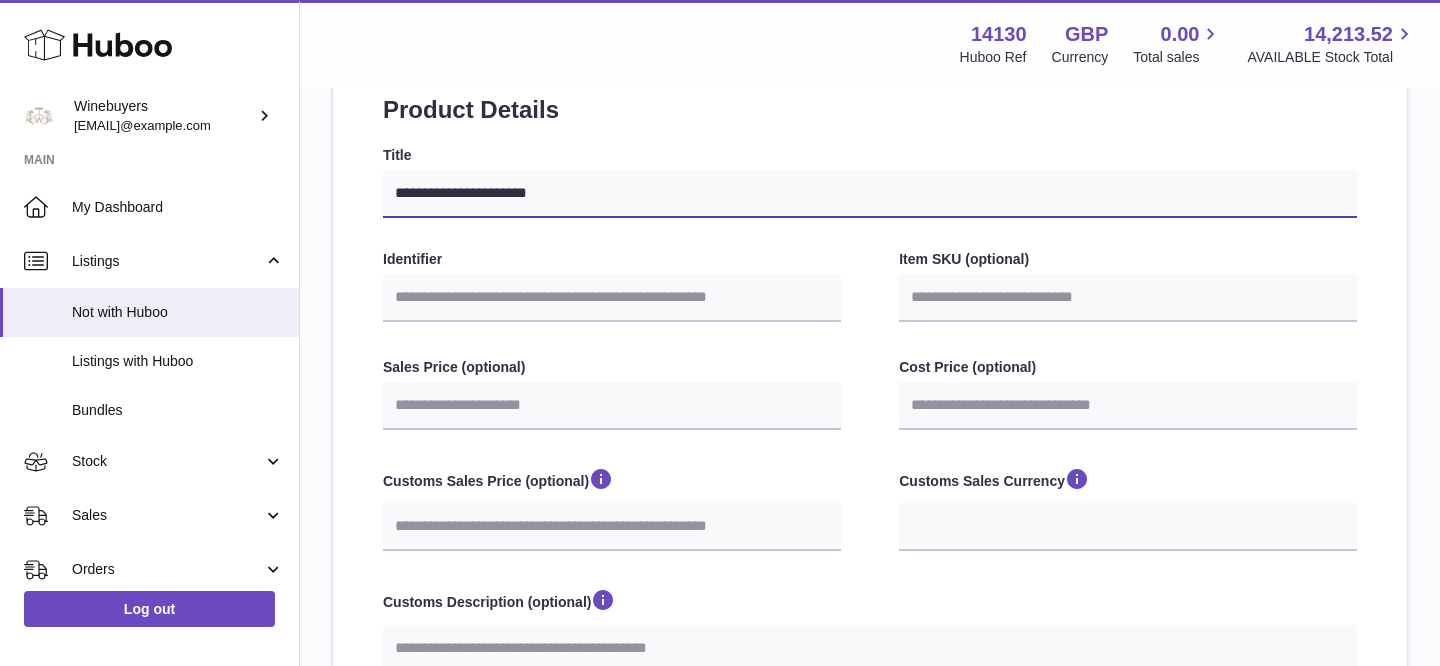 type on "**********" 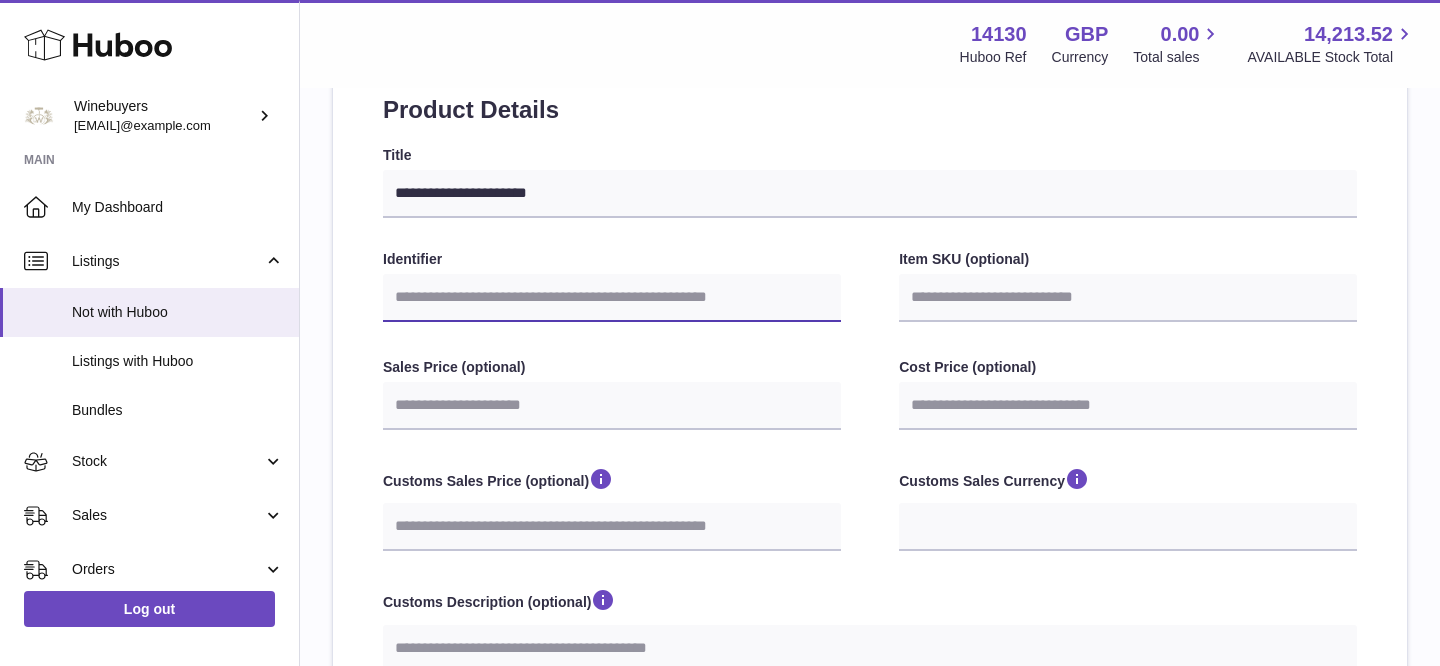 click on "Identifier" at bounding box center [612, 298] 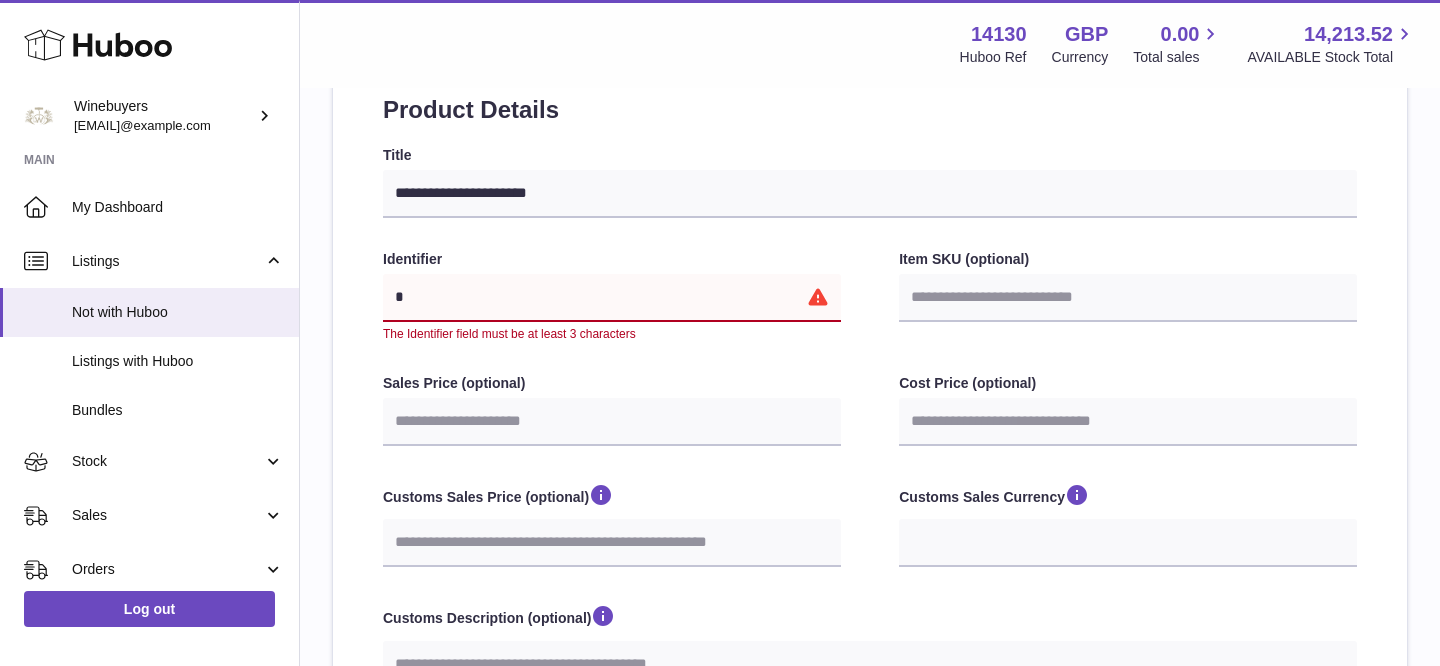 type 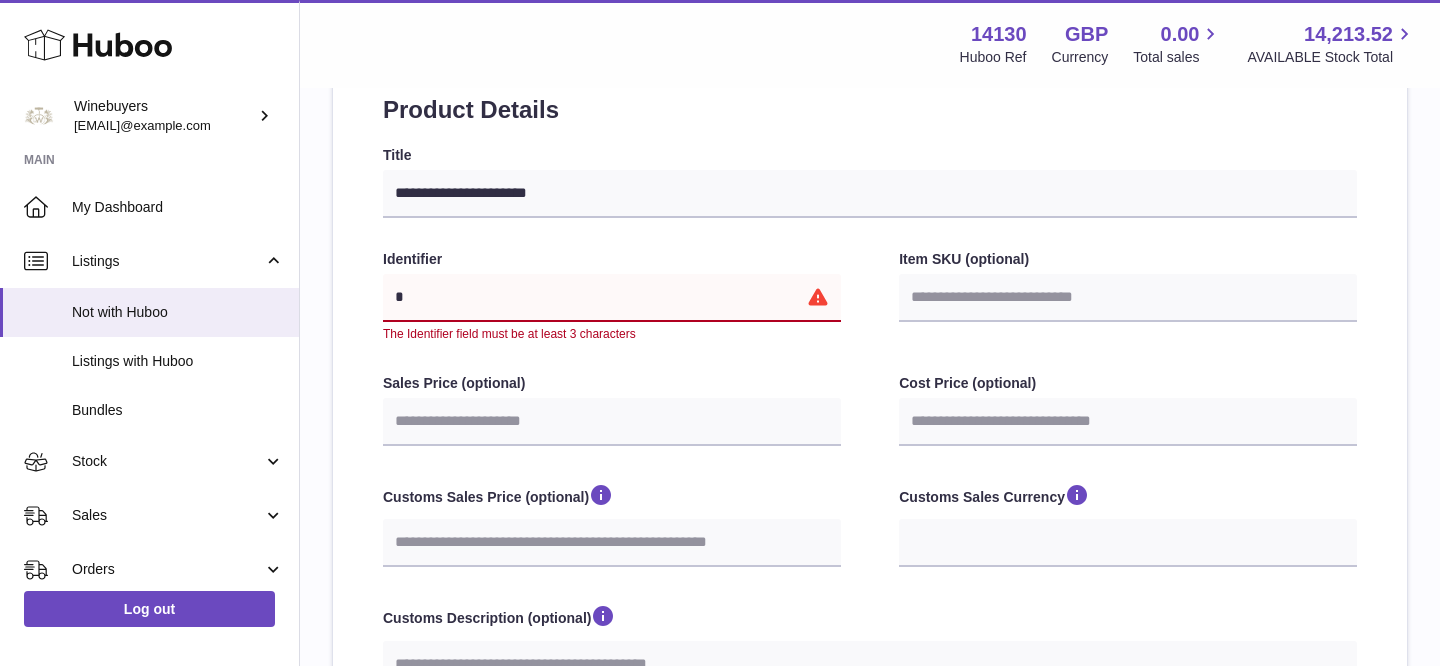 select 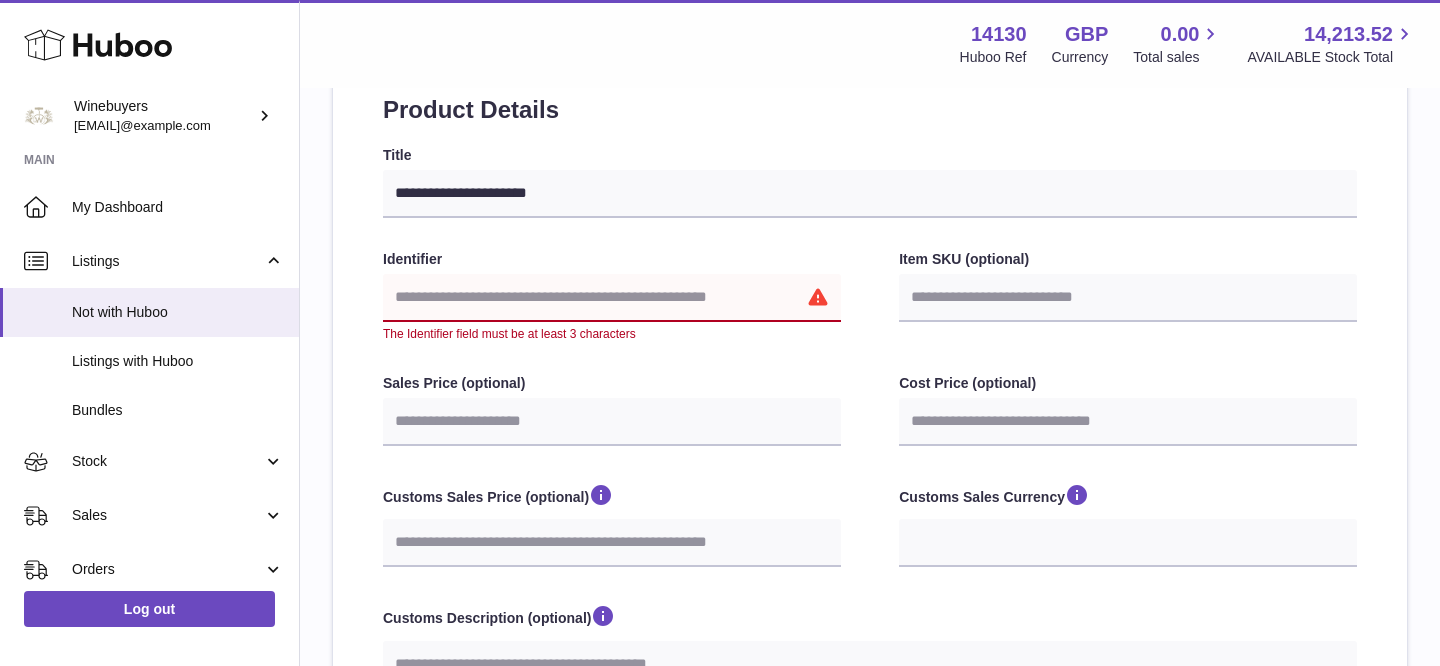 type on "*" 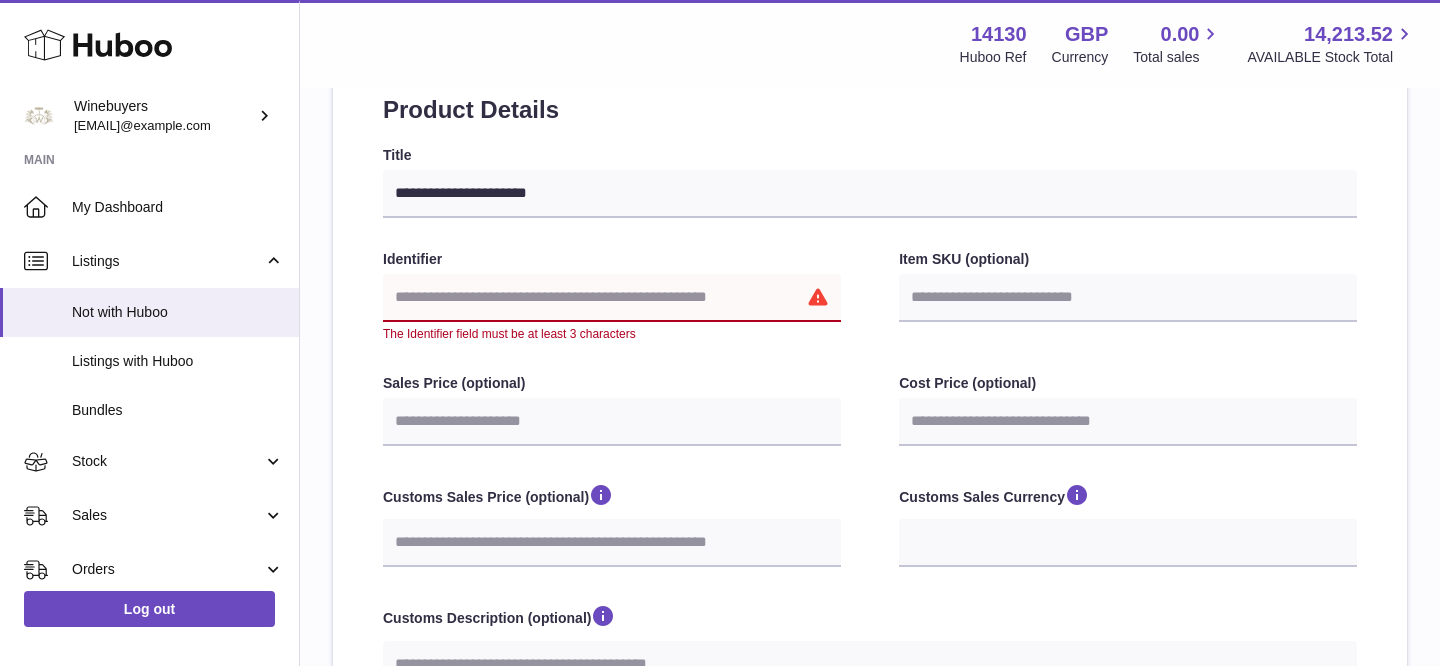 select 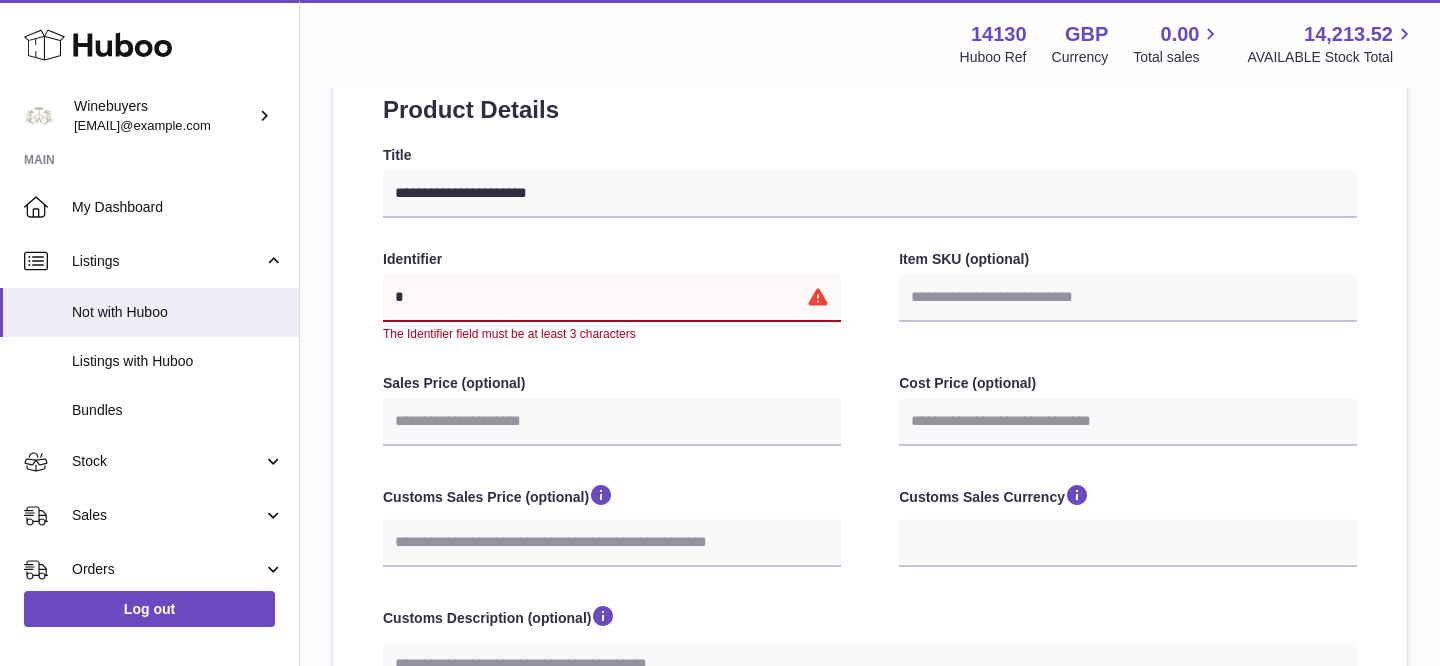 type on "**" 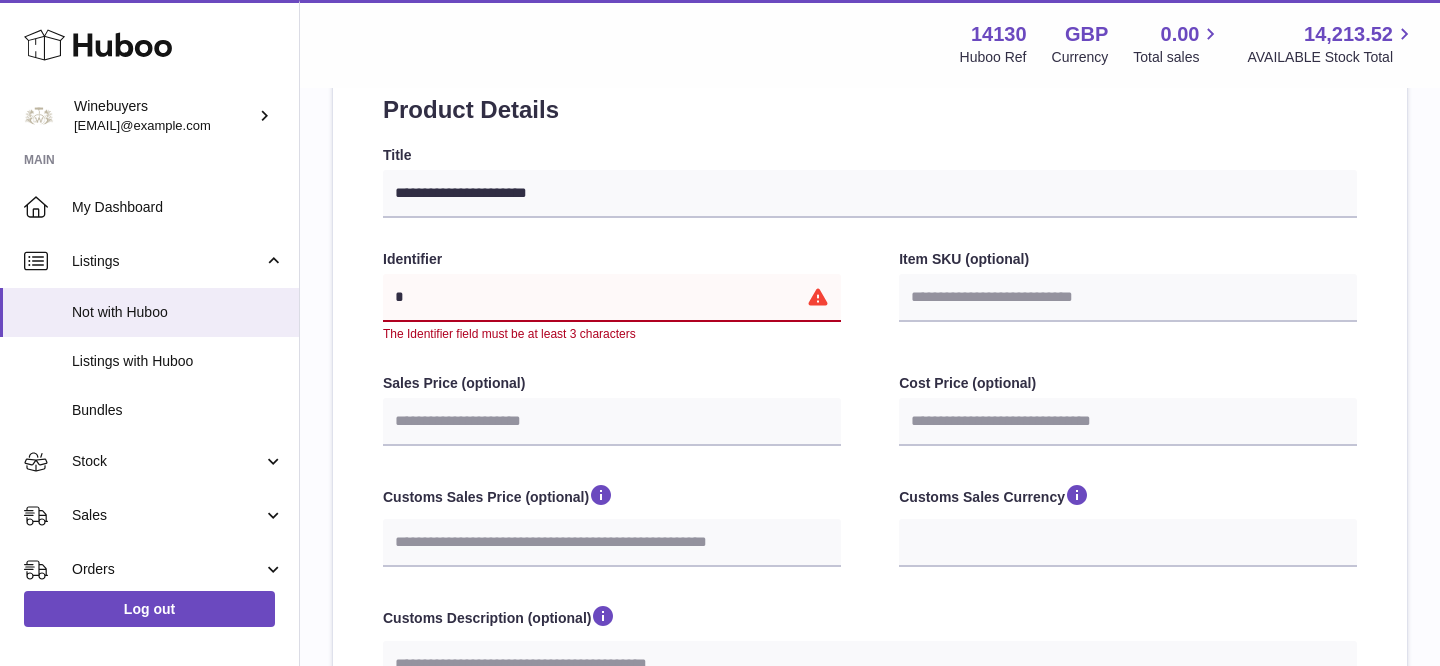 select 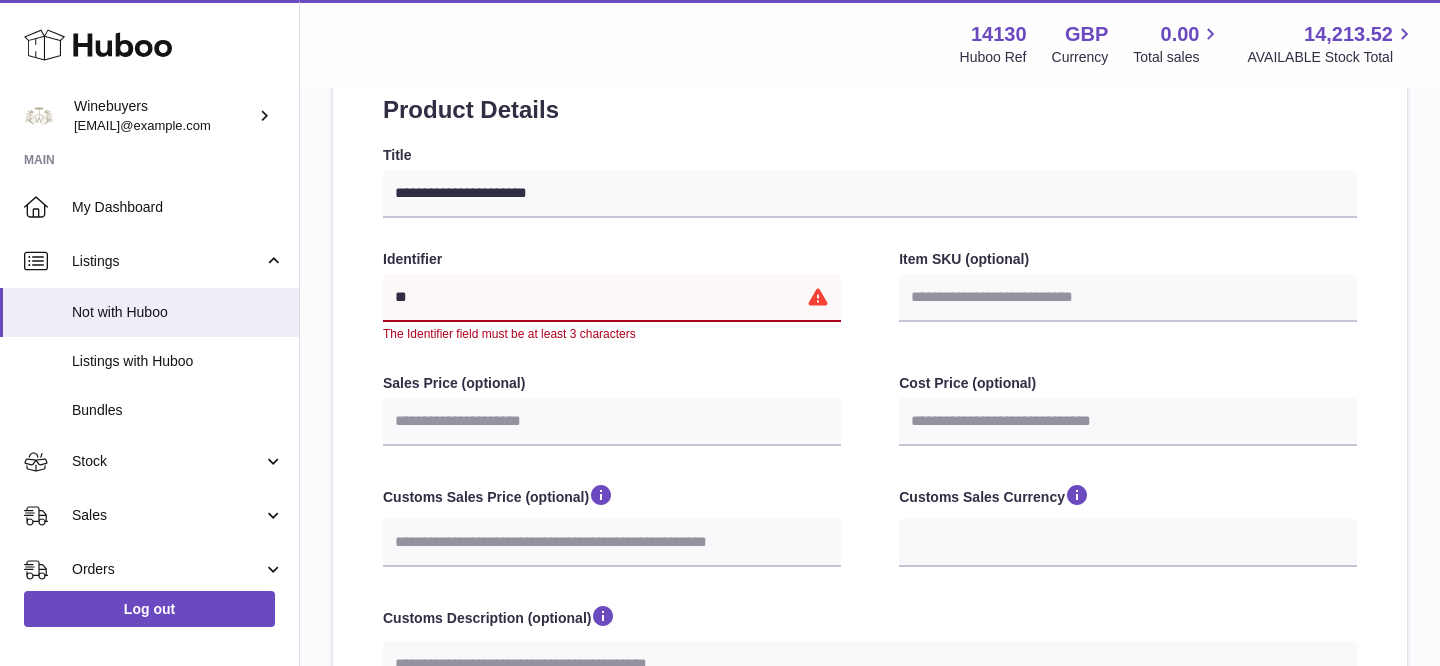 type on "***" 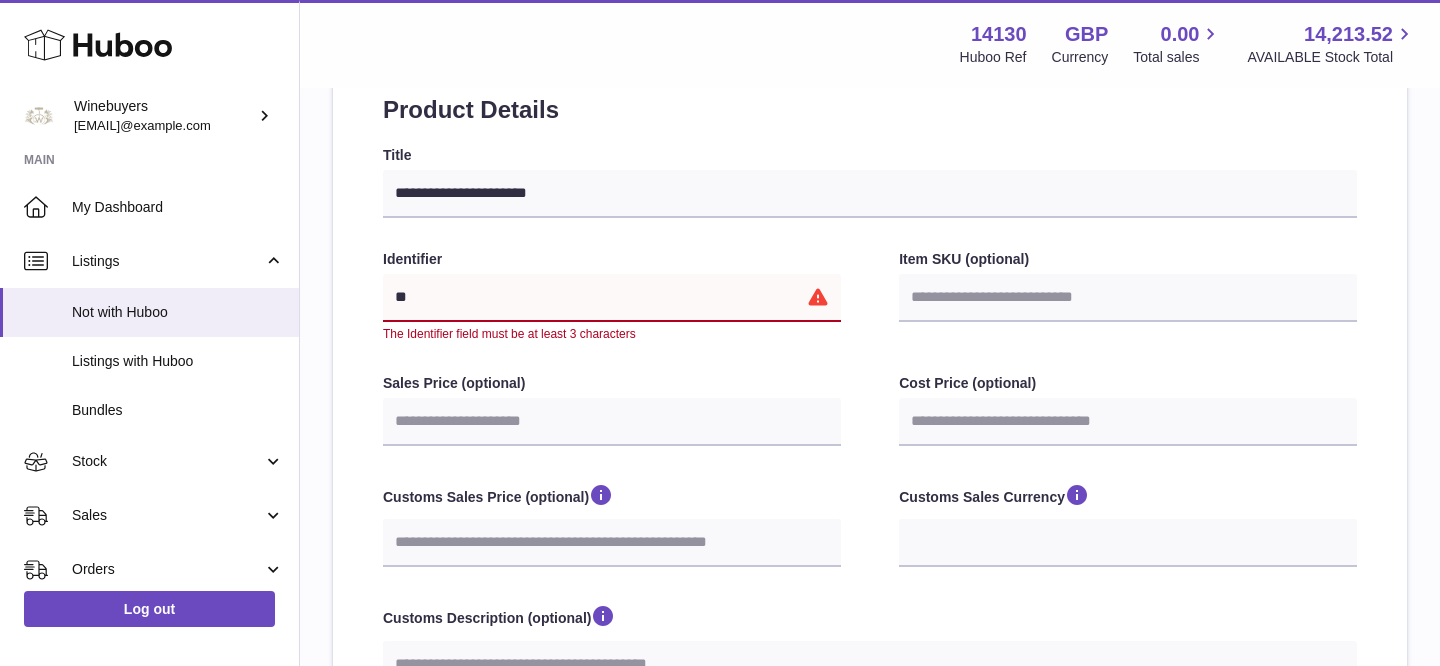 select 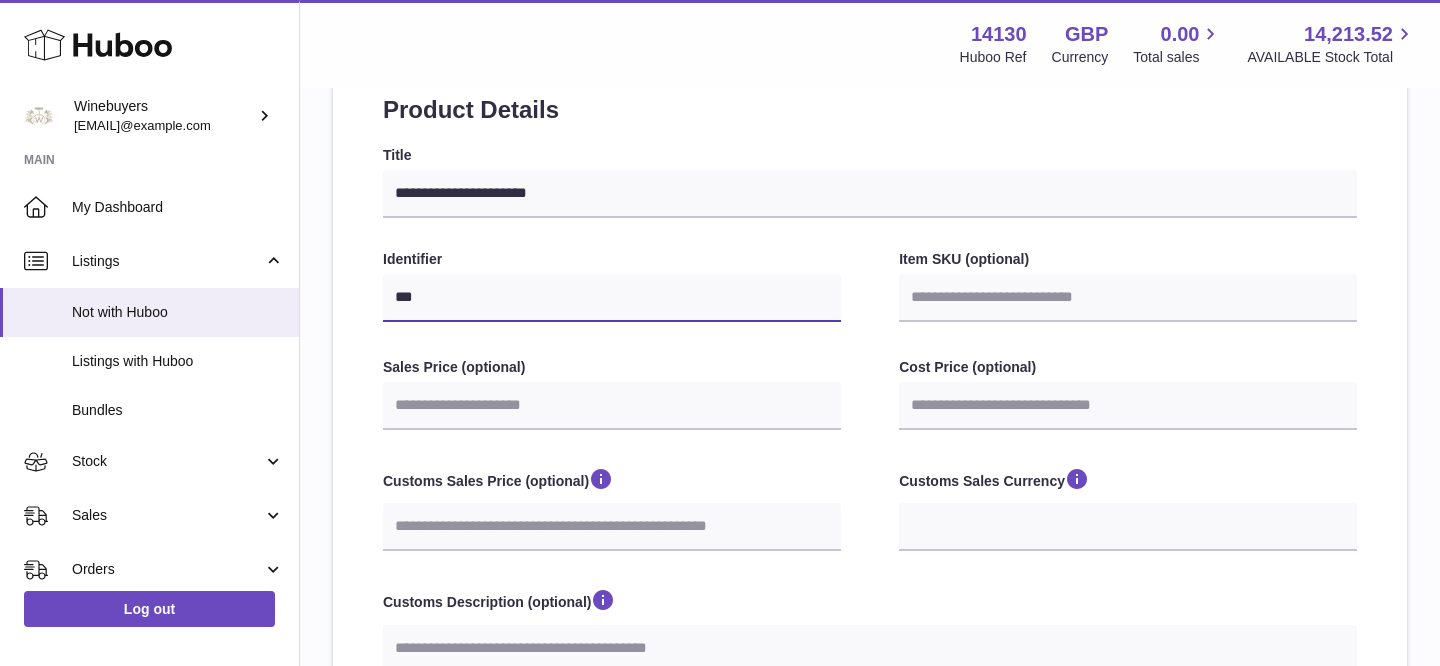 type on "****" 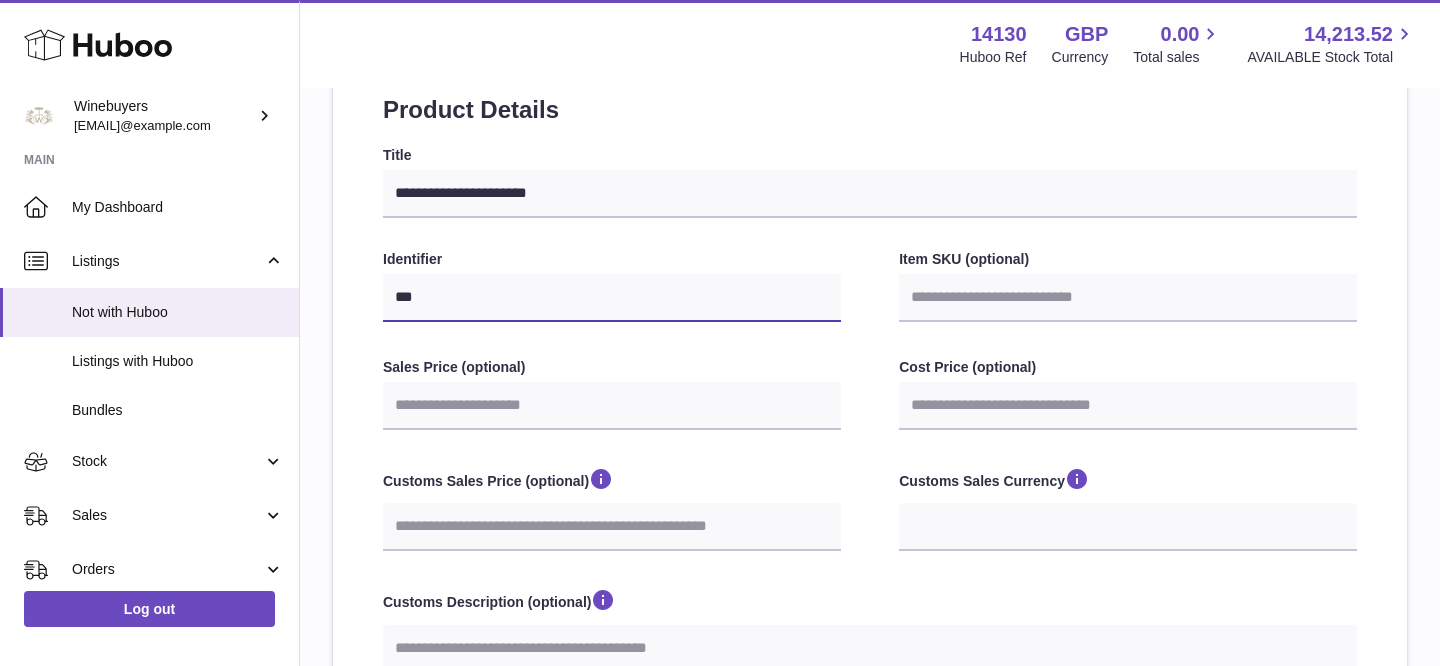select 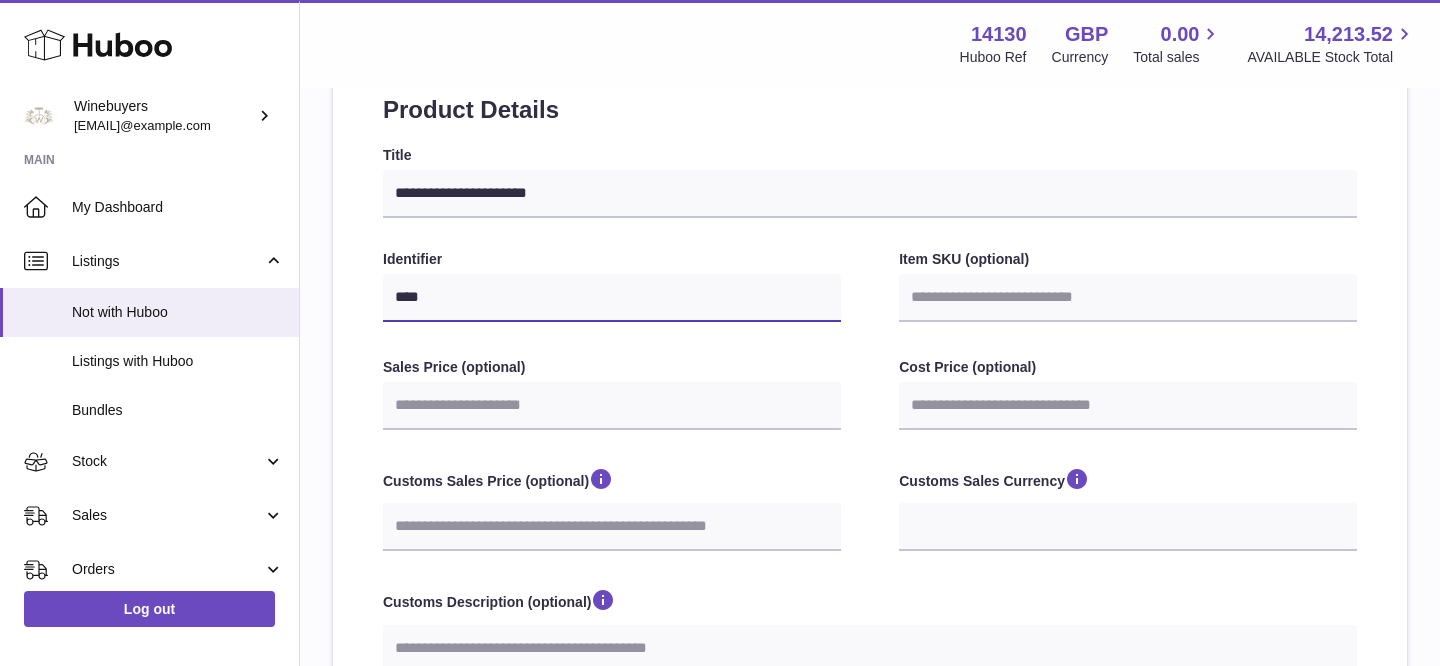 type on "*****" 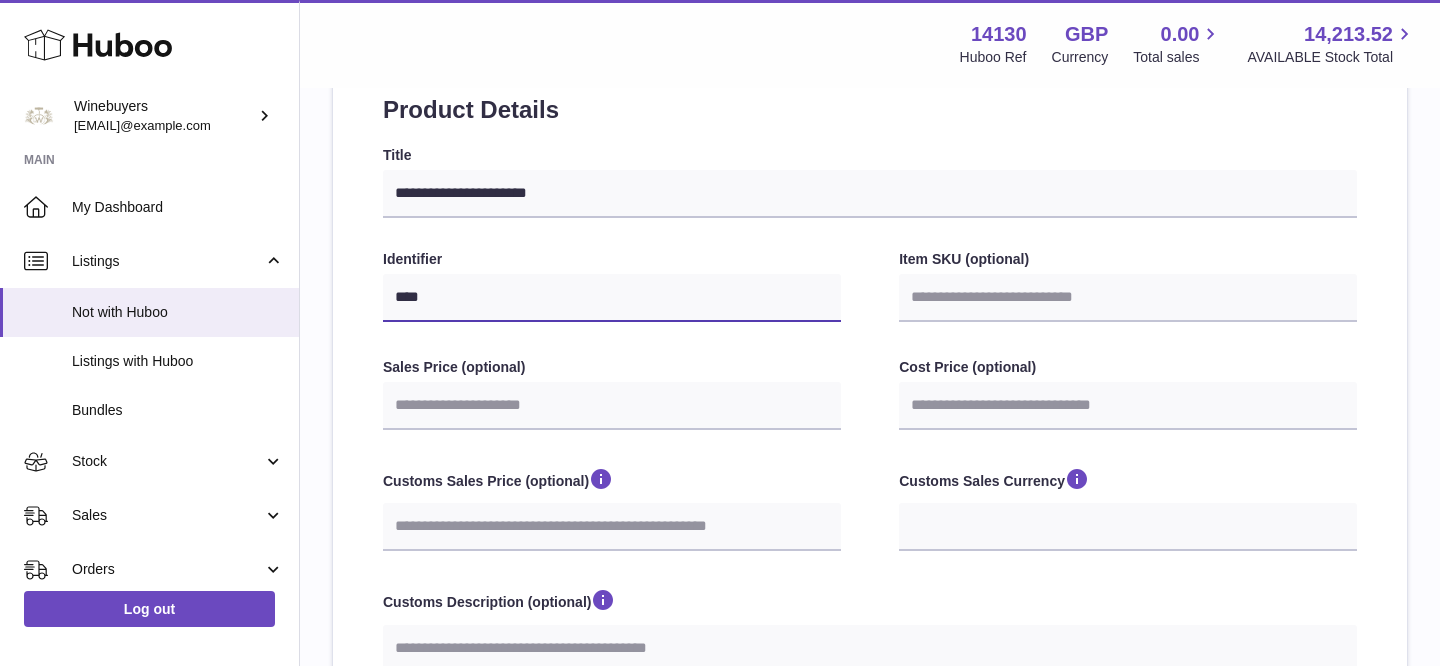 select 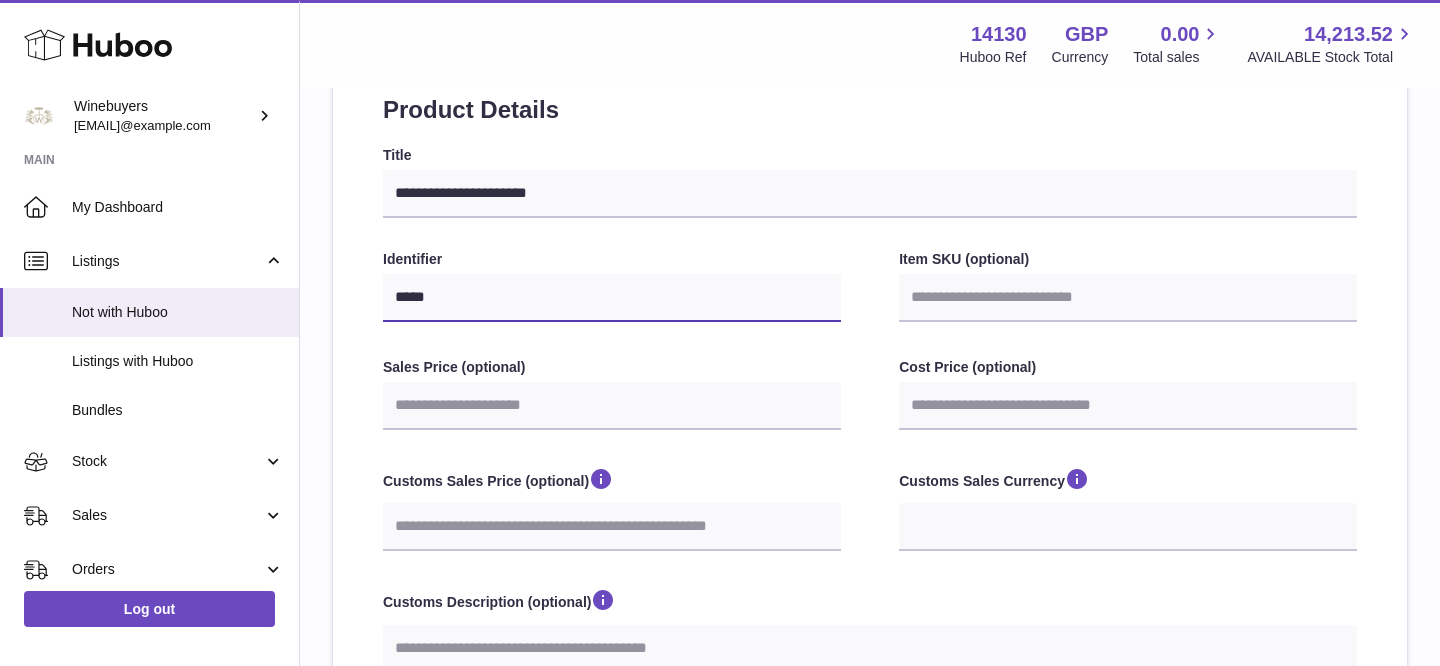 type on "******" 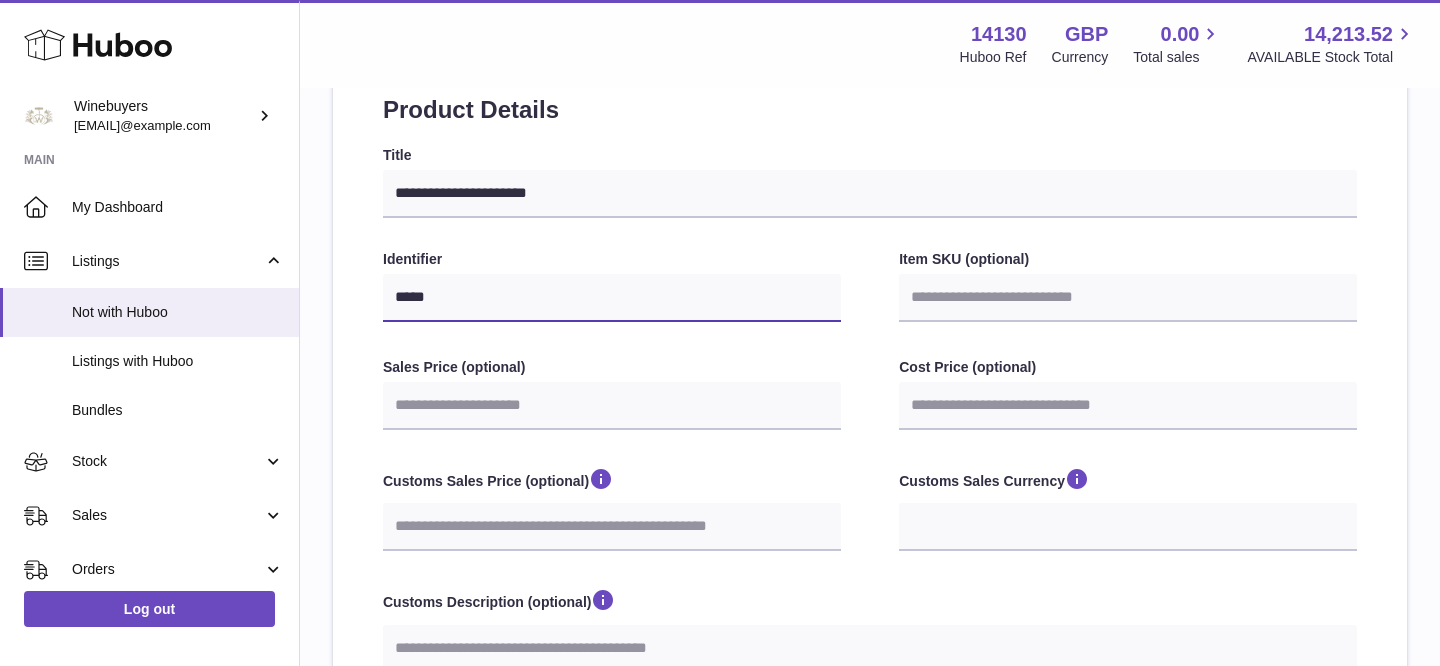 select 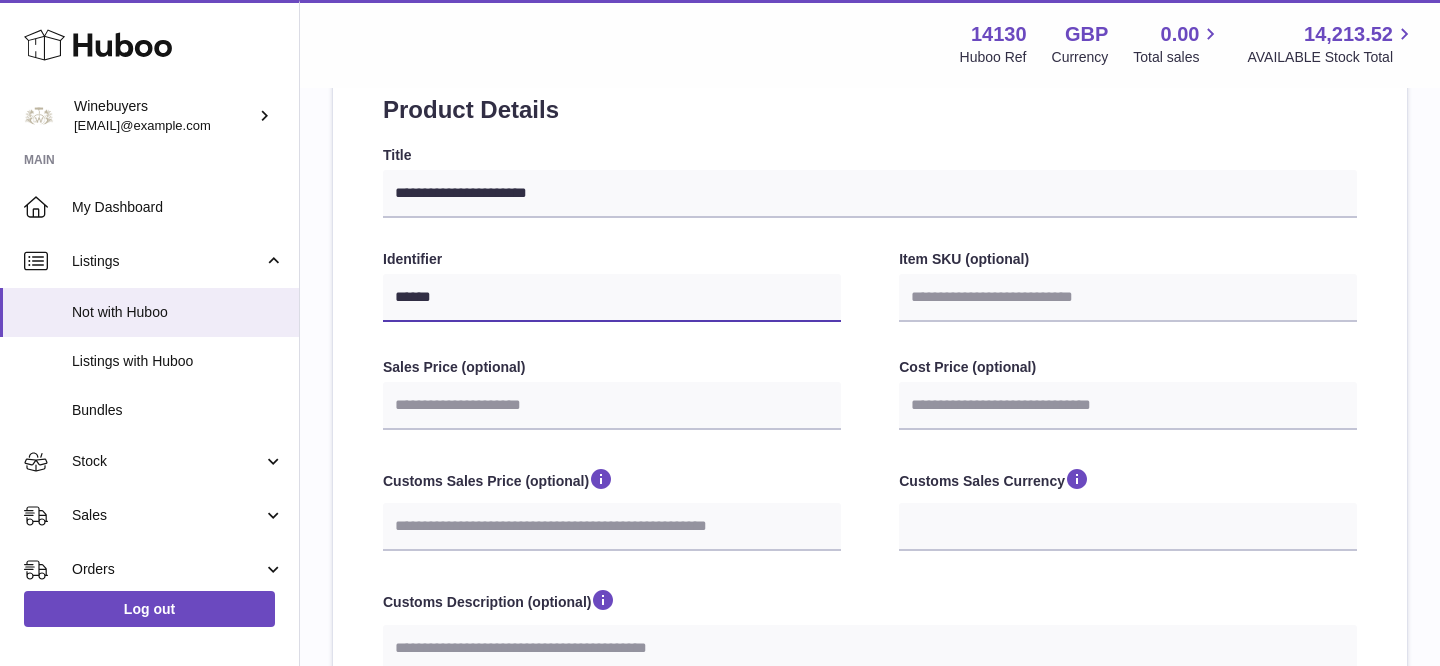 type on "******" 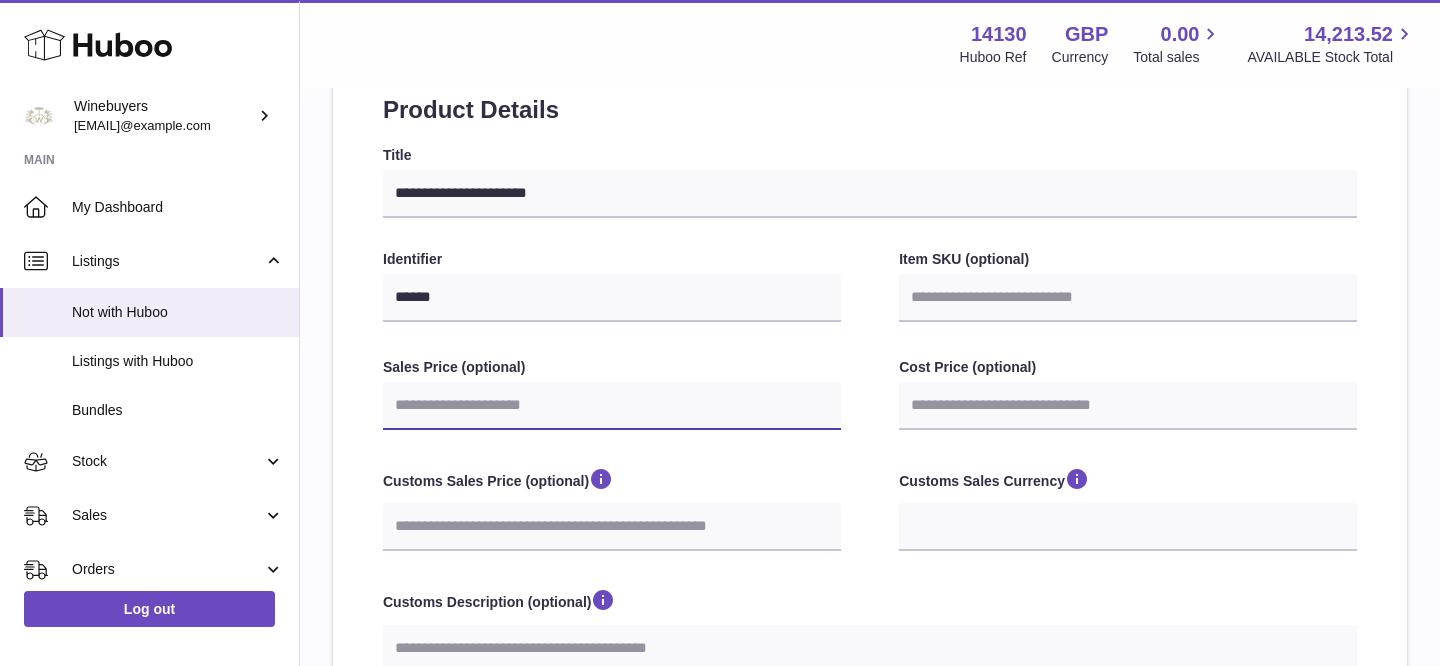 click on "Sales Price (optional)" at bounding box center (612, 406) 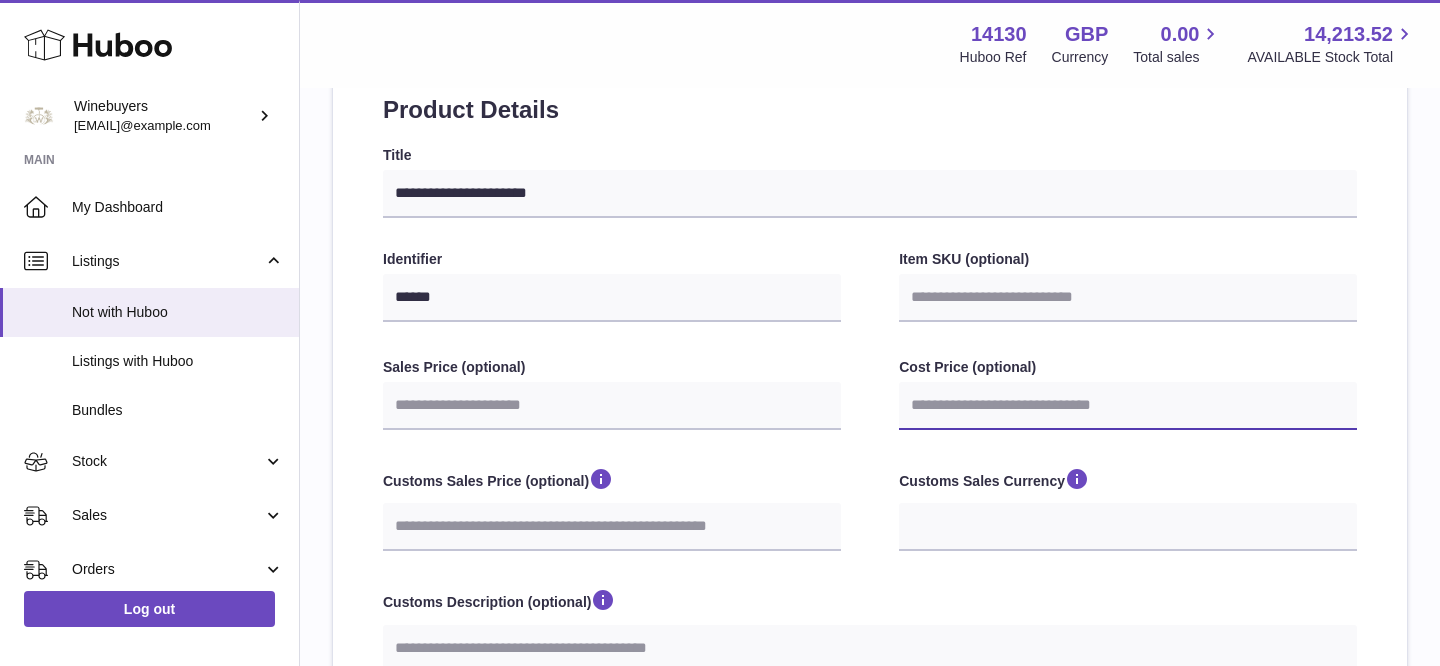 click on "Cost Price (optional)" at bounding box center (1128, 406) 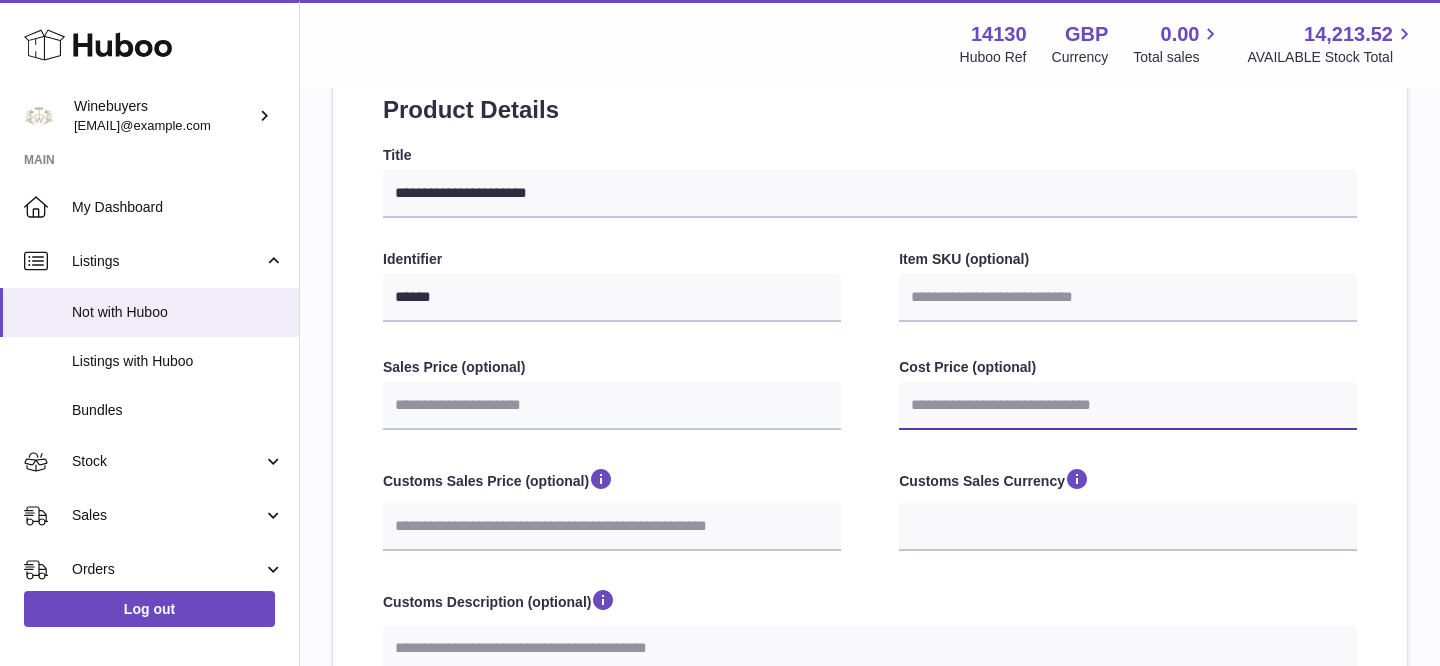 type on "****" 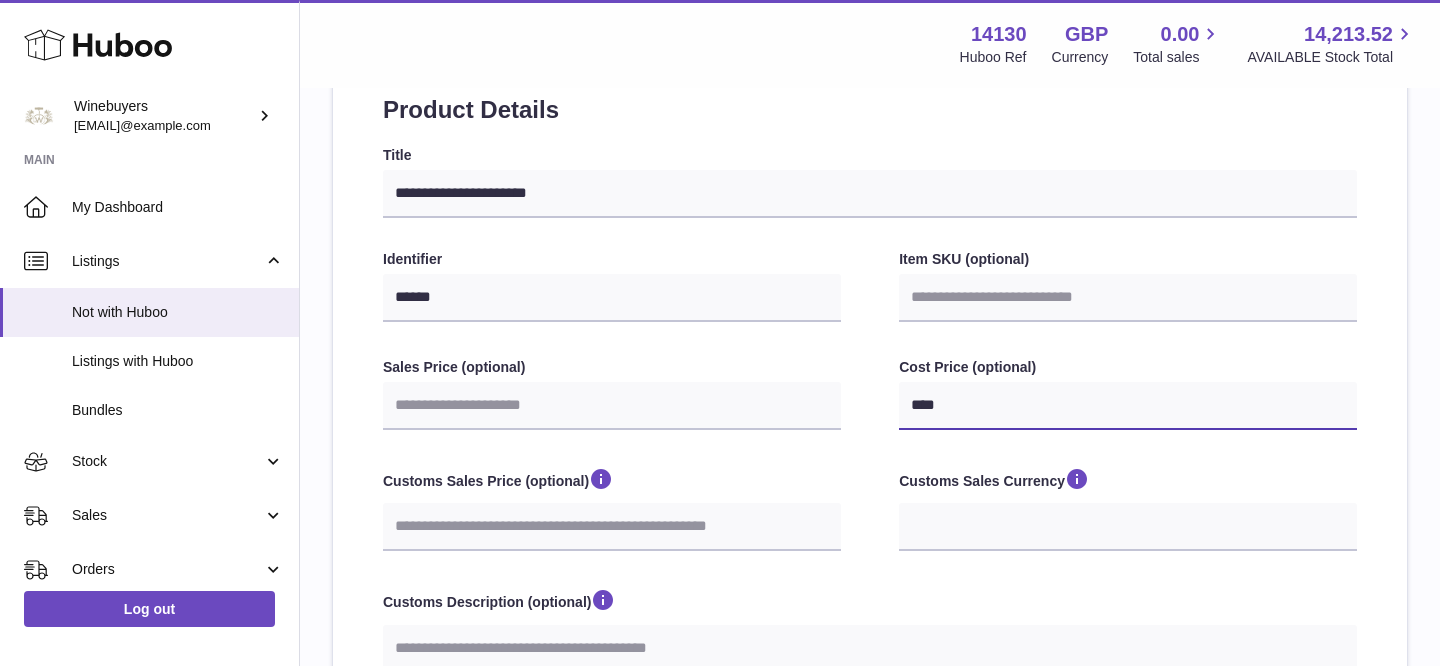 select 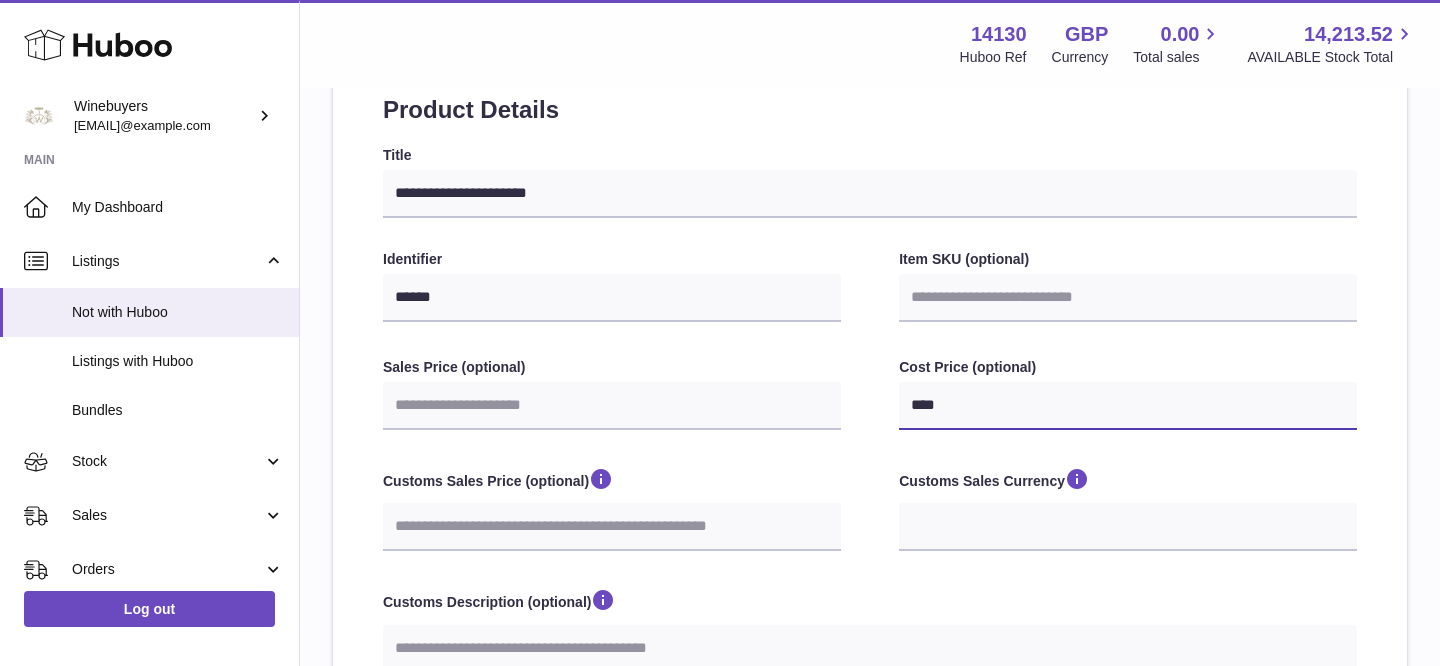 select 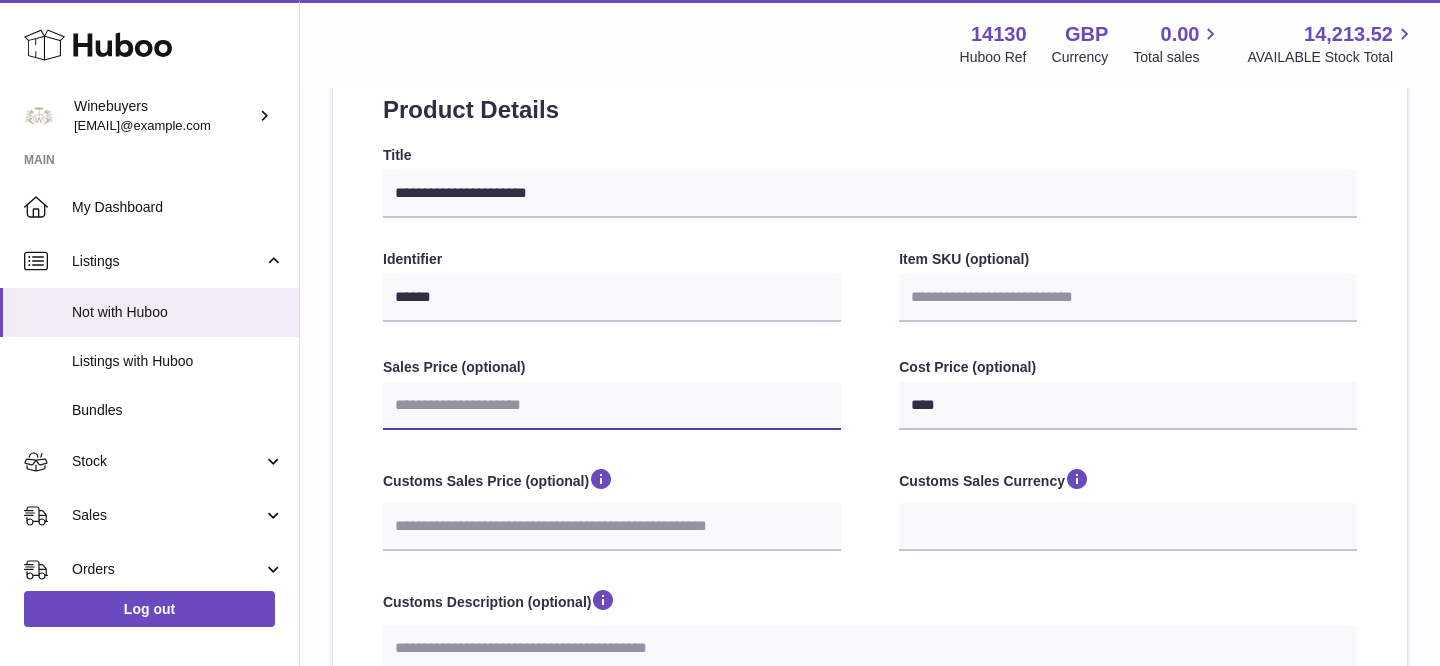click on "Sales Price (optional)" at bounding box center (612, 406) 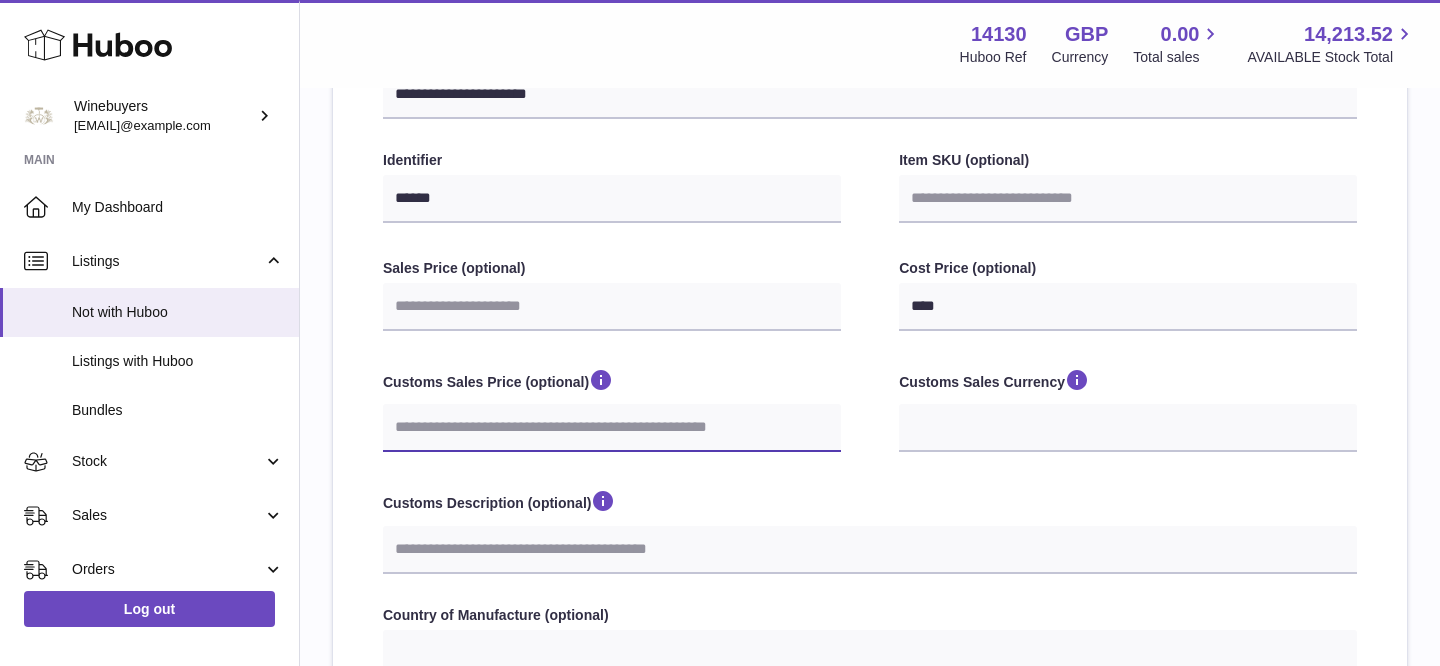 click on "Customs Sales Price (optional)" at bounding box center (612, 428) 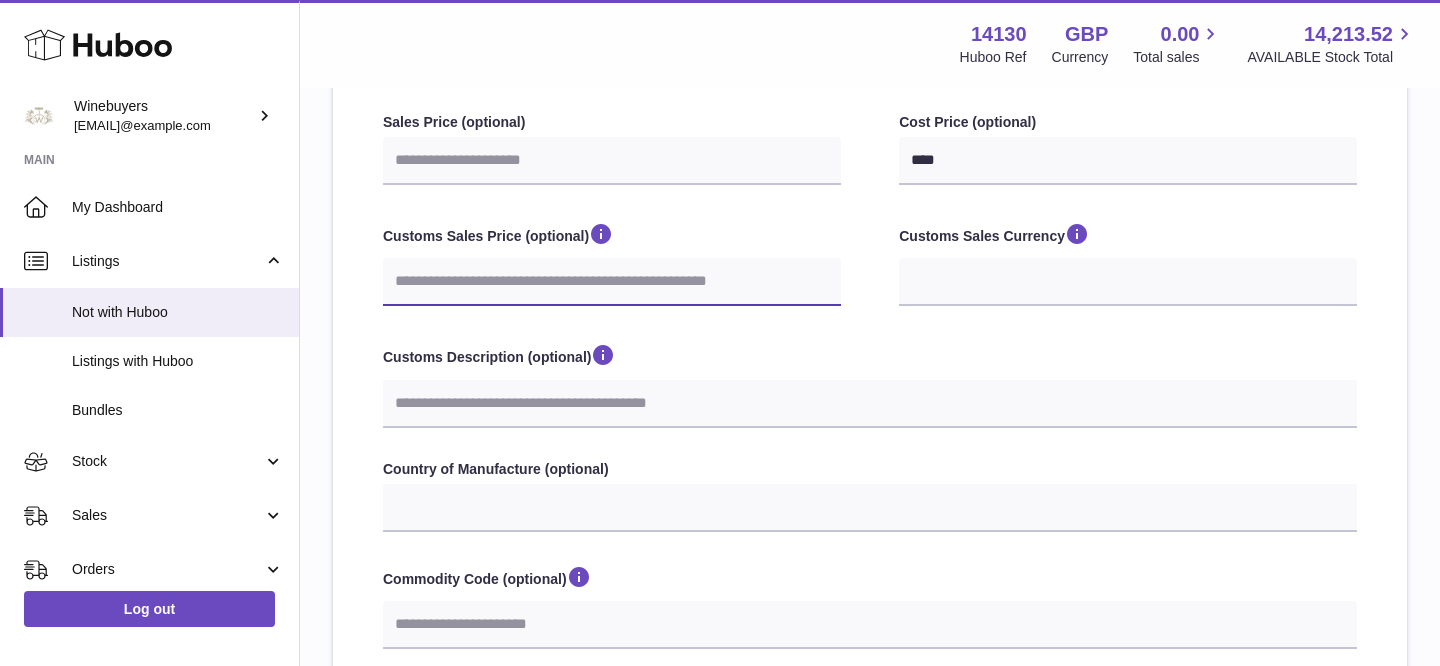 scroll, scrollTop: 478, scrollLeft: 0, axis: vertical 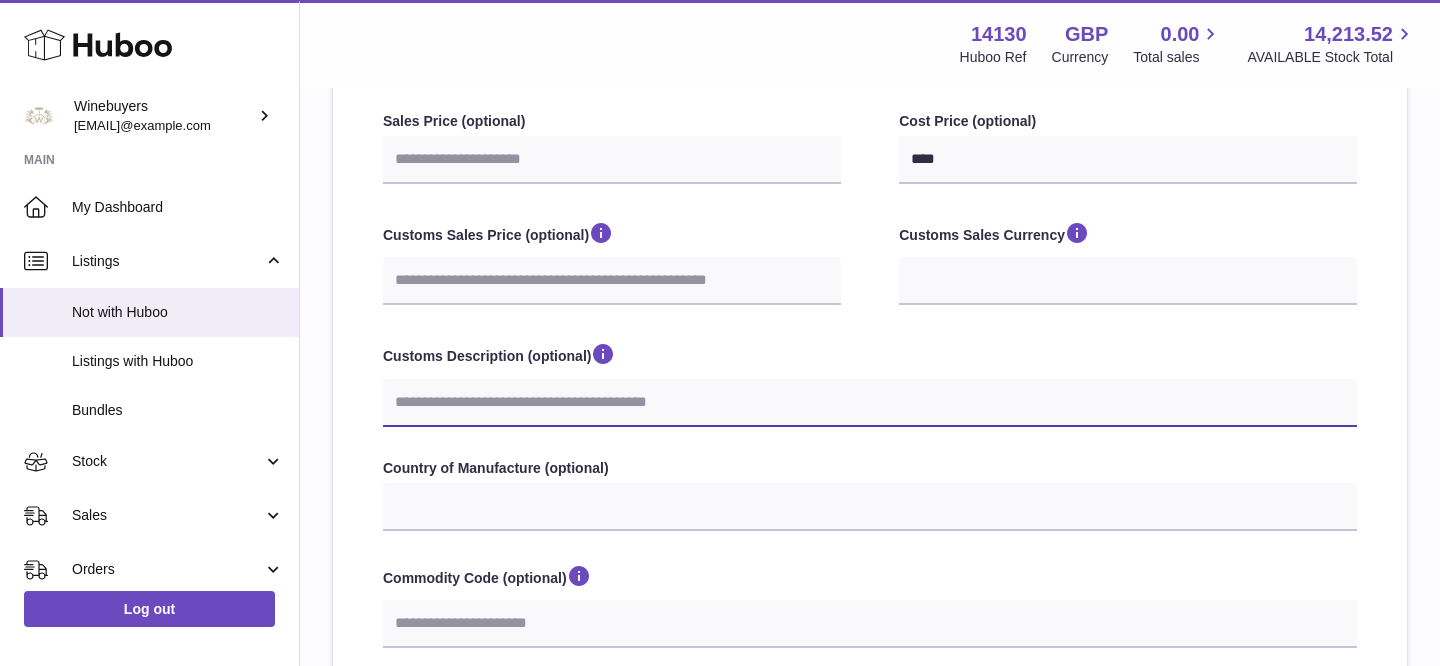 click on "Customs Description (optional)" at bounding box center (870, 403) 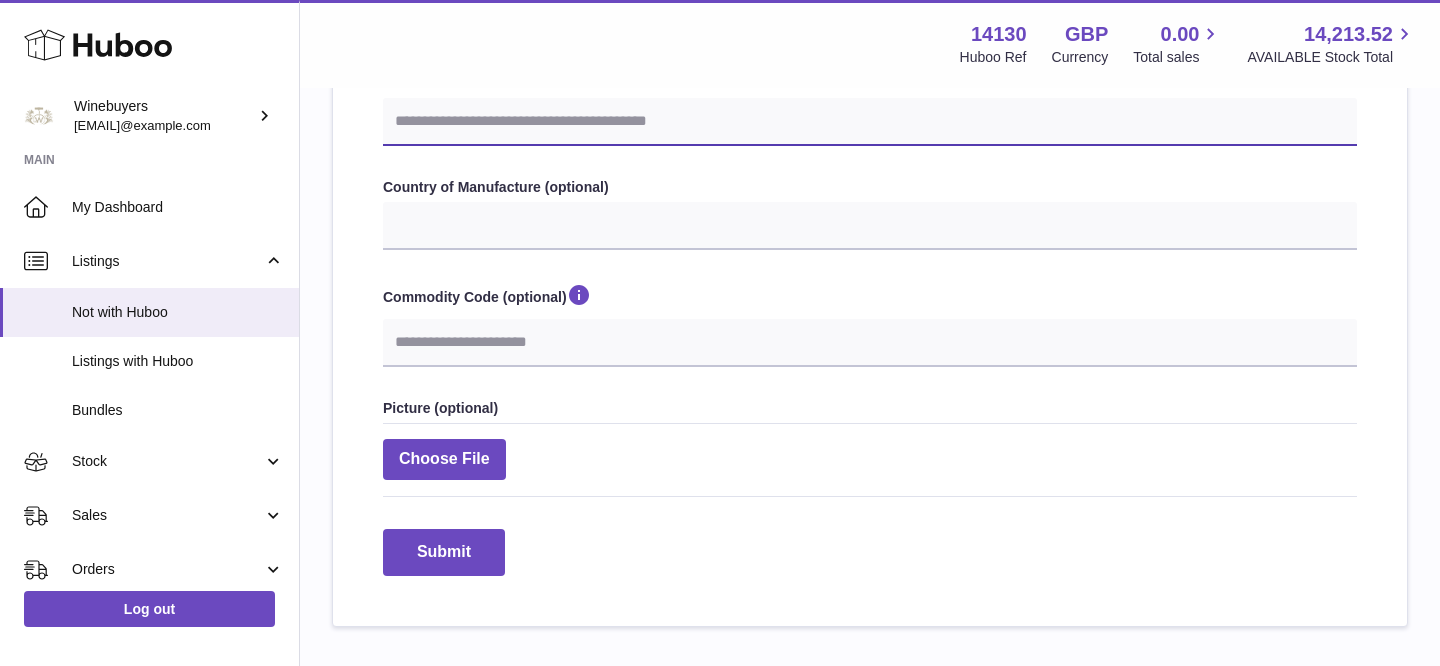 scroll, scrollTop: 793, scrollLeft: 0, axis: vertical 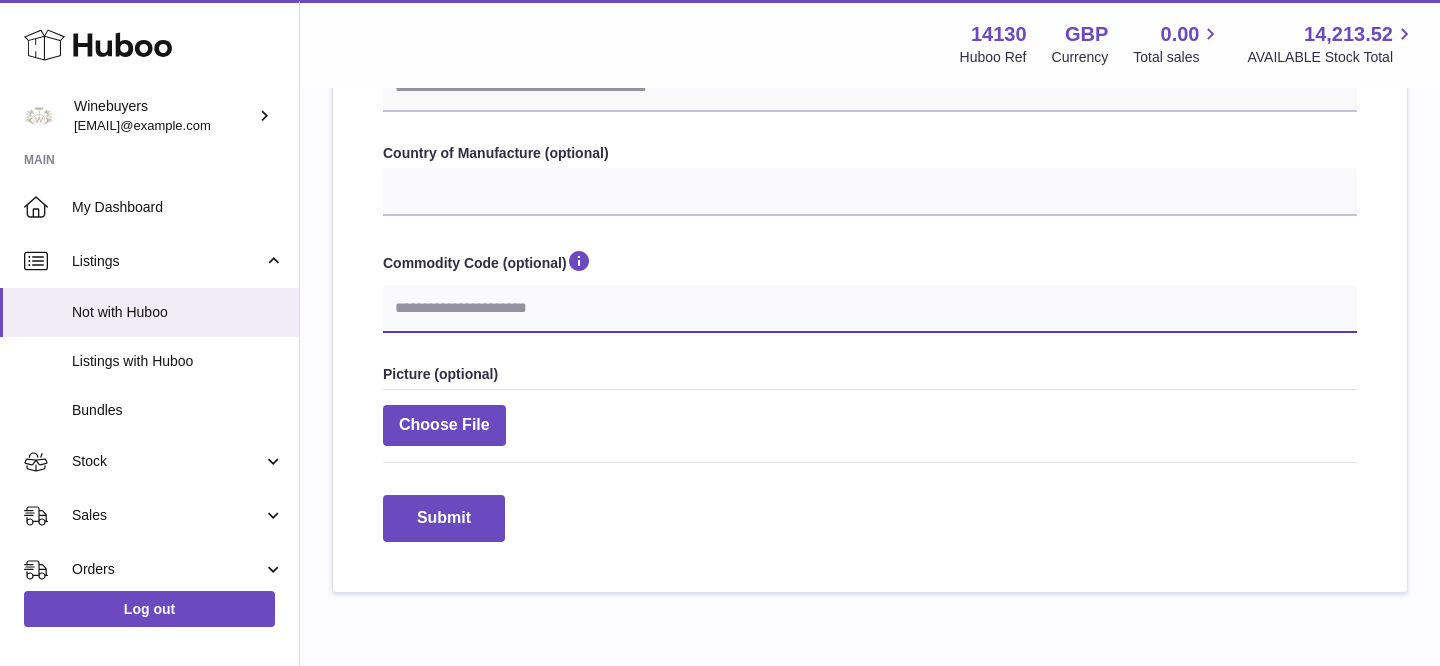 click on "Commodity Code (optional)" at bounding box center (870, 309) 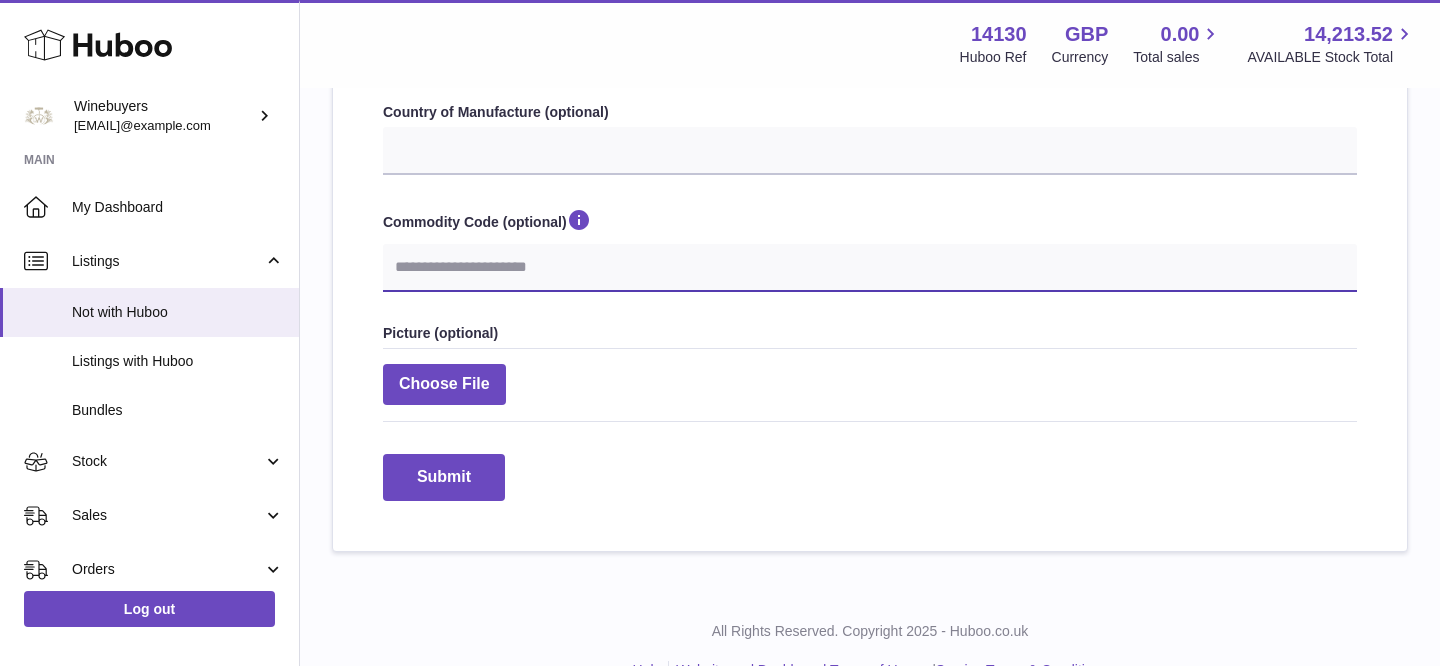 scroll, scrollTop: 837, scrollLeft: 0, axis: vertical 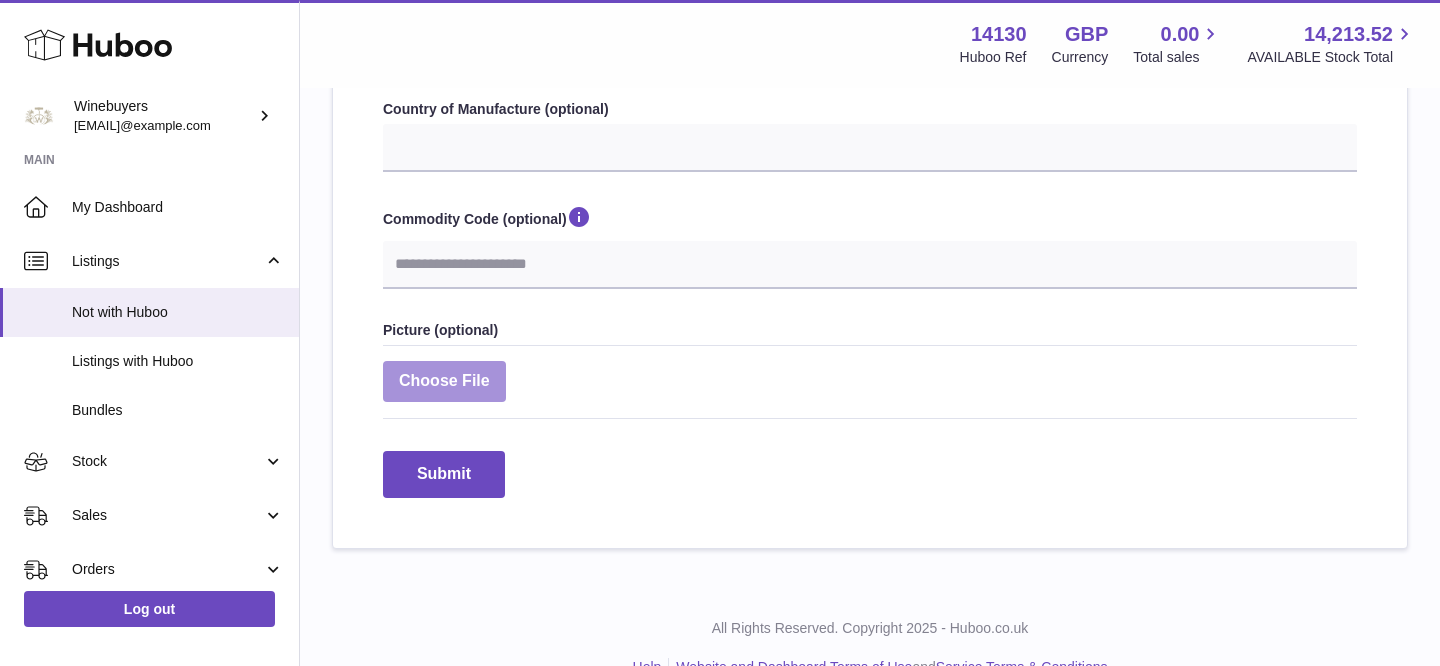 click at bounding box center [444, 381] 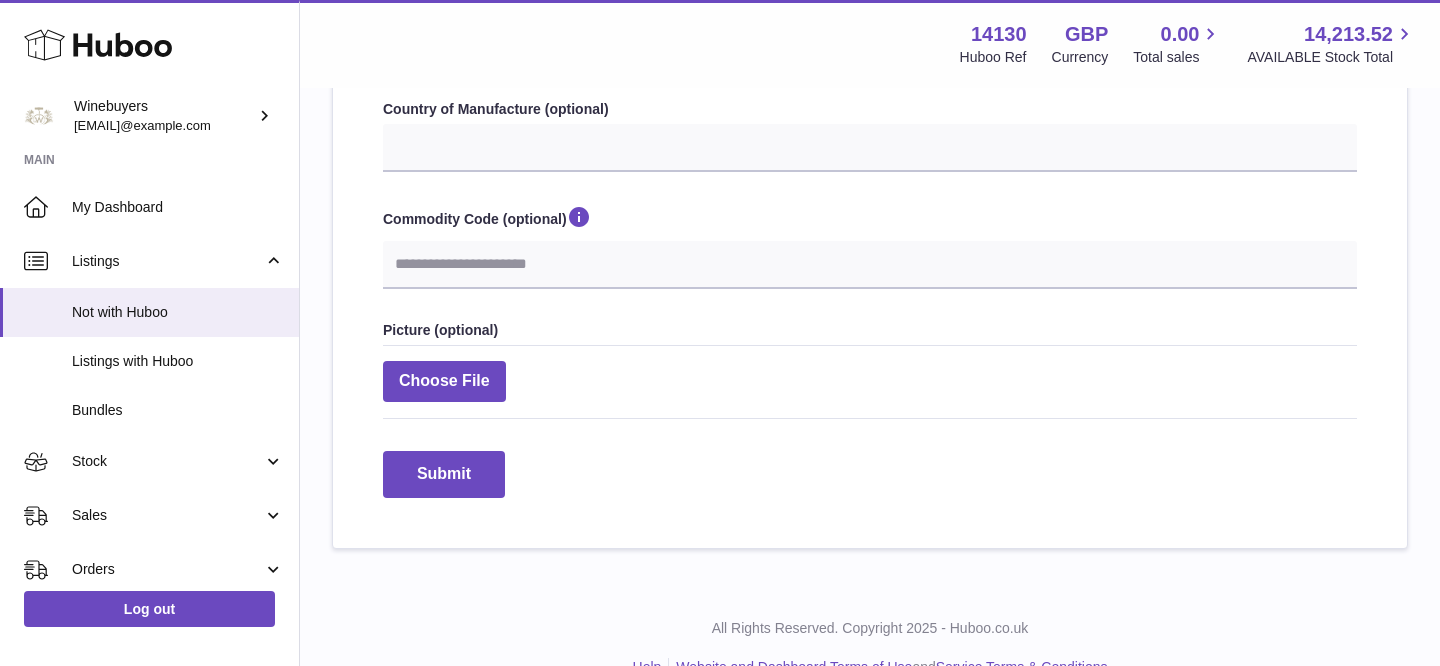 type on "**********" 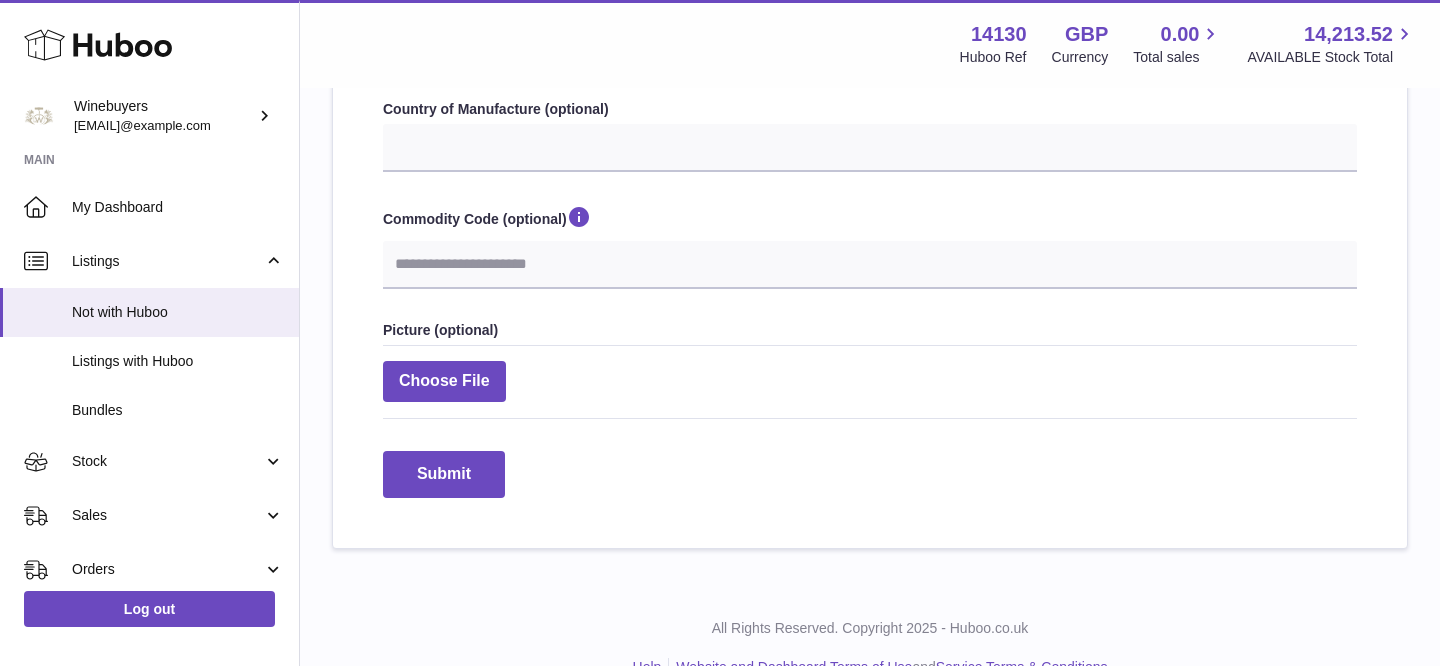 select 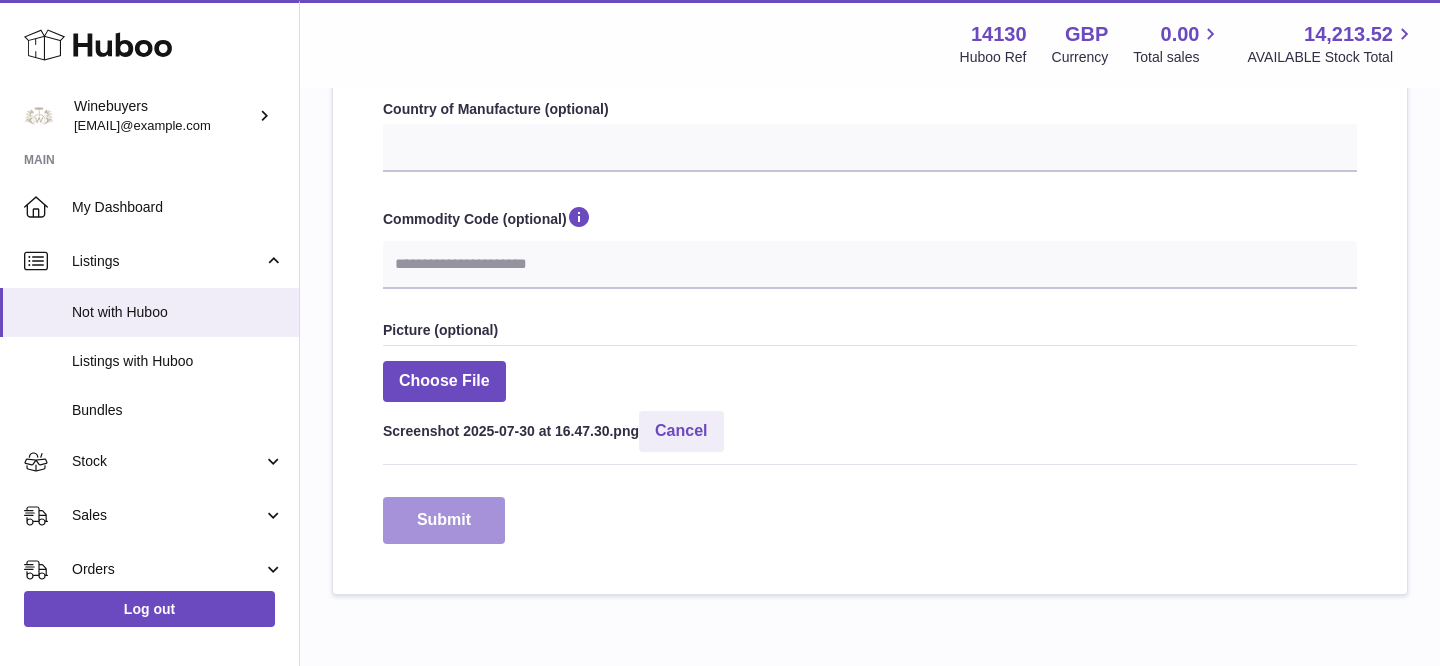 click on "Submit" at bounding box center [444, 520] 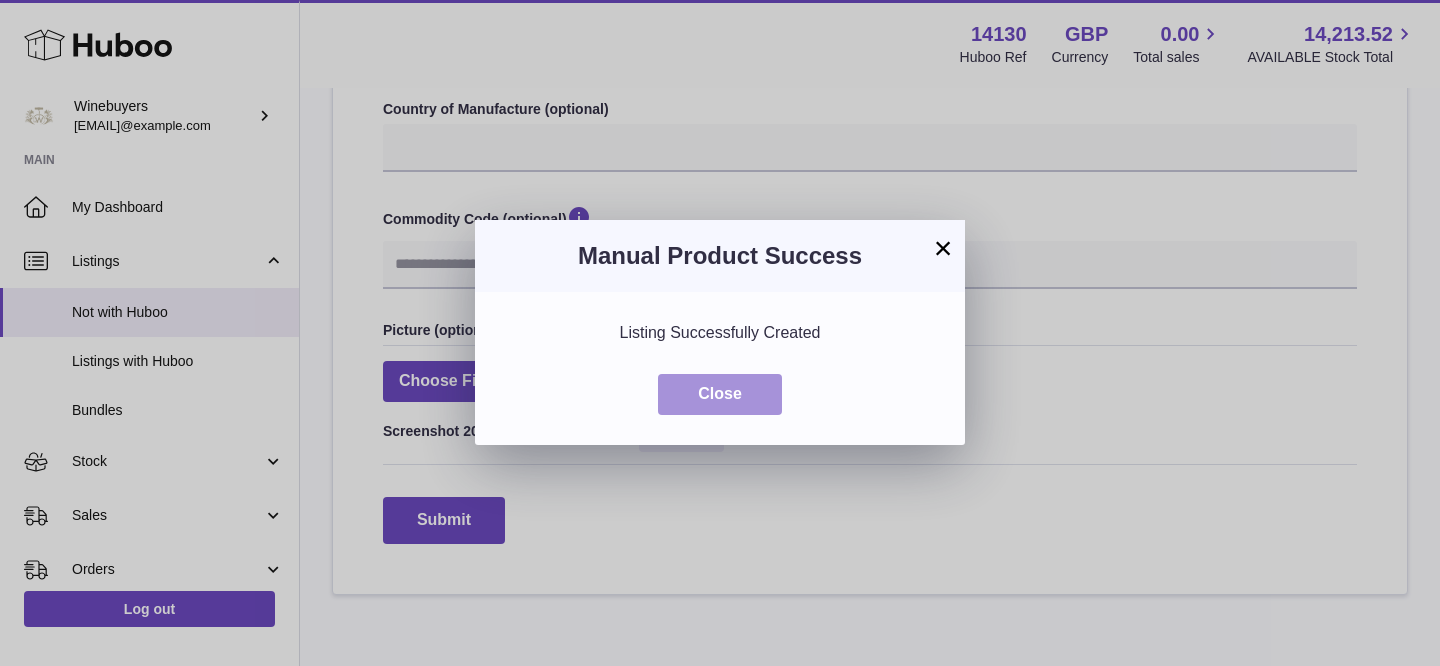 click on "Close" at bounding box center [720, 394] 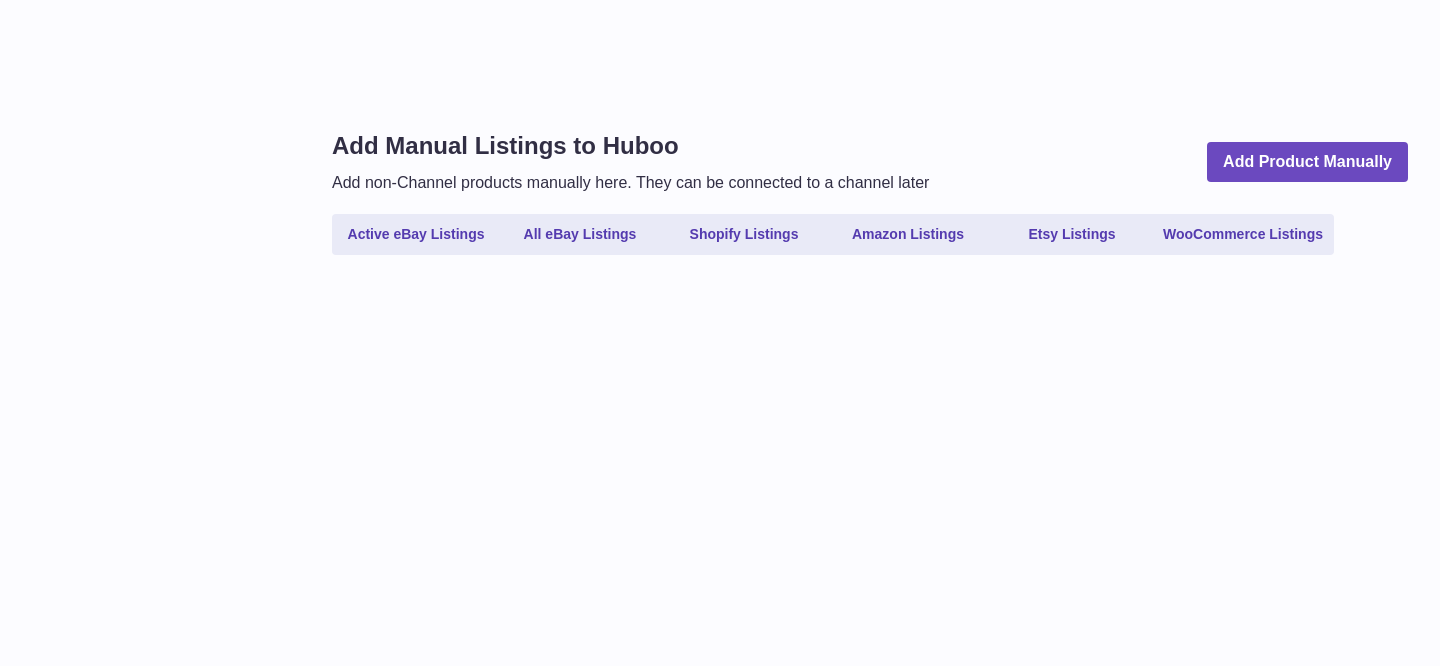 scroll, scrollTop: 0, scrollLeft: 0, axis: both 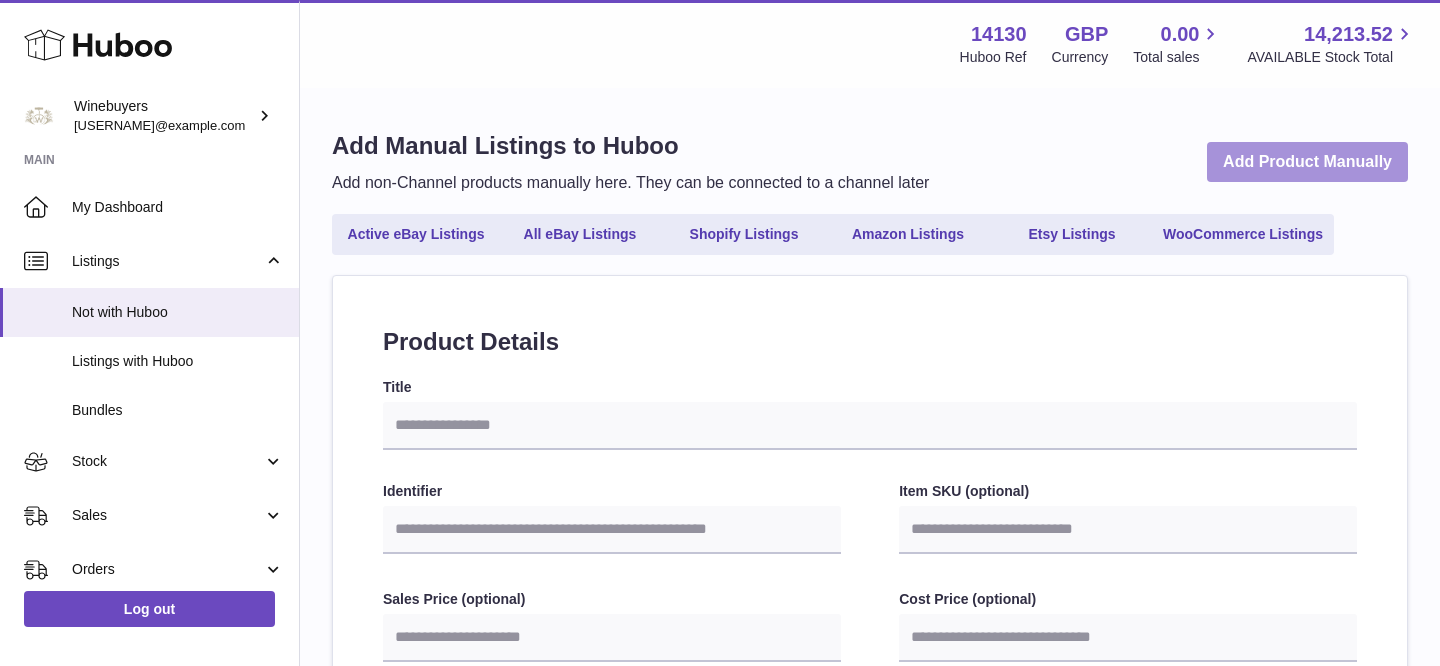 click on "Add Product Manually" at bounding box center [1307, 162] 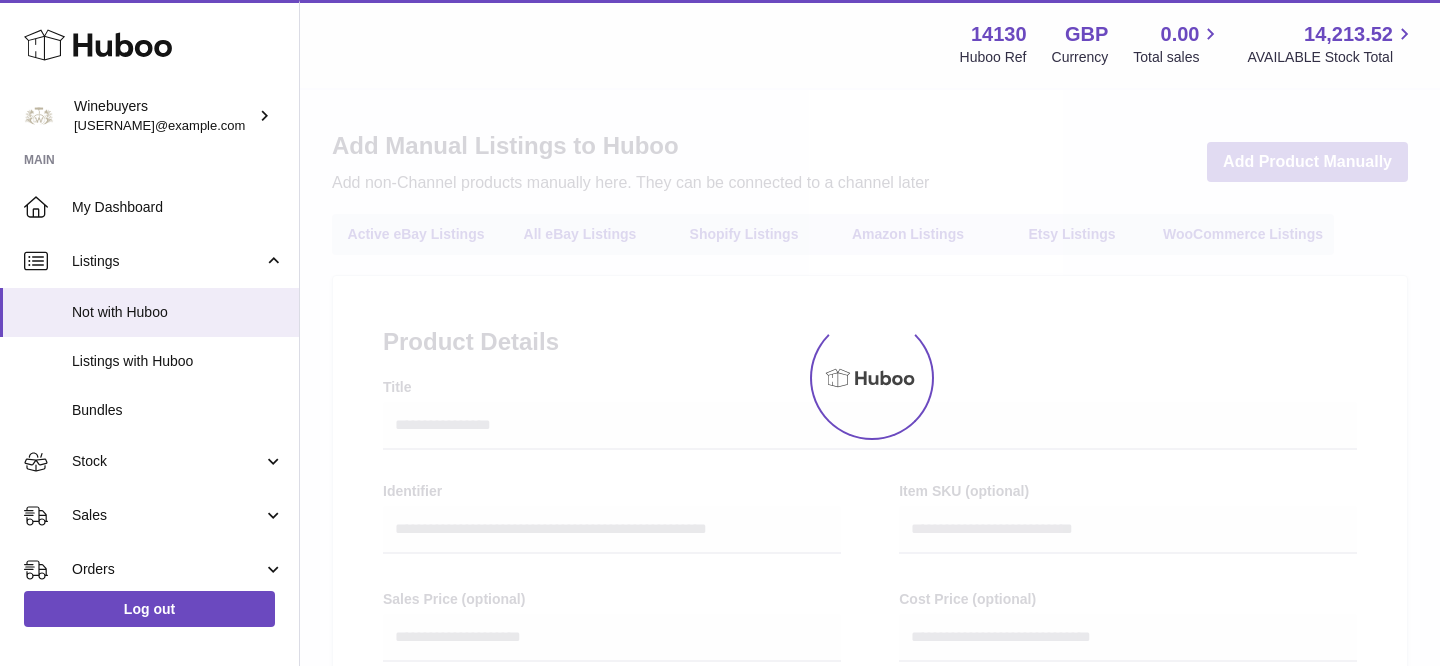 select 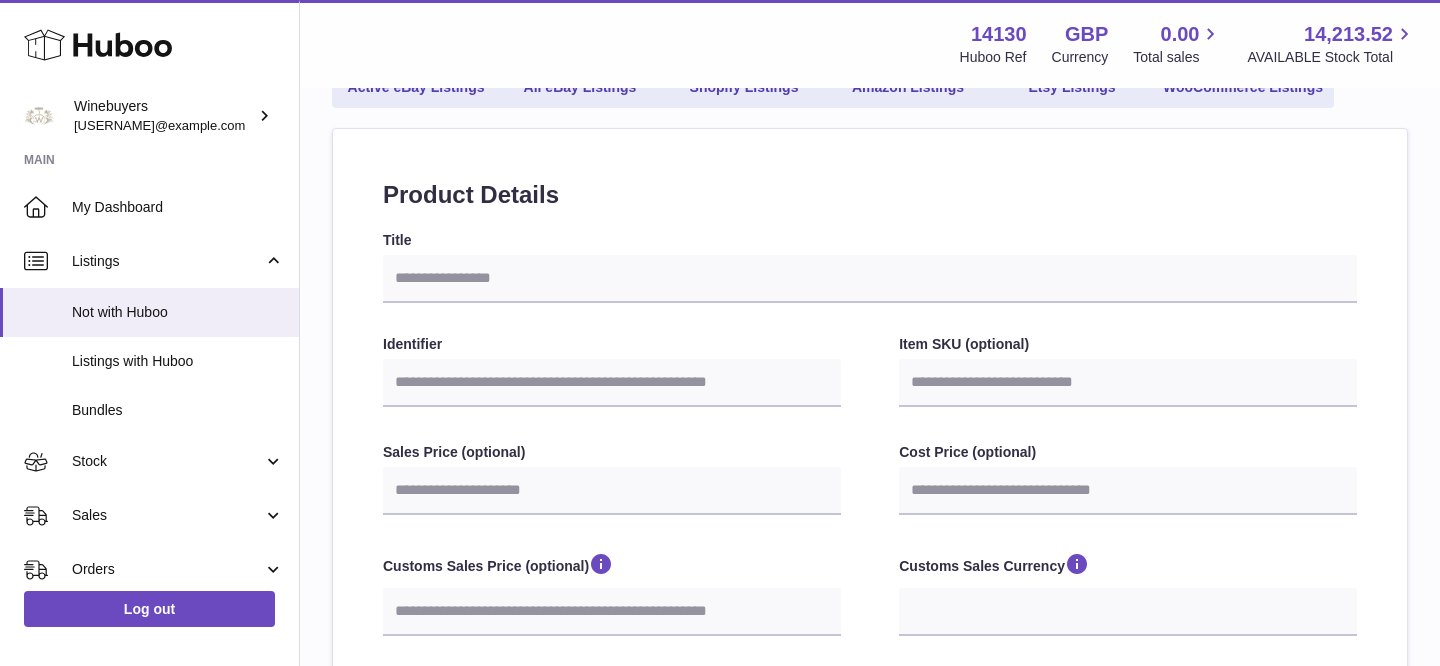 scroll, scrollTop: 171, scrollLeft: 0, axis: vertical 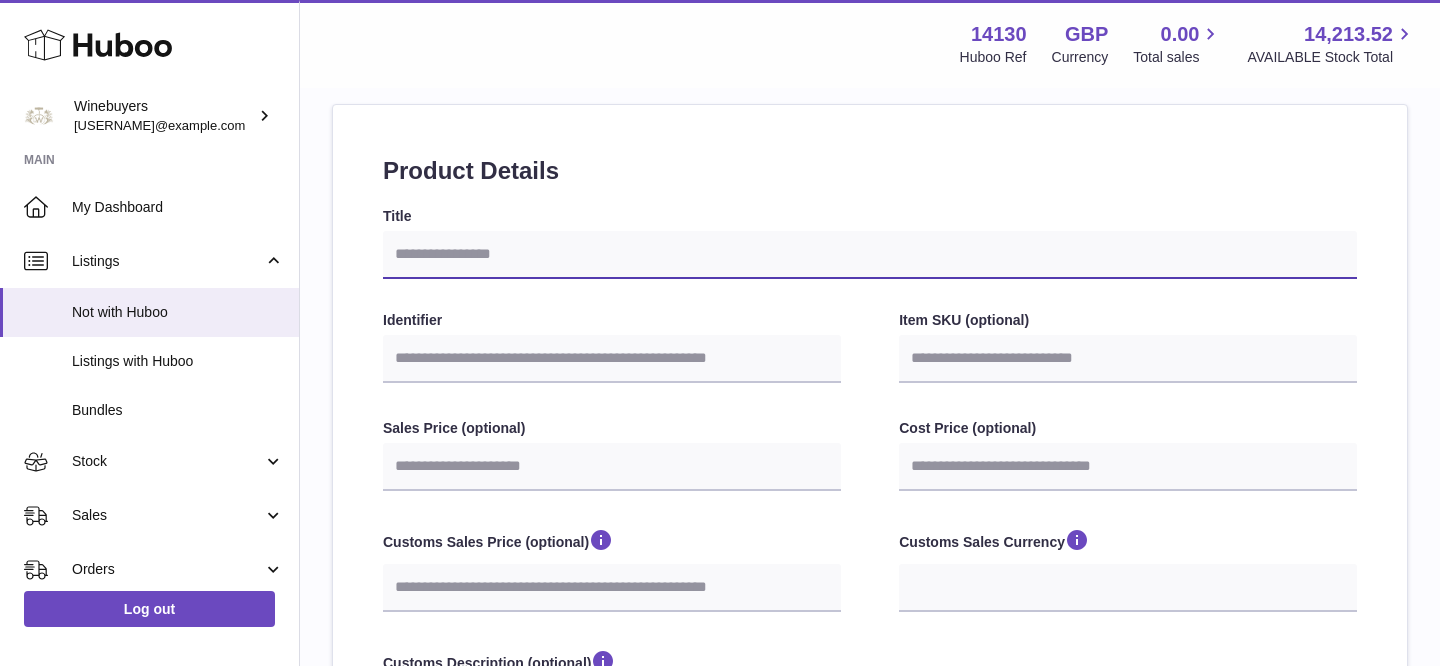 click on "Title" at bounding box center (870, 255) 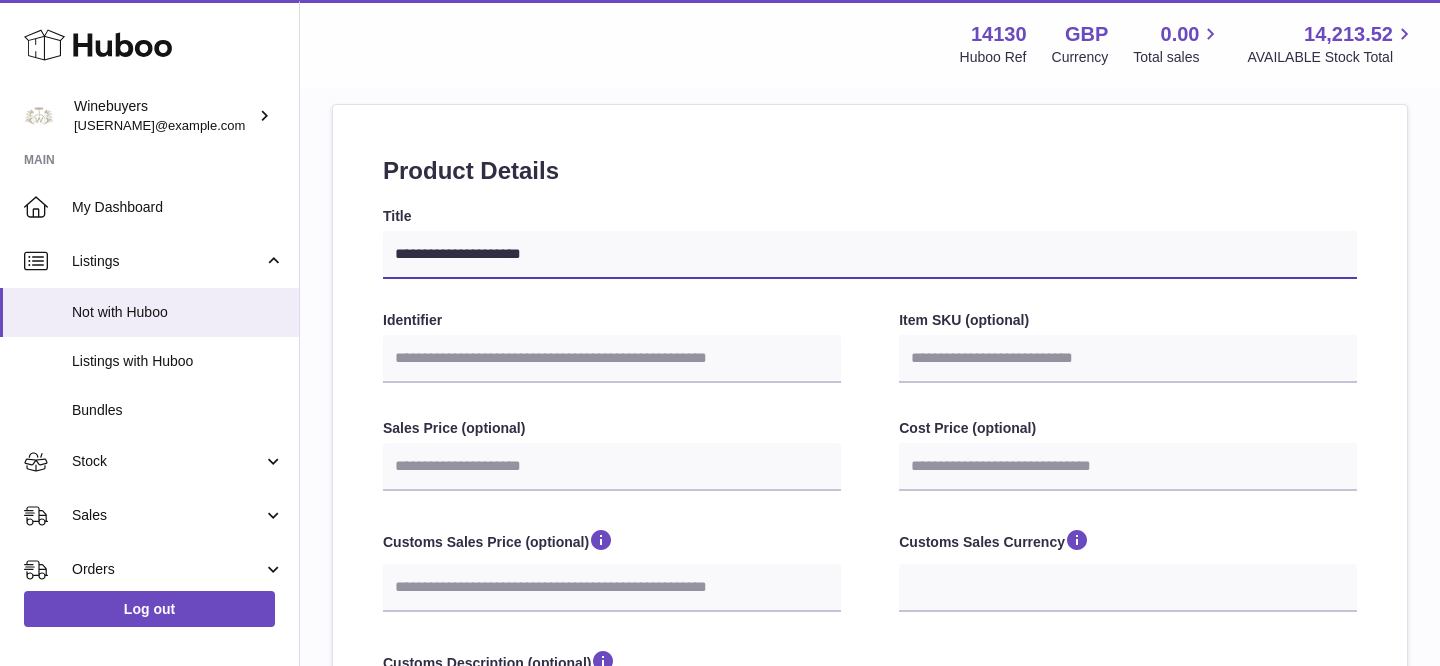 type on "**********" 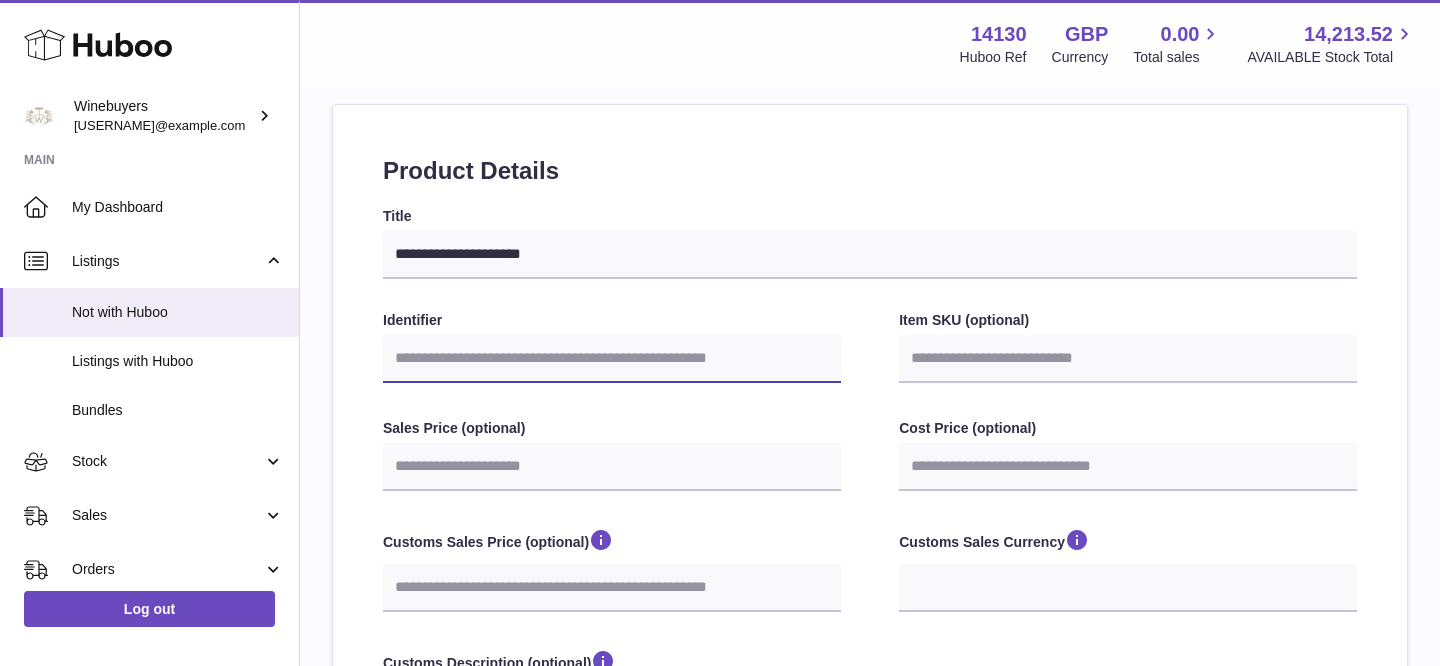 click on "Identifier" at bounding box center (612, 359) 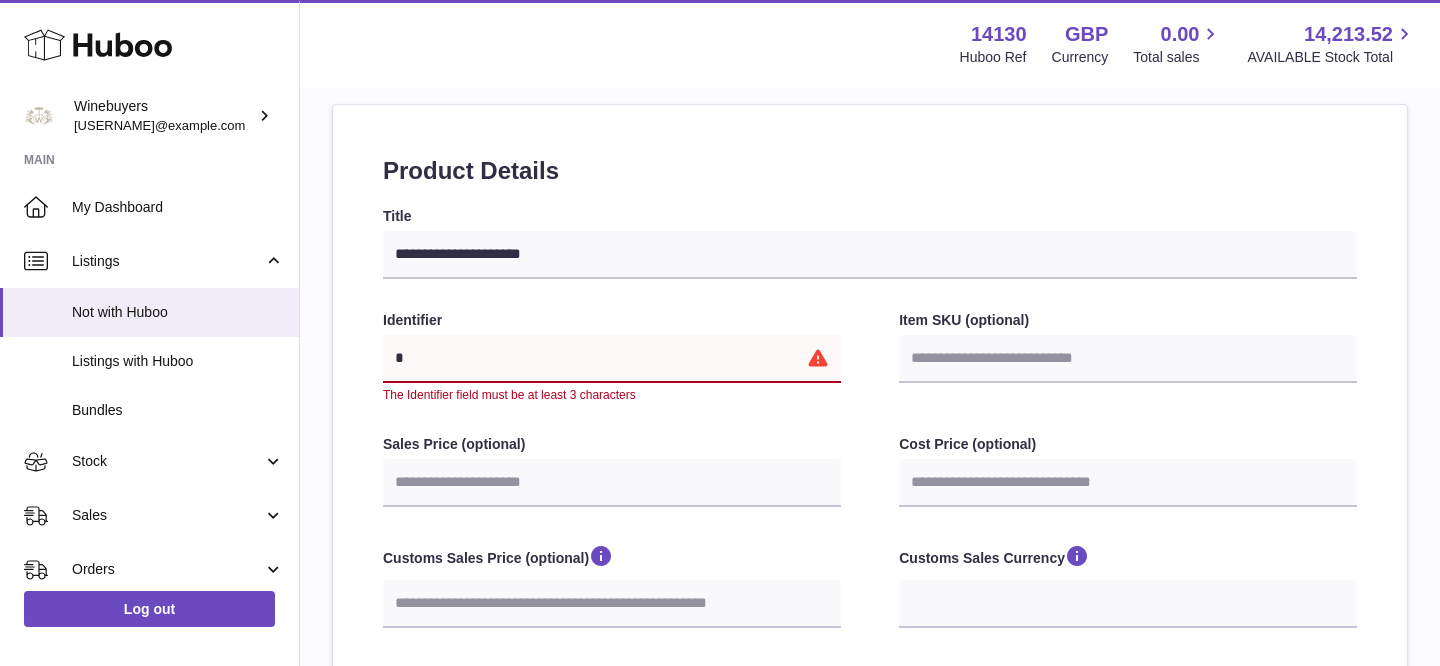 type 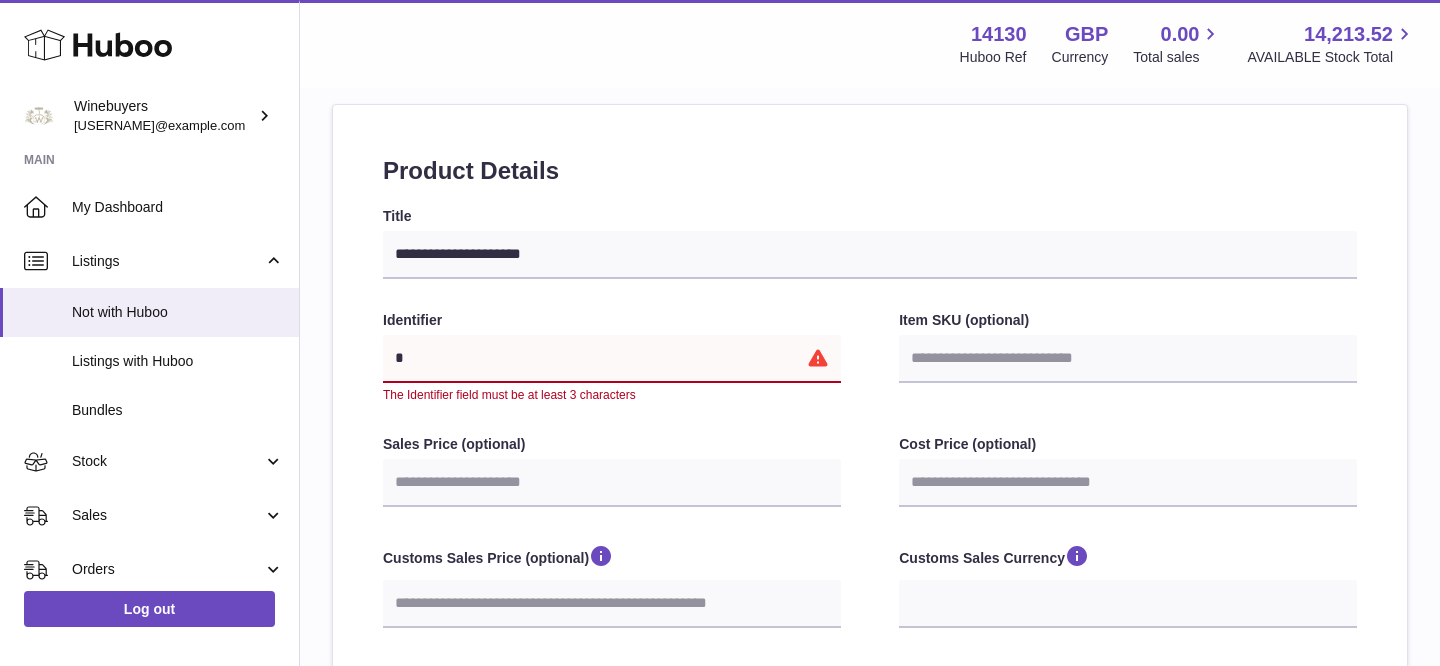 select 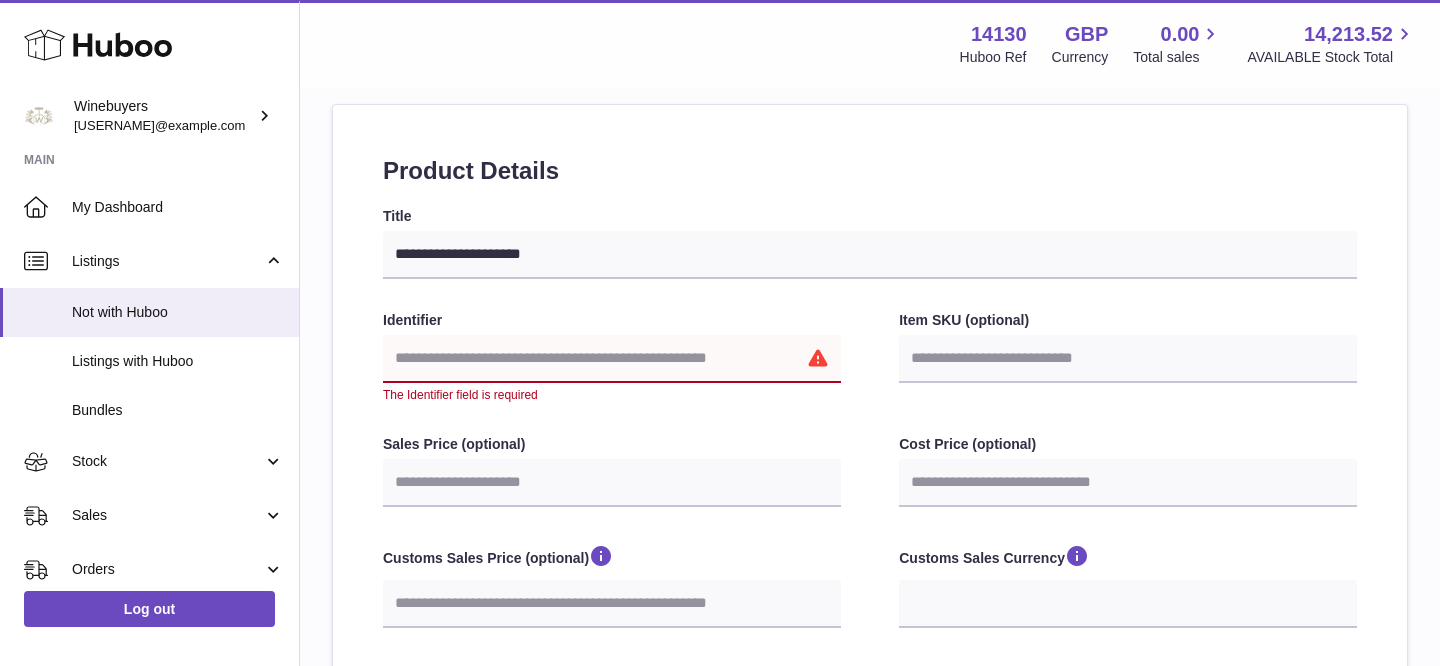 type on "*" 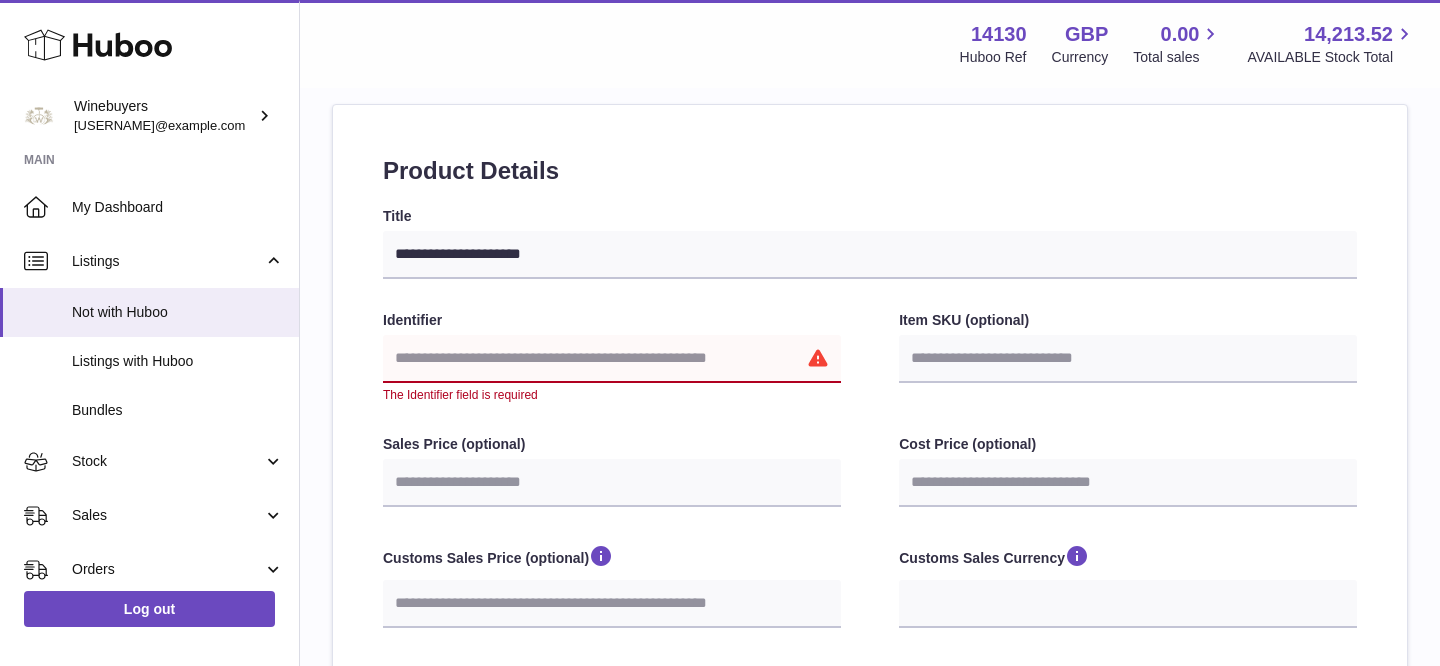 select 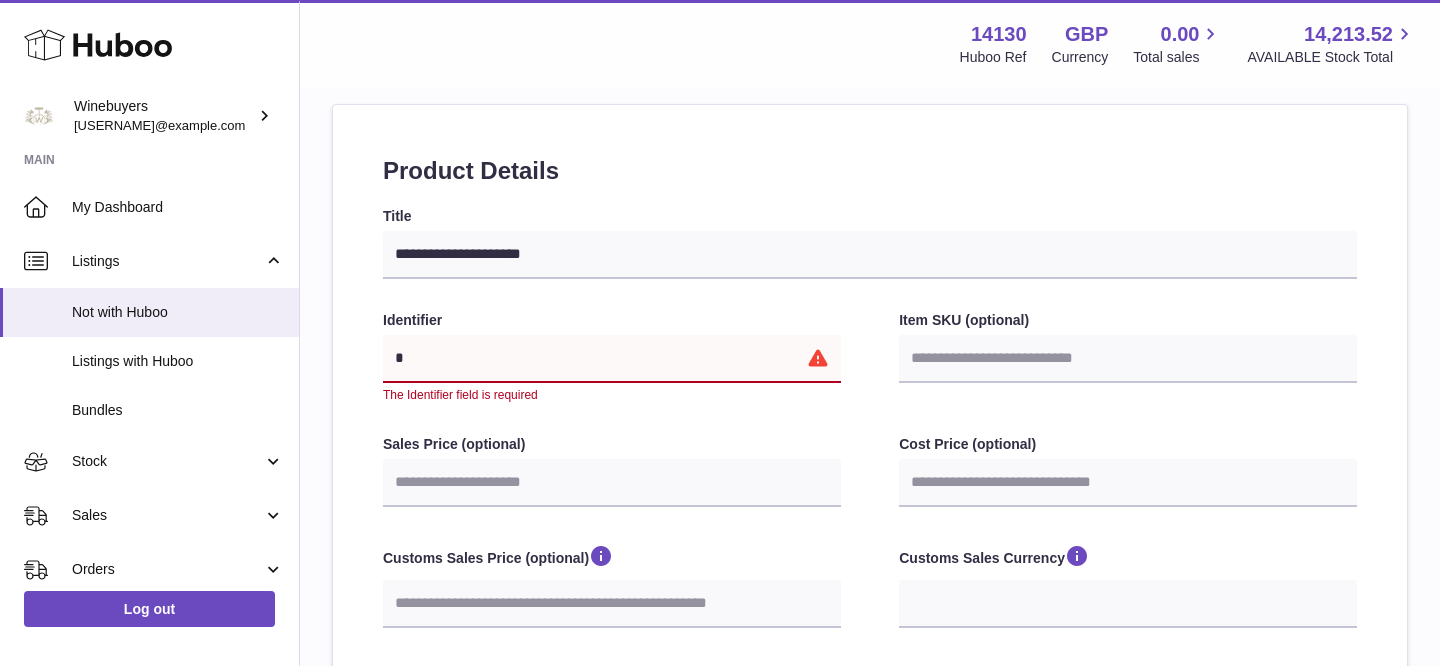 type on "**" 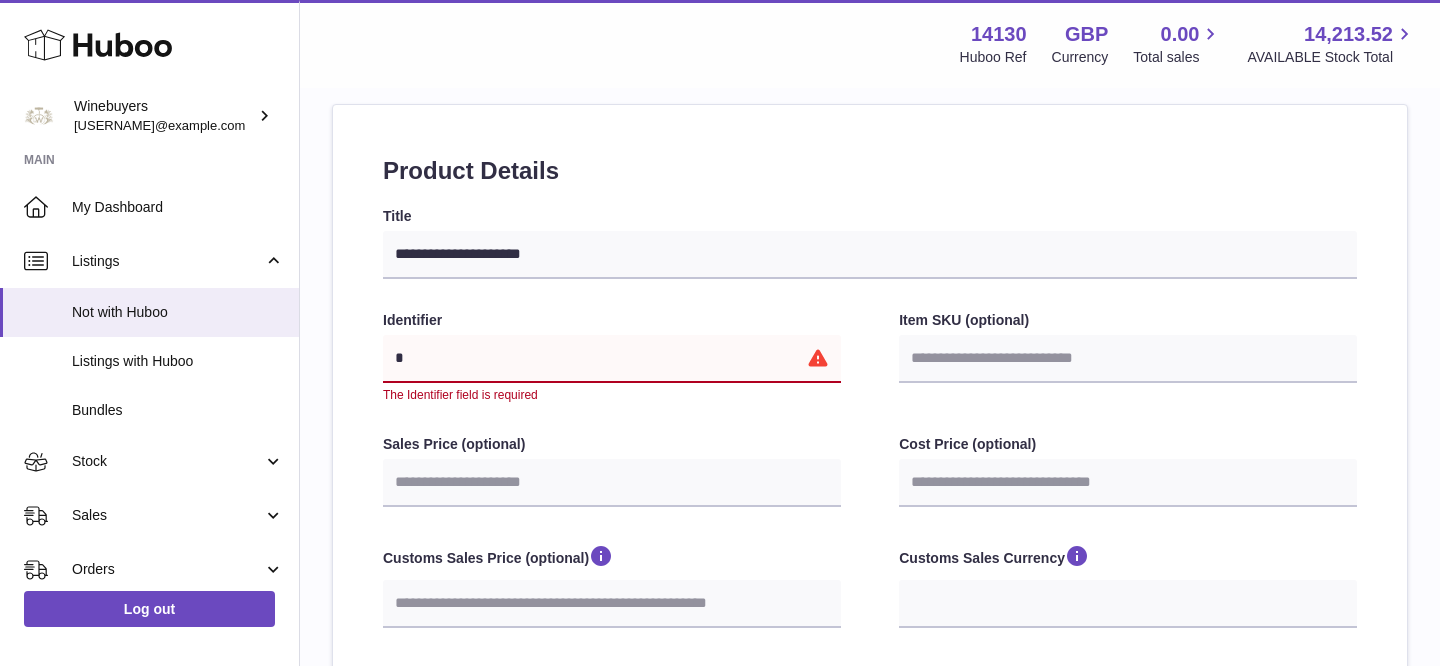 select 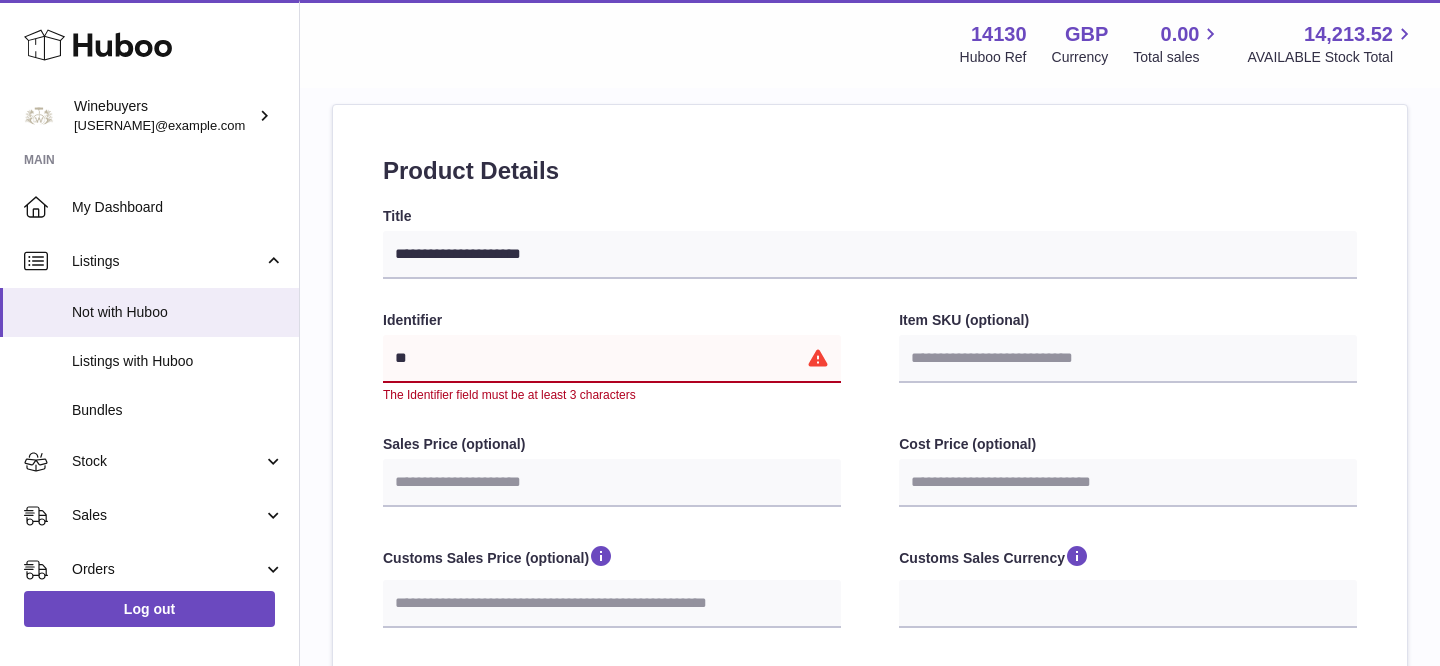 type on "***" 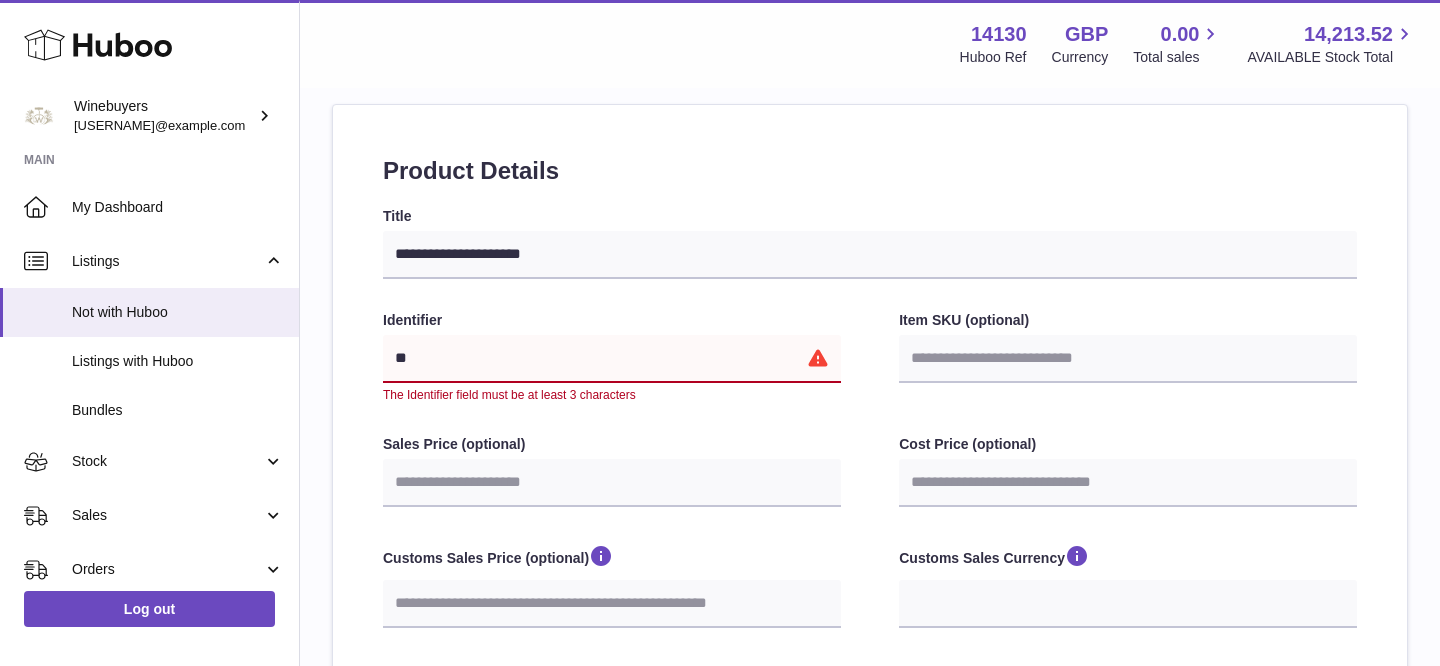select 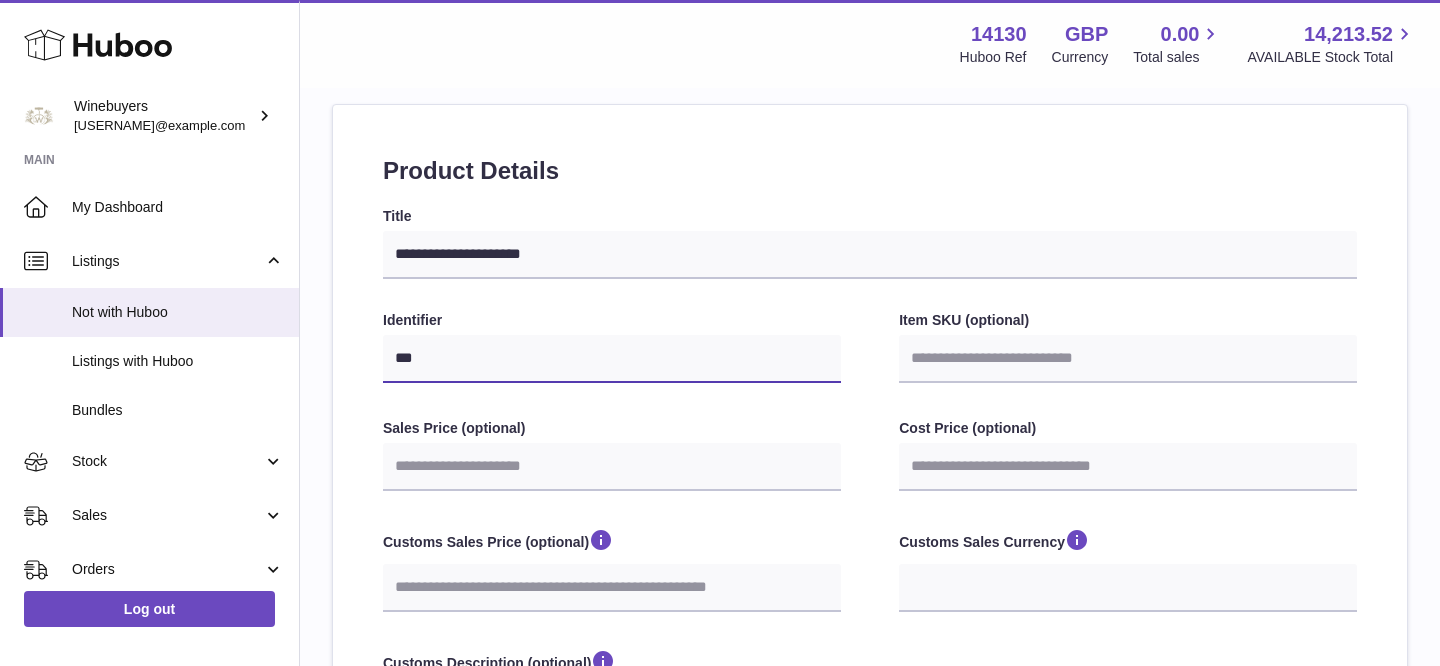 type on "****" 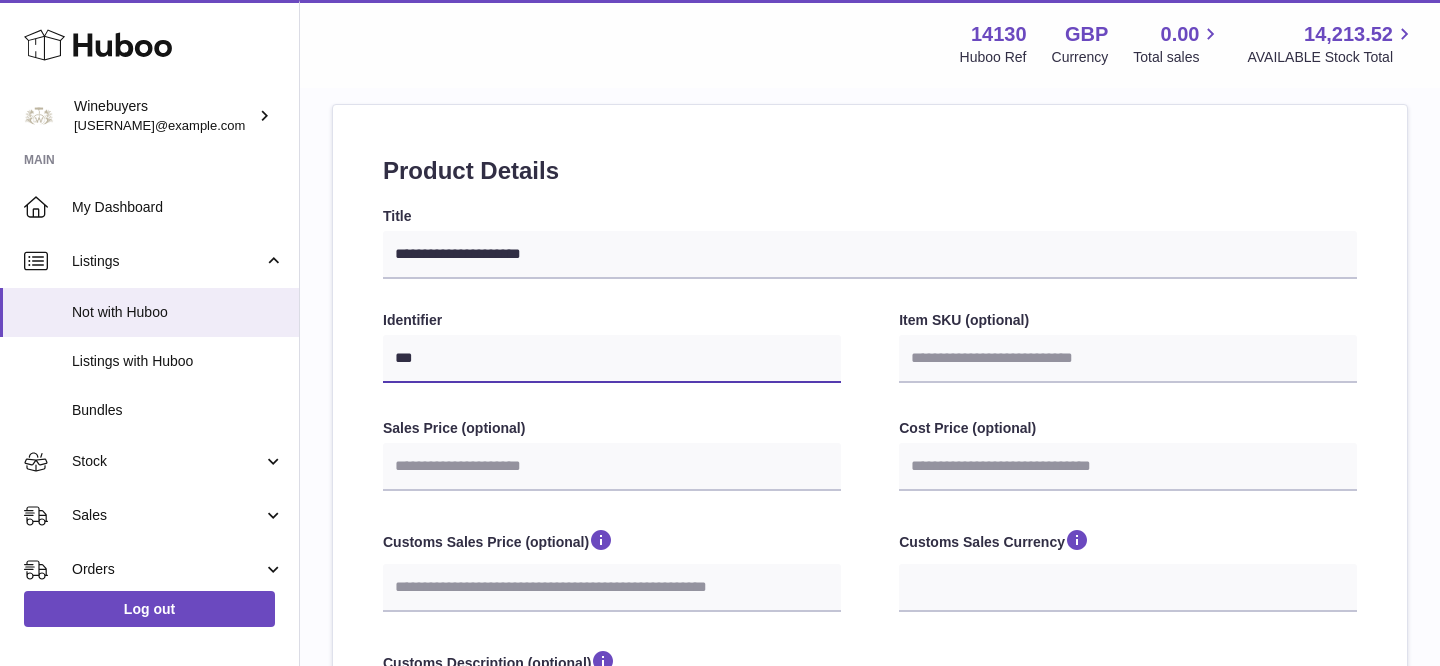 select 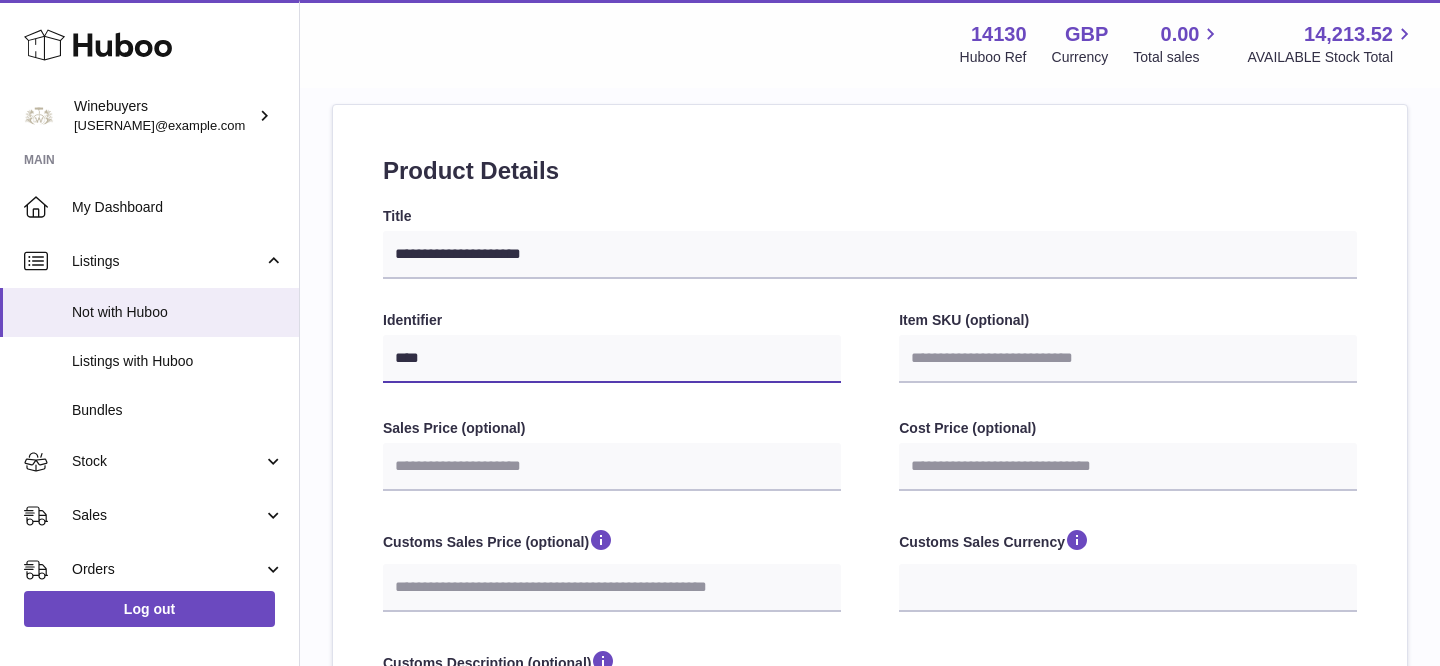 type on "*****" 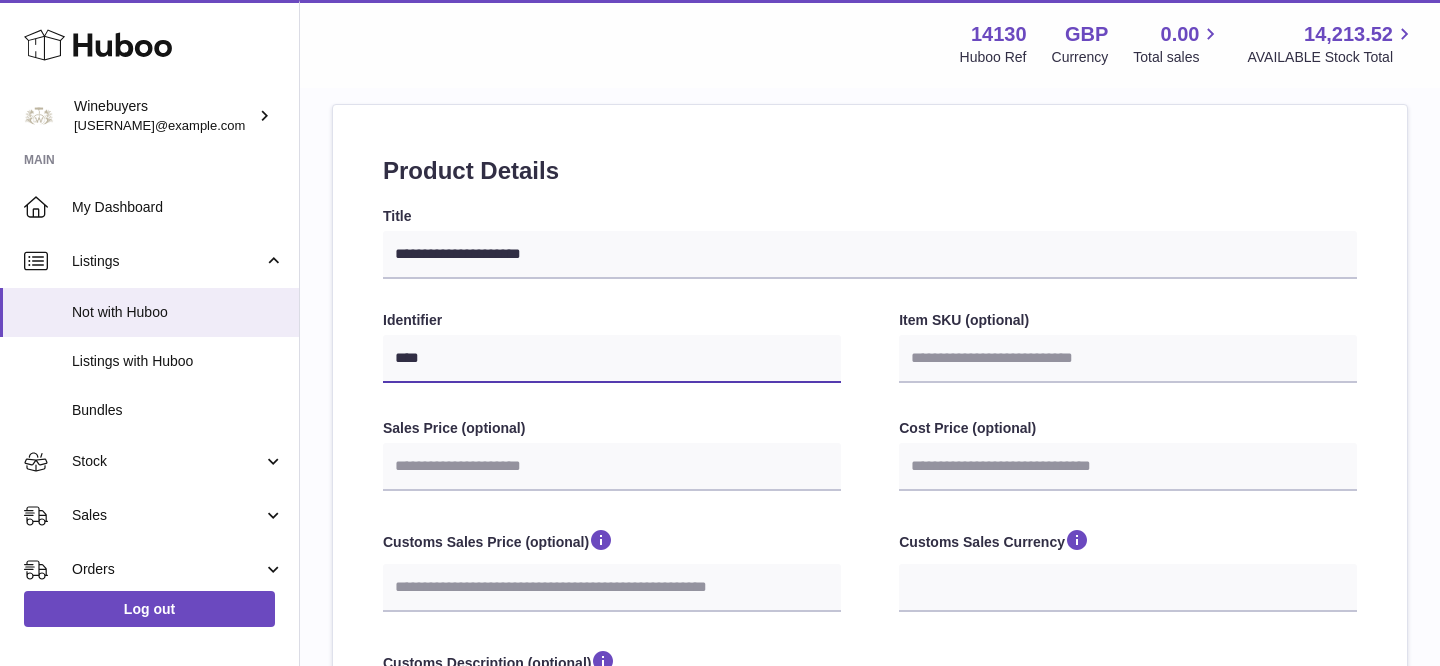 select 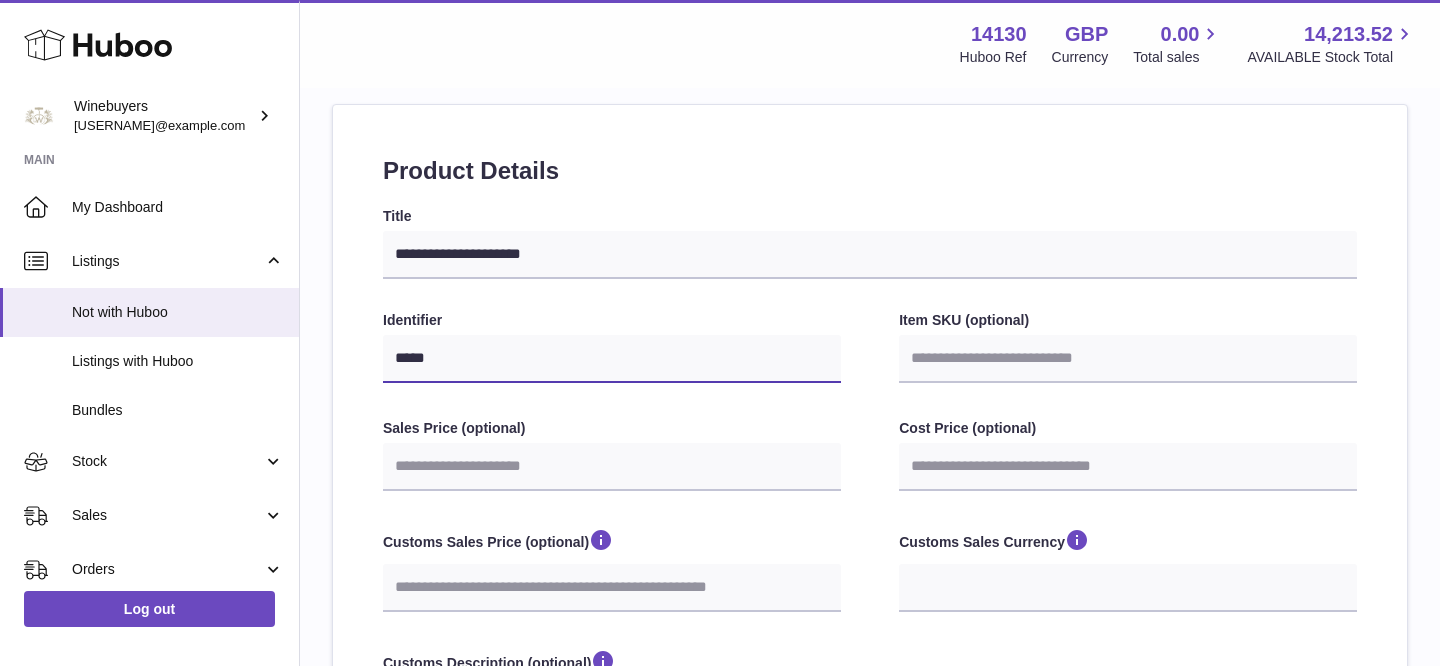 type on "******" 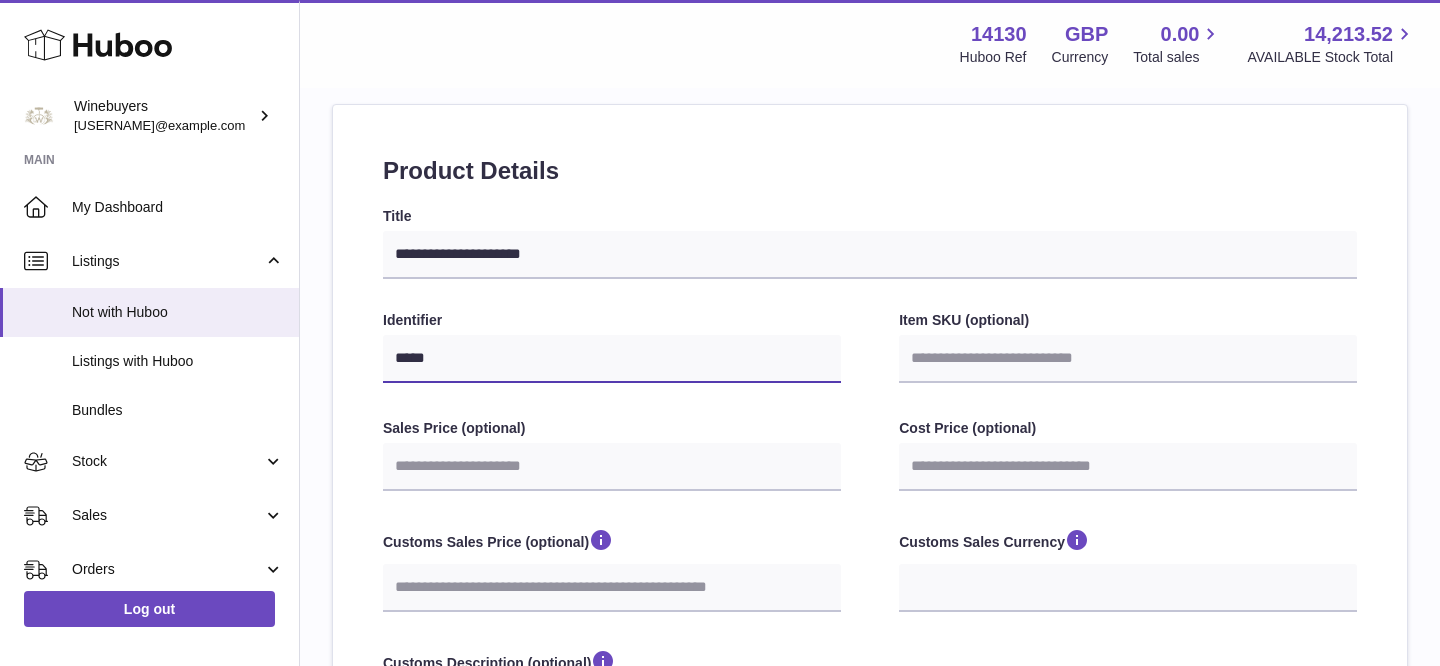 select 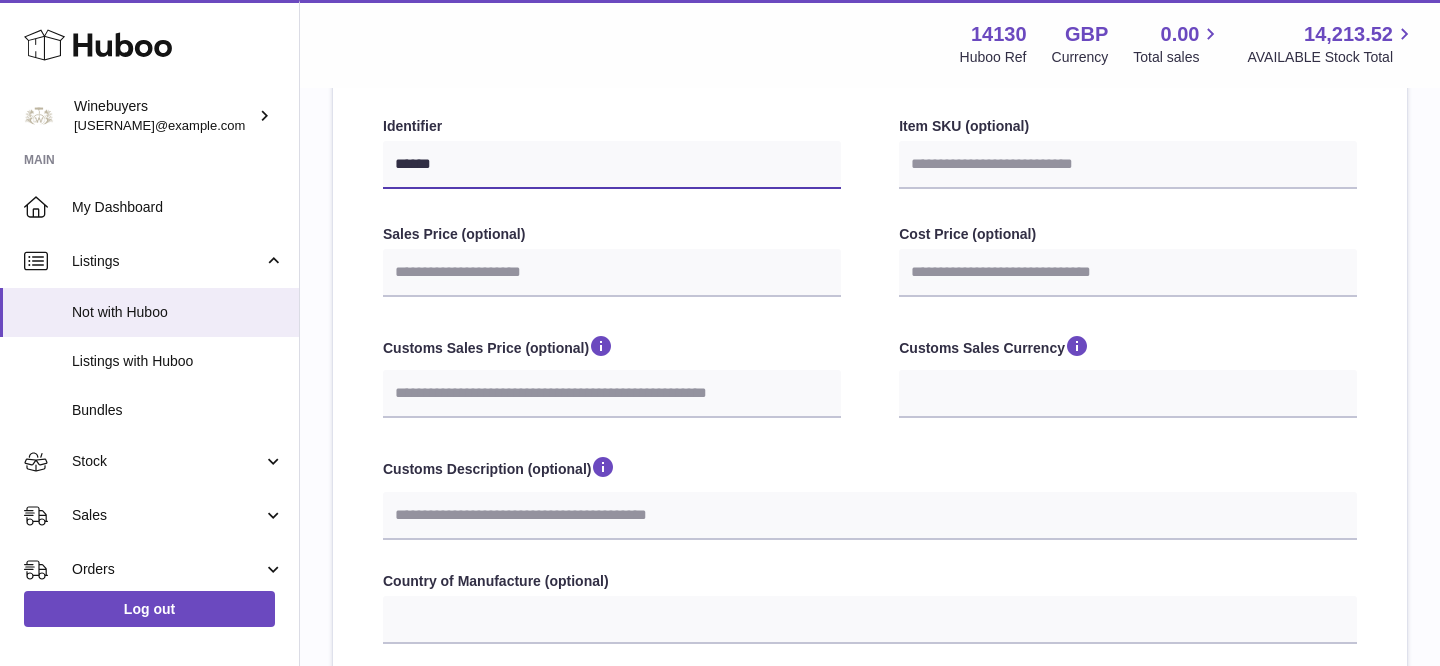 scroll, scrollTop: 379, scrollLeft: 0, axis: vertical 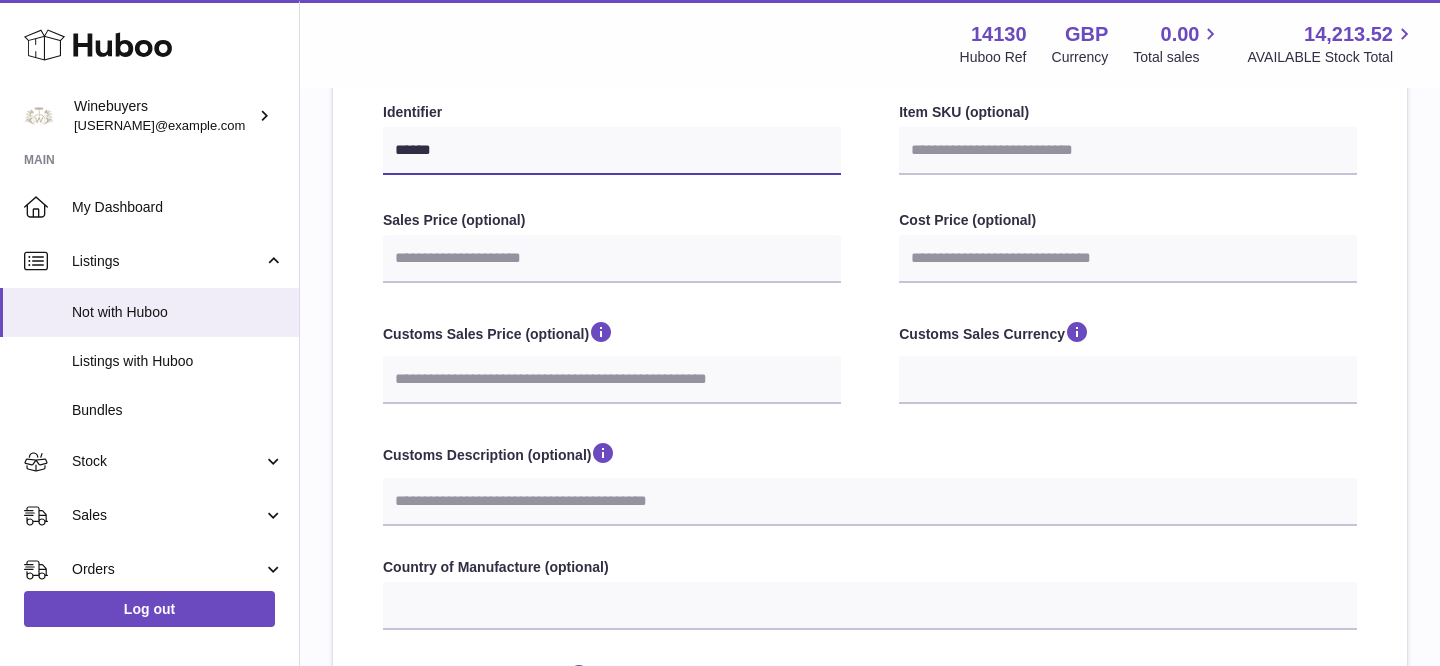 type on "******" 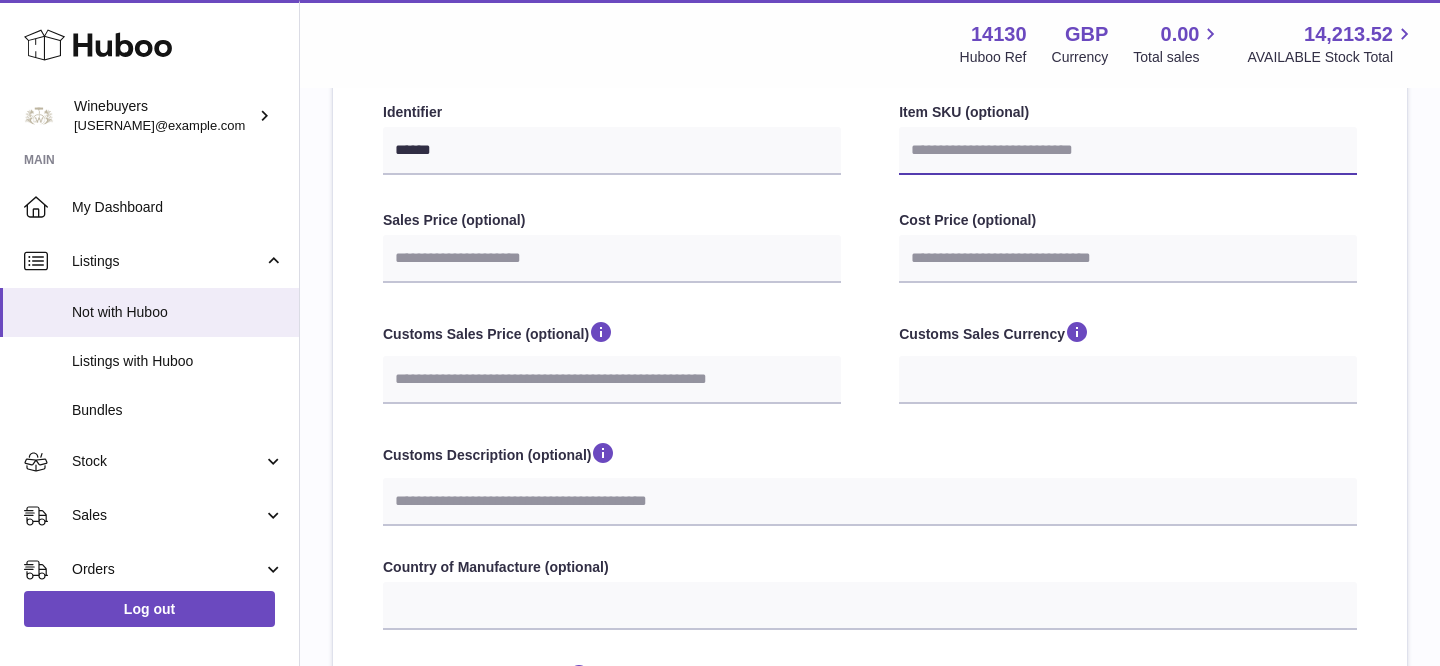 click on "Item SKU (optional)" at bounding box center (1128, 151) 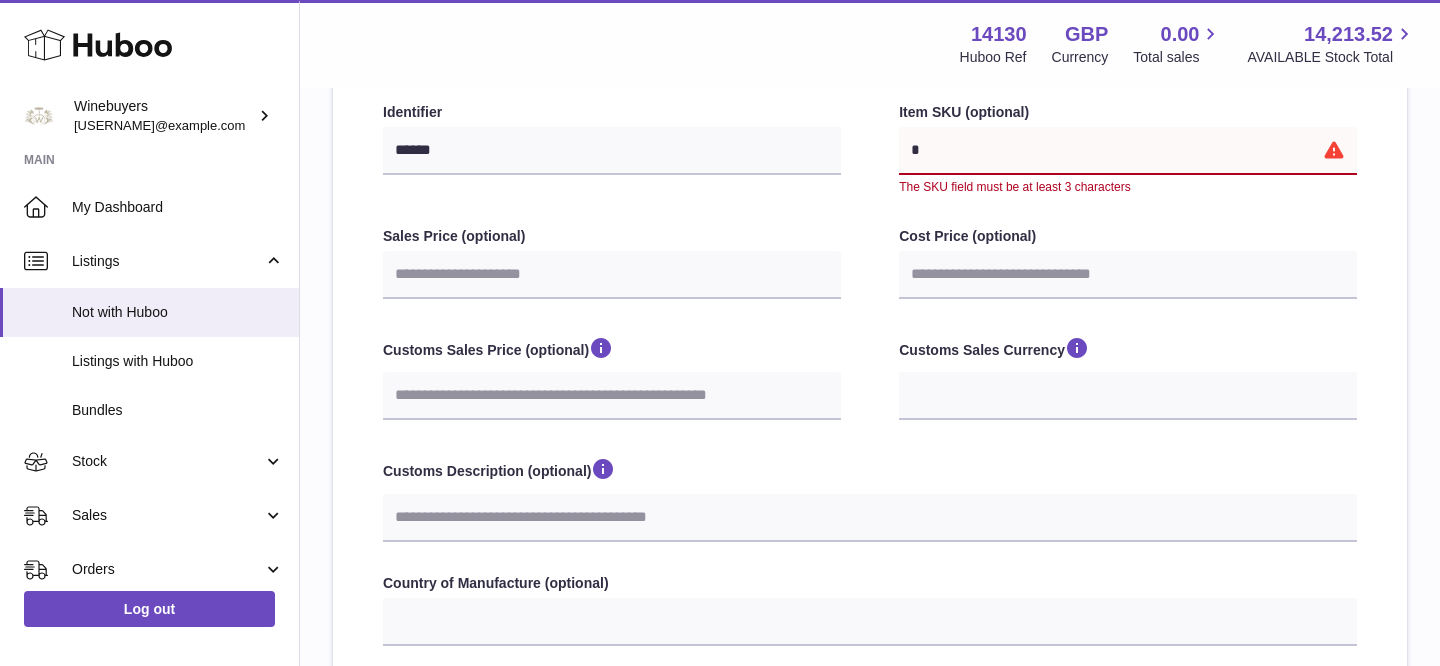 type on "**" 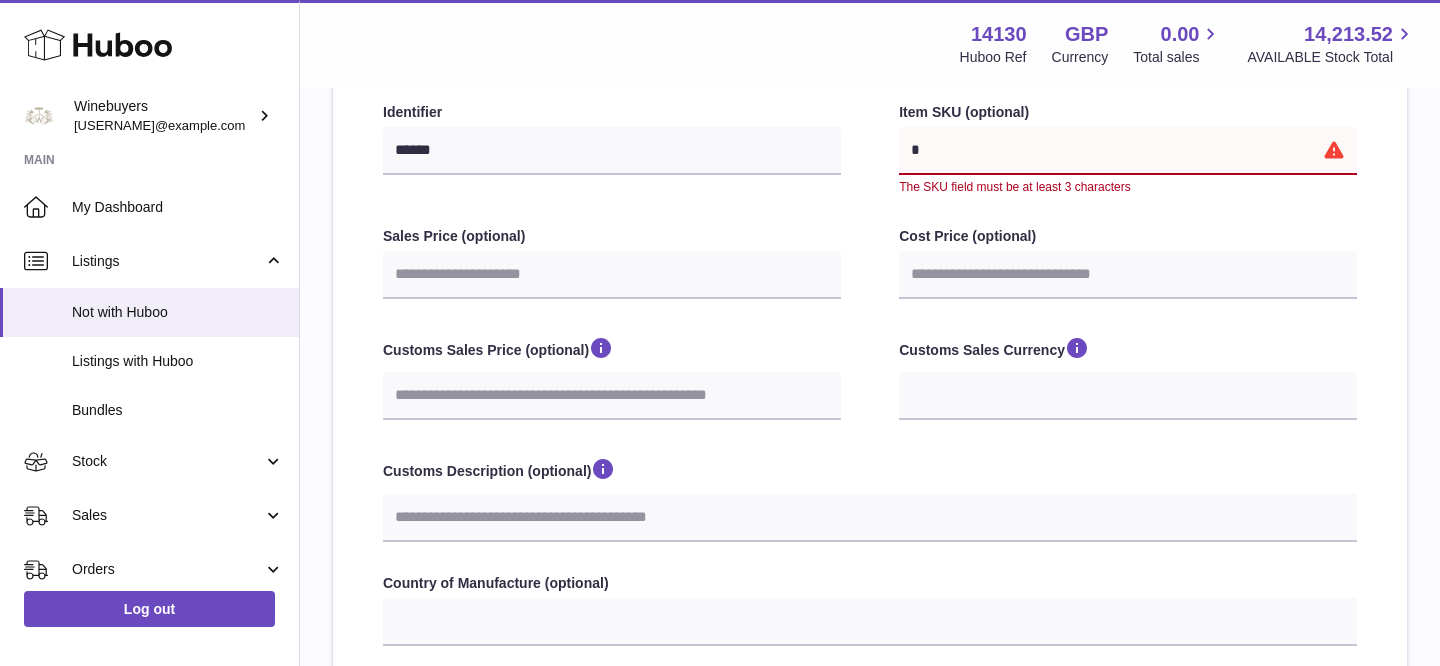 select 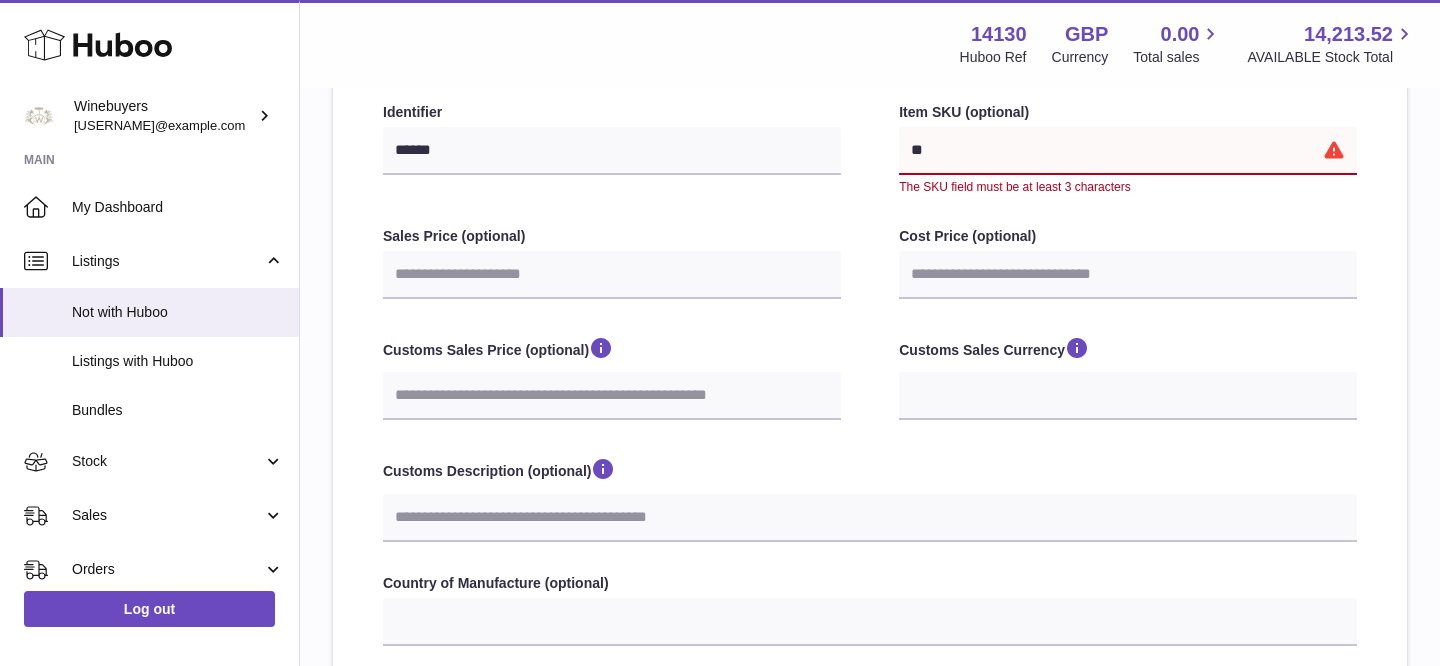 type on "***" 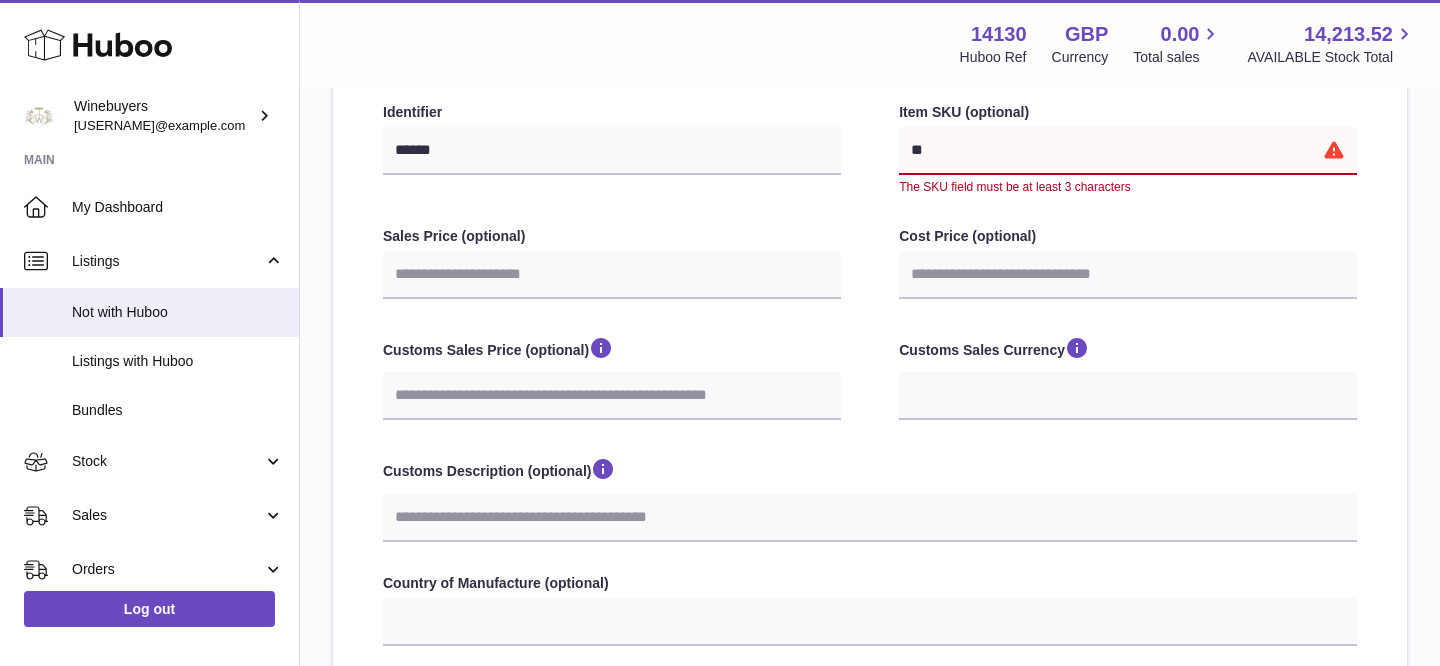 select 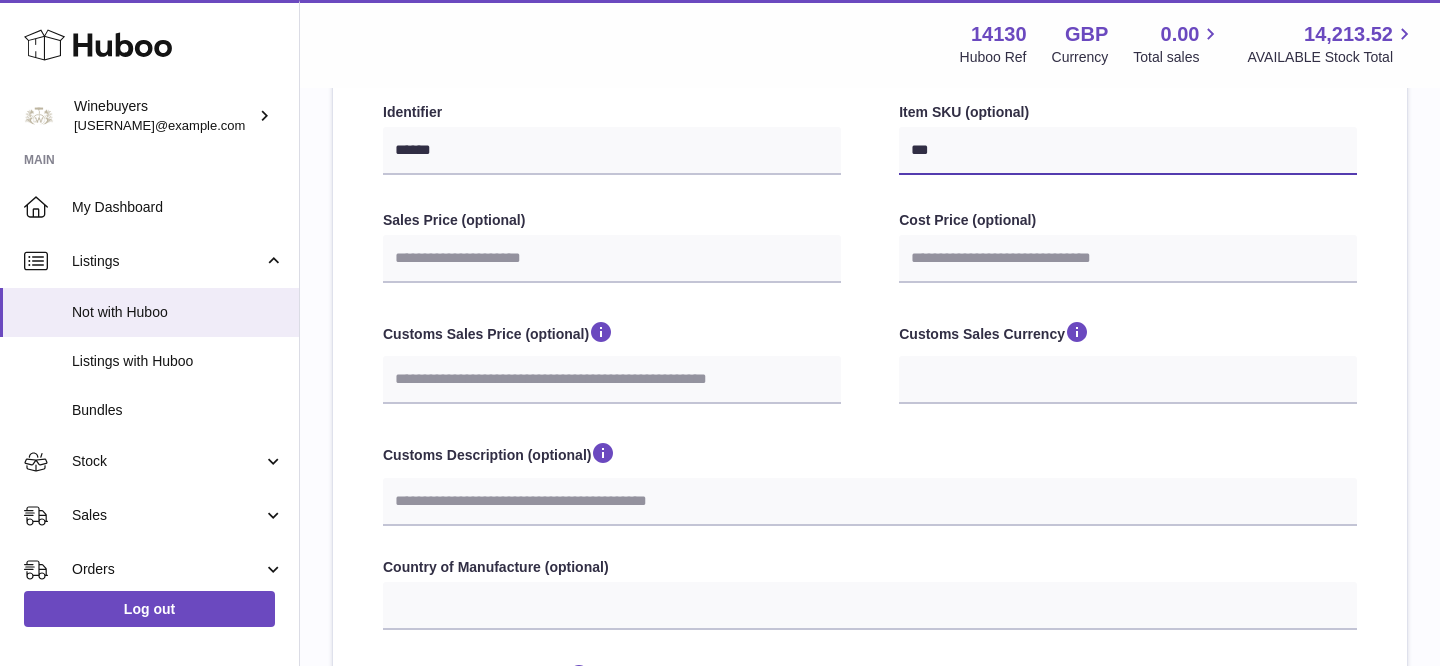 type on "****" 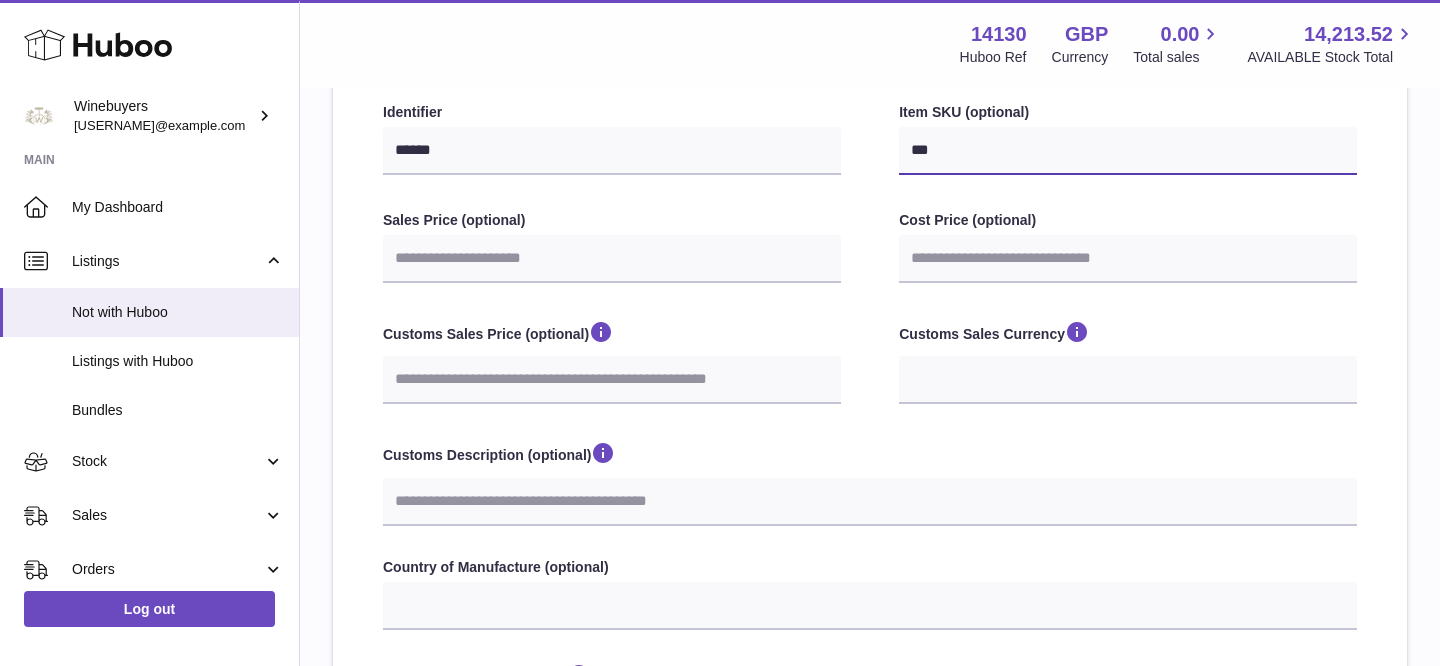 select 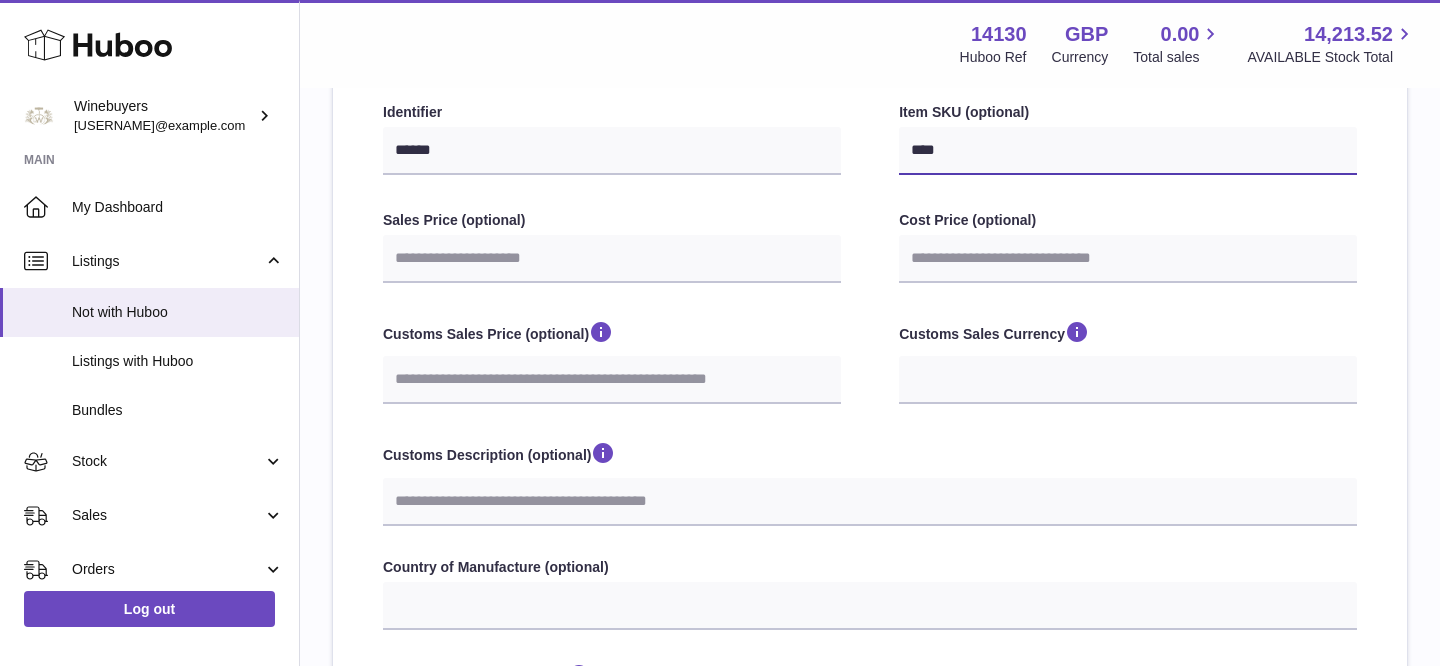 type on "***" 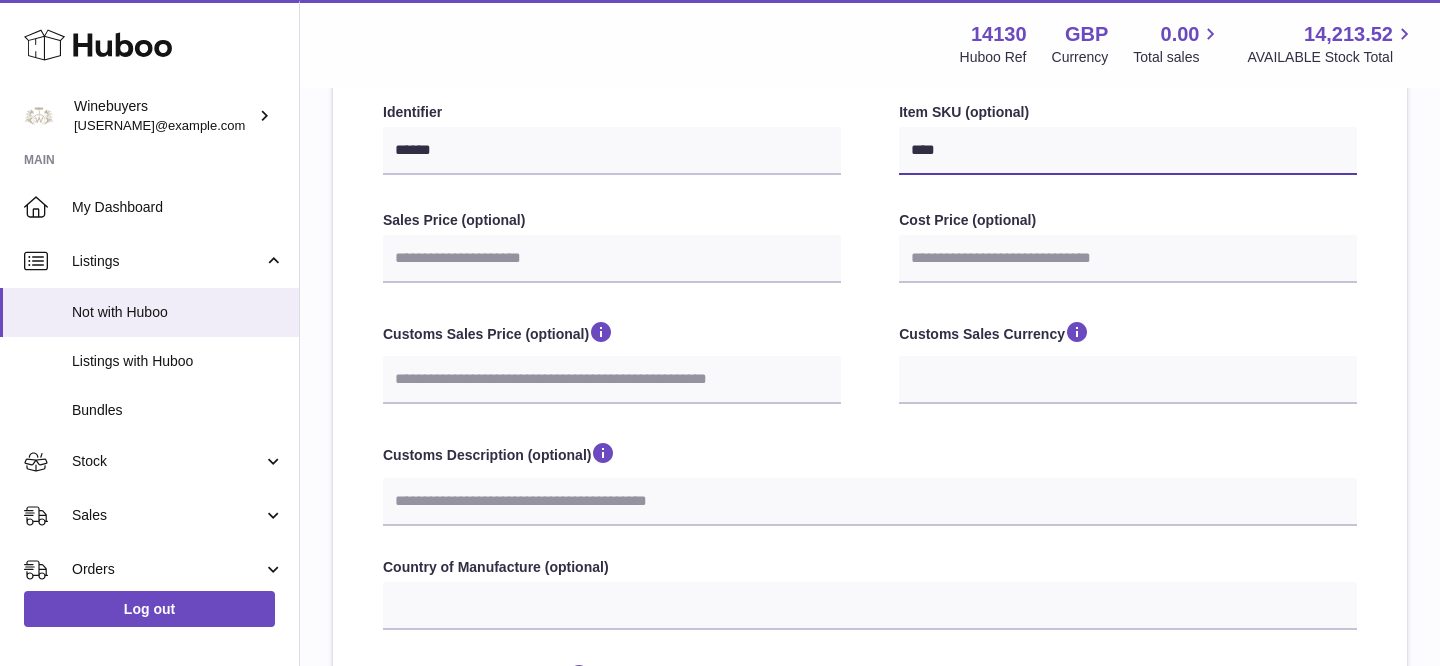 select 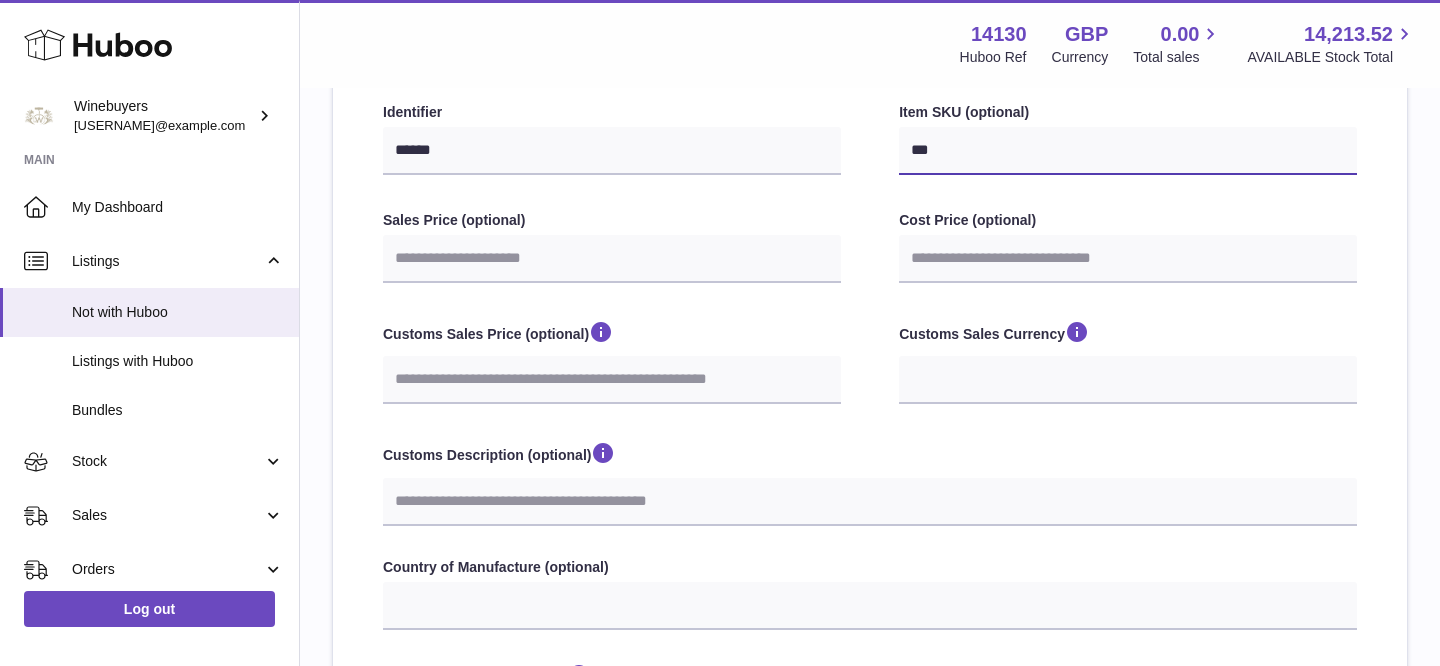 type on "**" 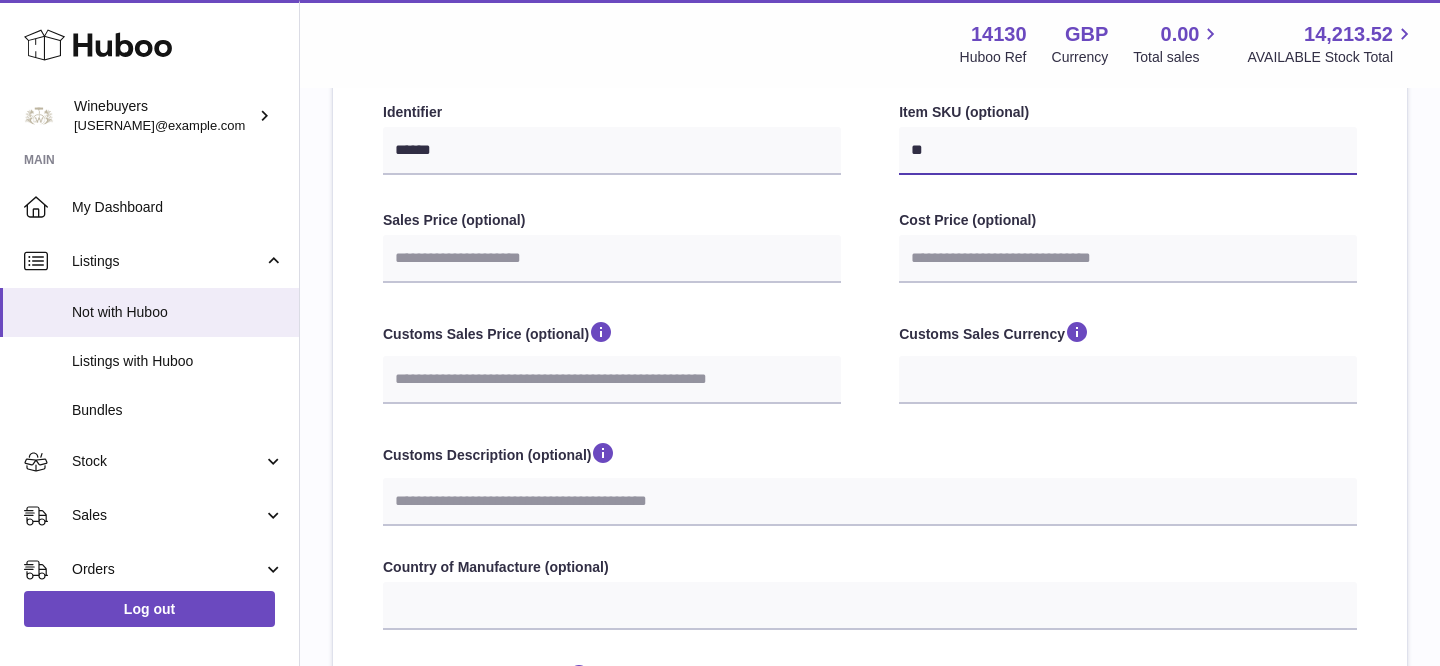 select 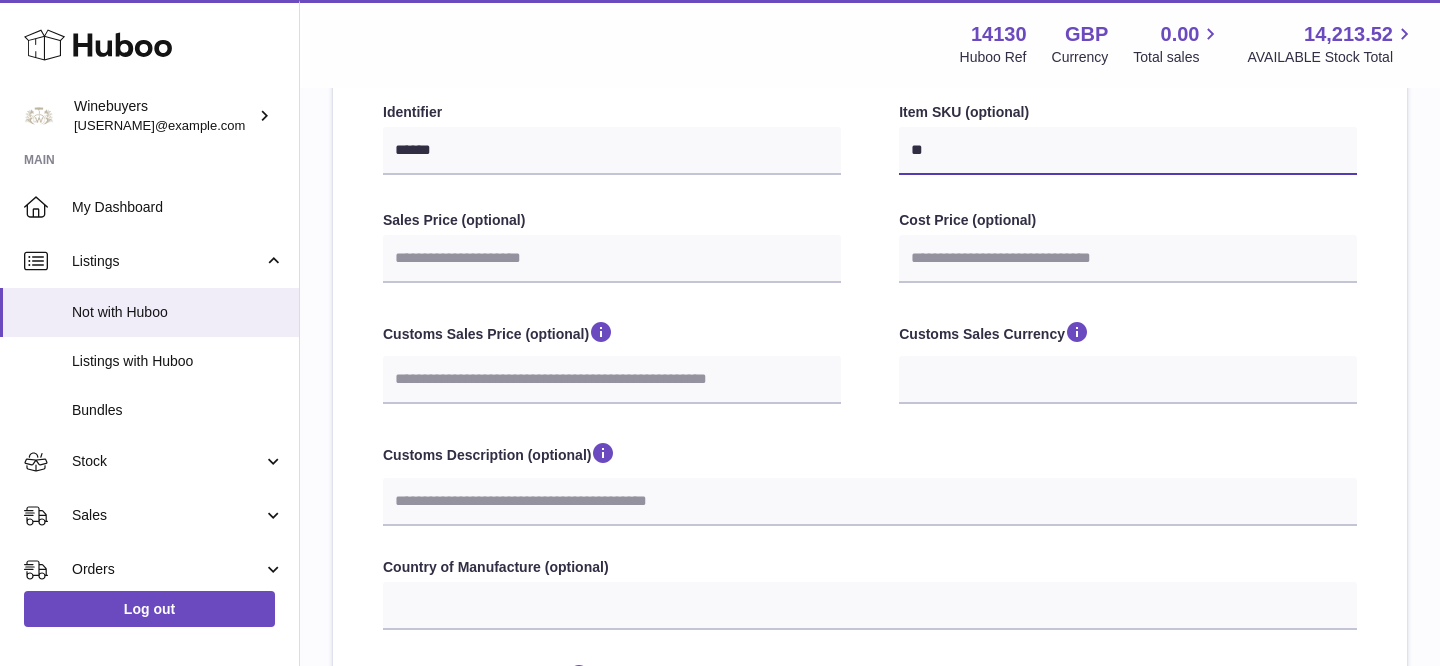 type on "*" 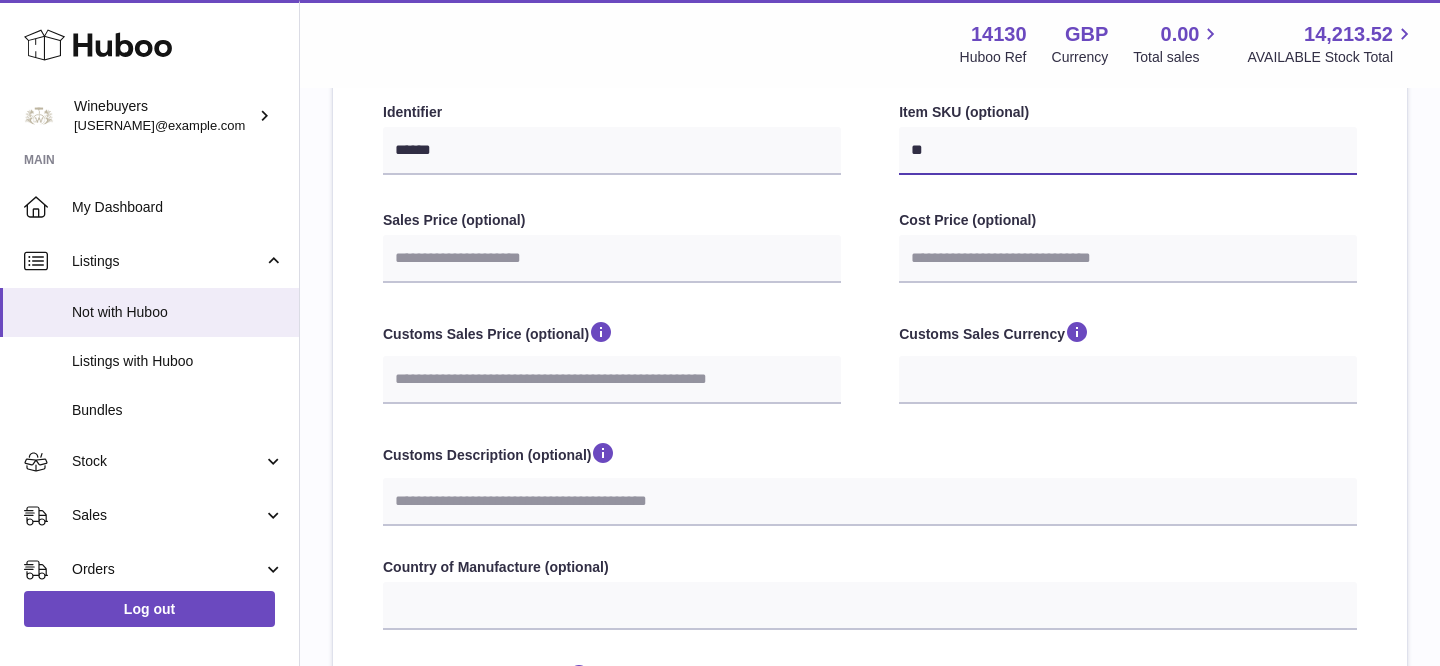 select 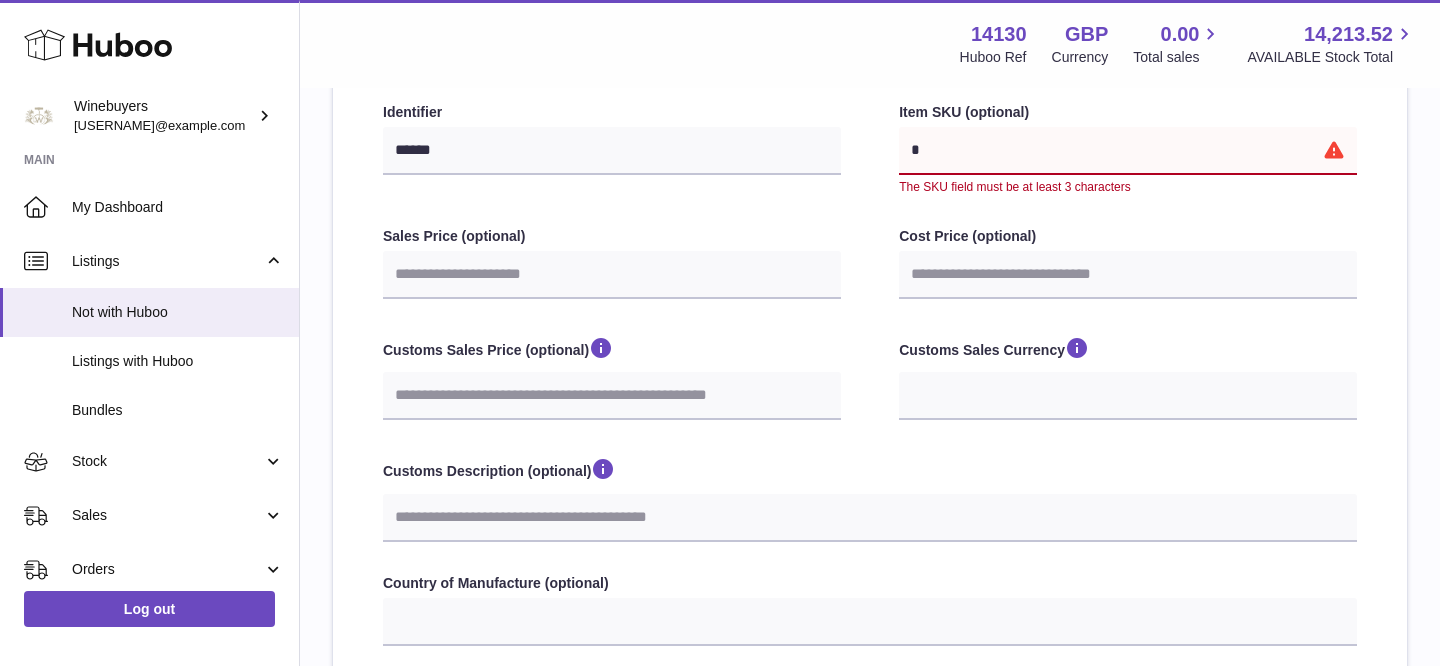 type 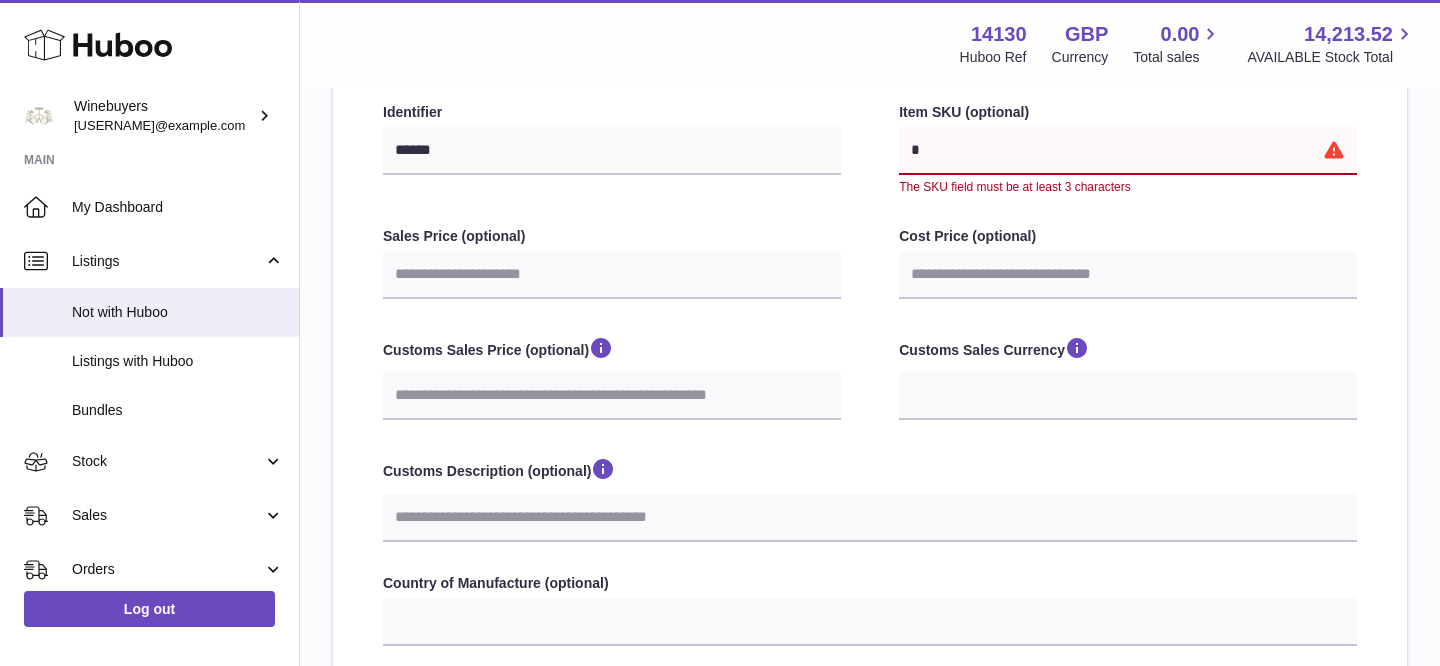 select 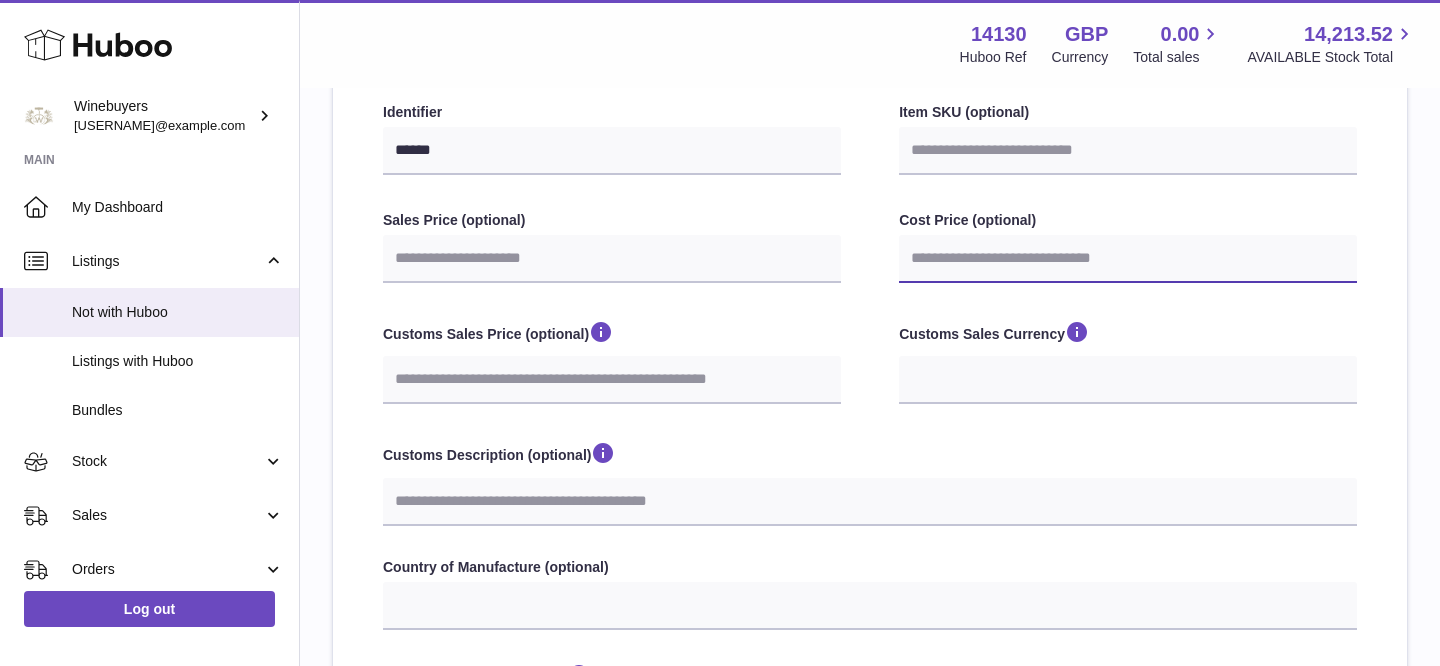 click on "Cost Price (optional)" at bounding box center [1128, 259] 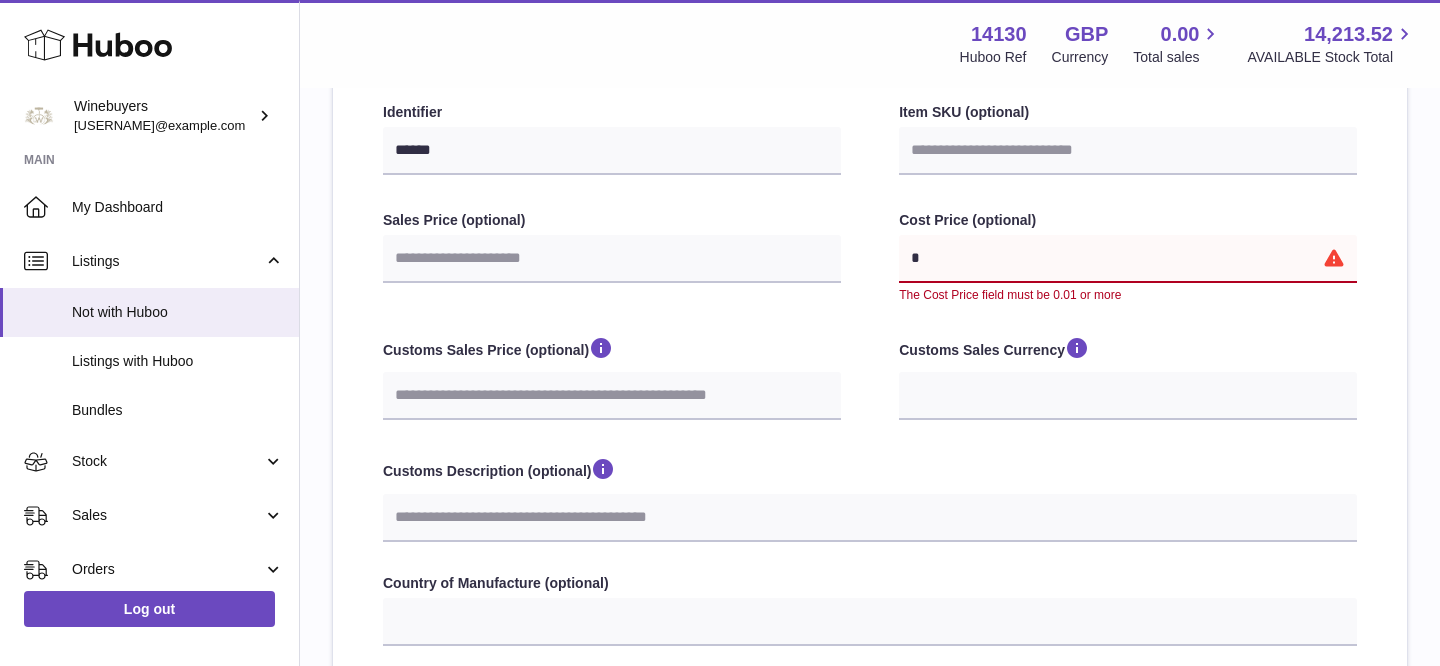 type on "**" 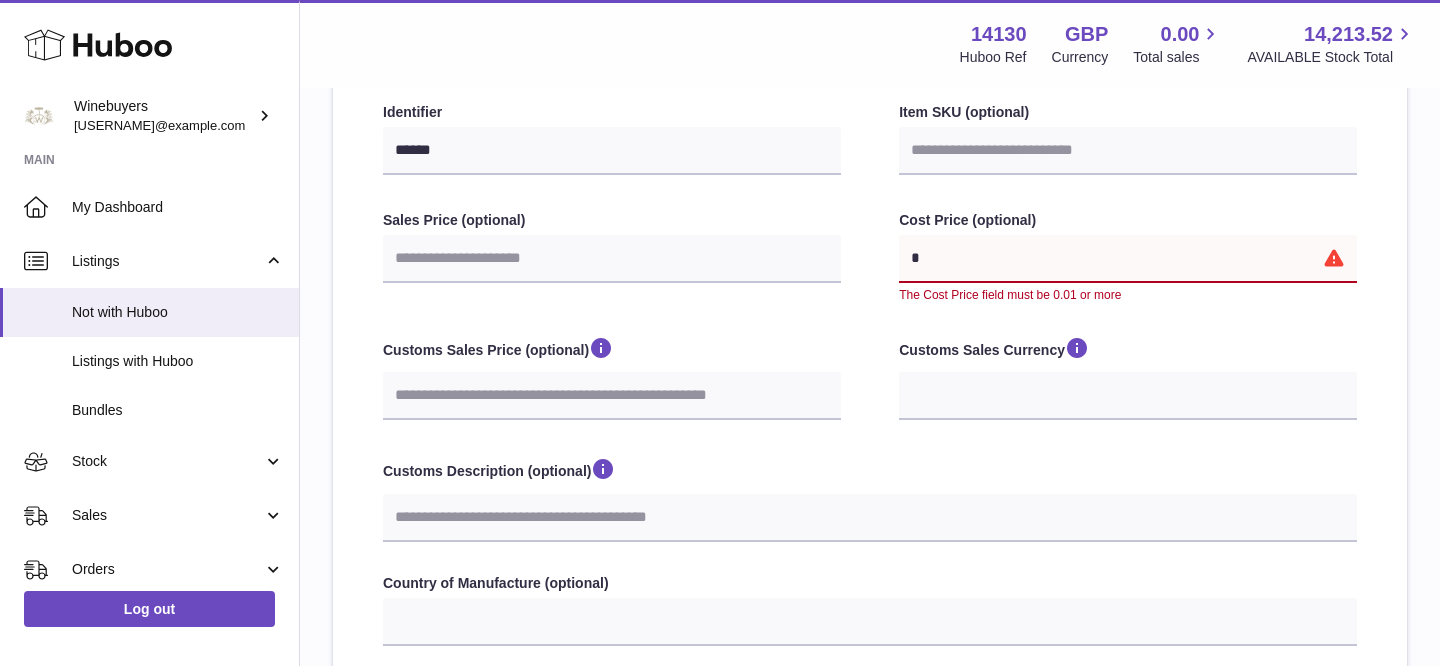 select 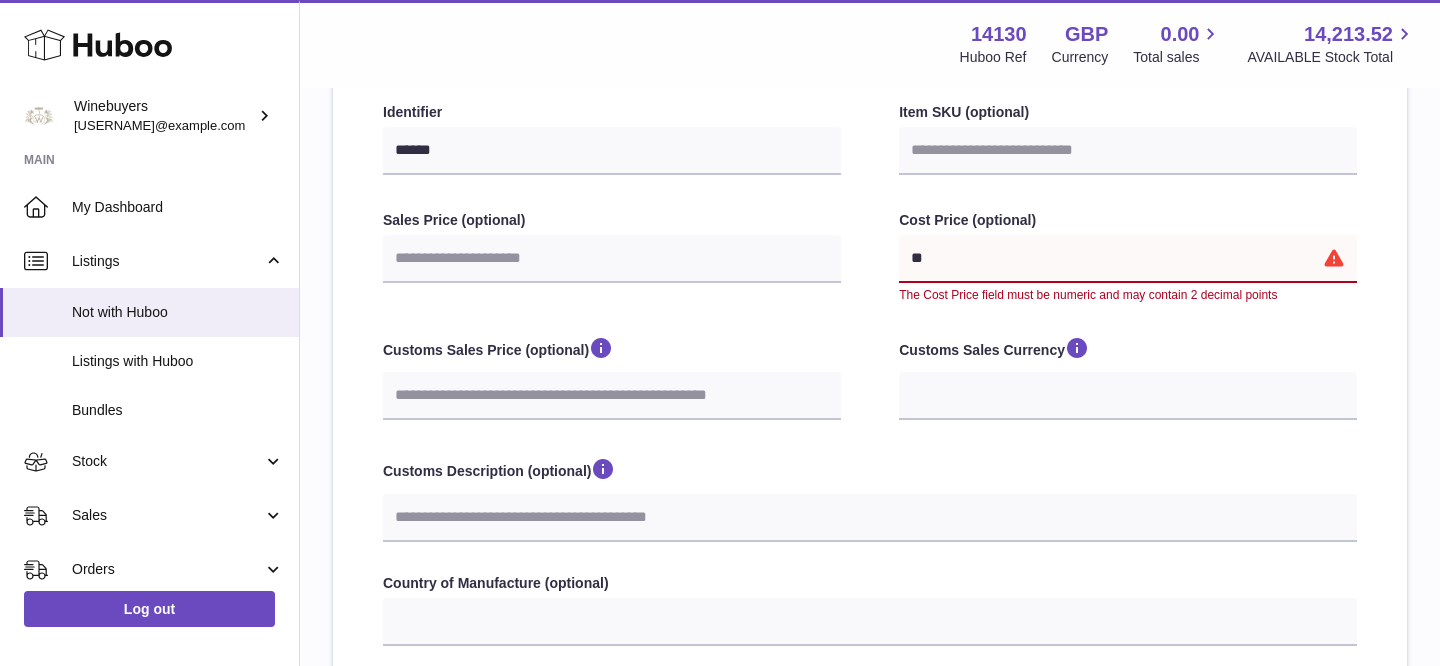 type on "***" 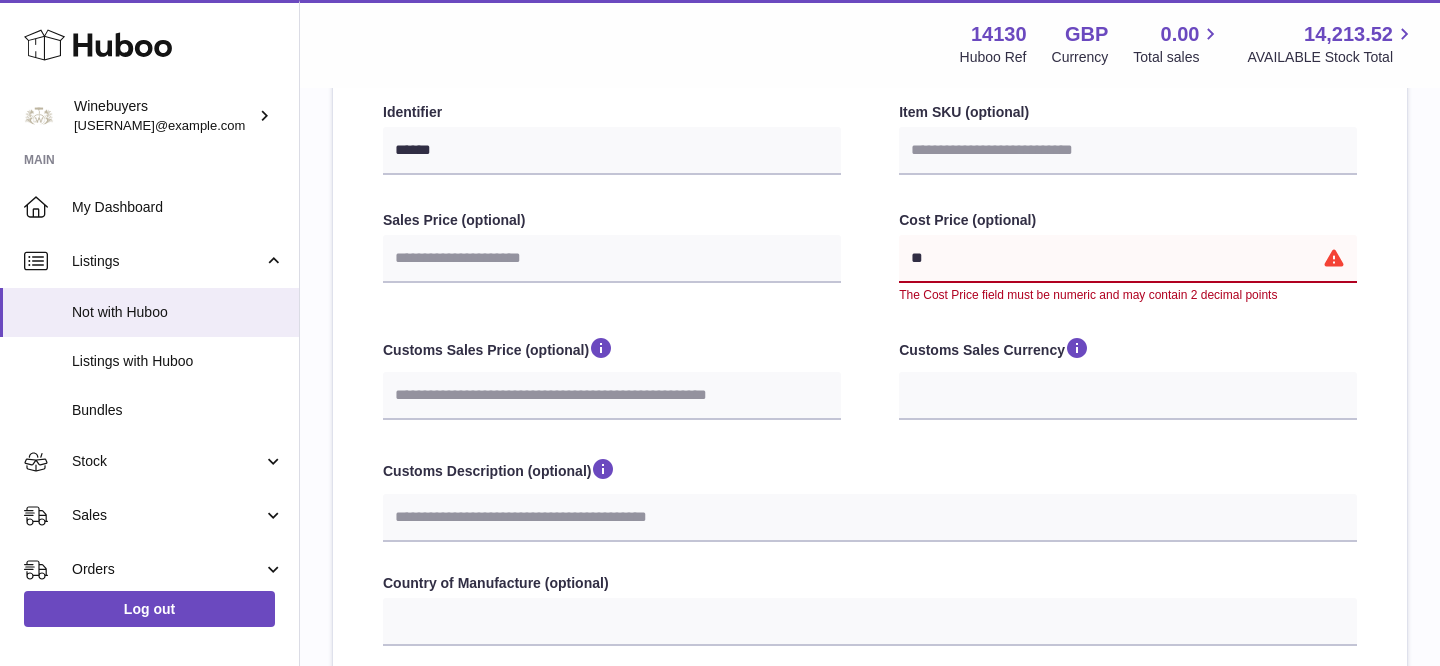 select 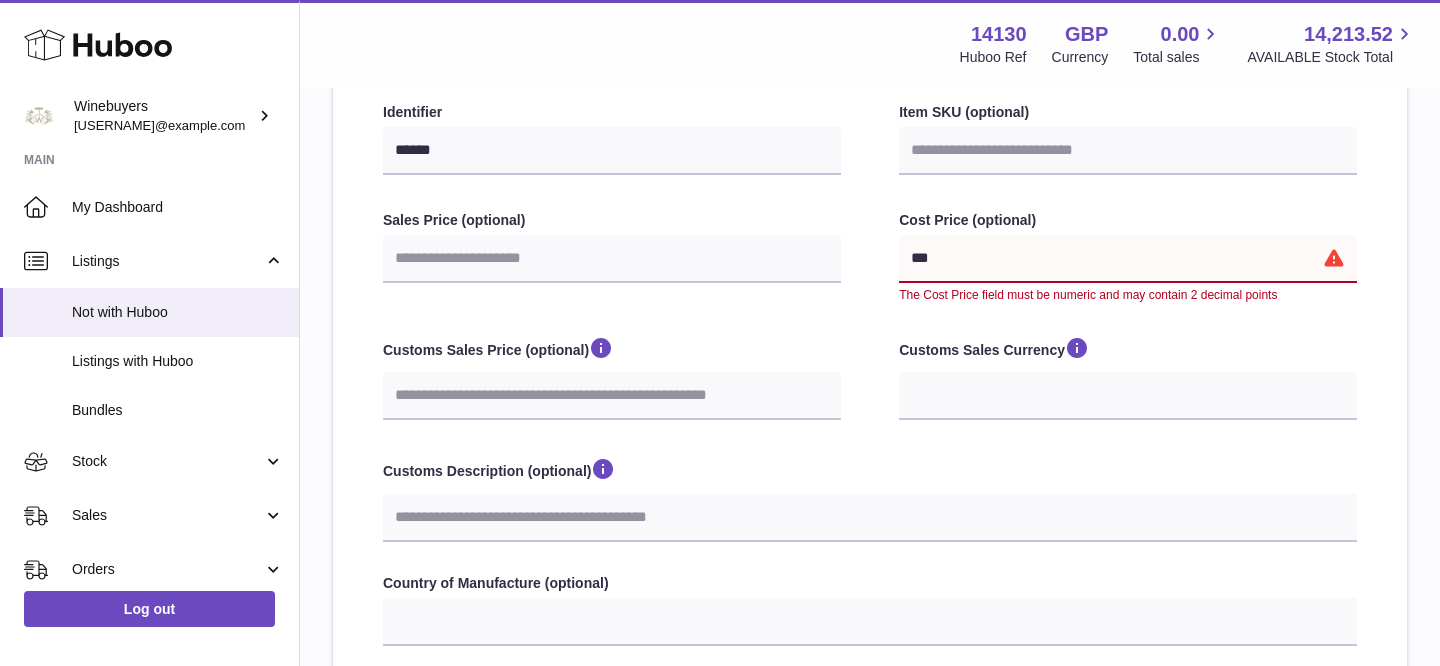 type on "****" 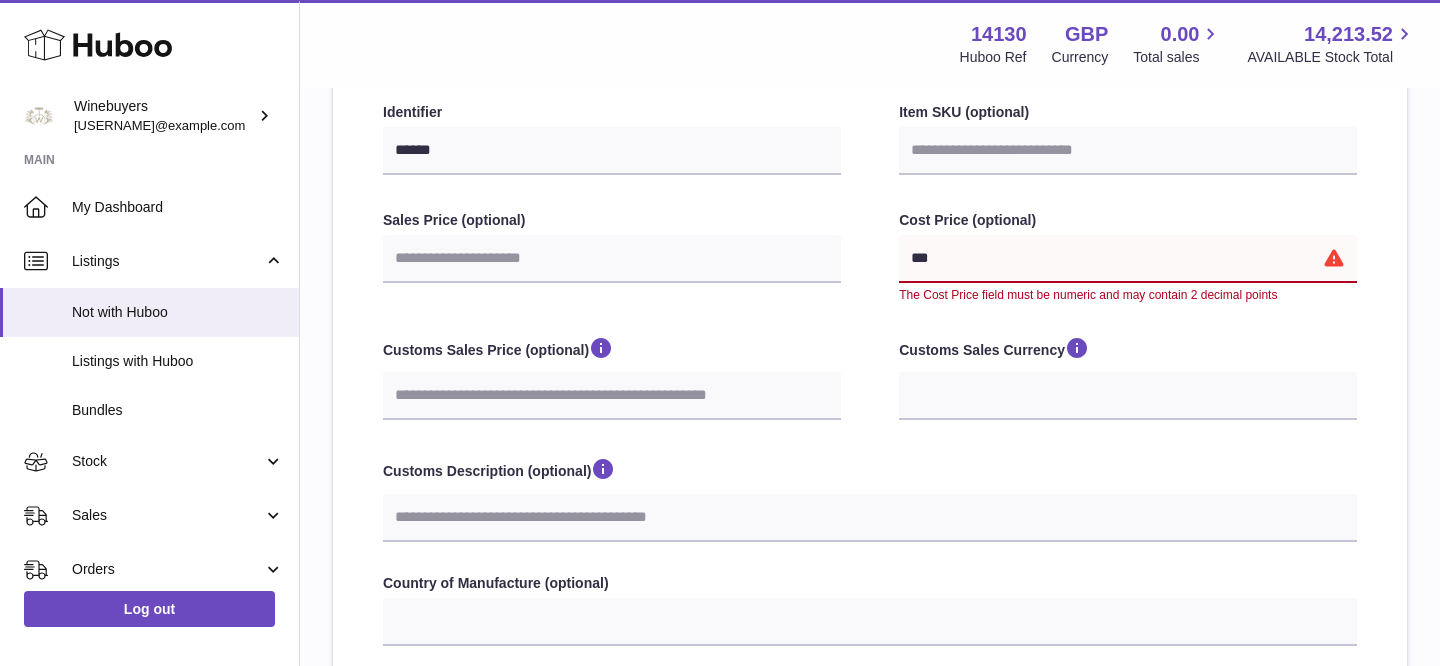 select 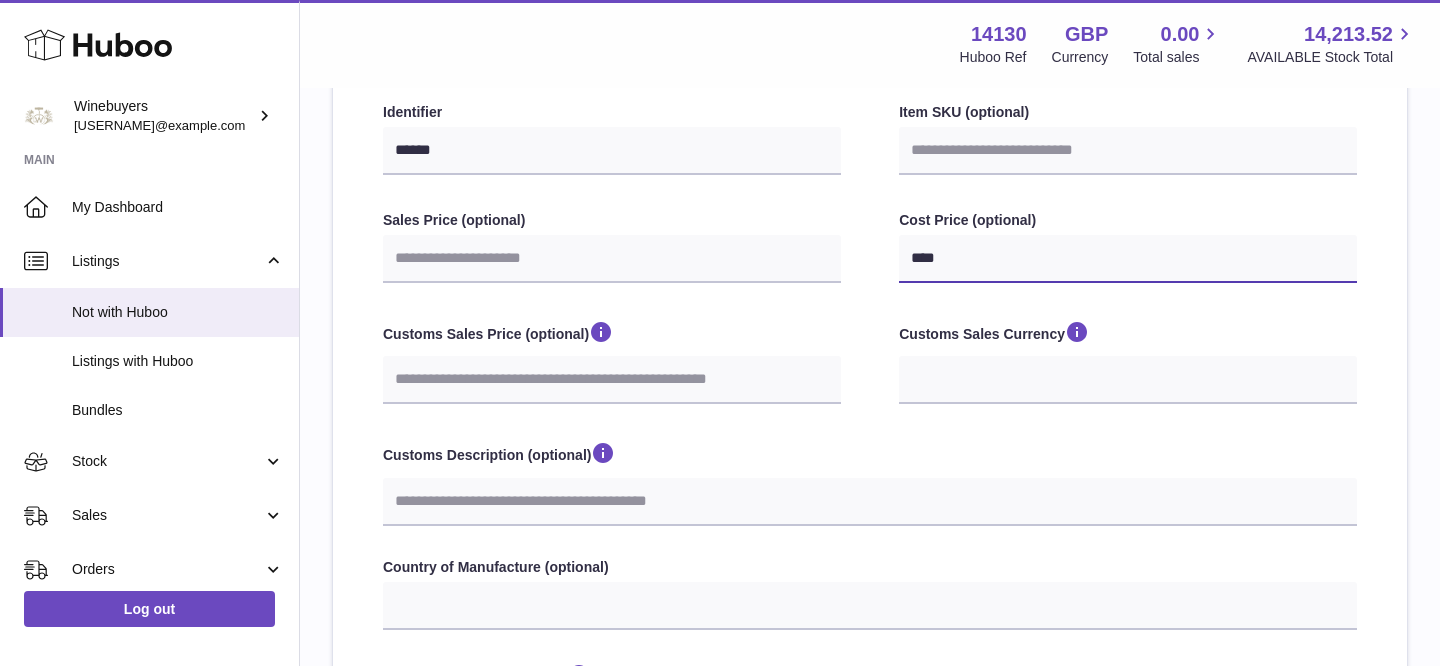 type on "***" 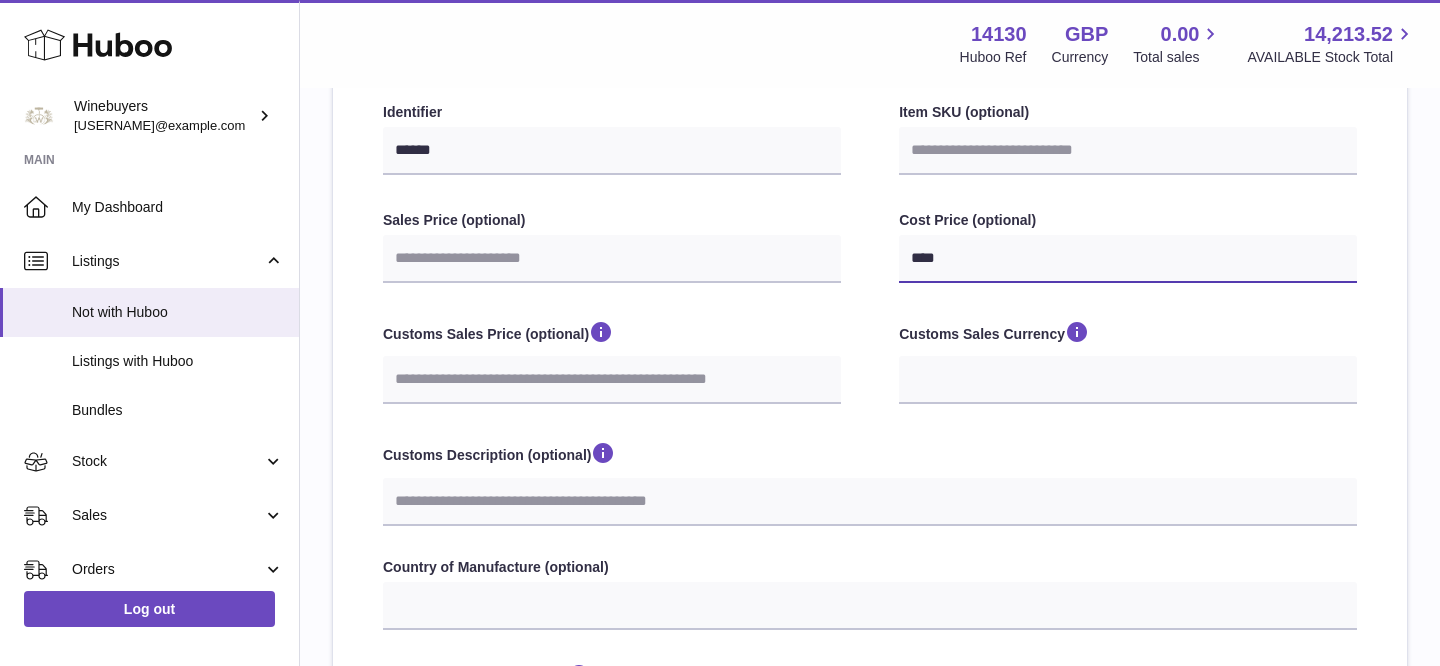 select 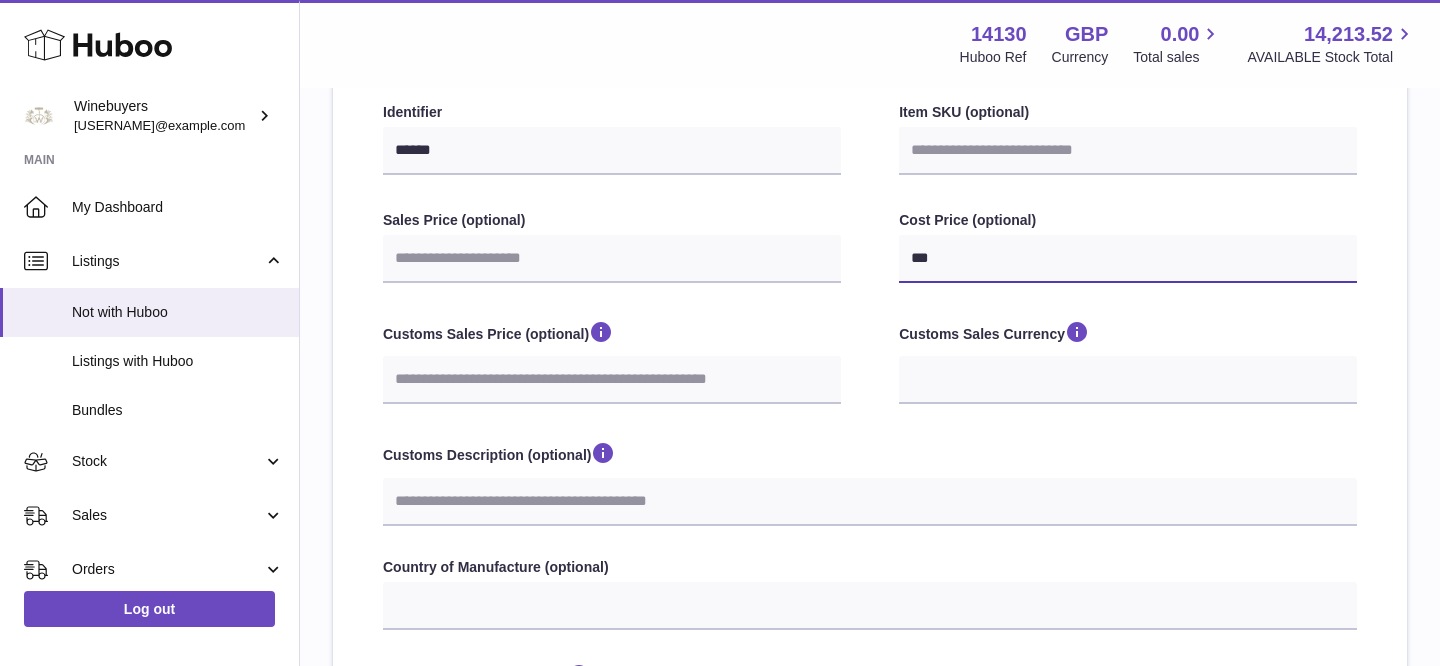 type on "**" 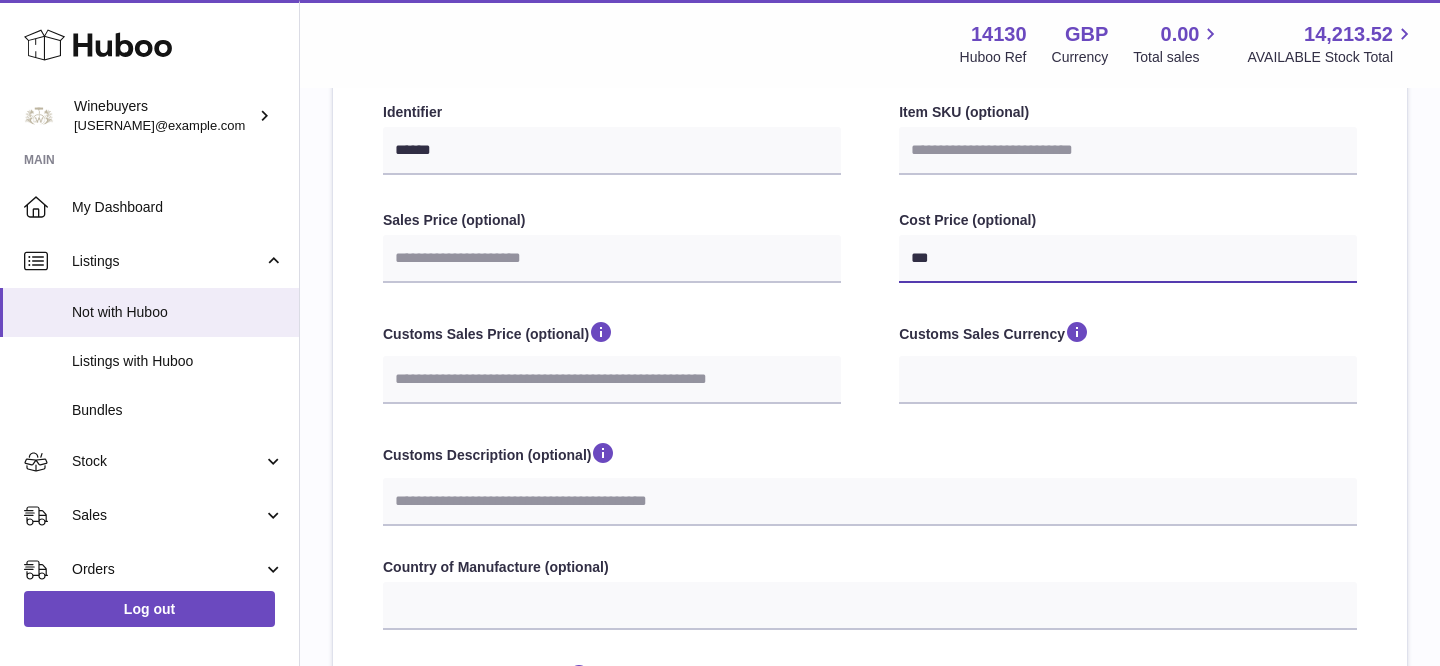 select 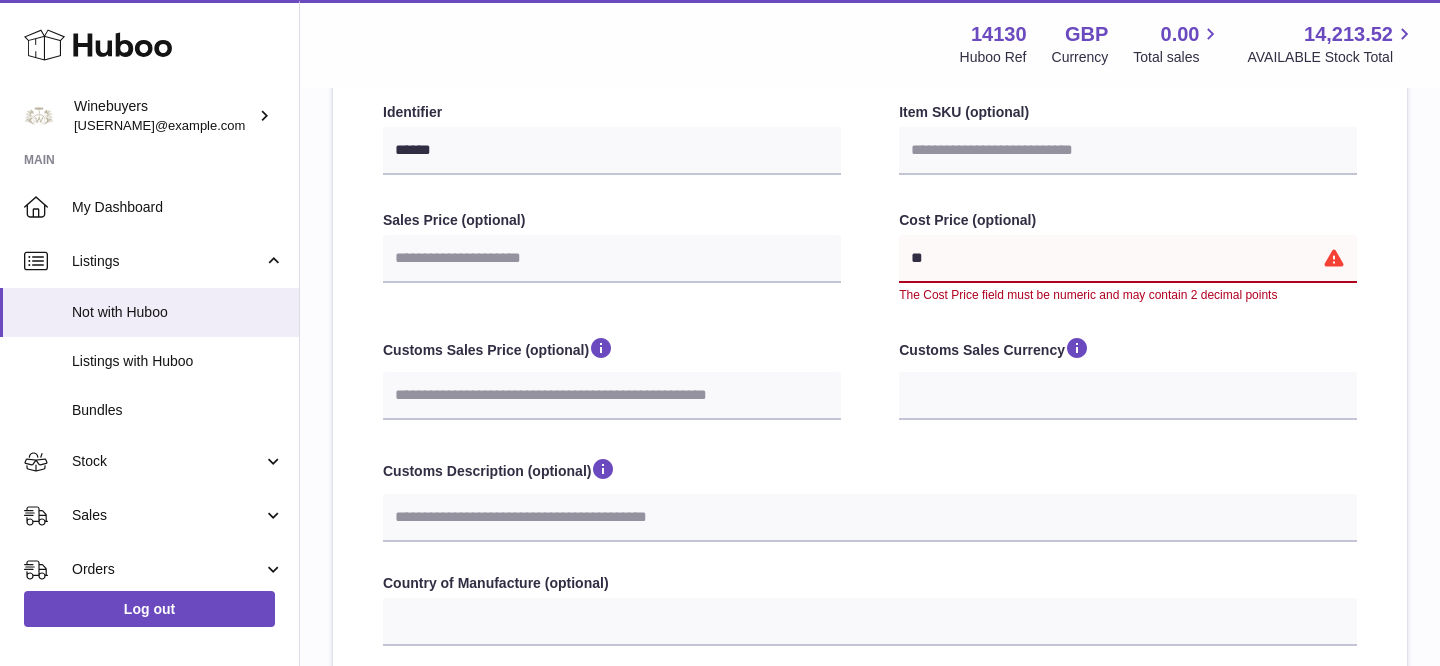 type on "***" 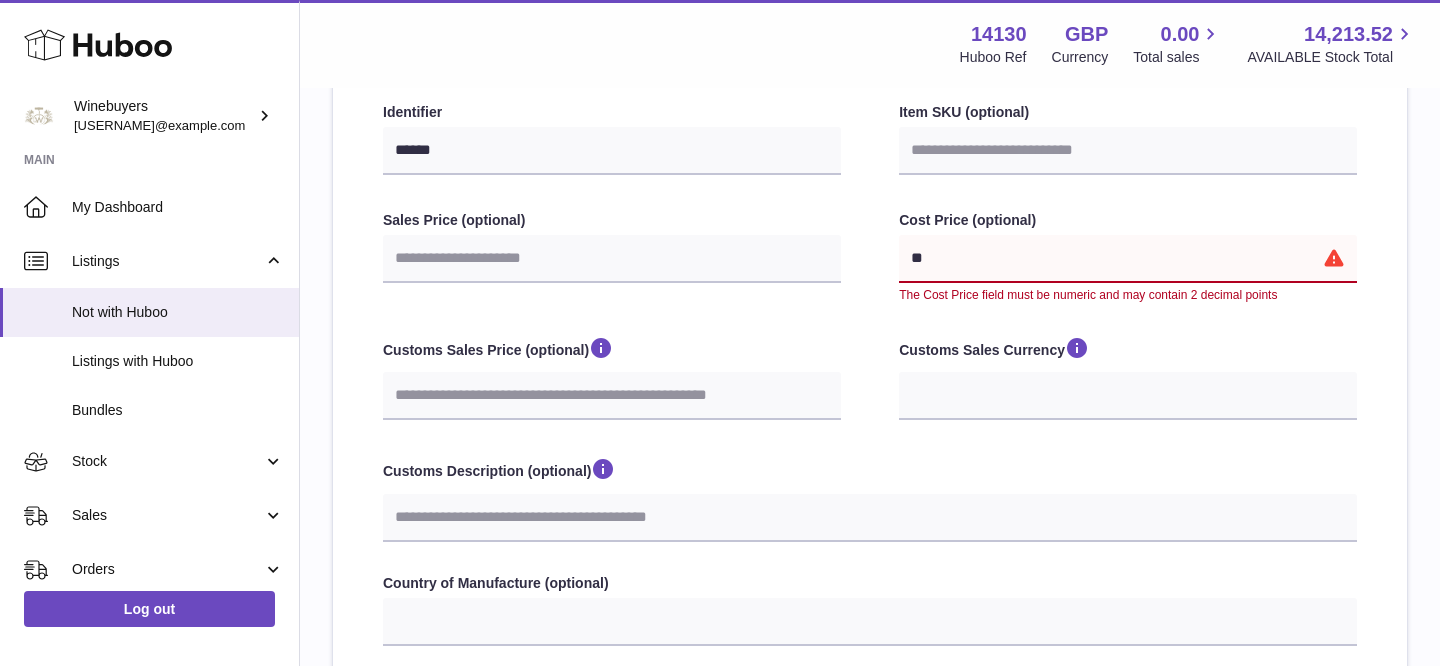 select 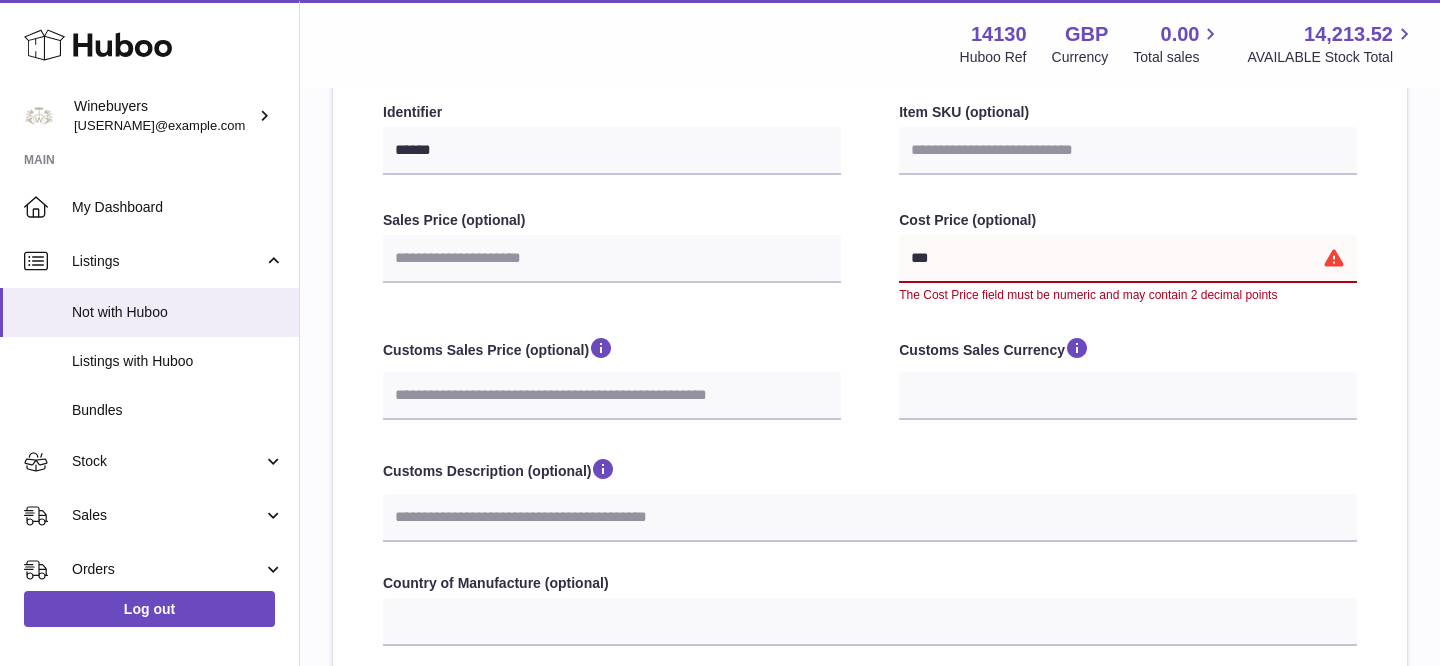 type on "****" 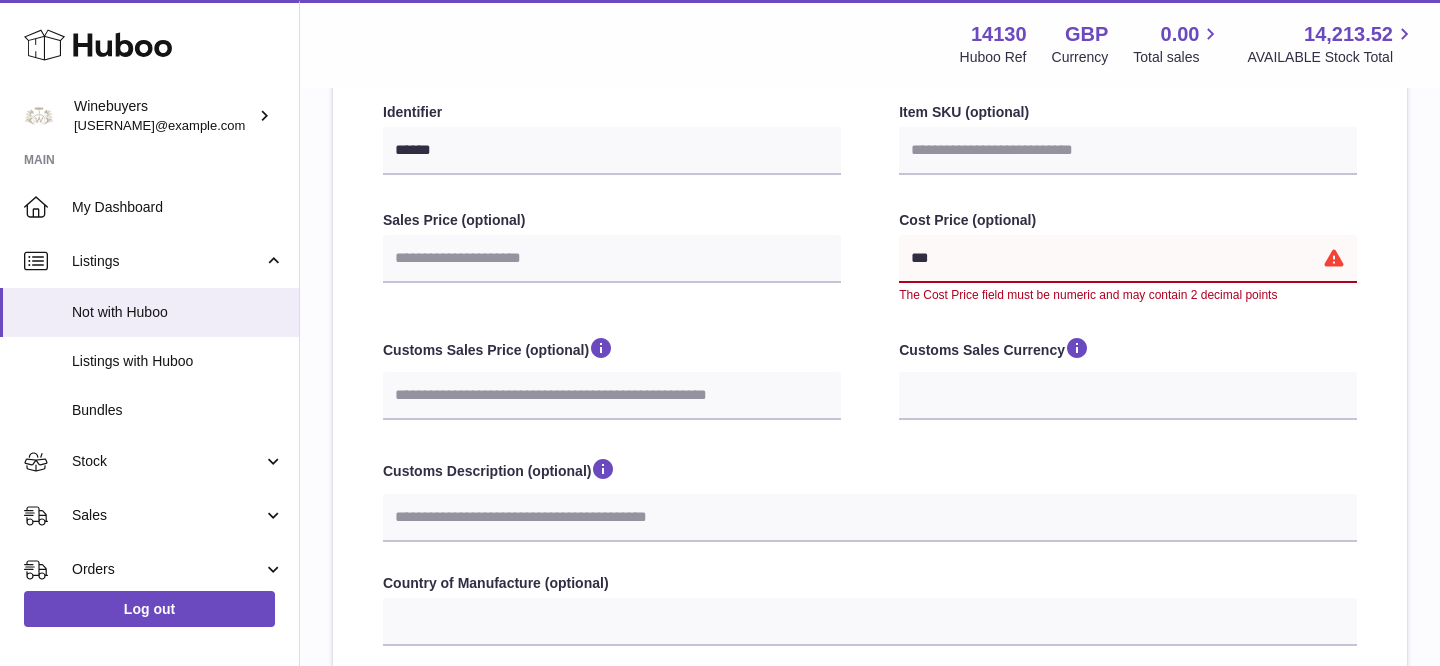 select 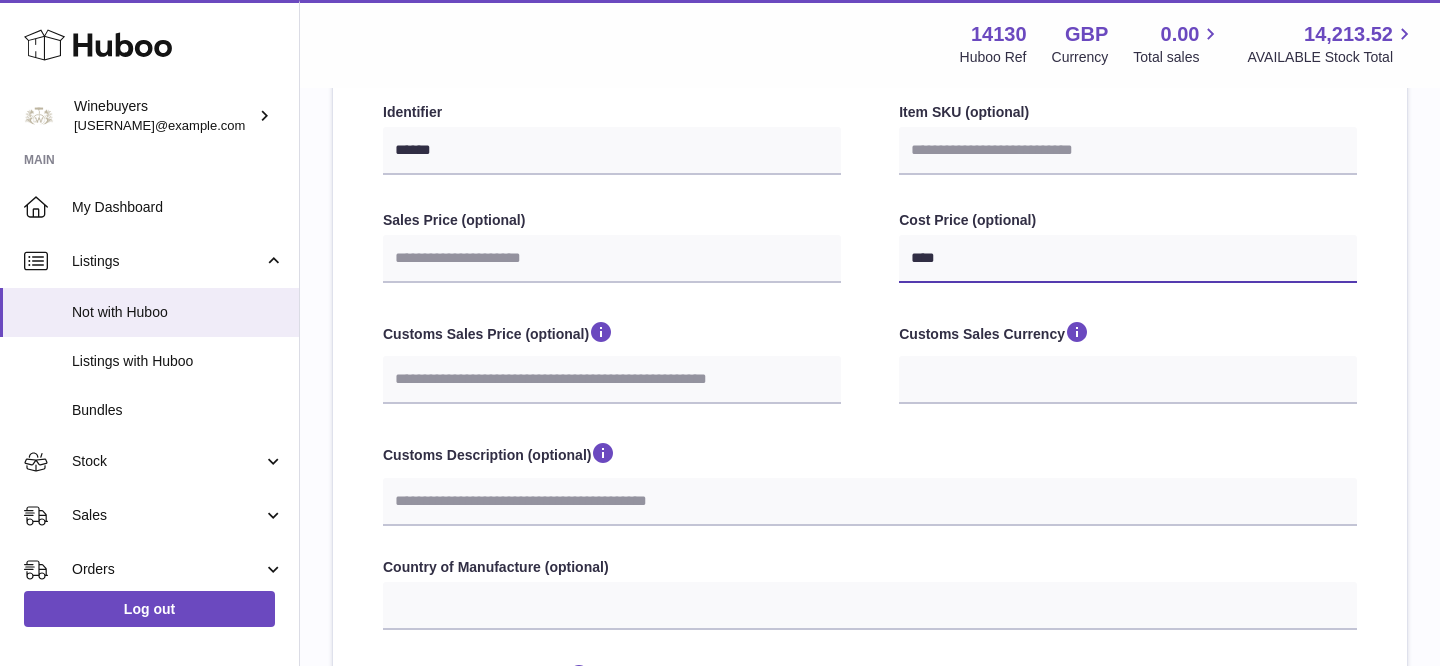 type on "****" 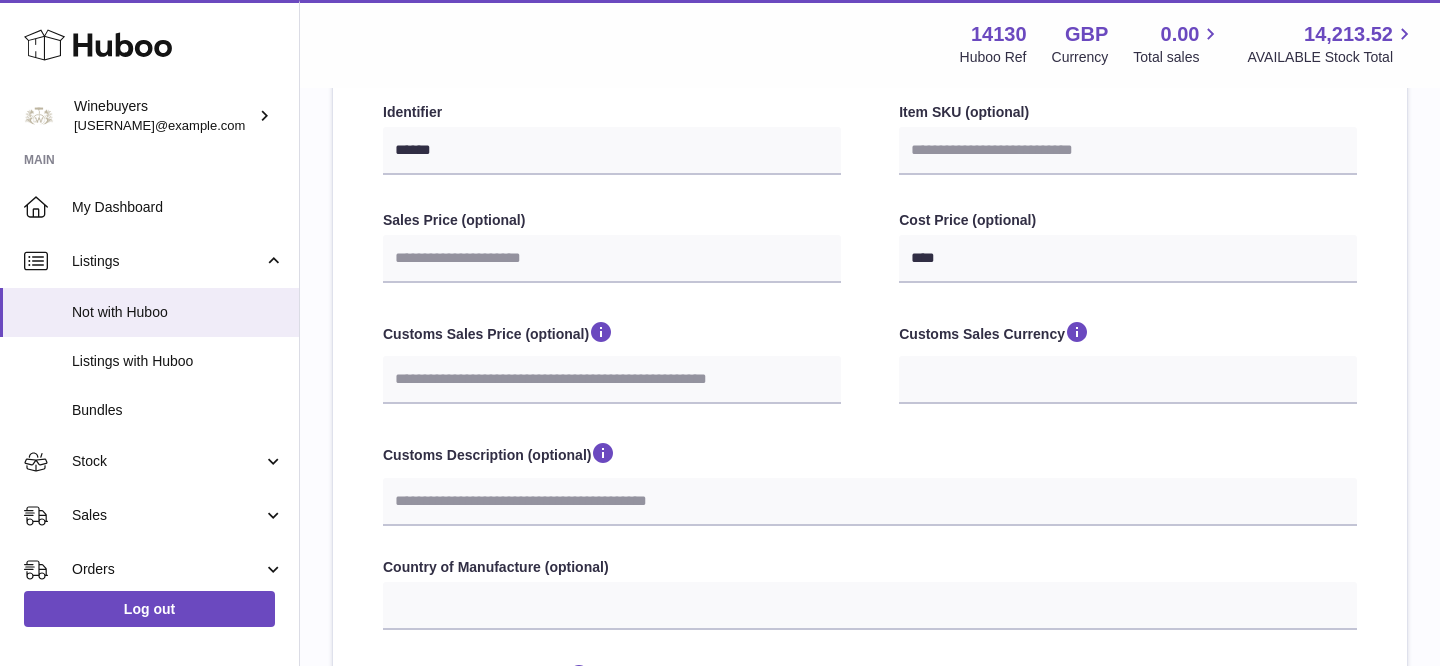 click on "Customs Description (optional)" at bounding box center [870, 482] 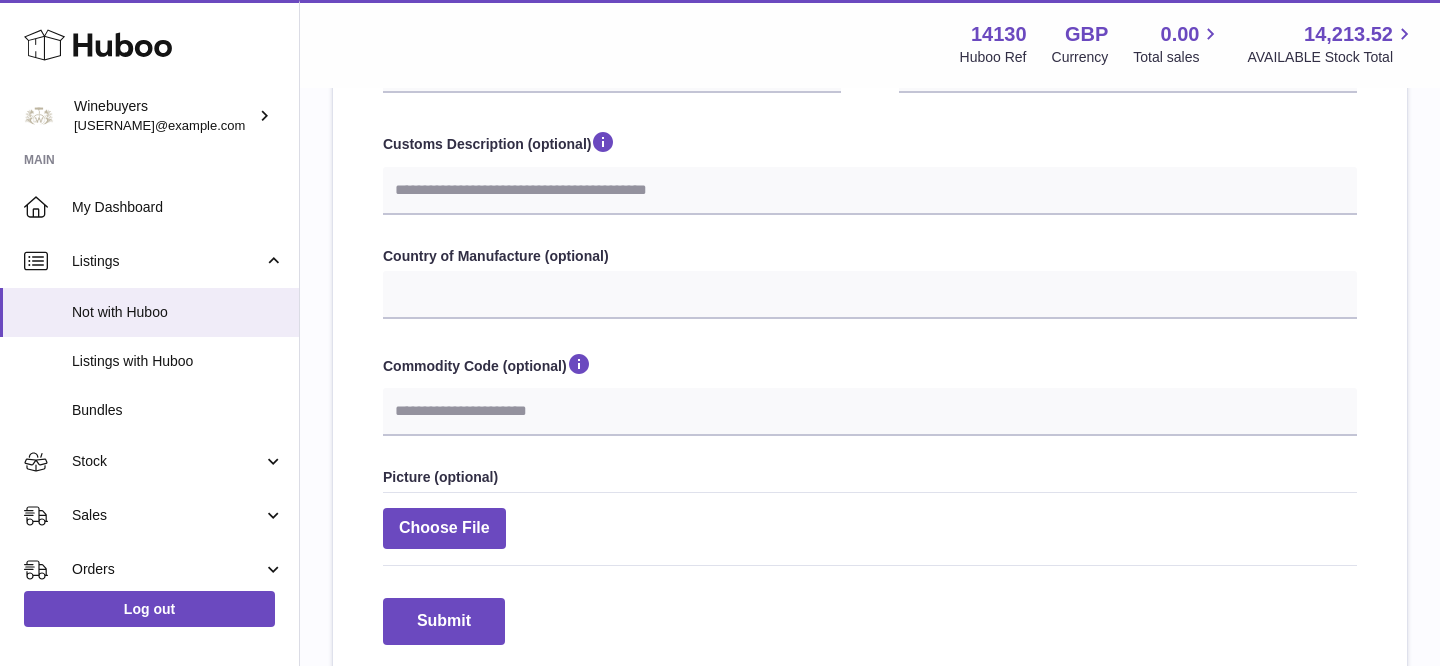 scroll, scrollTop: 878, scrollLeft: 0, axis: vertical 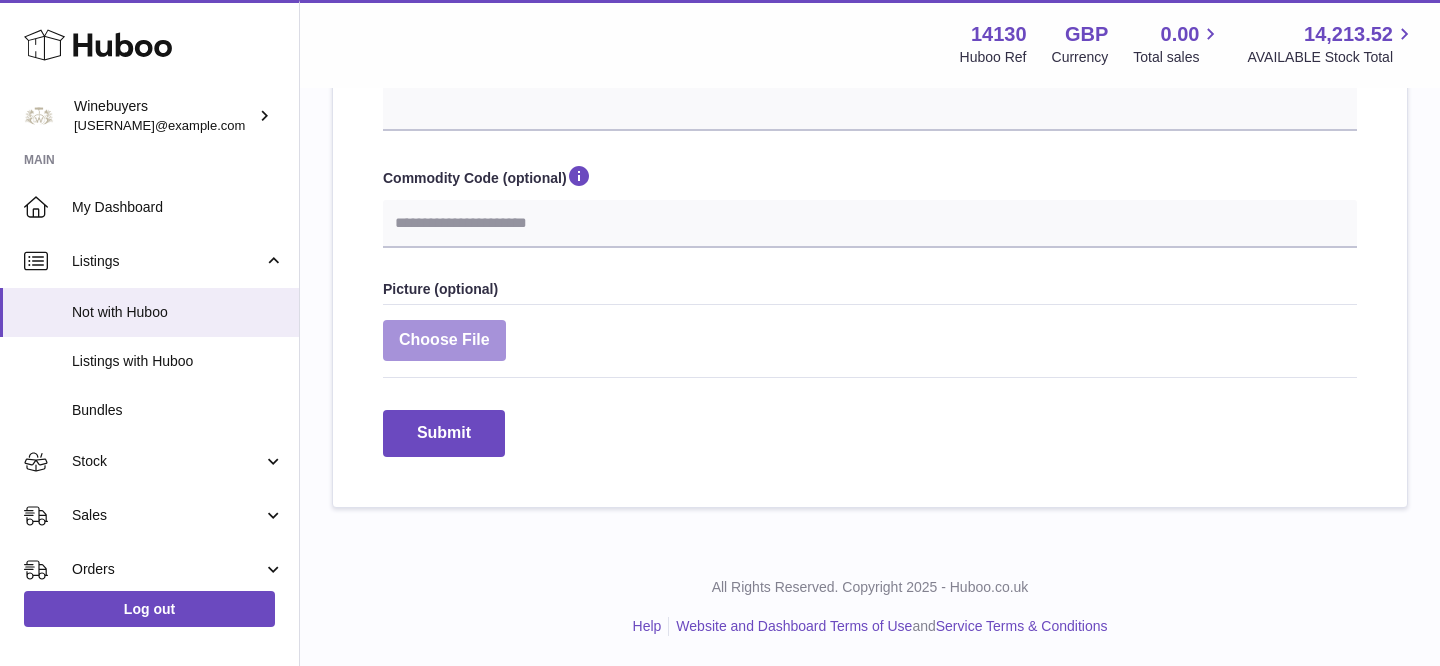 click at bounding box center [444, 340] 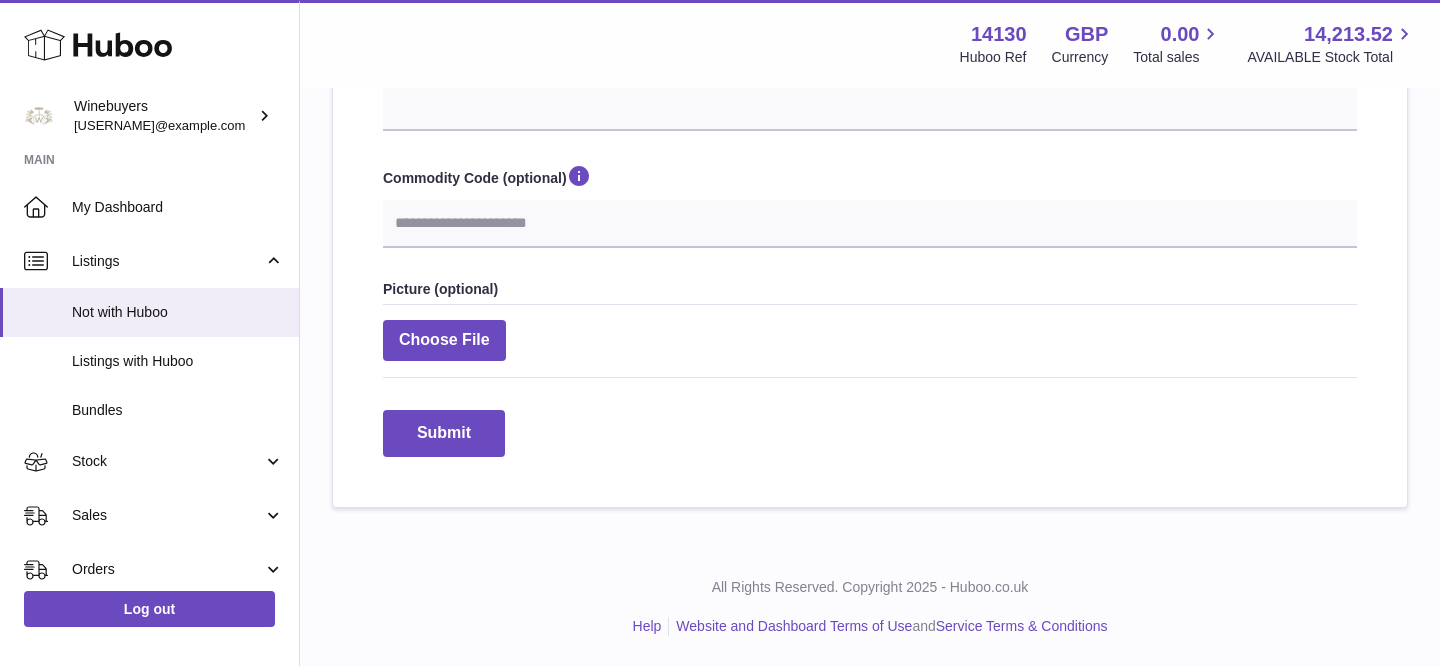 select 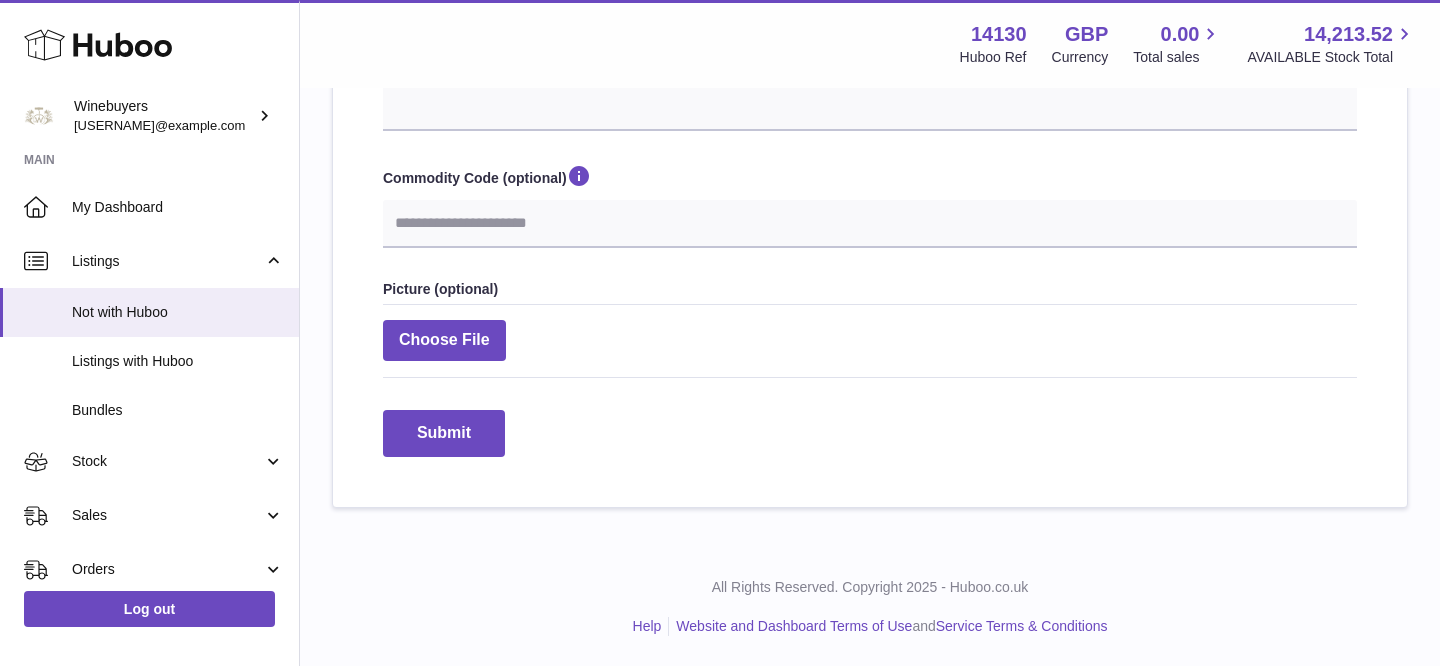 select 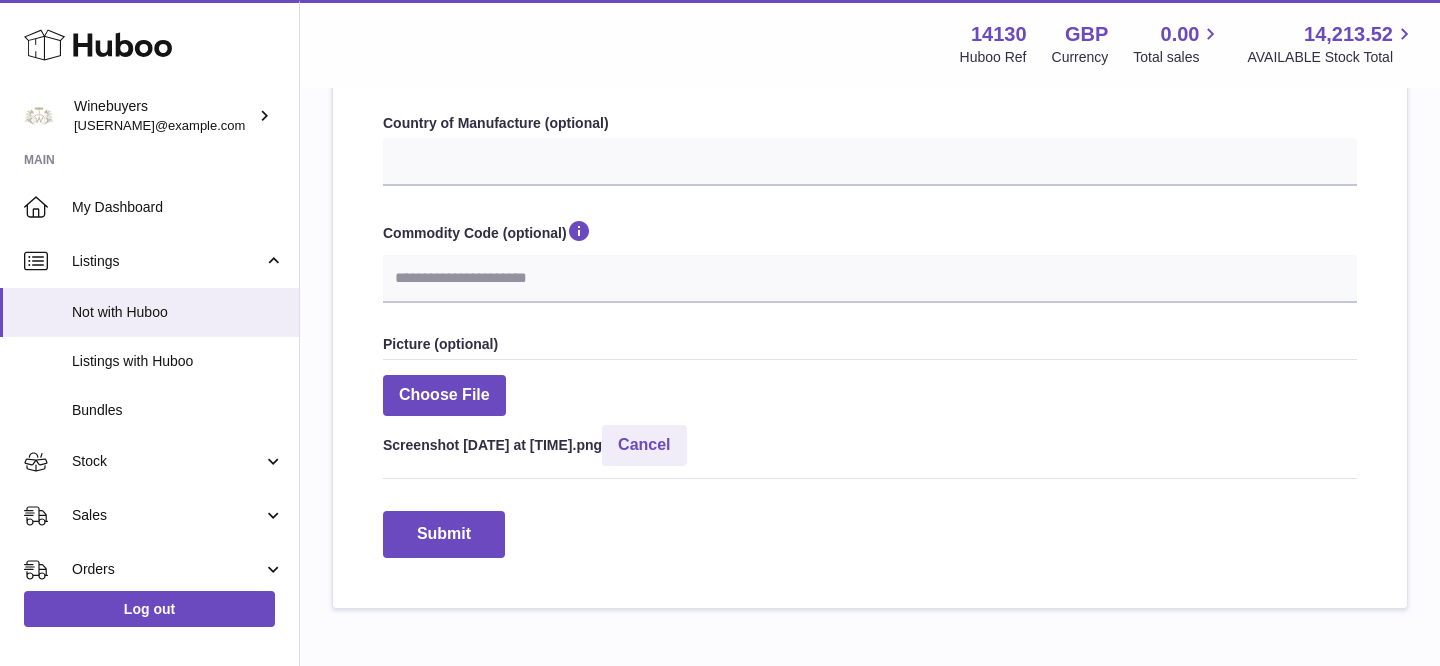 scroll, scrollTop: 924, scrollLeft: 0, axis: vertical 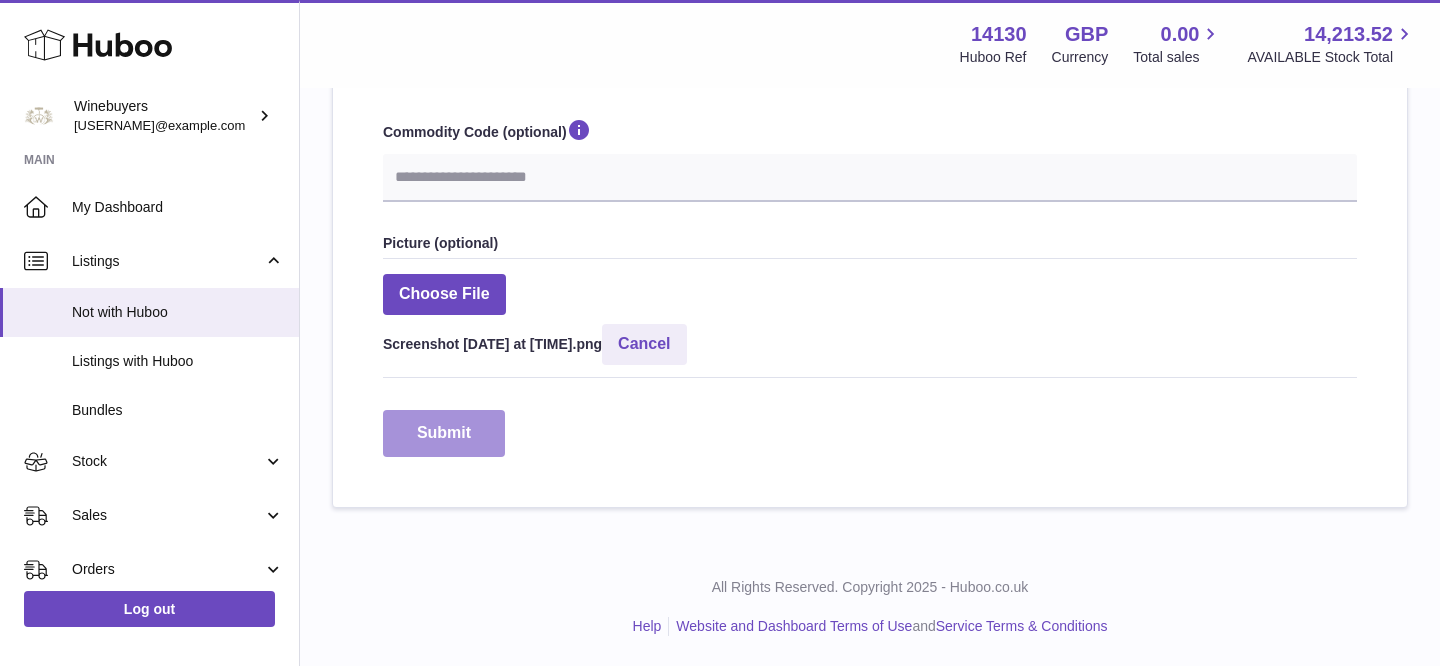 click on "Submit" at bounding box center [444, 433] 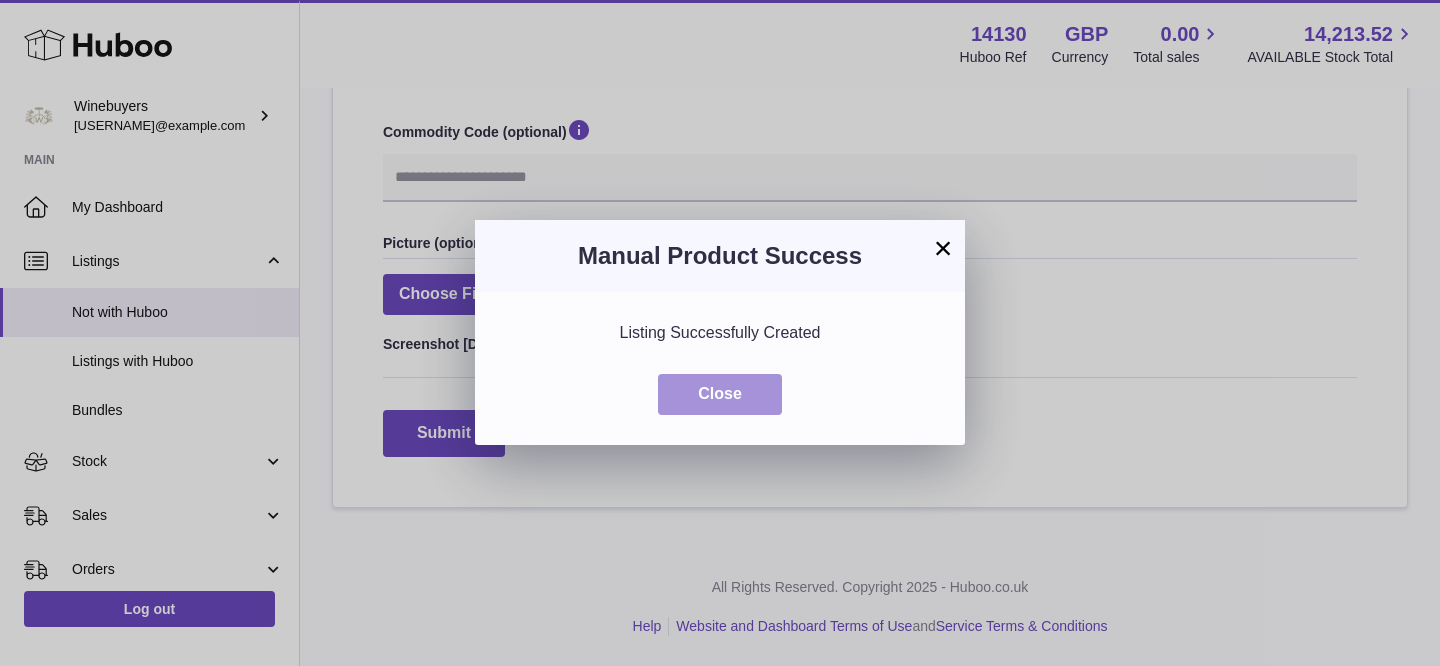 click on "Close" at bounding box center [720, 394] 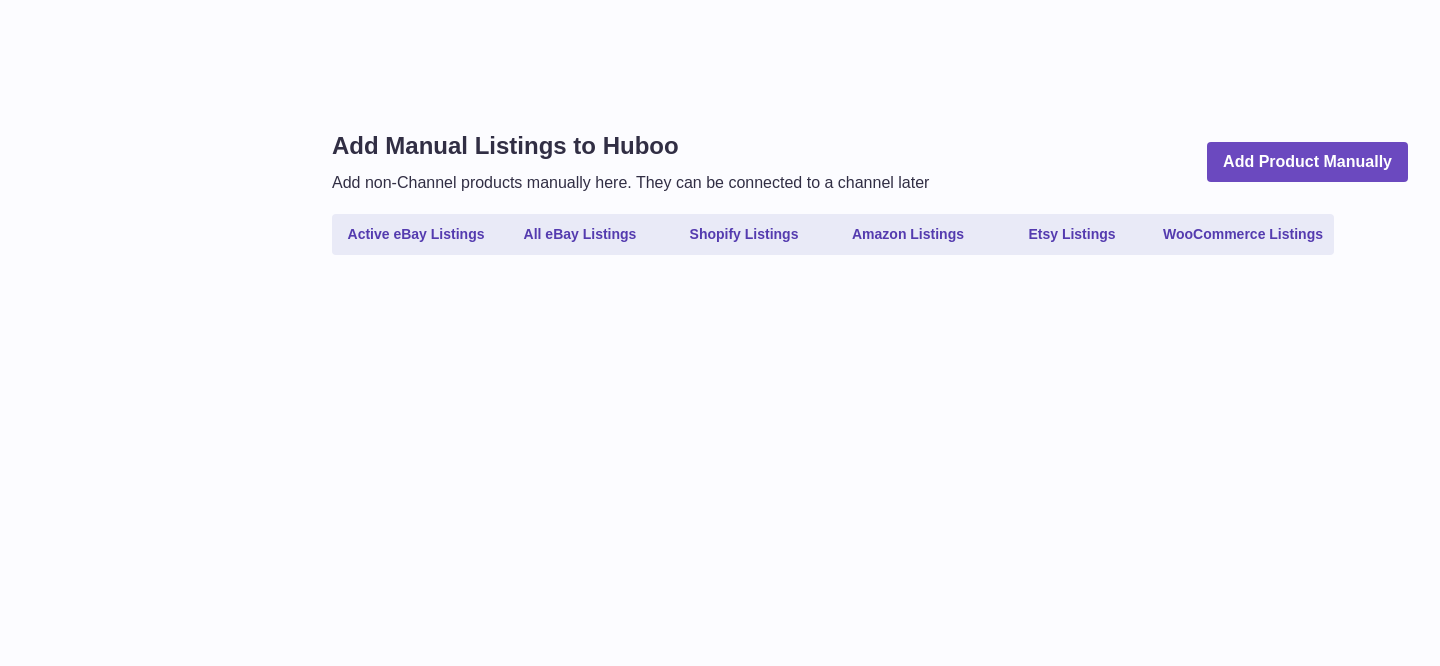 scroll, scrollTop: 0, scrollLeft: 0, axis: both 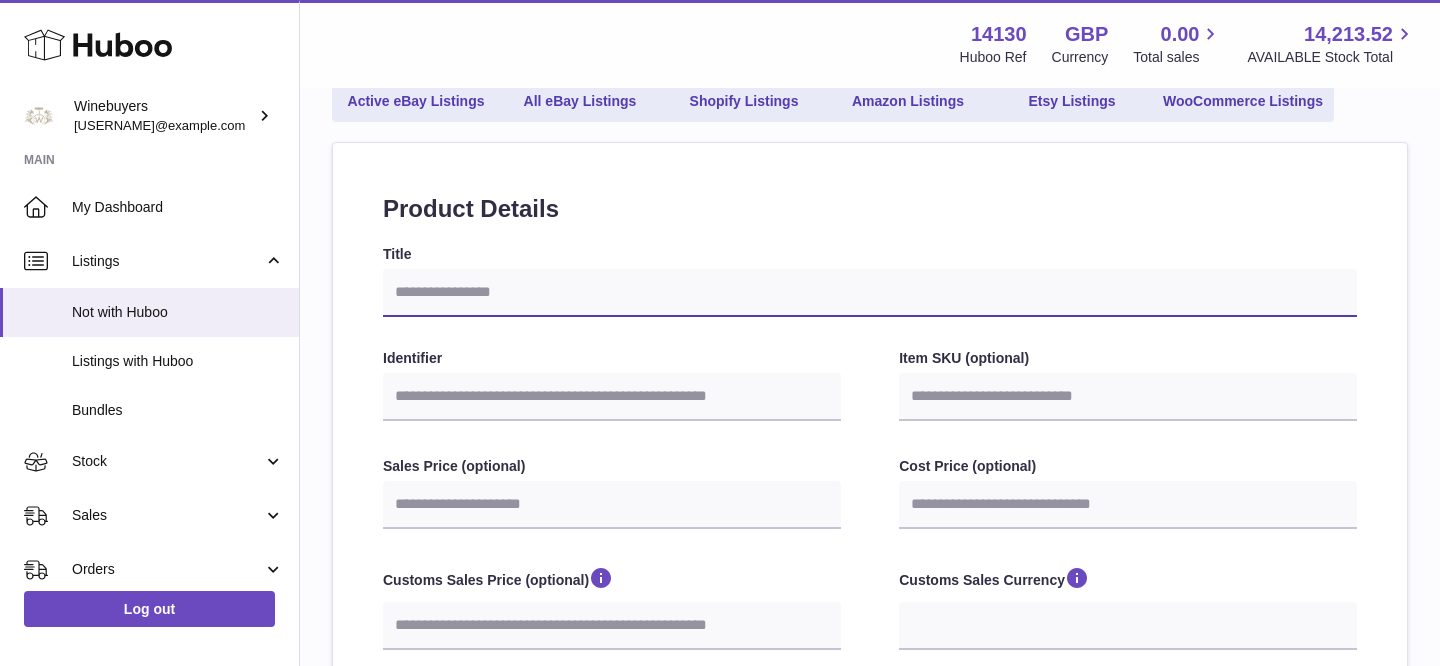 click on "Title" at bounding box center [870, 293] 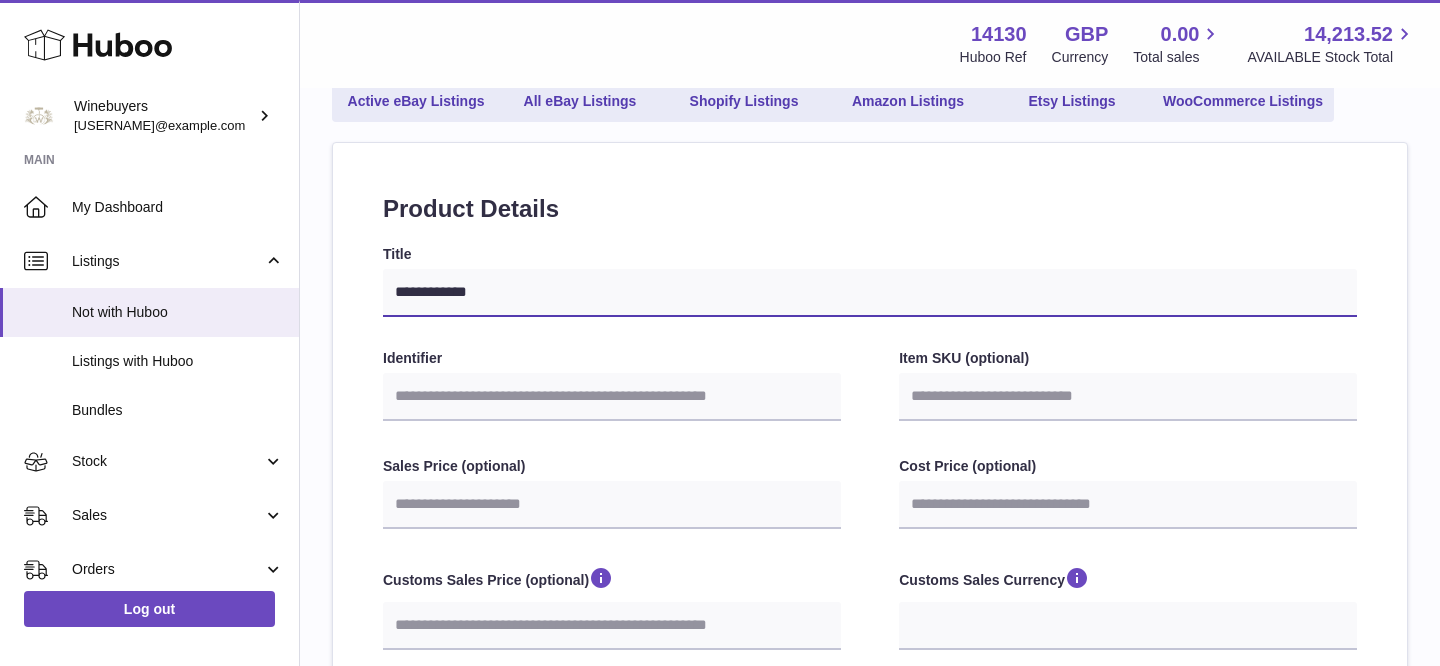 type on "**********" 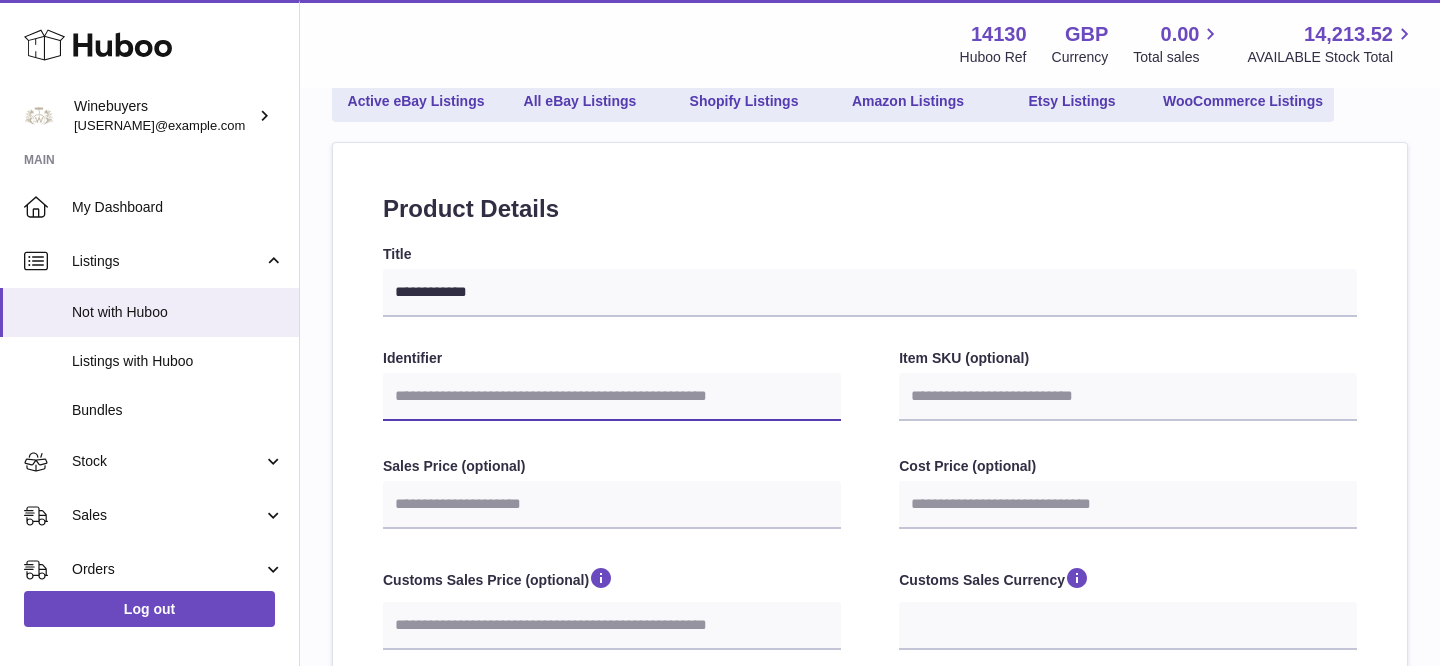 click on "Identifier" at bounding box center [612, 397] 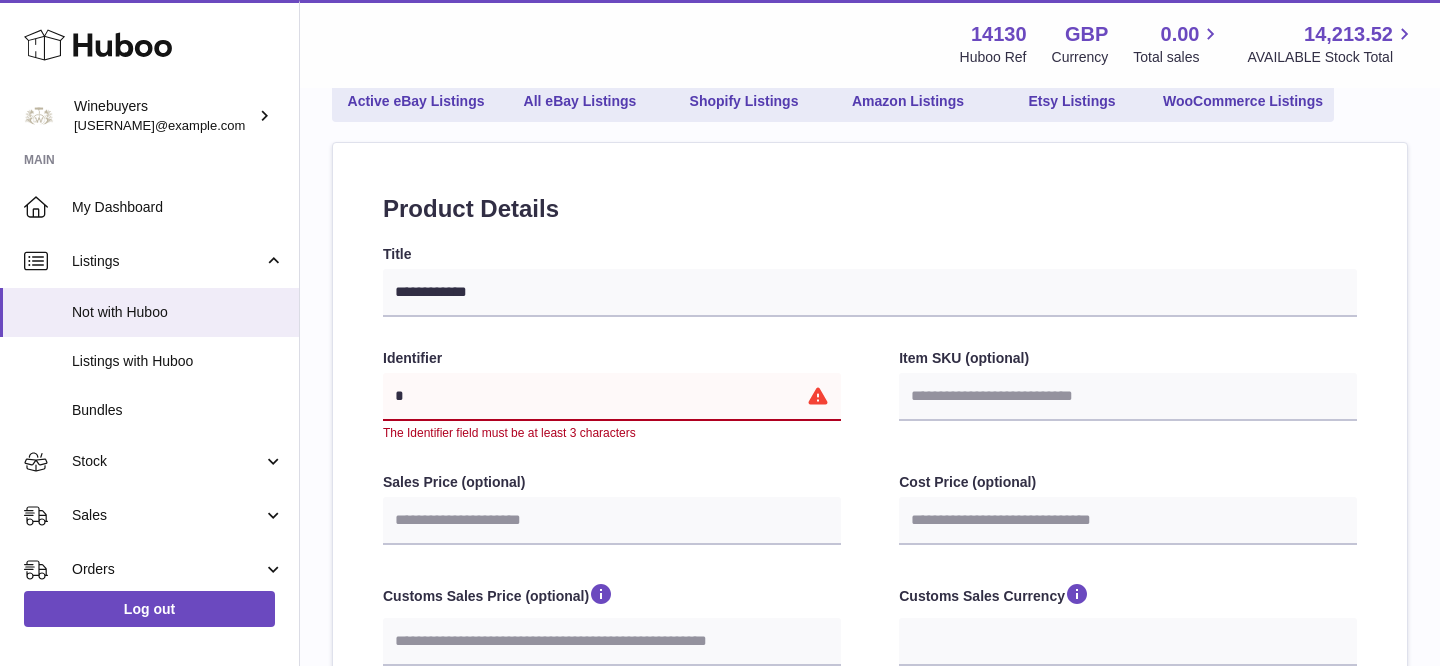 type on "**" 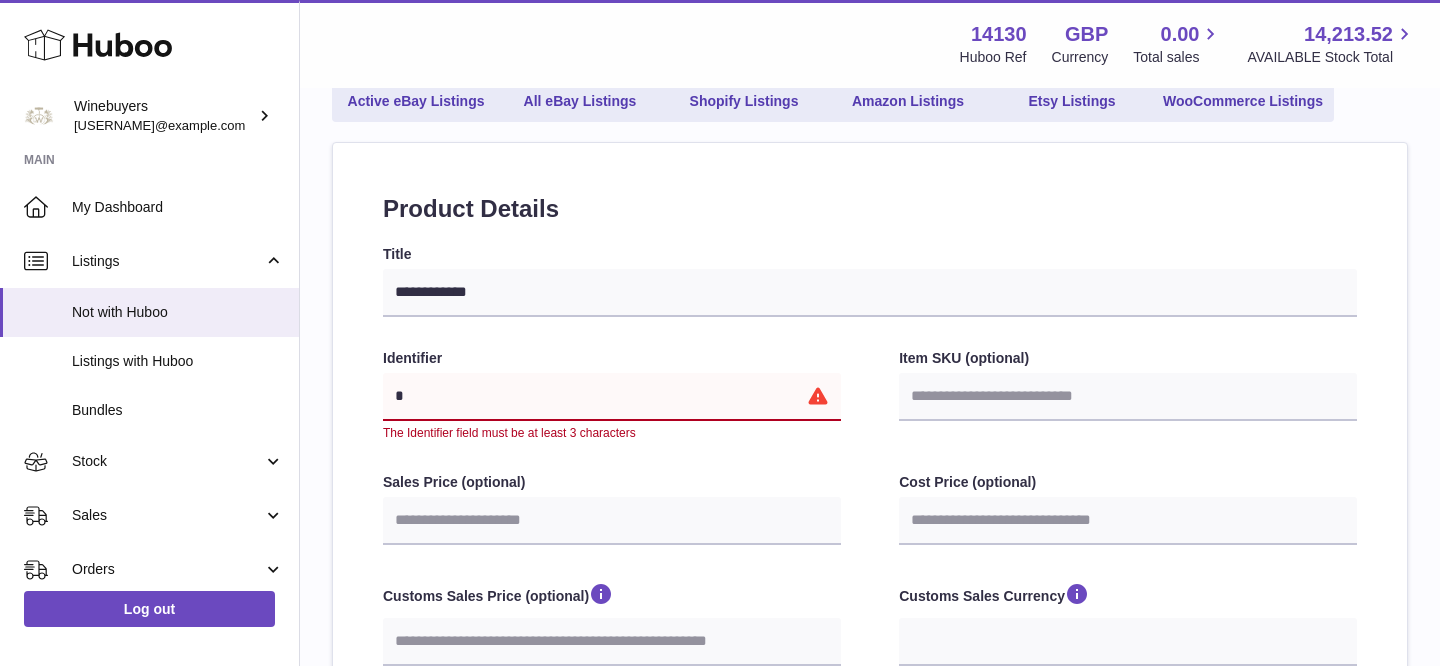 select 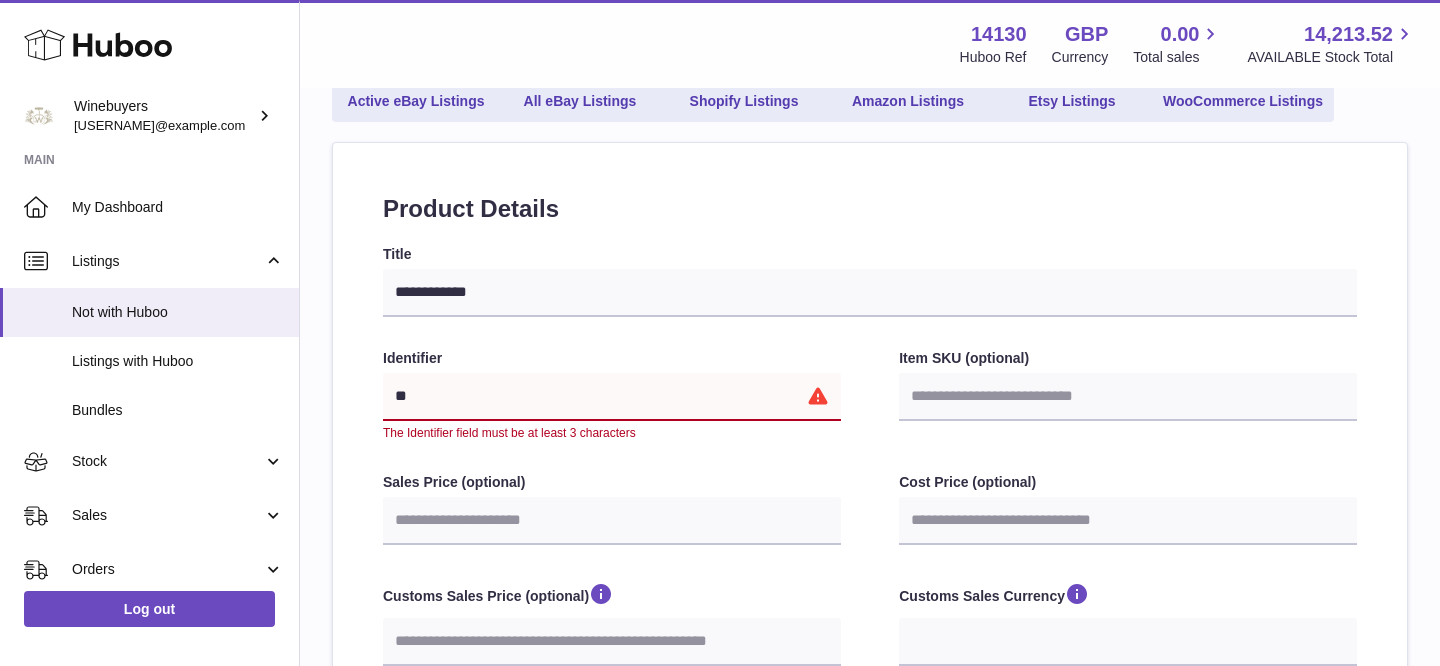 type on "***" 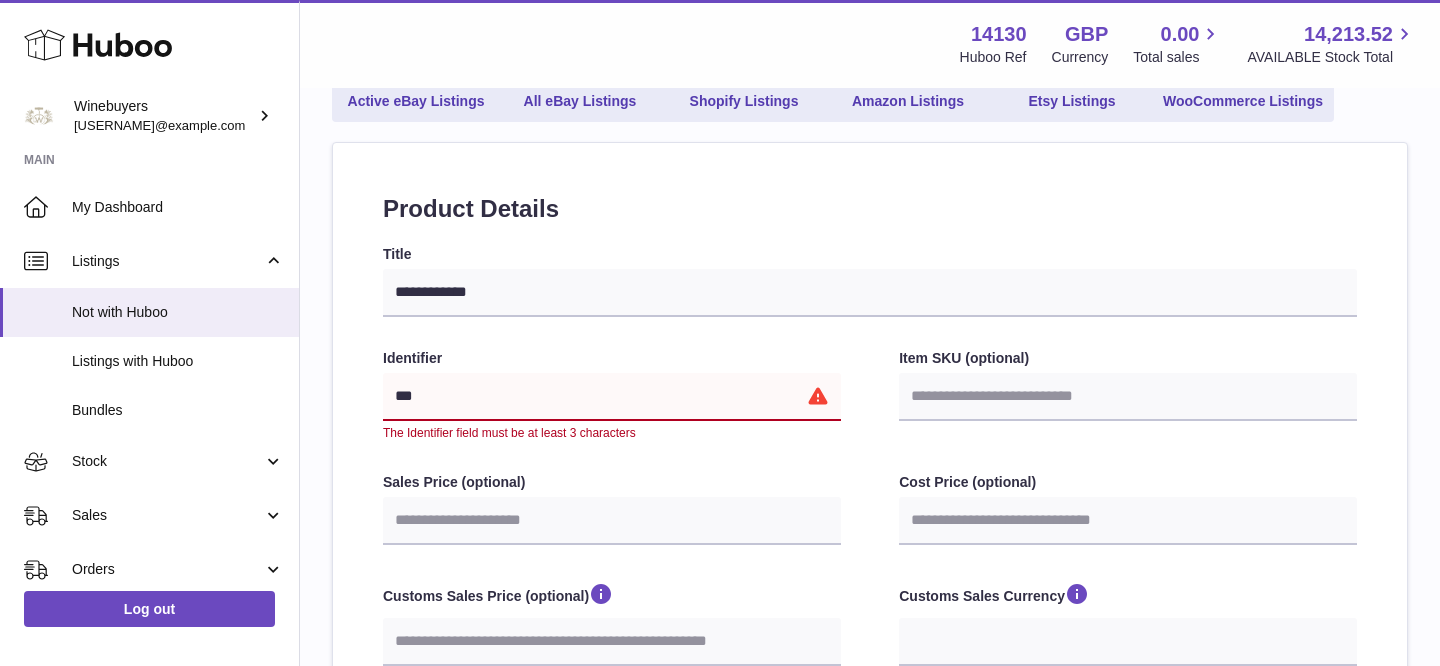 select 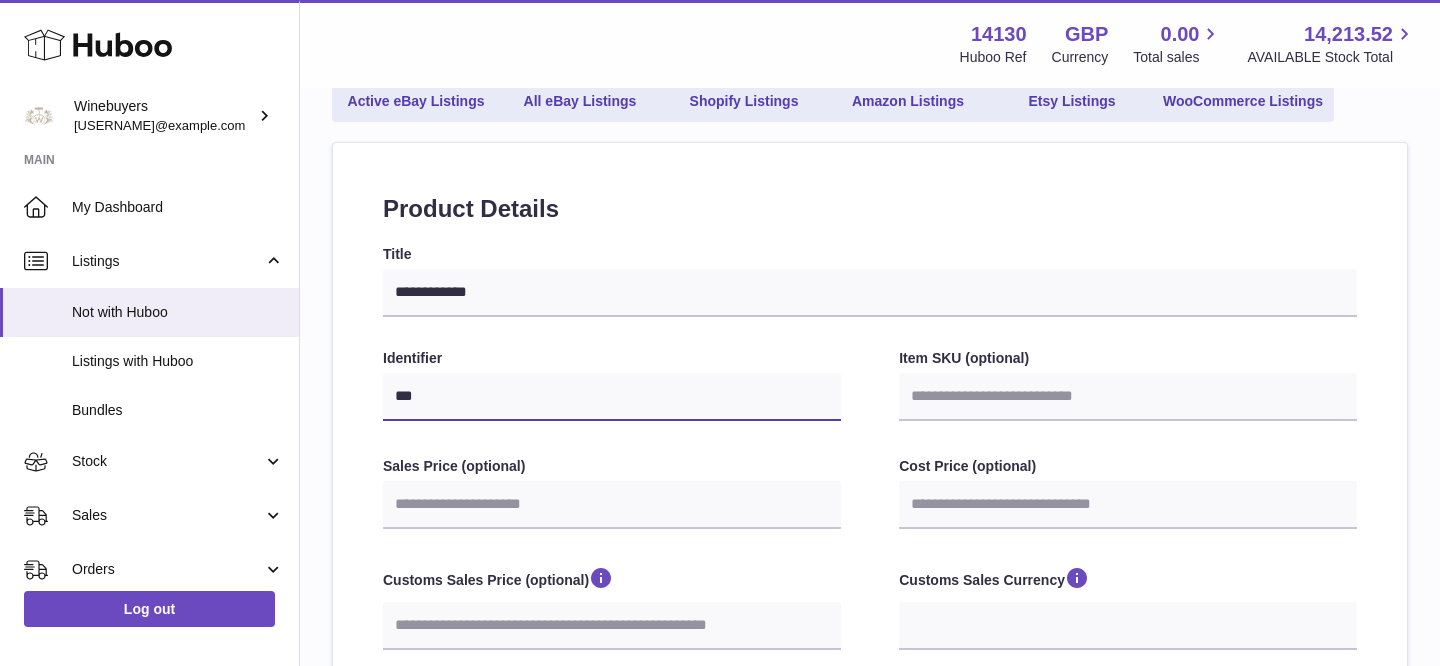 type on "***" 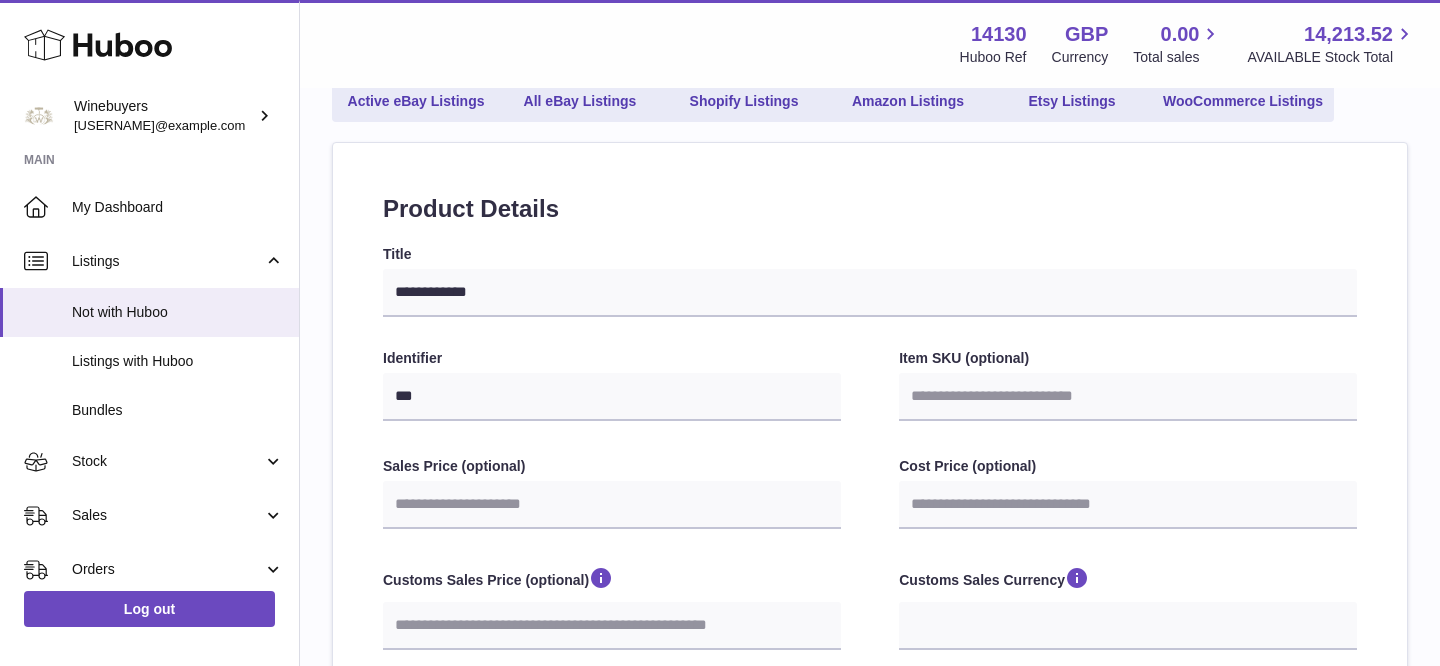 click on "**********" at bounding box center [870, 723] 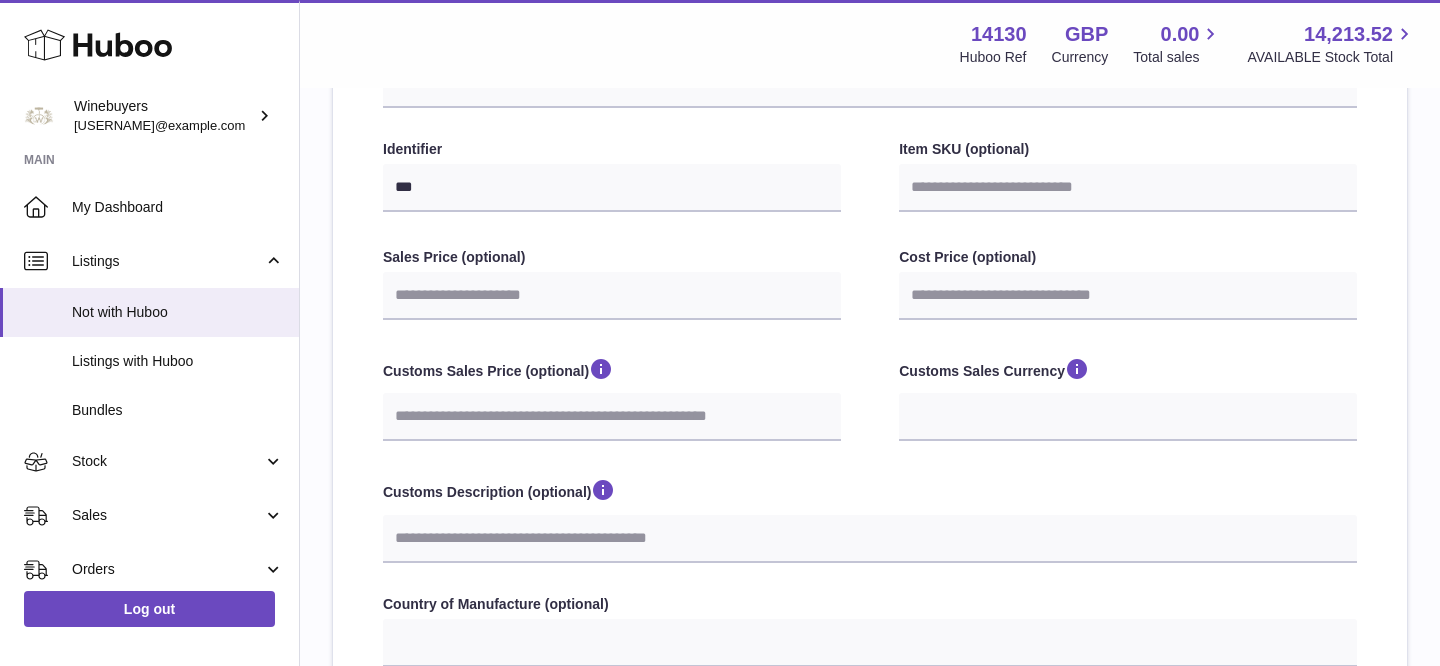 scroll, scrollTop: 380, scrollLeft: 0, axis: vertical 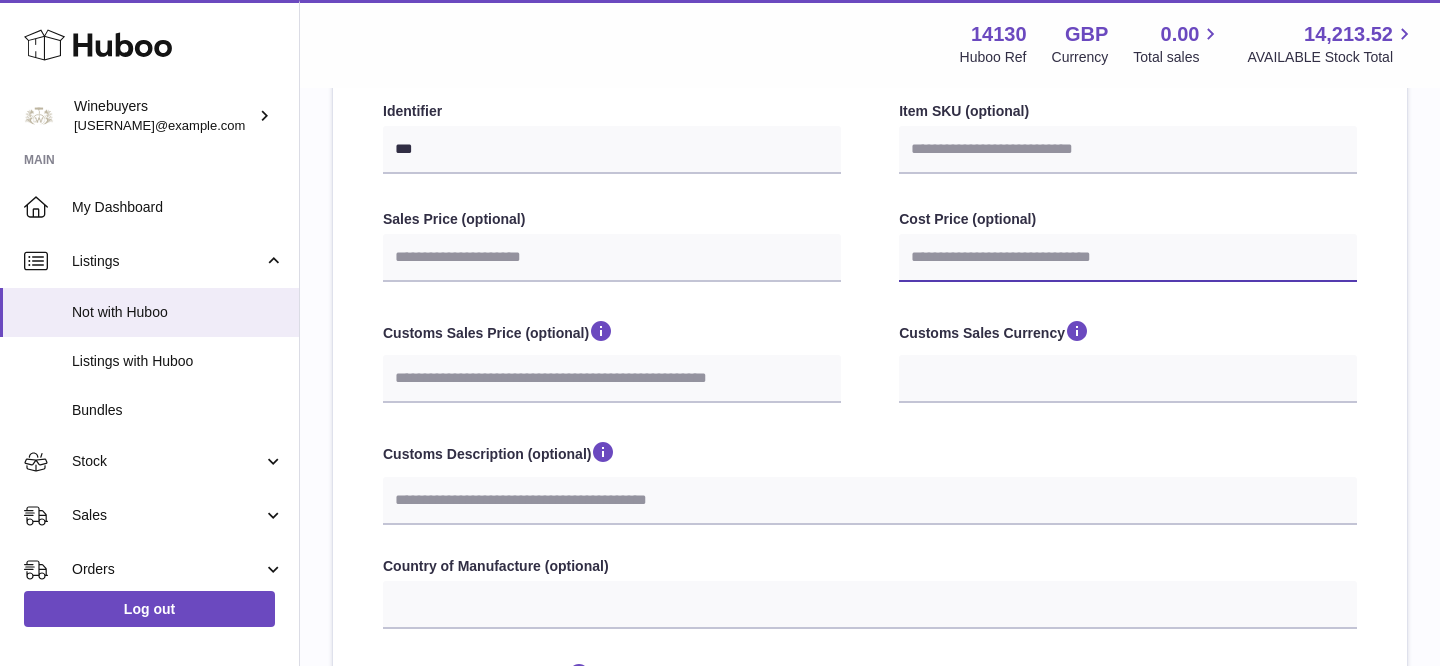 click on "Cost Price (optional)" at bounding box center (1128, 258) 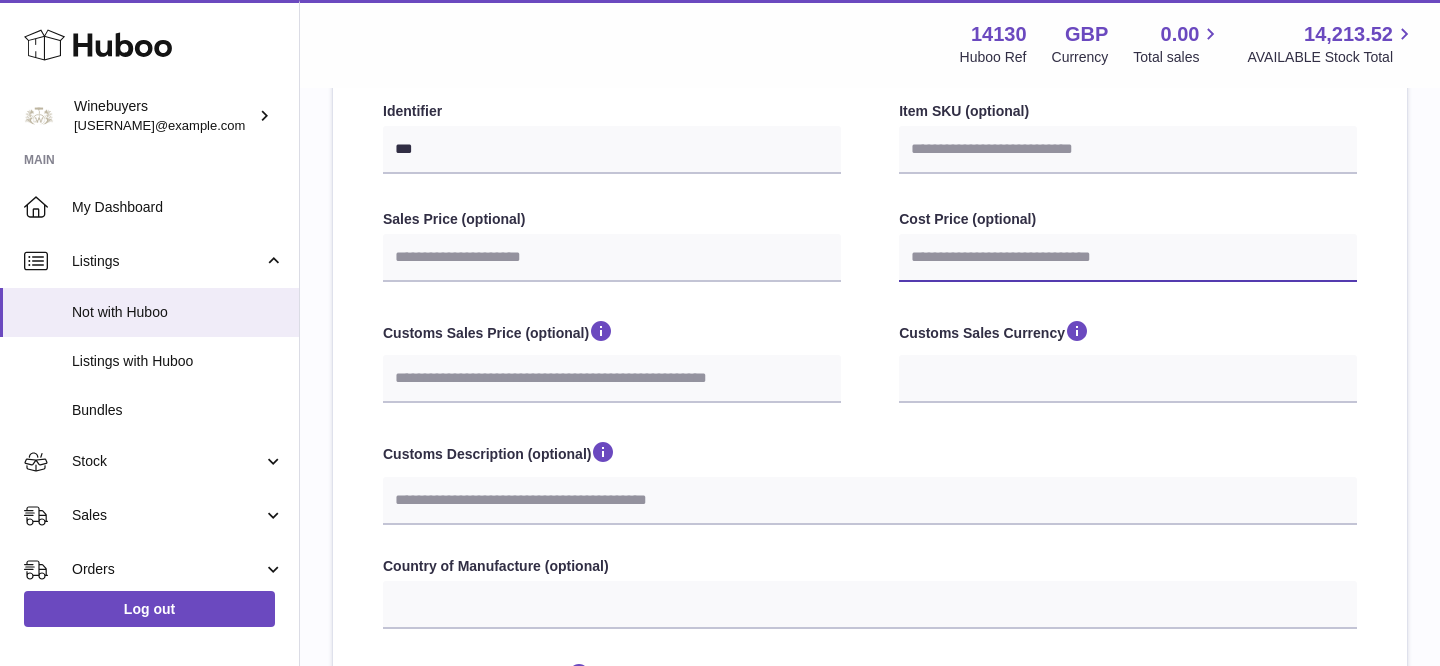 type on "*" 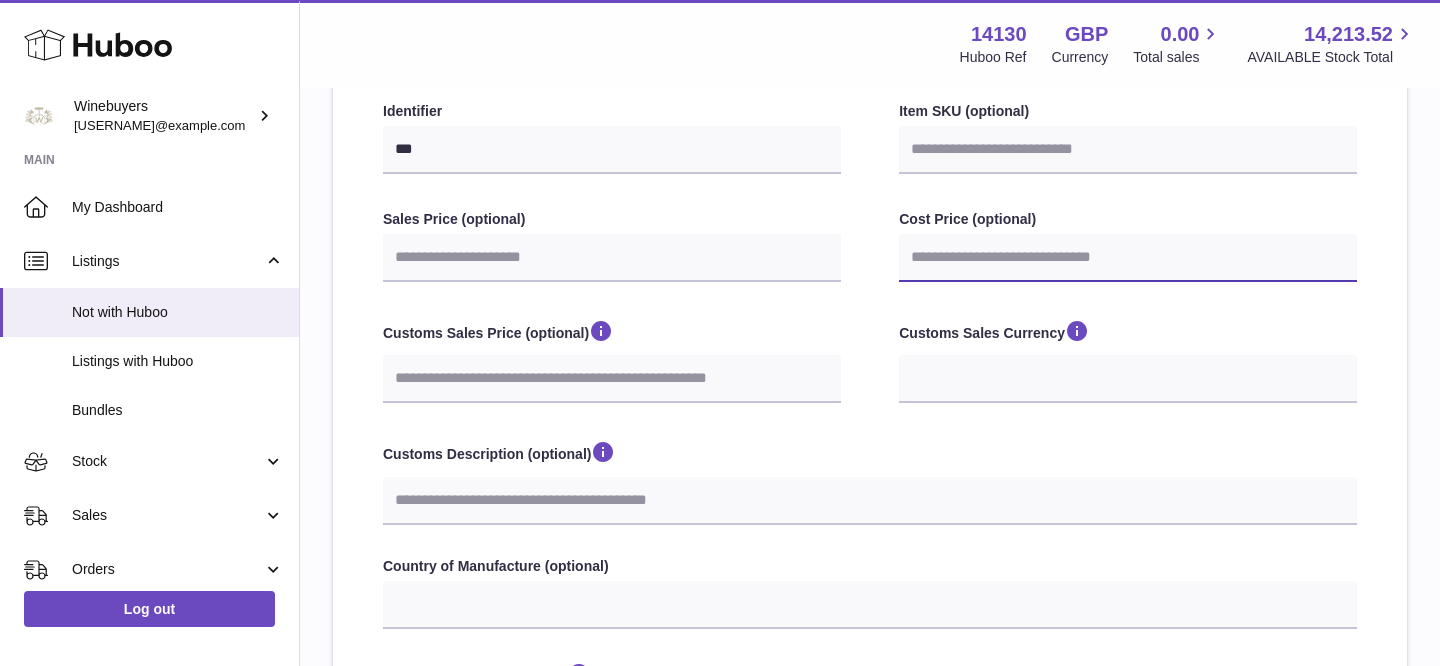 select 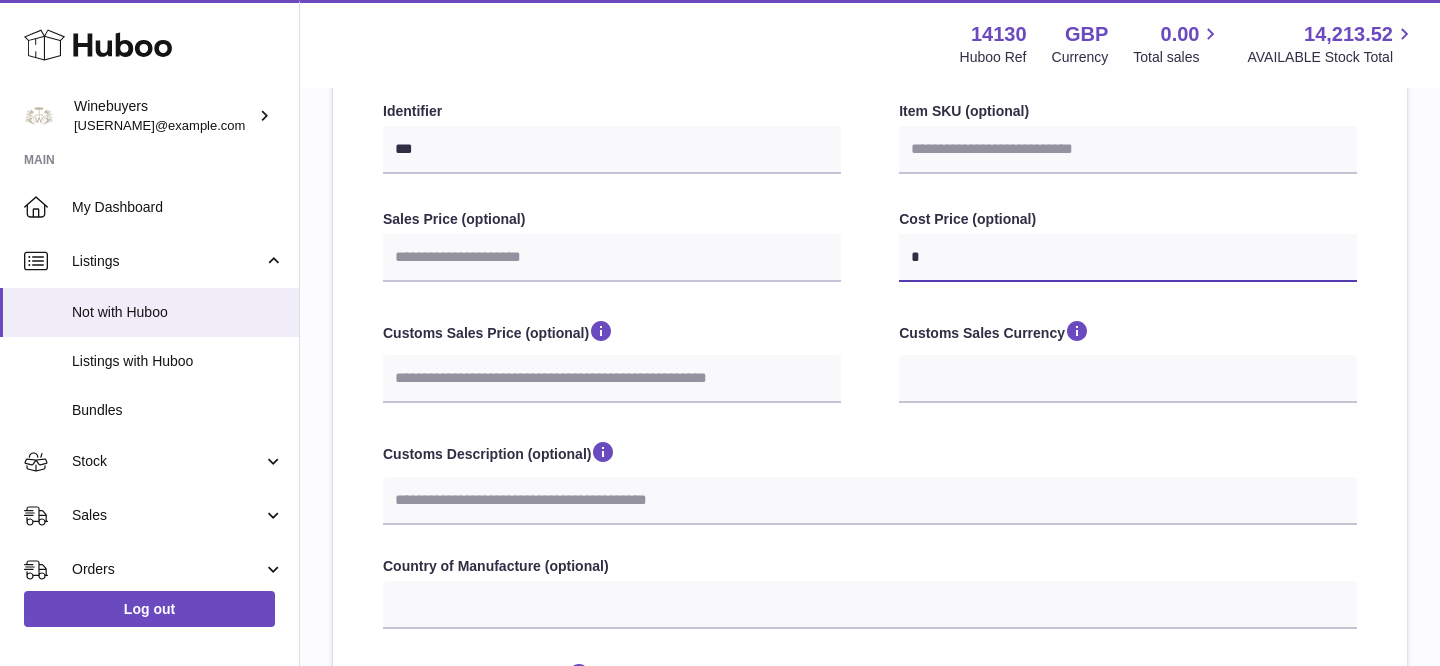 type on "**" 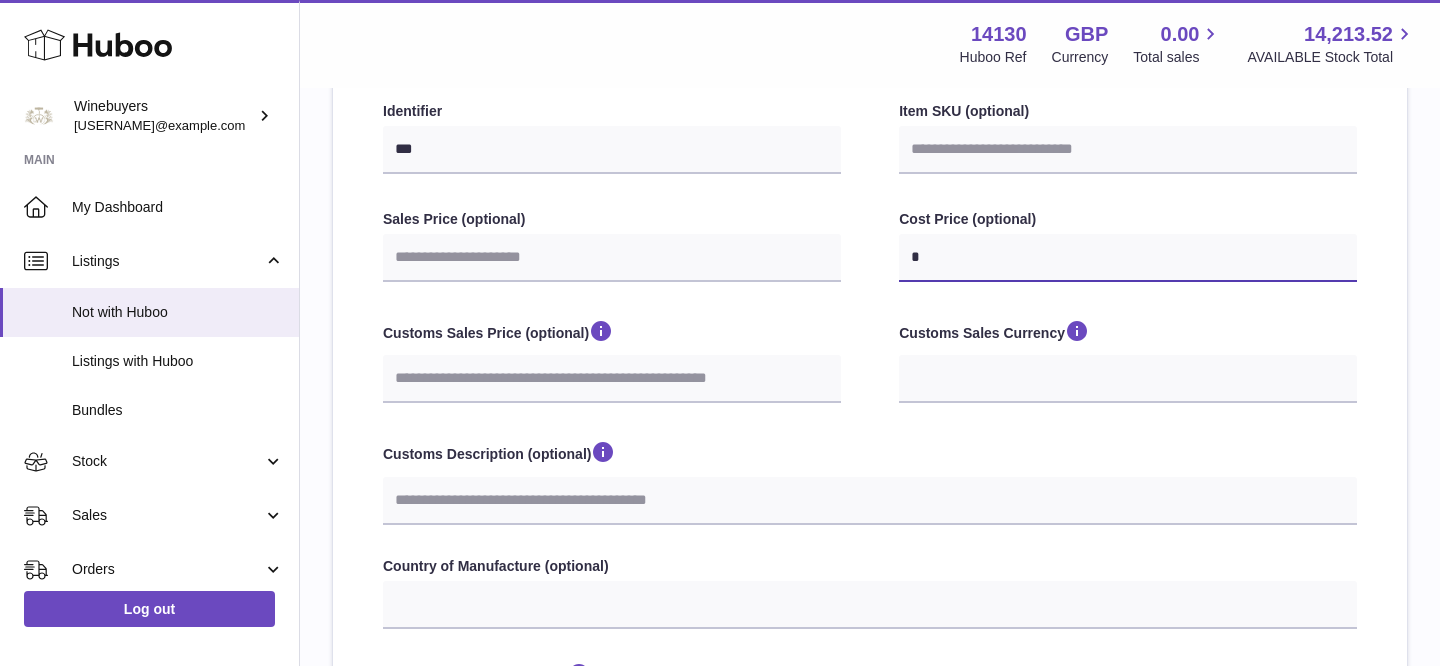 select 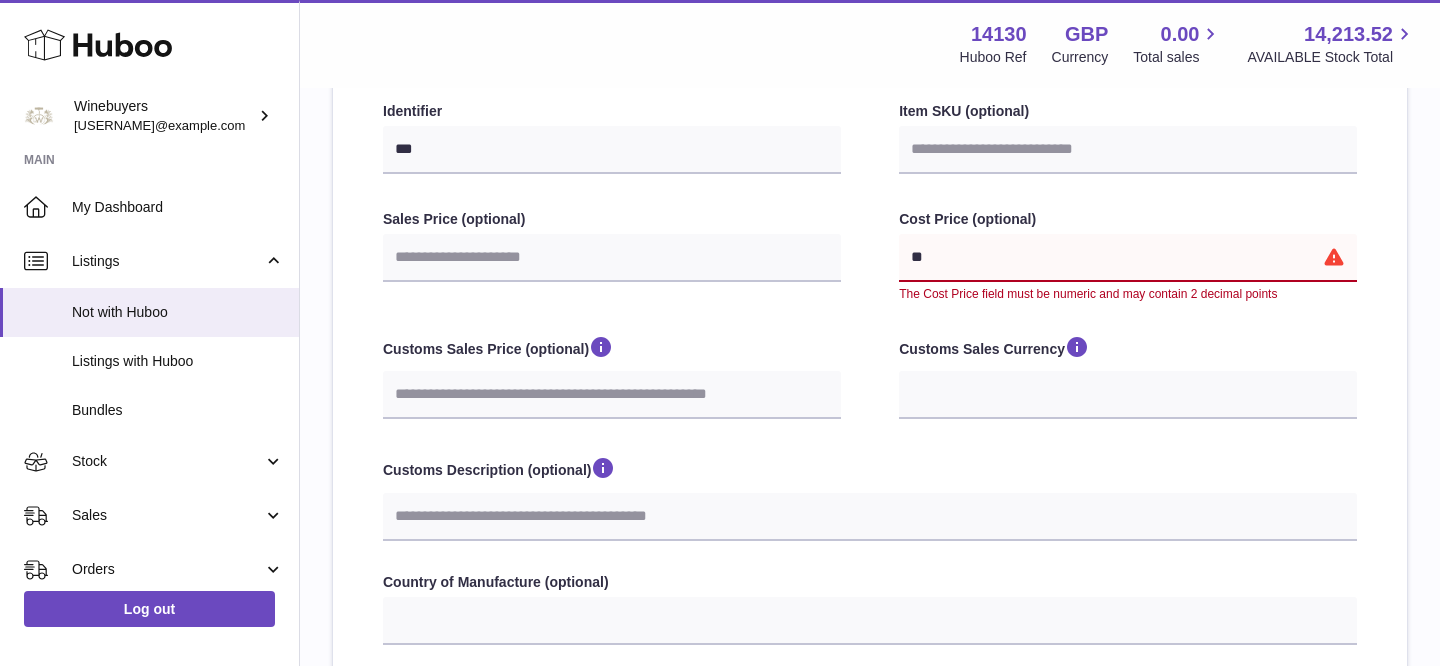 type on "***" 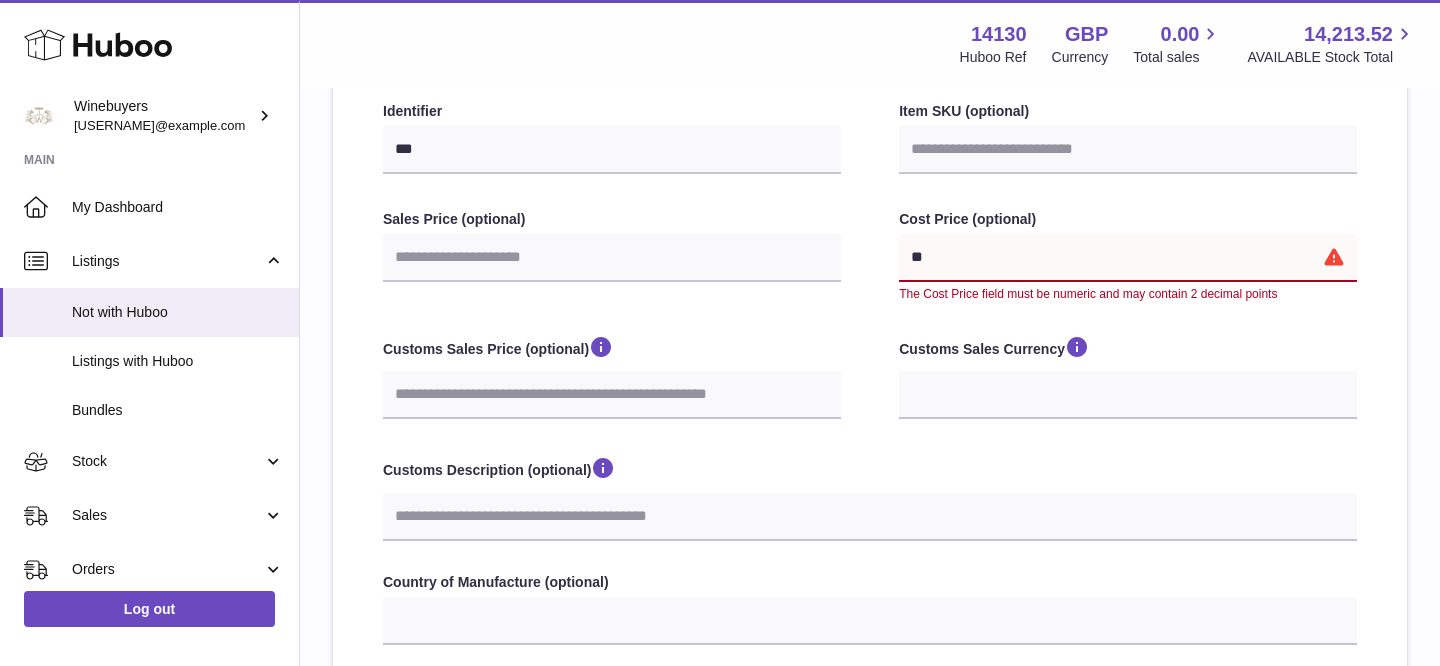 select 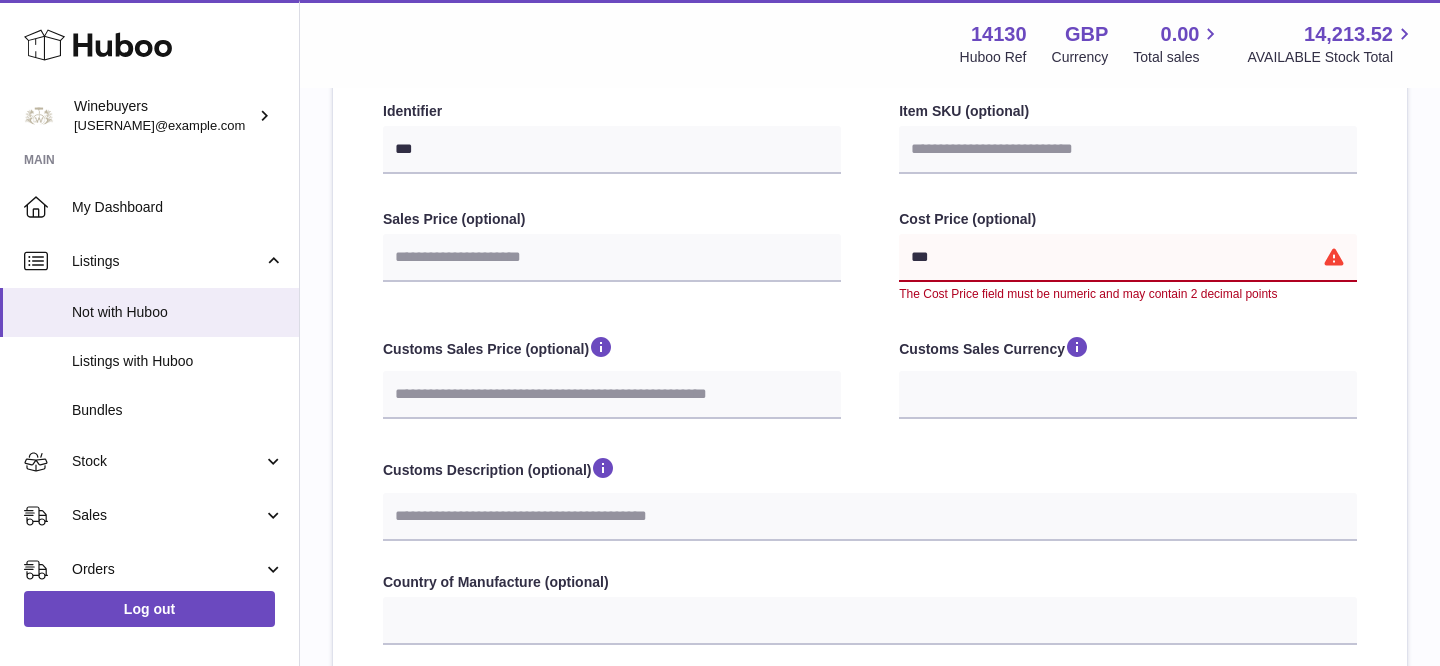 type on "****" 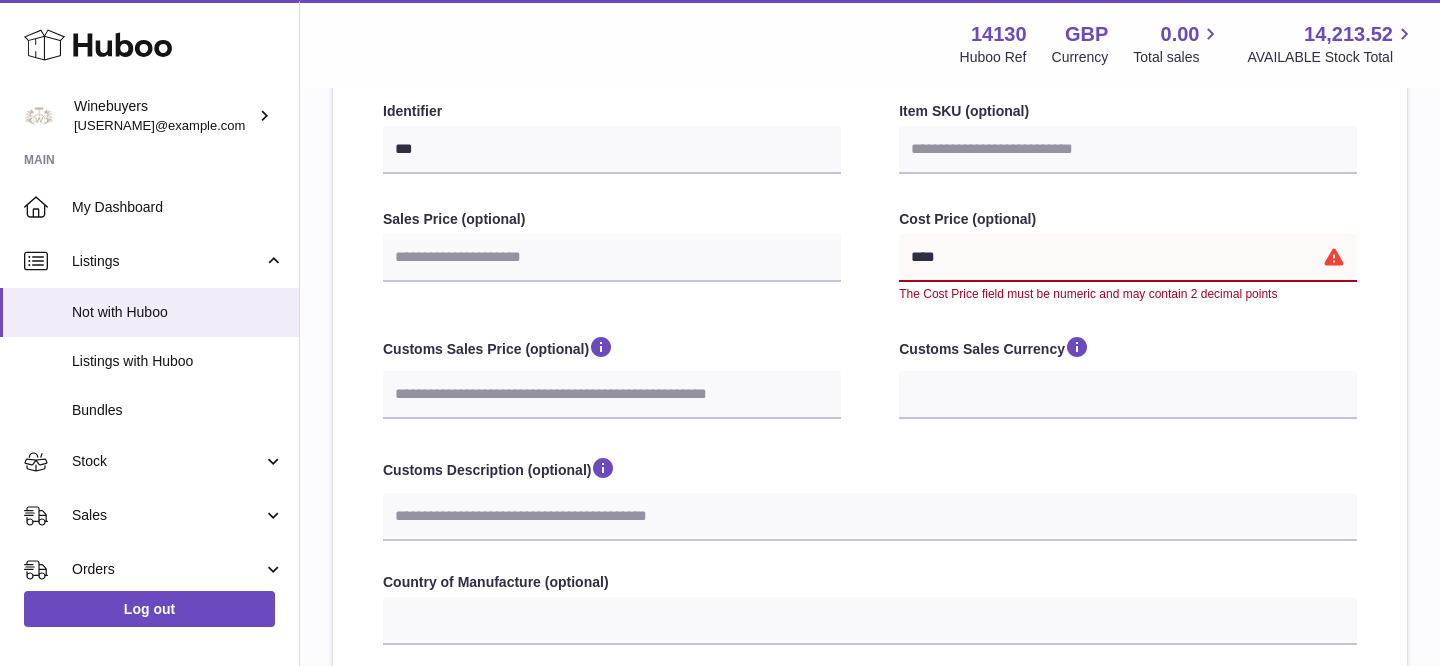 select 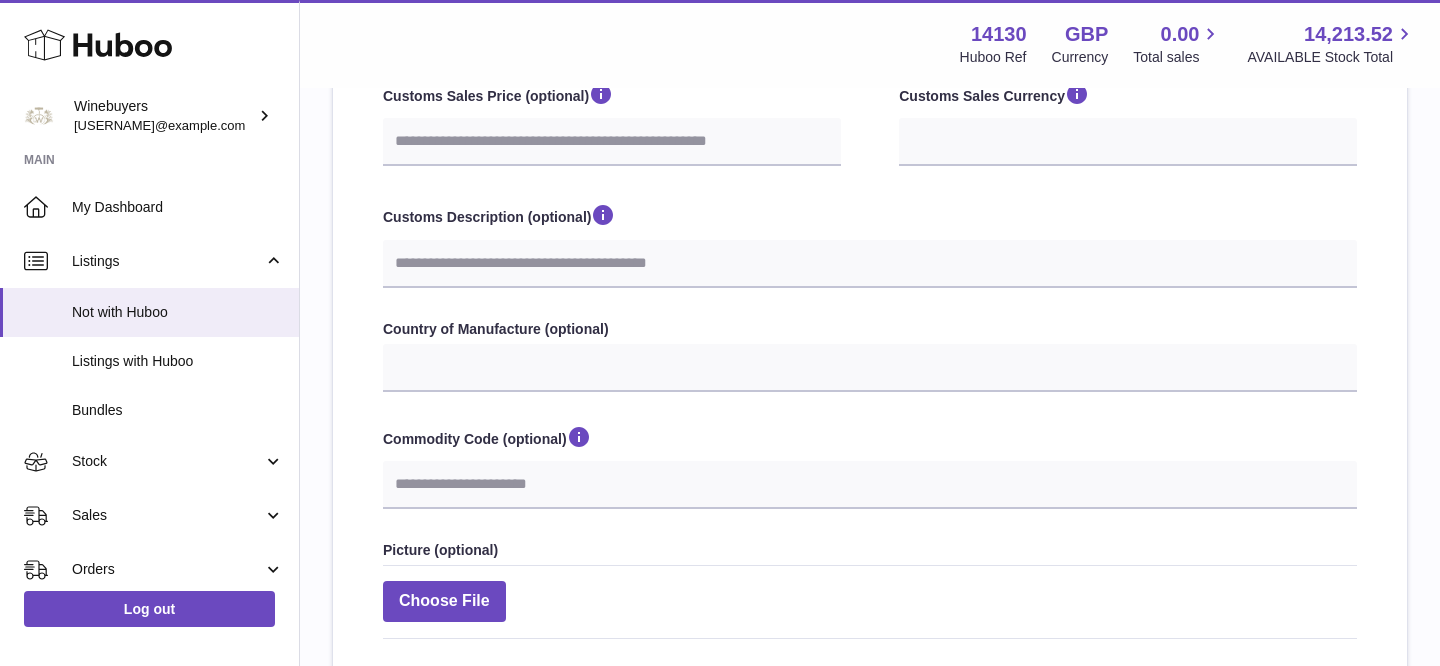 scroll, scrollTop: 738, scrollLeft: 0, axis: vertical 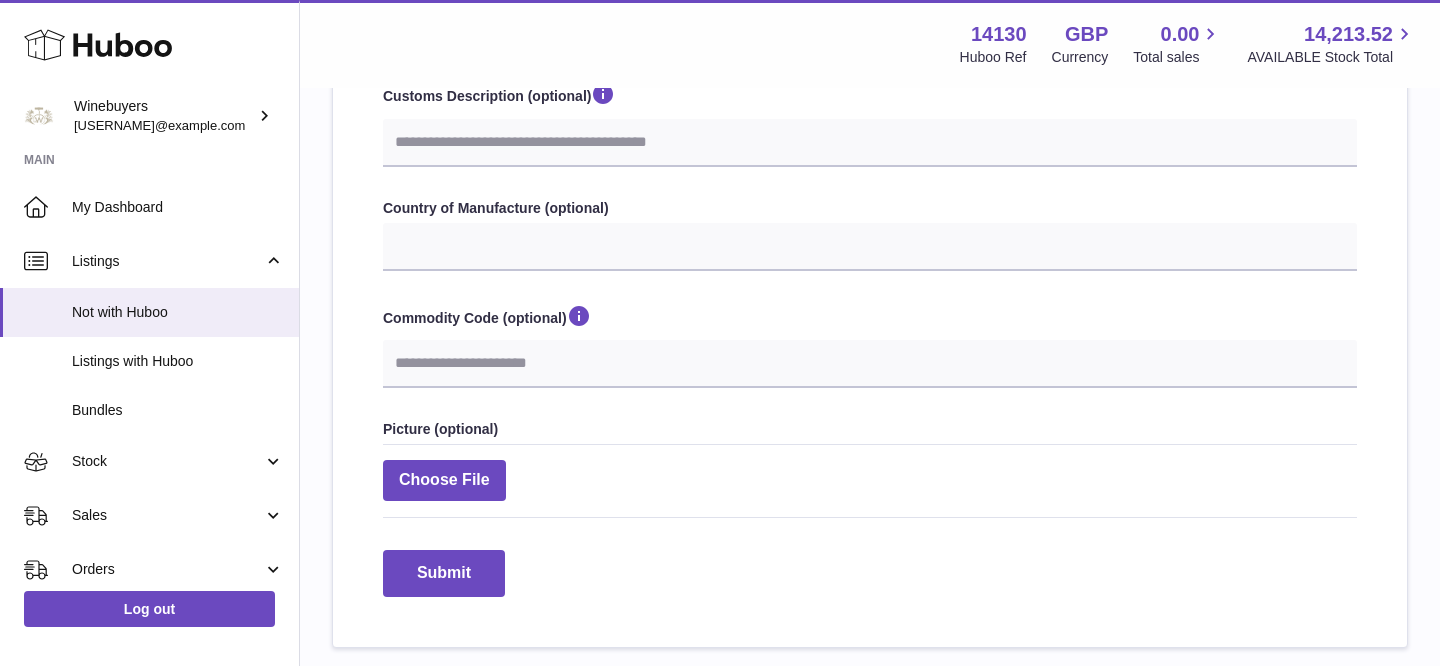 type on "****" 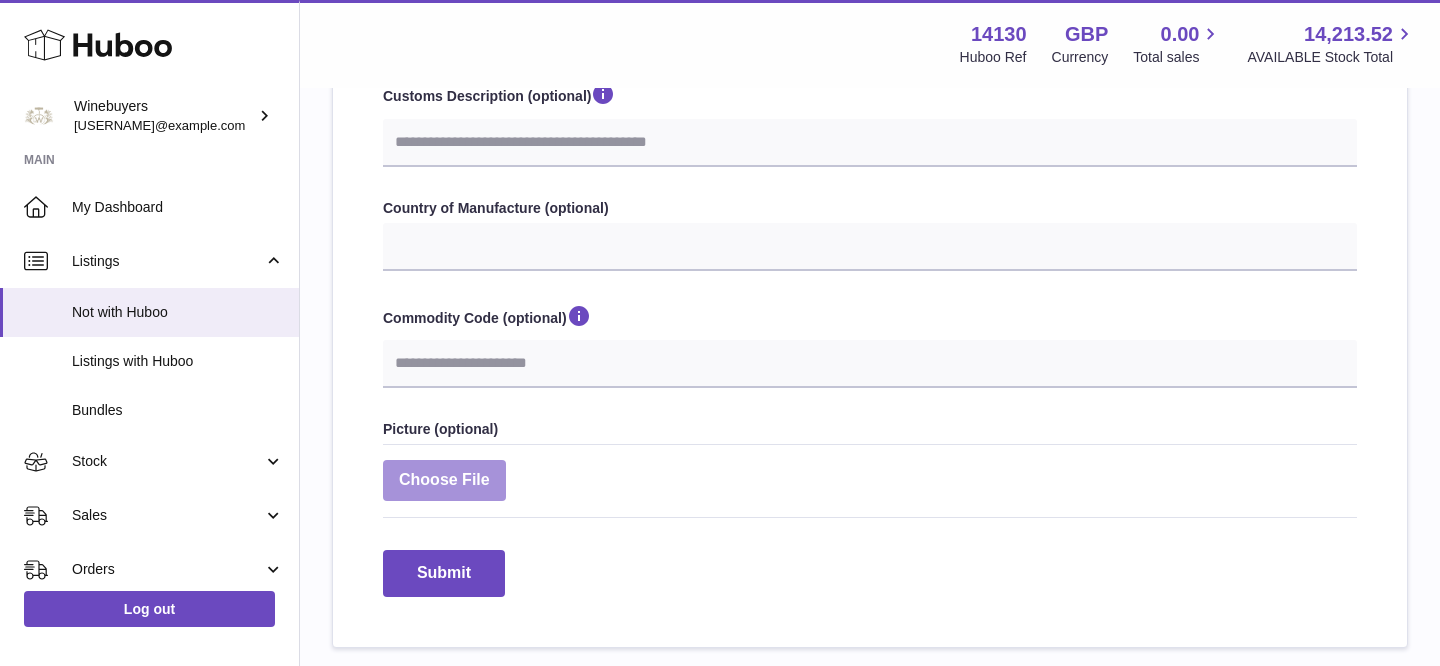 click at bounding box center (444, 480) 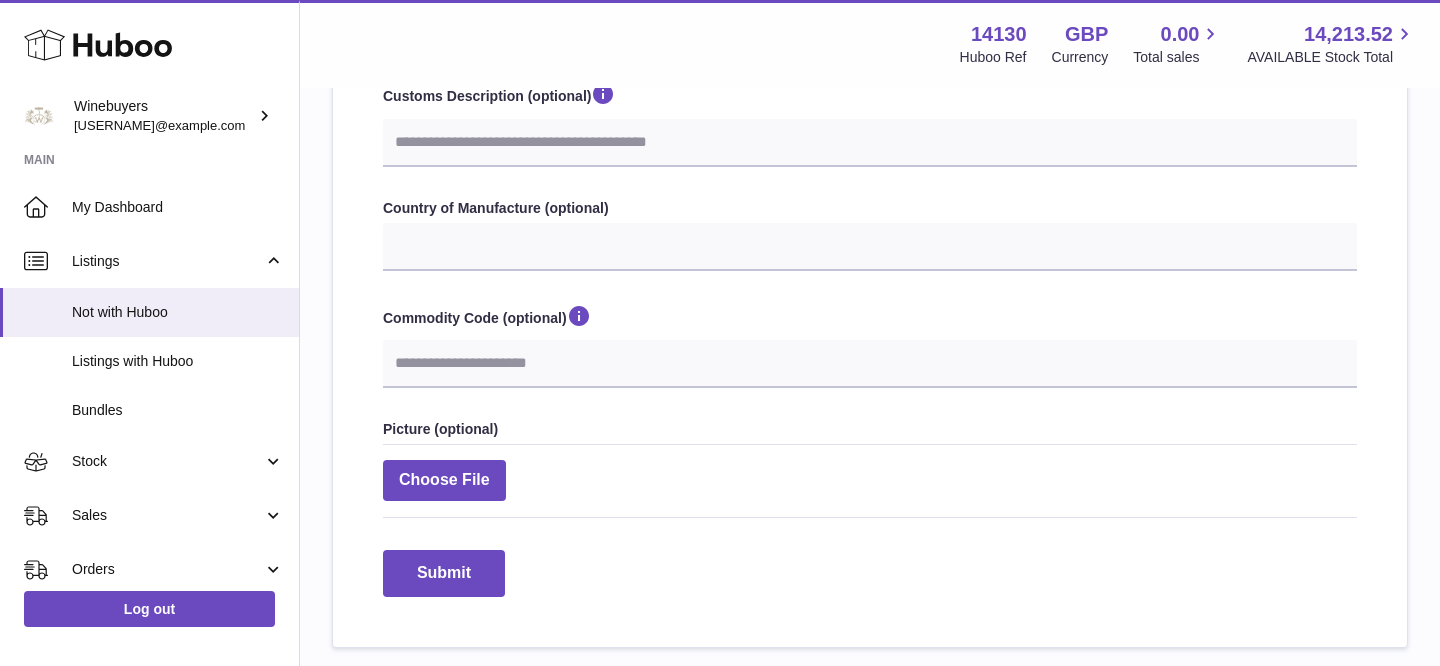 type on "**********" 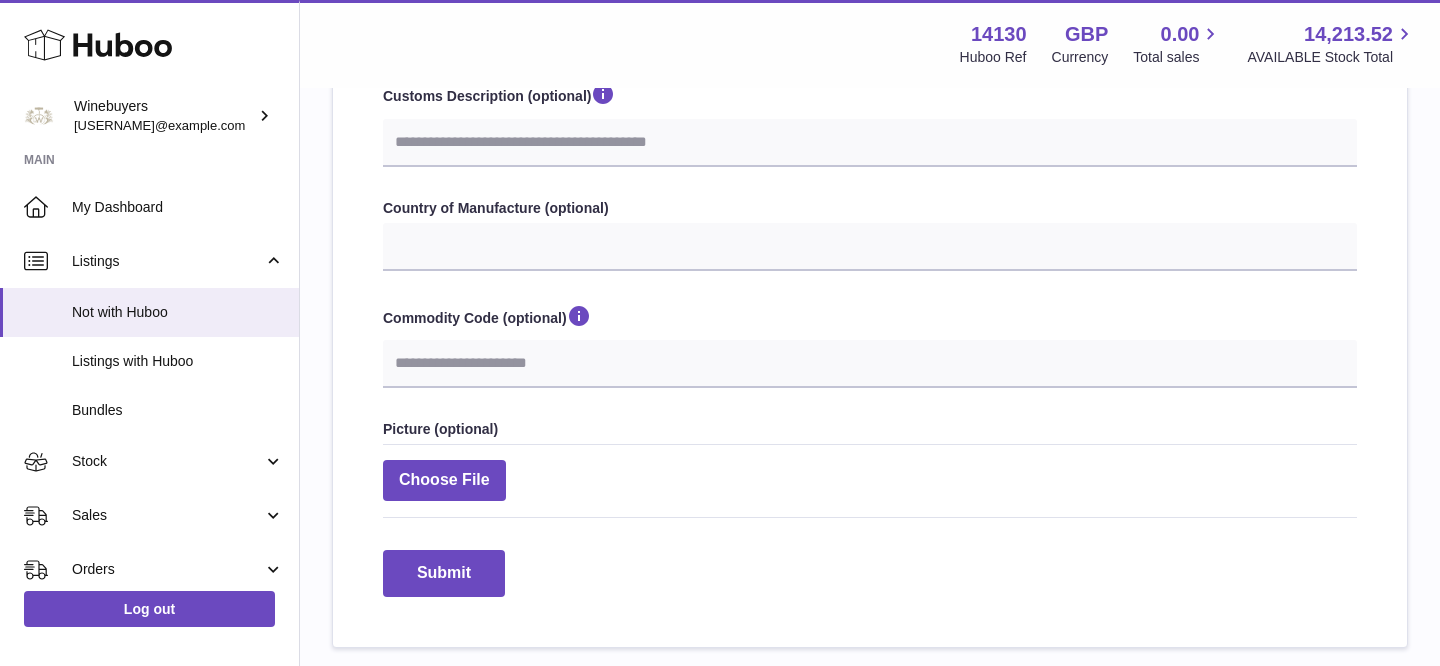 select 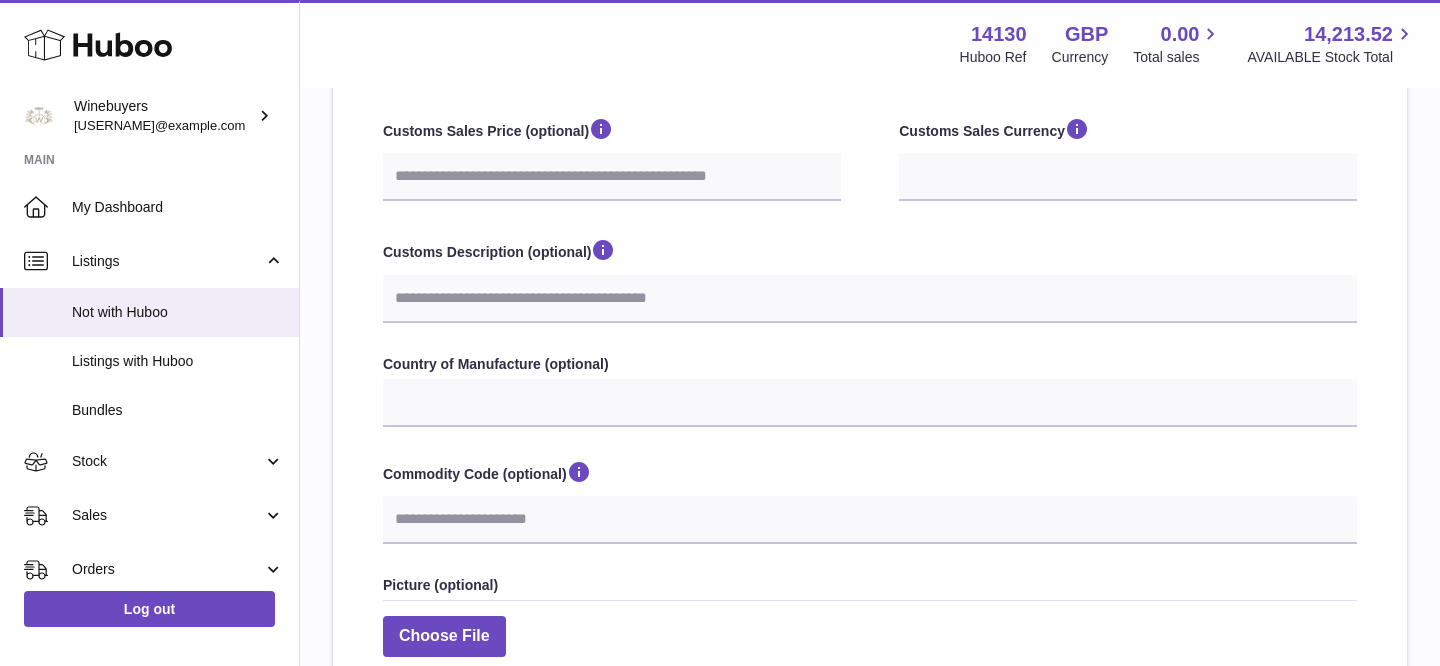 scroll, scrollTop: 899, scrollLeft: 0, axis: vertical 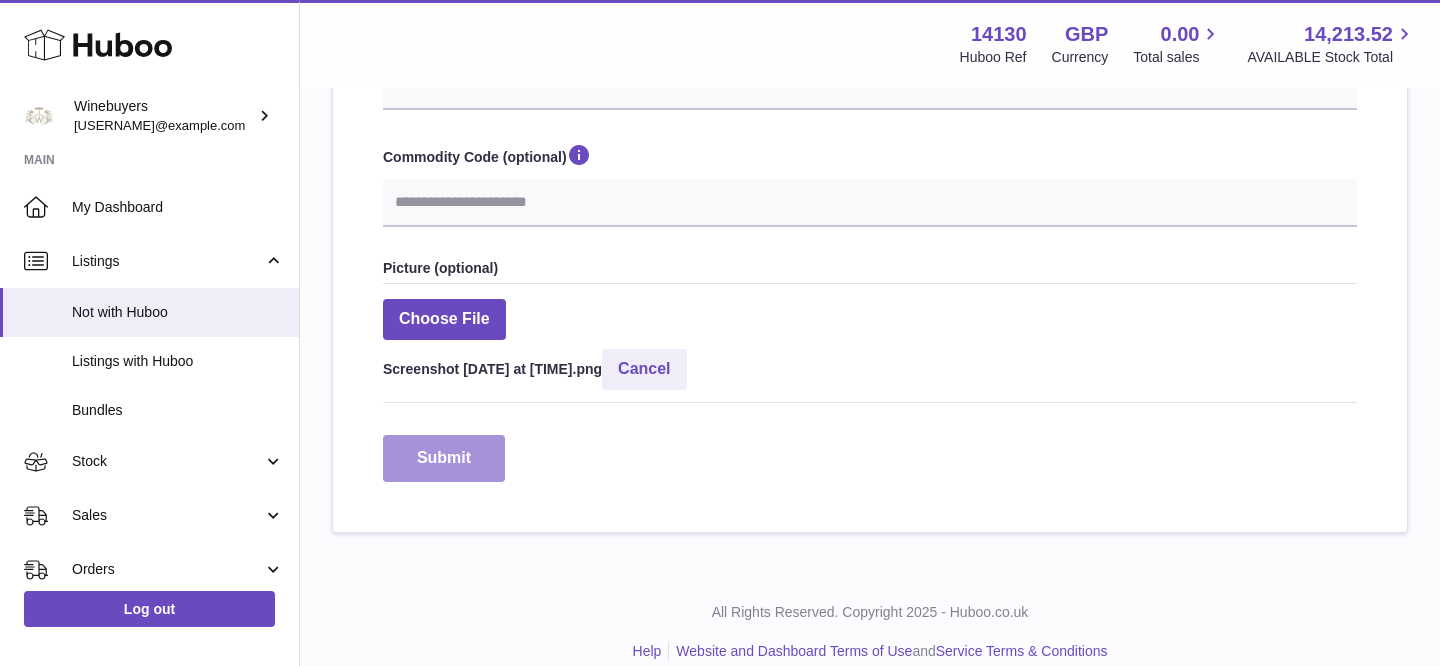 click on "Submit" at bounding box center (444, 458) 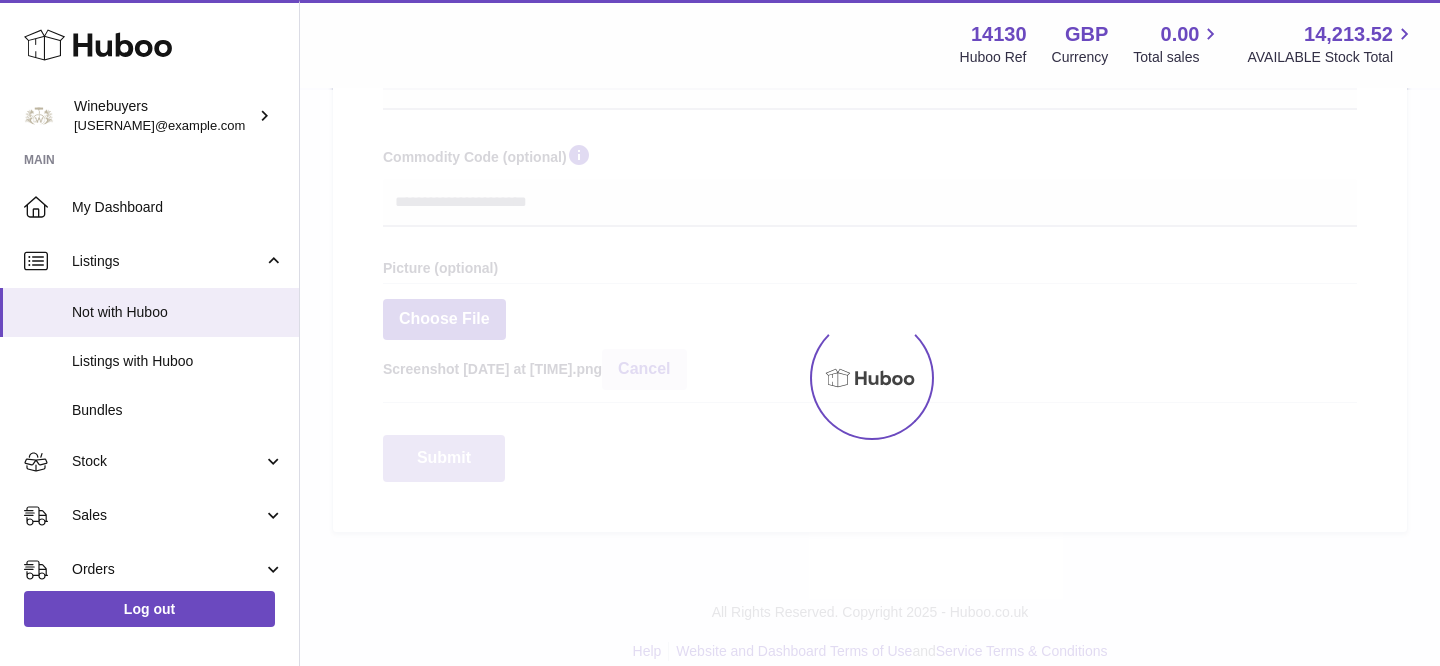 select 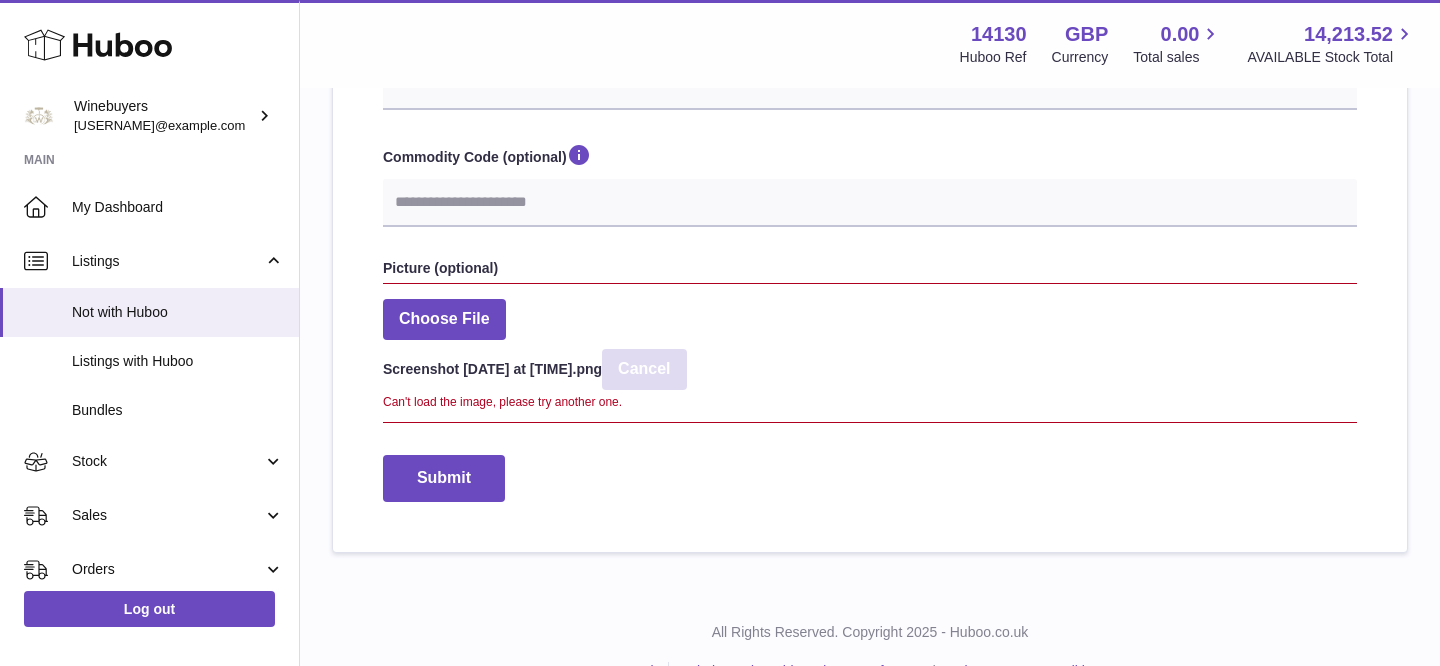 click on "Cancel" at bounding box center (644, 369) 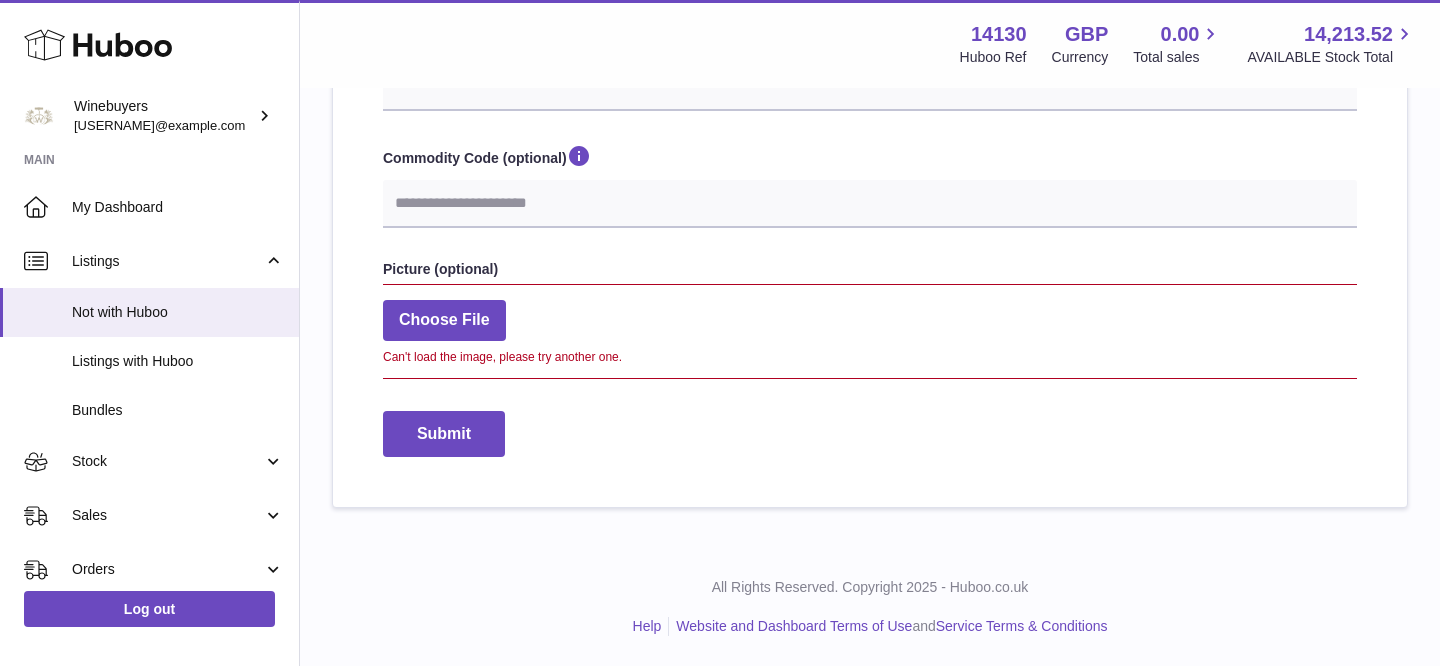scroll, scrollTop: 898, scrollLeft: 0, axis: vertical 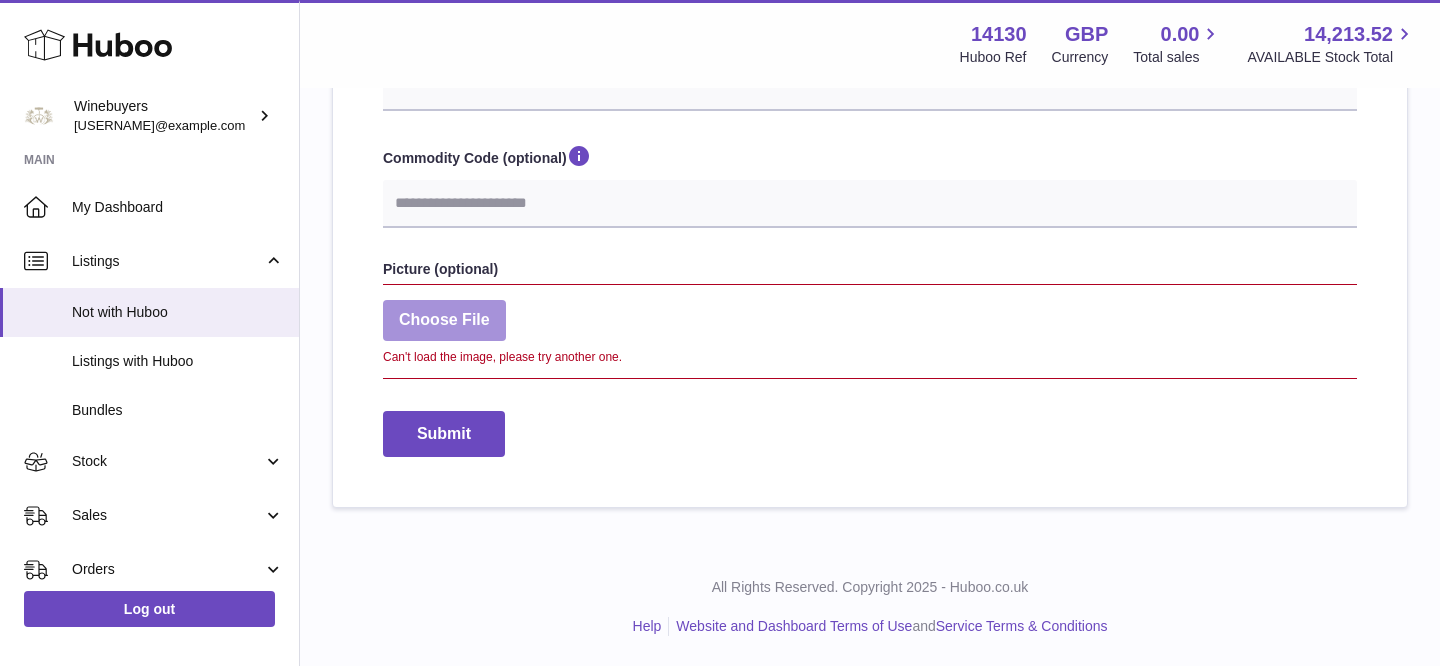 click at bounding box center (444, 320) 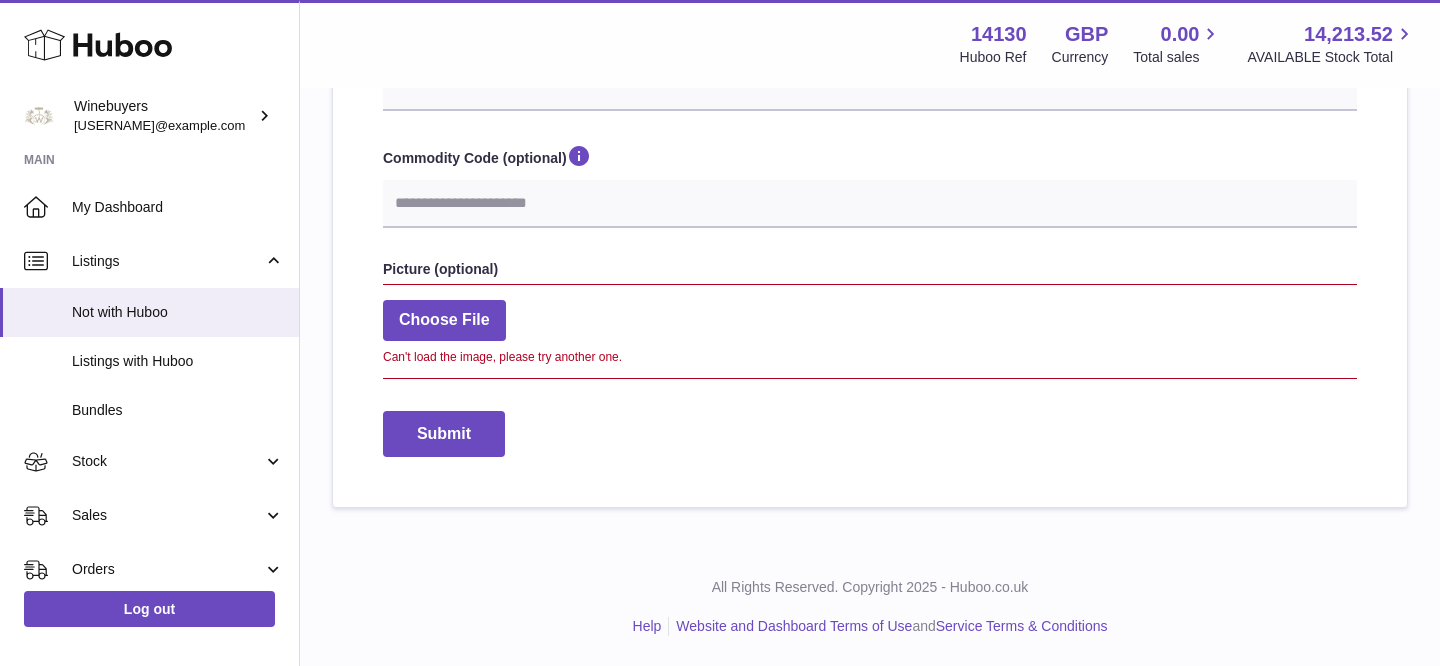 type on "**********" 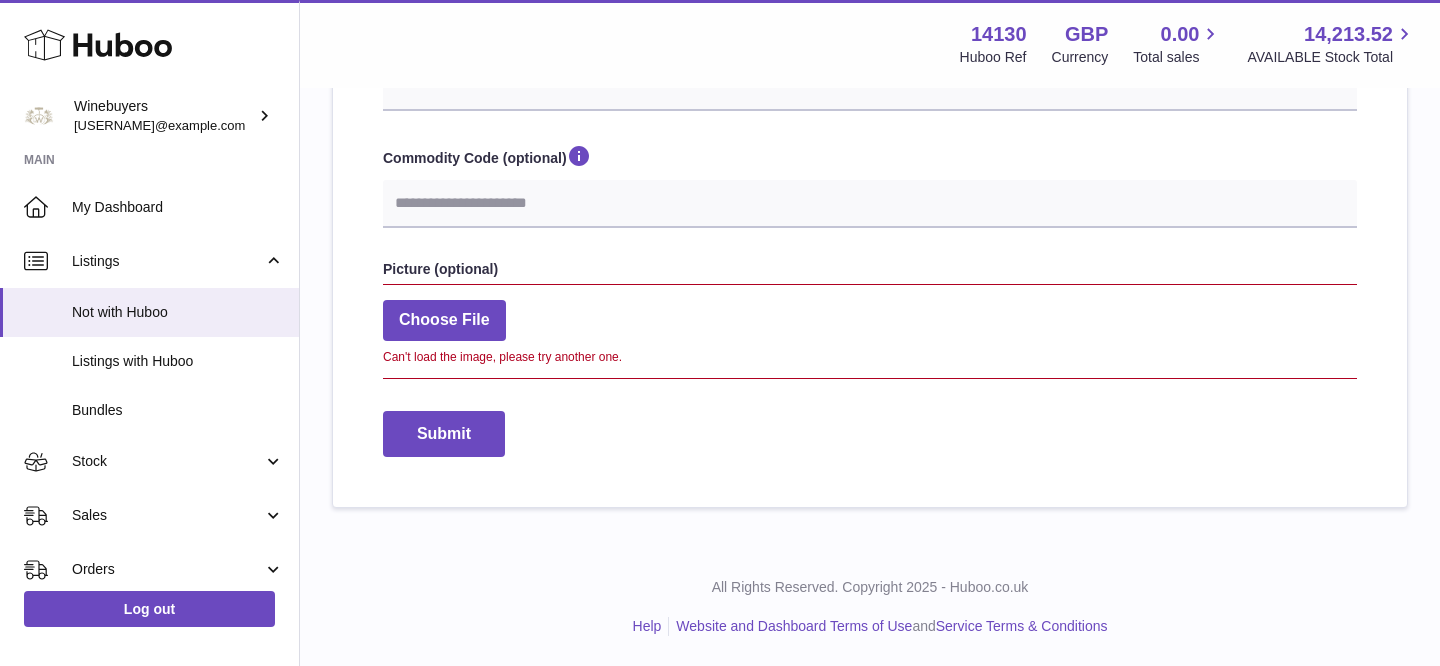select 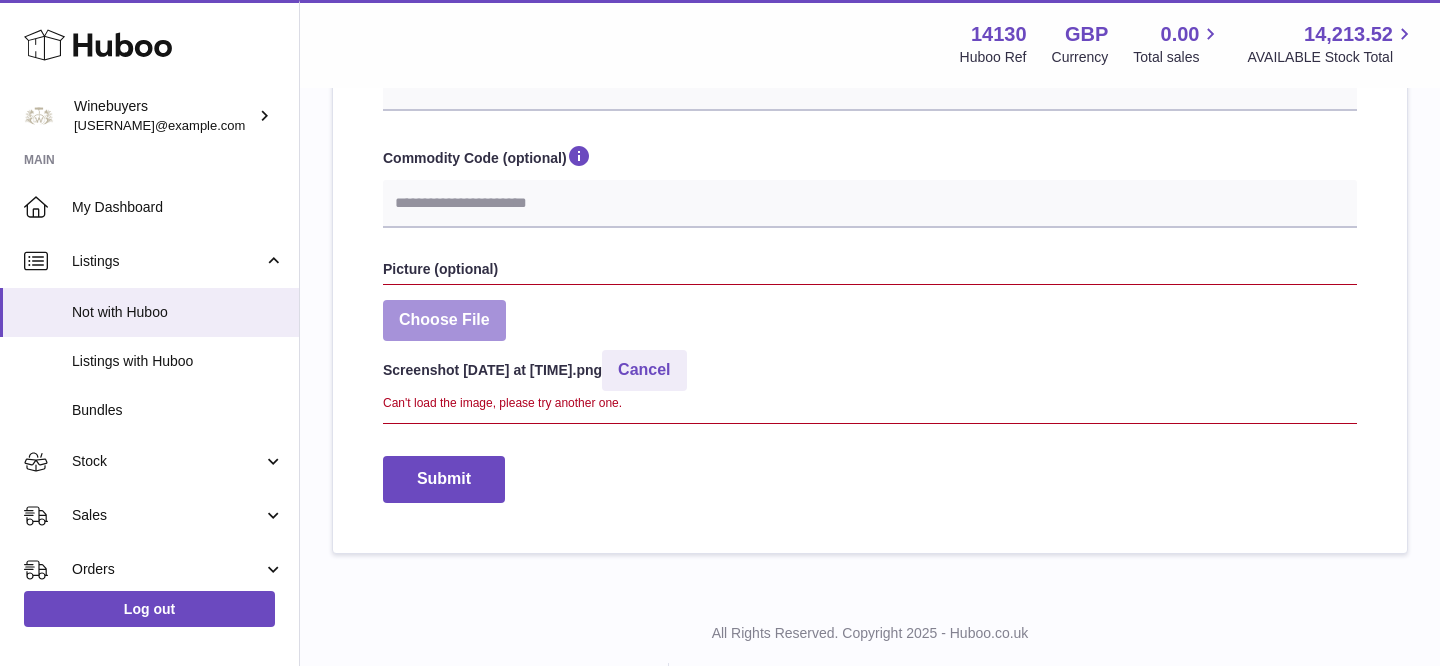 scroll, scrollTop: 758, scrollLeft: 0, axis: vertical 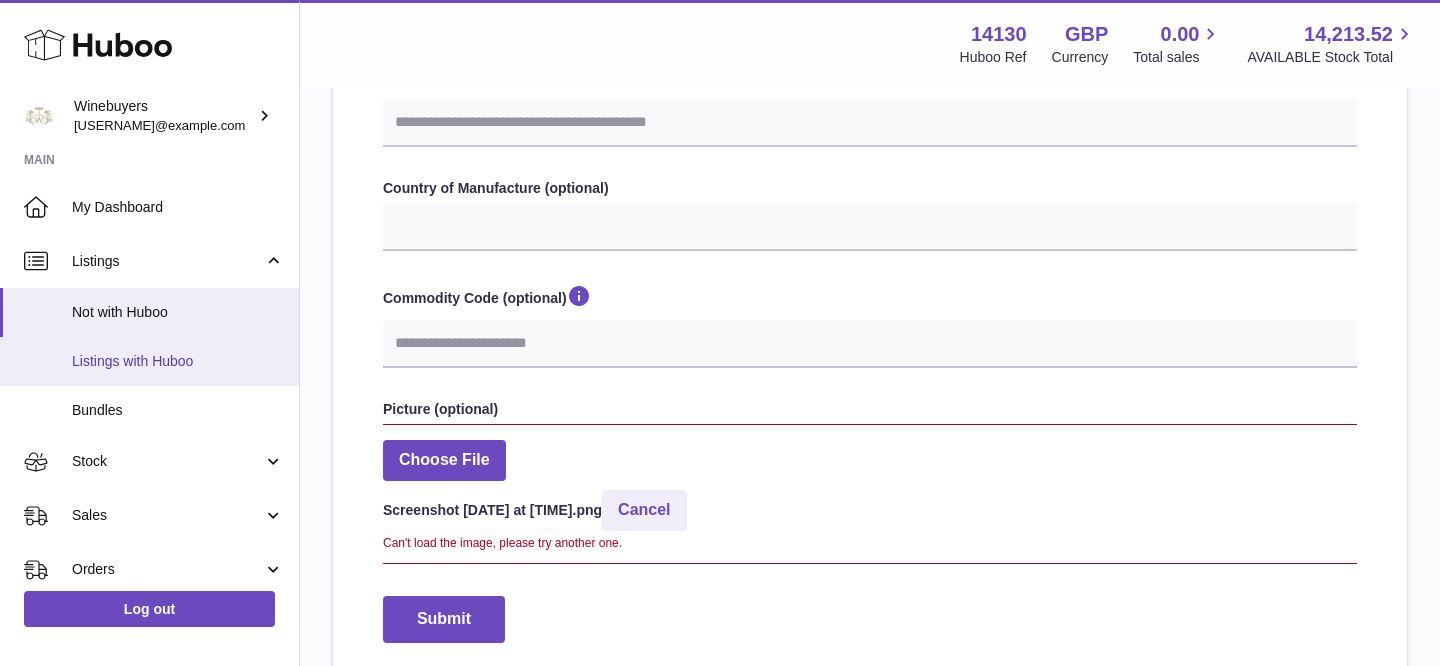click on "Listings with Huboo" at bounding box center [178, 361] 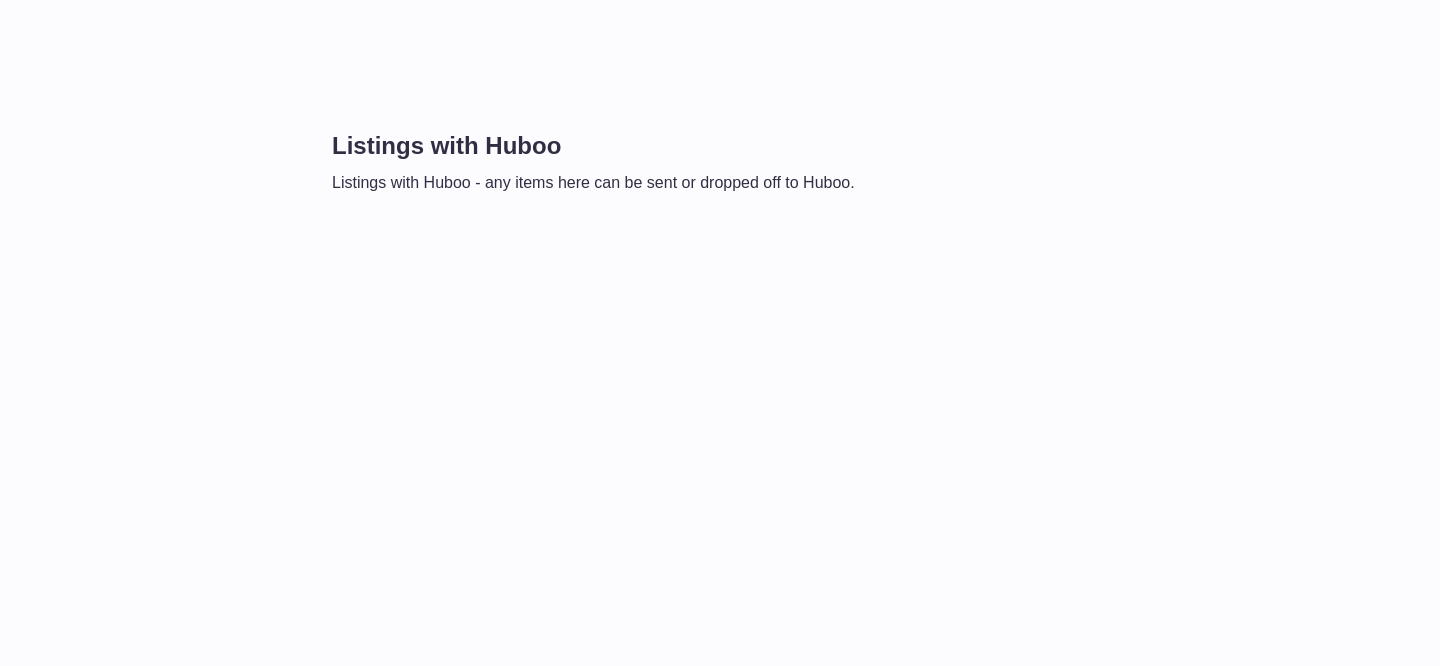 scroll, scrollTop: 0, scrollLeft: 0, axis: both 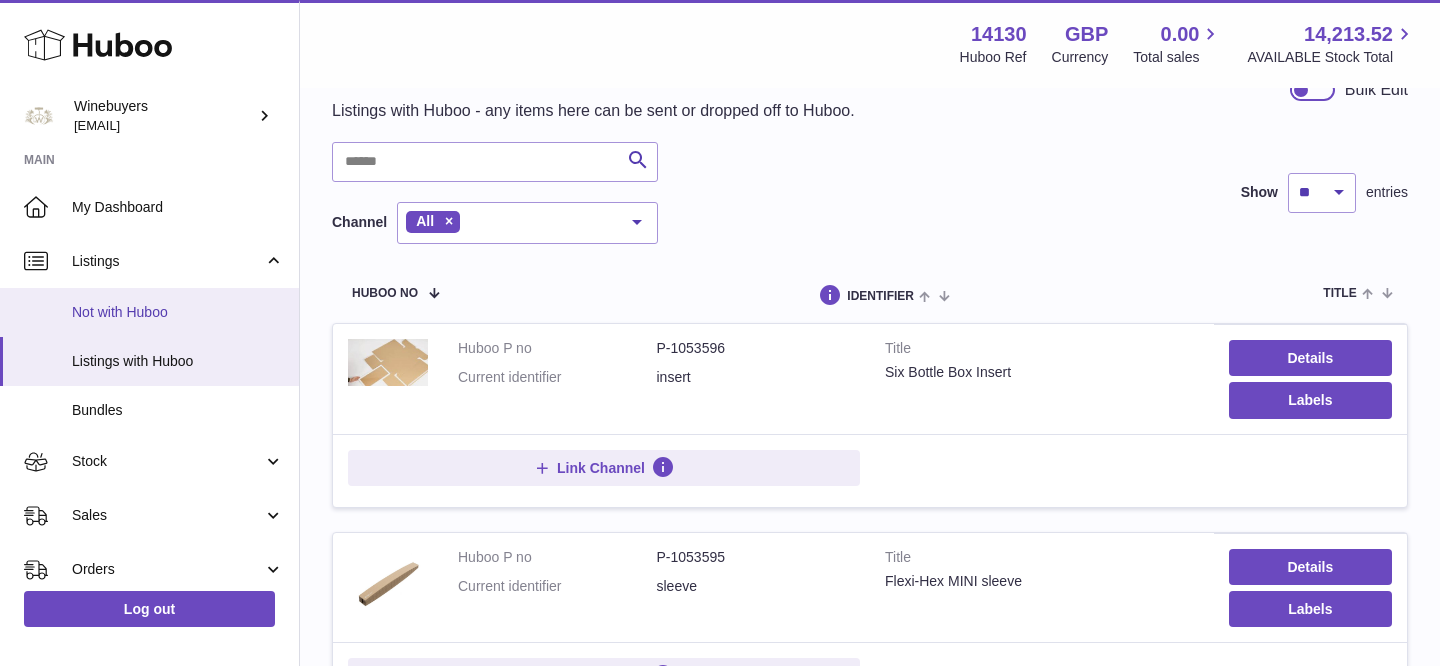 click on "Not with Huboo" at bounding box center (149, 312) 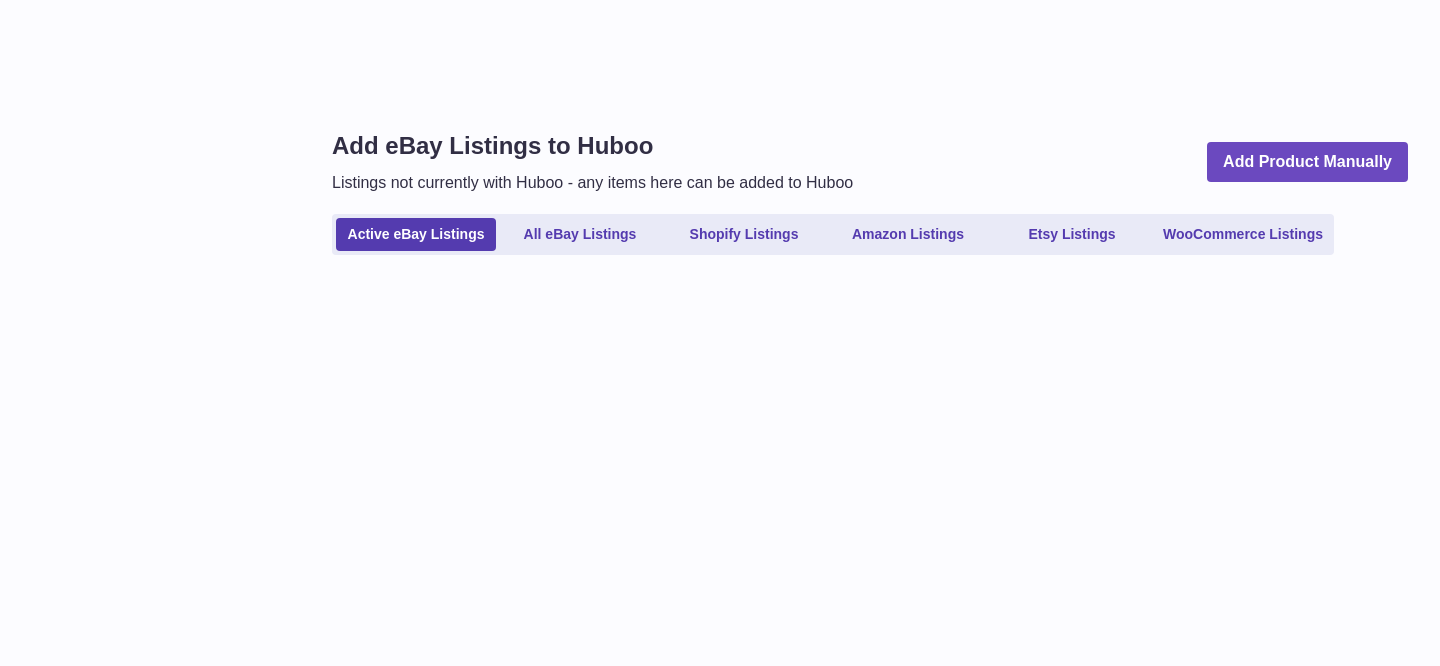 scroll, scrollTop: 0, scrollLeft: 0, axis: both 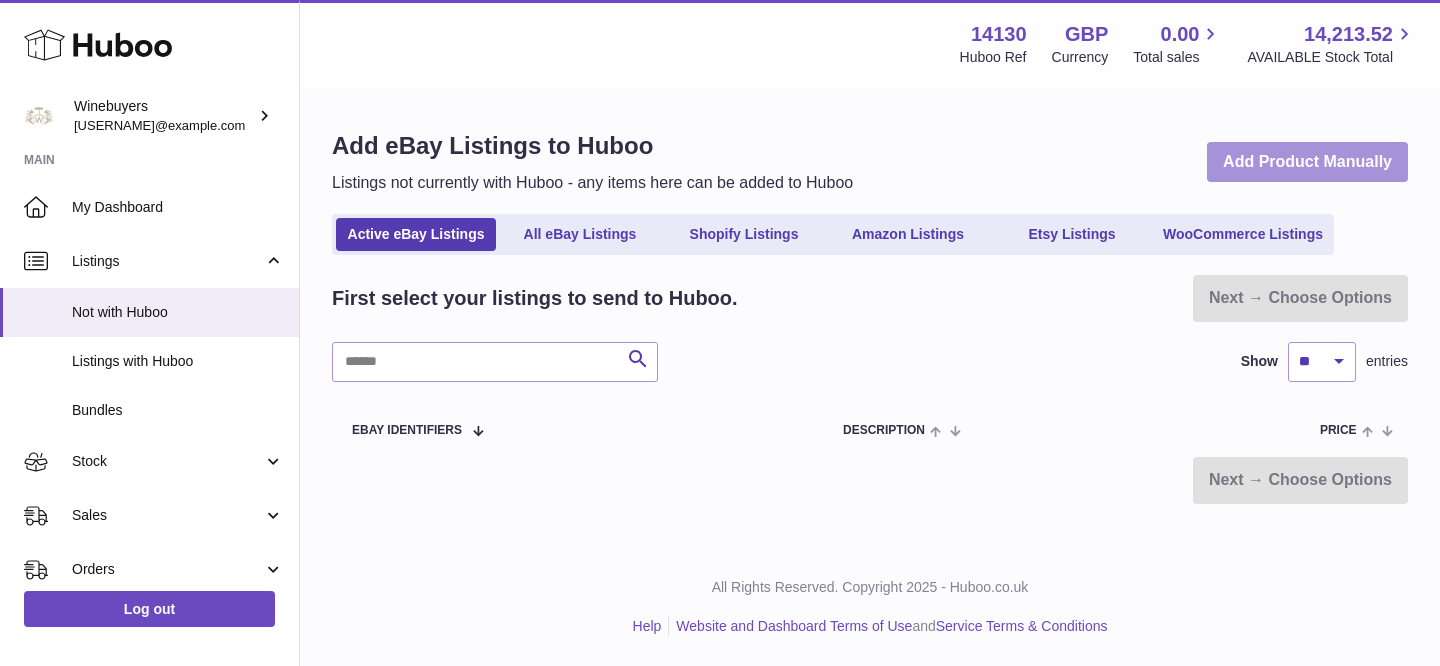 click on "Add Product Manually" at bounding box center [1307, 162] 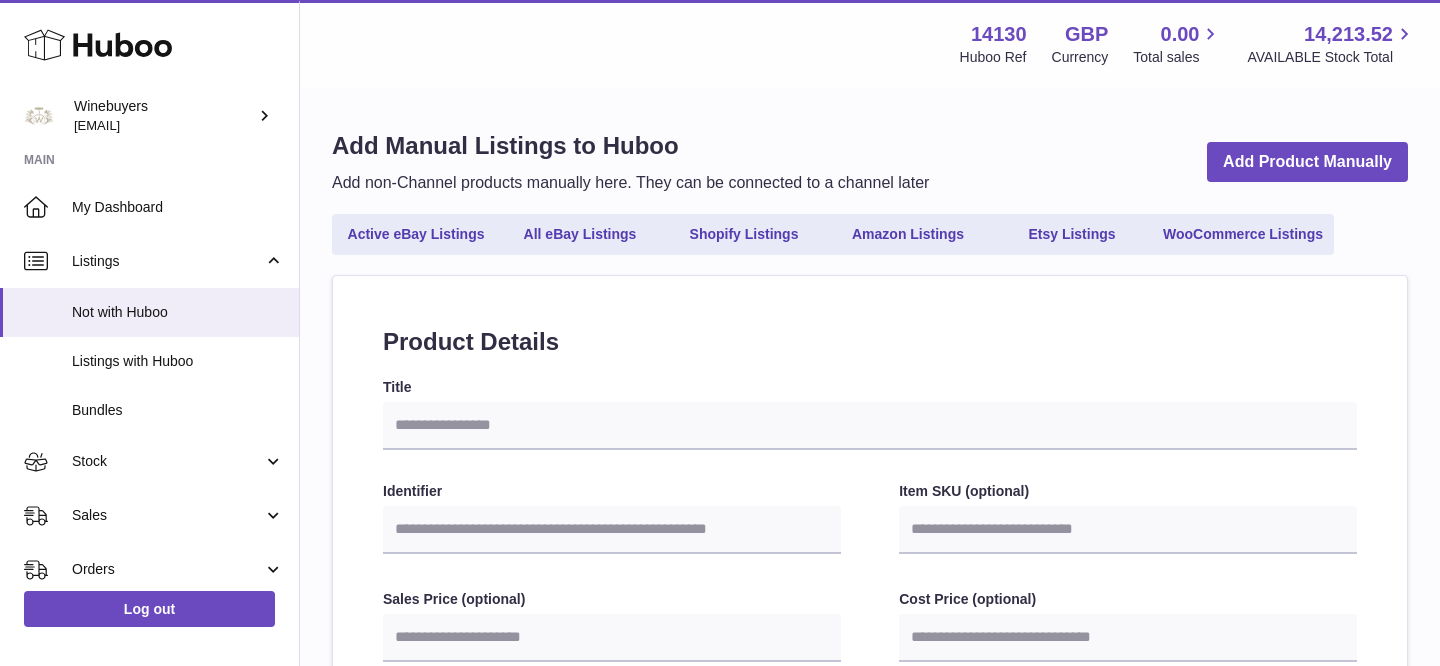 select 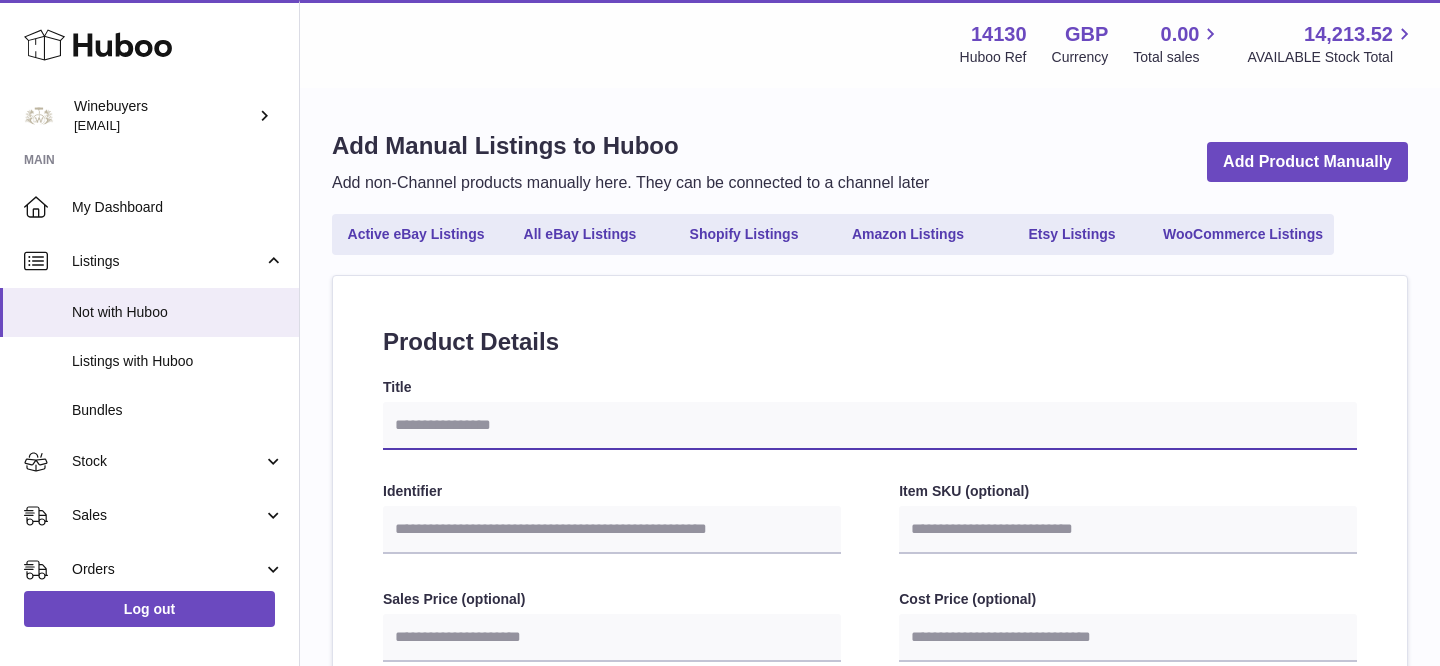 click on "Title" at bounding box center (870, 426) 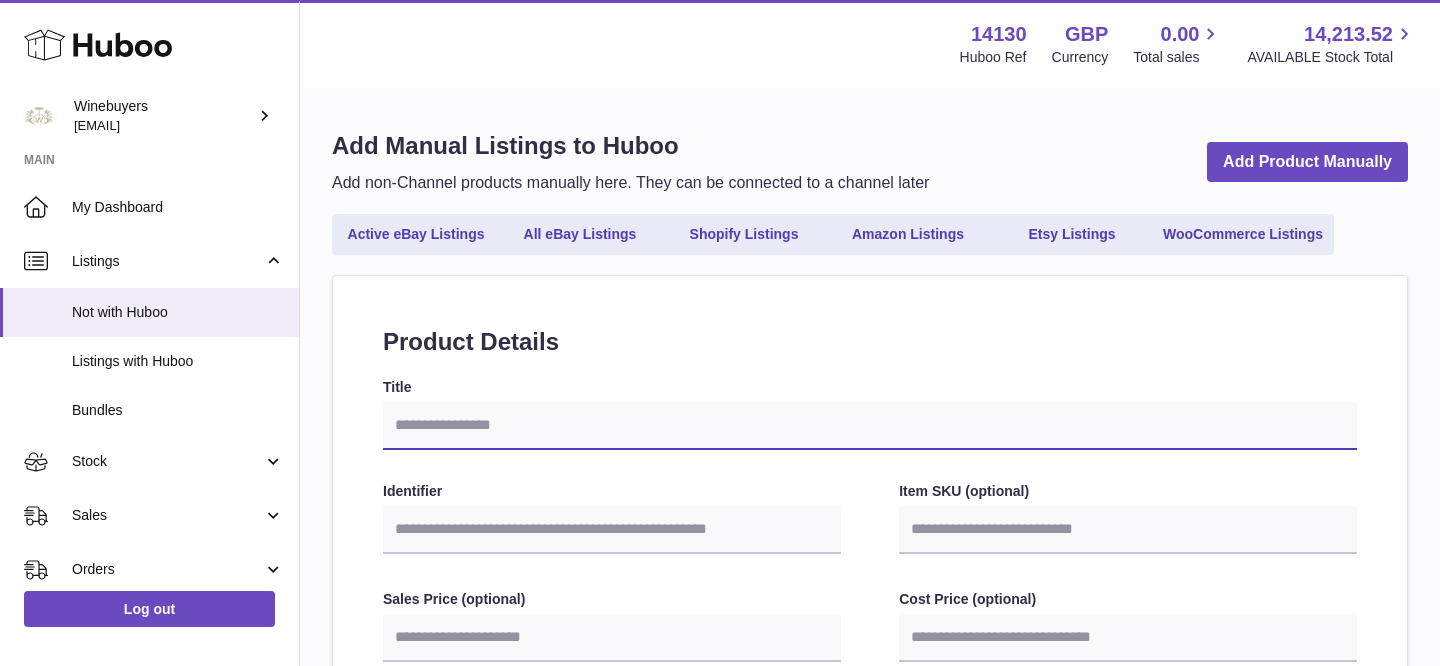 paste on "**********" 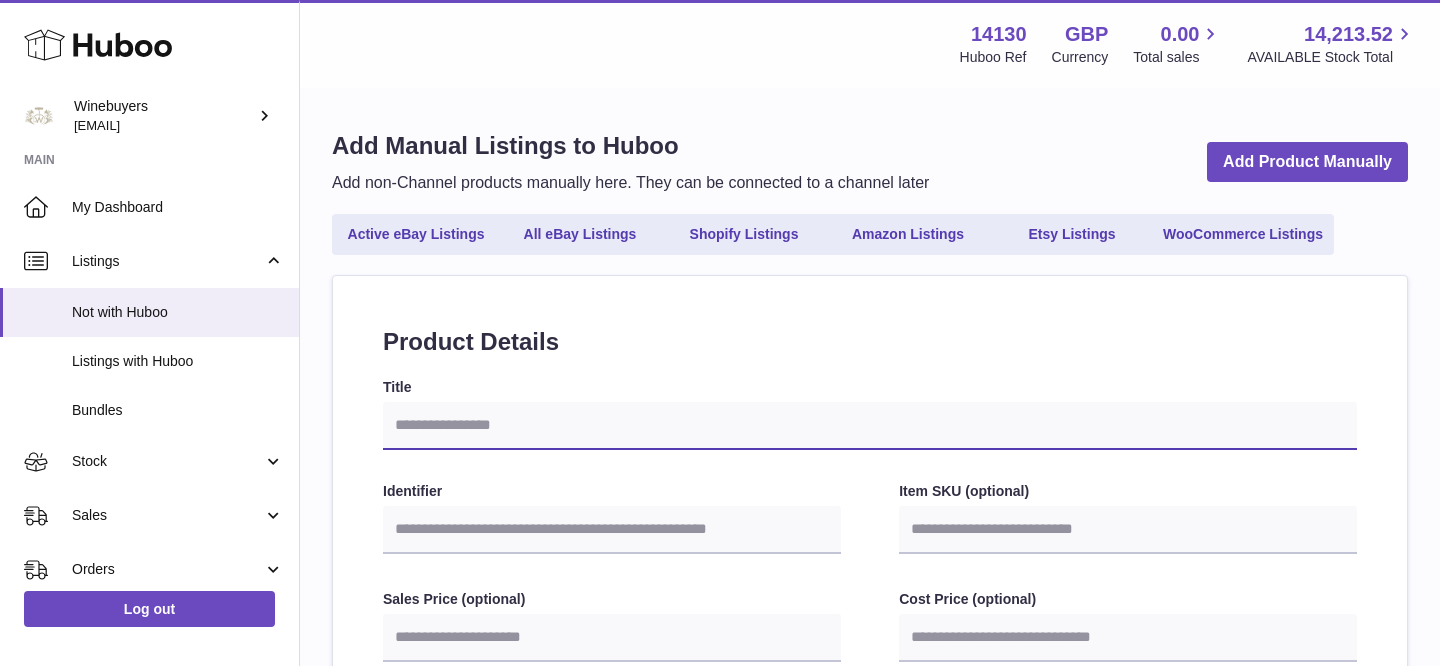 type on "**********" 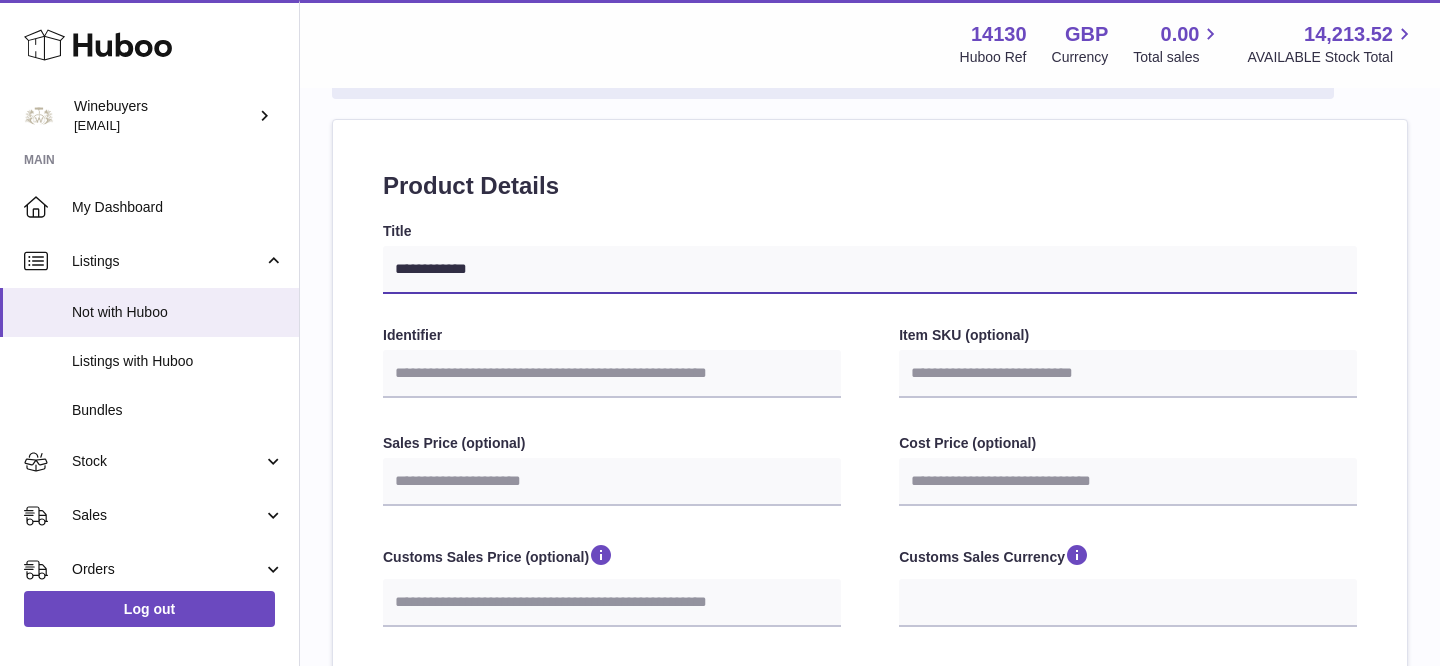 scroll, scrollTop: 157, scrollLeft: 0, axis: vertical 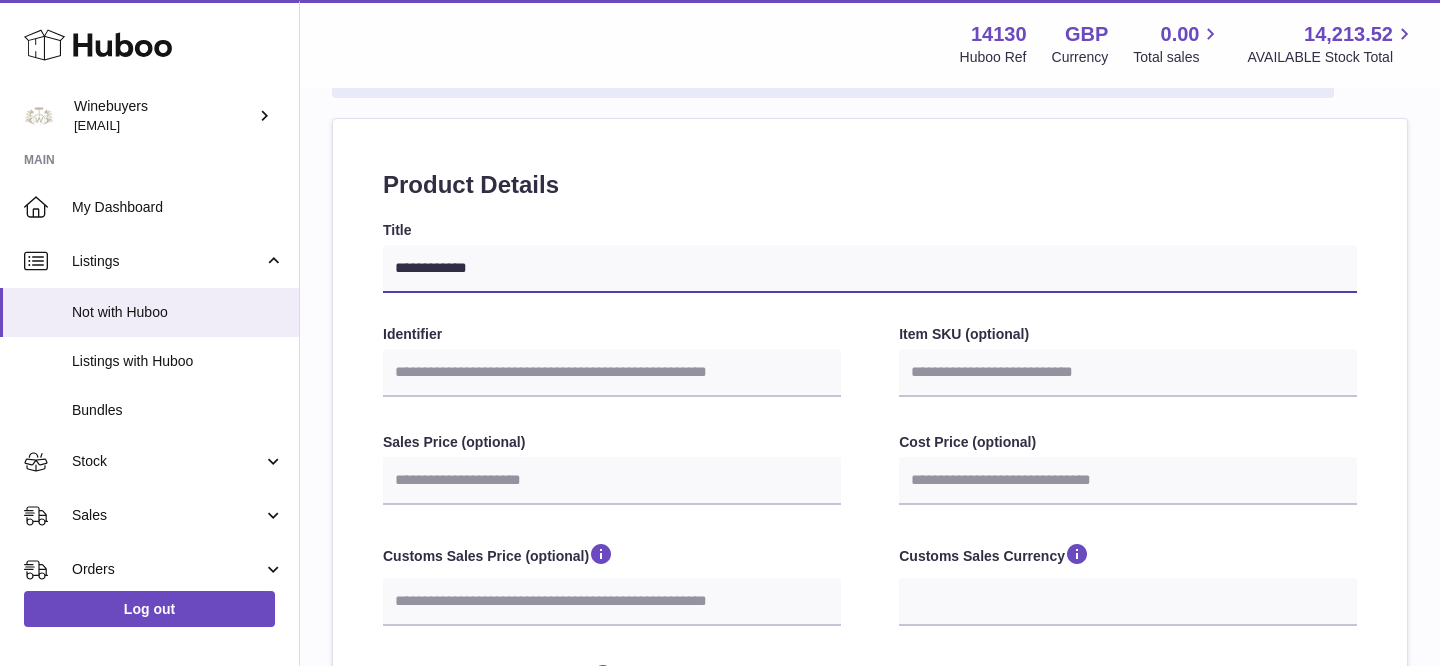 type on "**********" 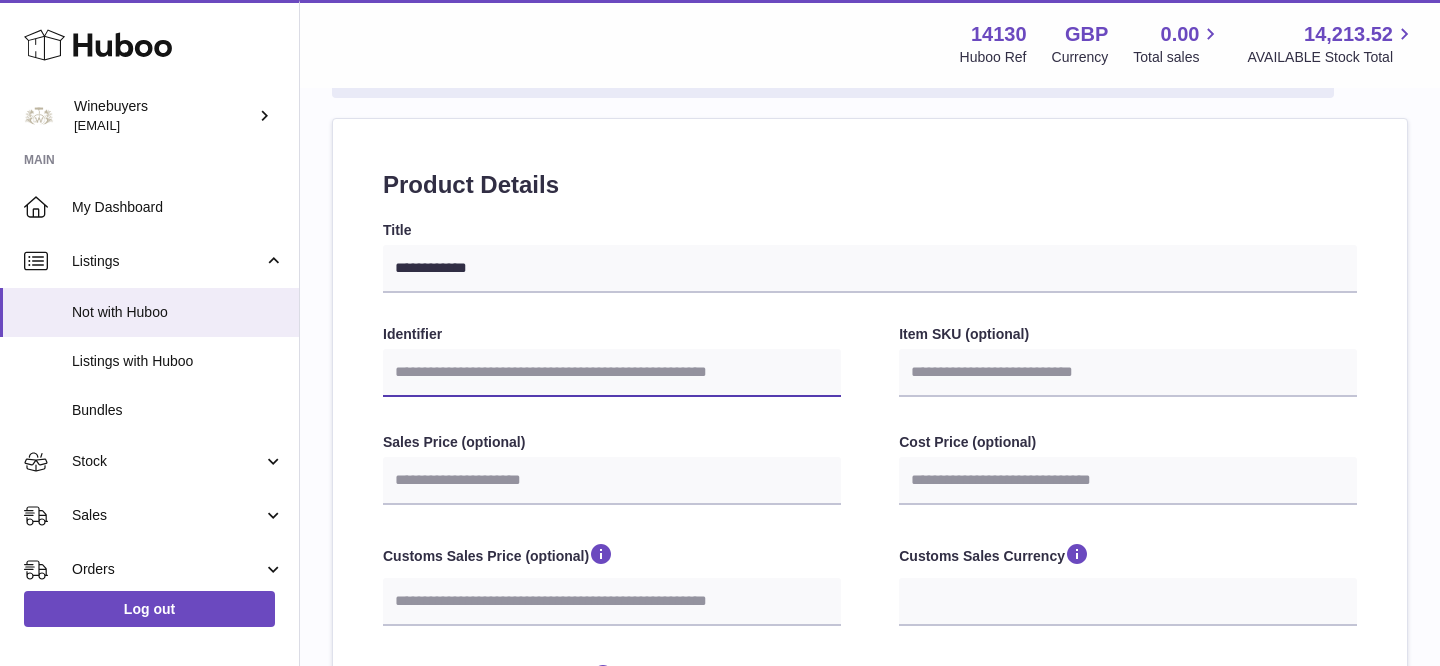 click on "Identifier" at bounding box center (612, 373) 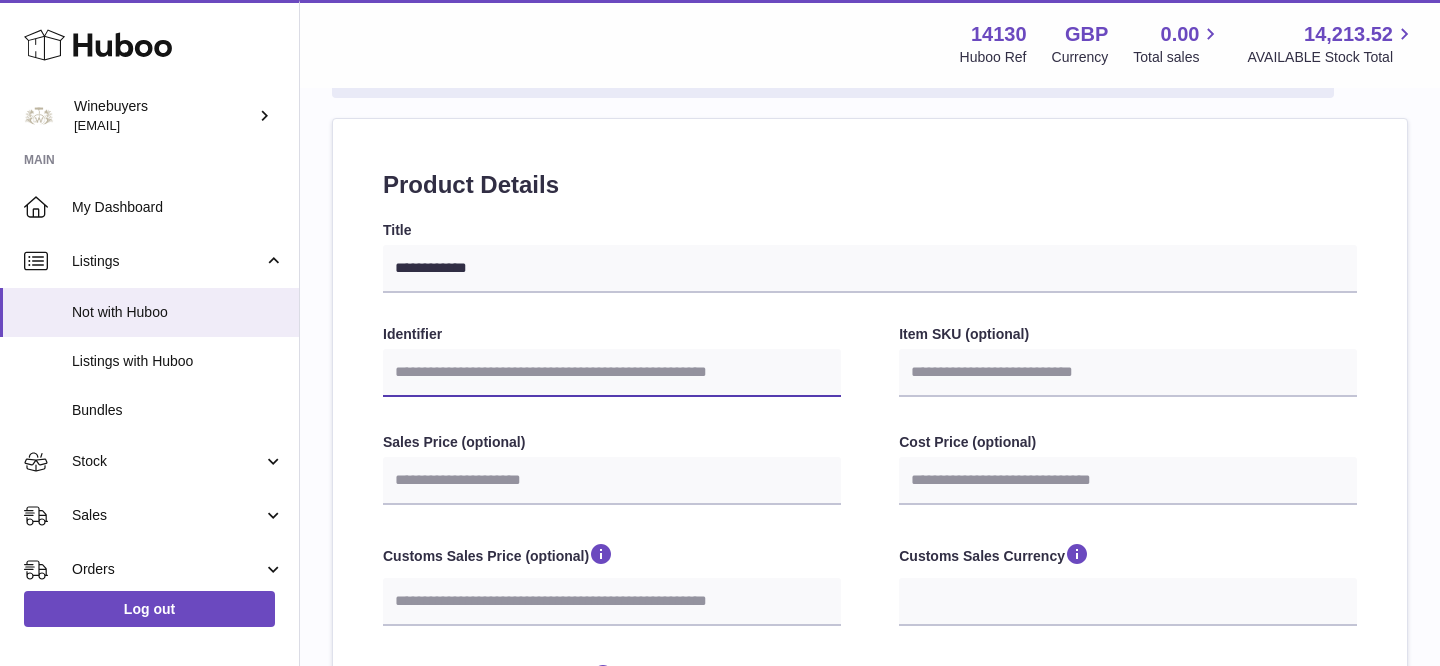 type on "***" 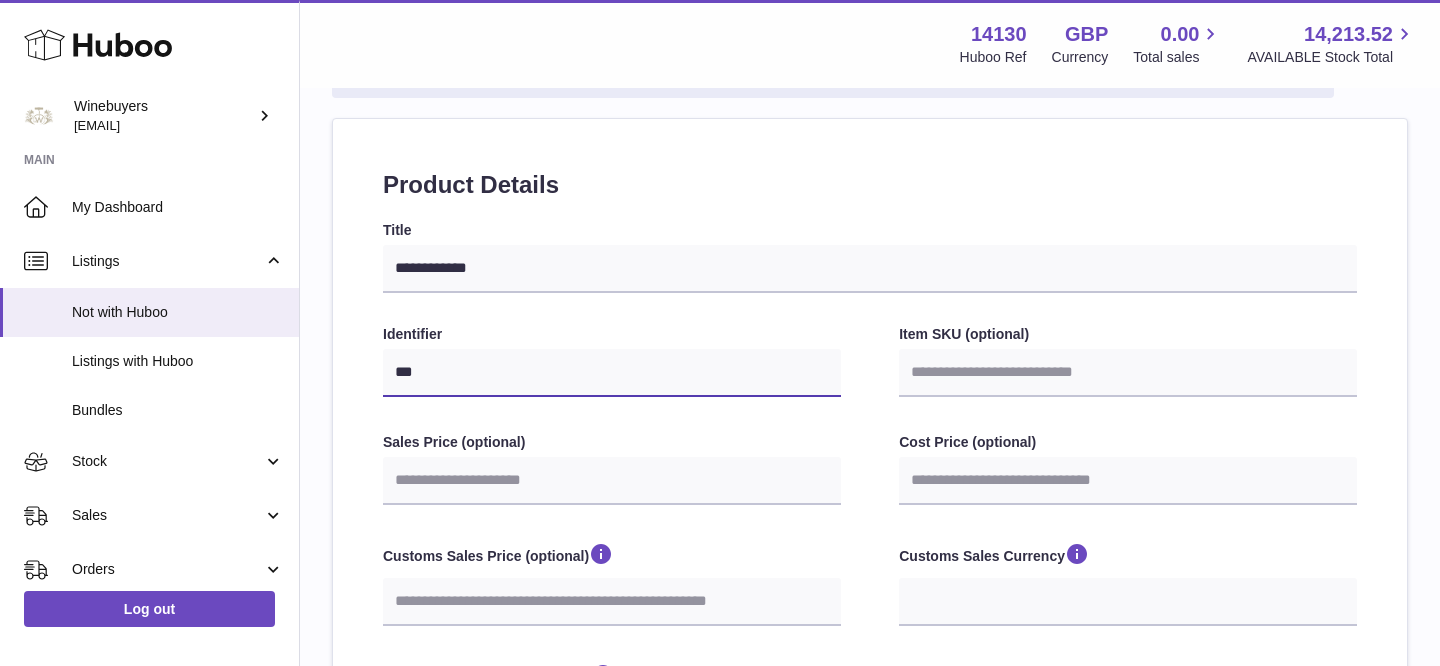 select 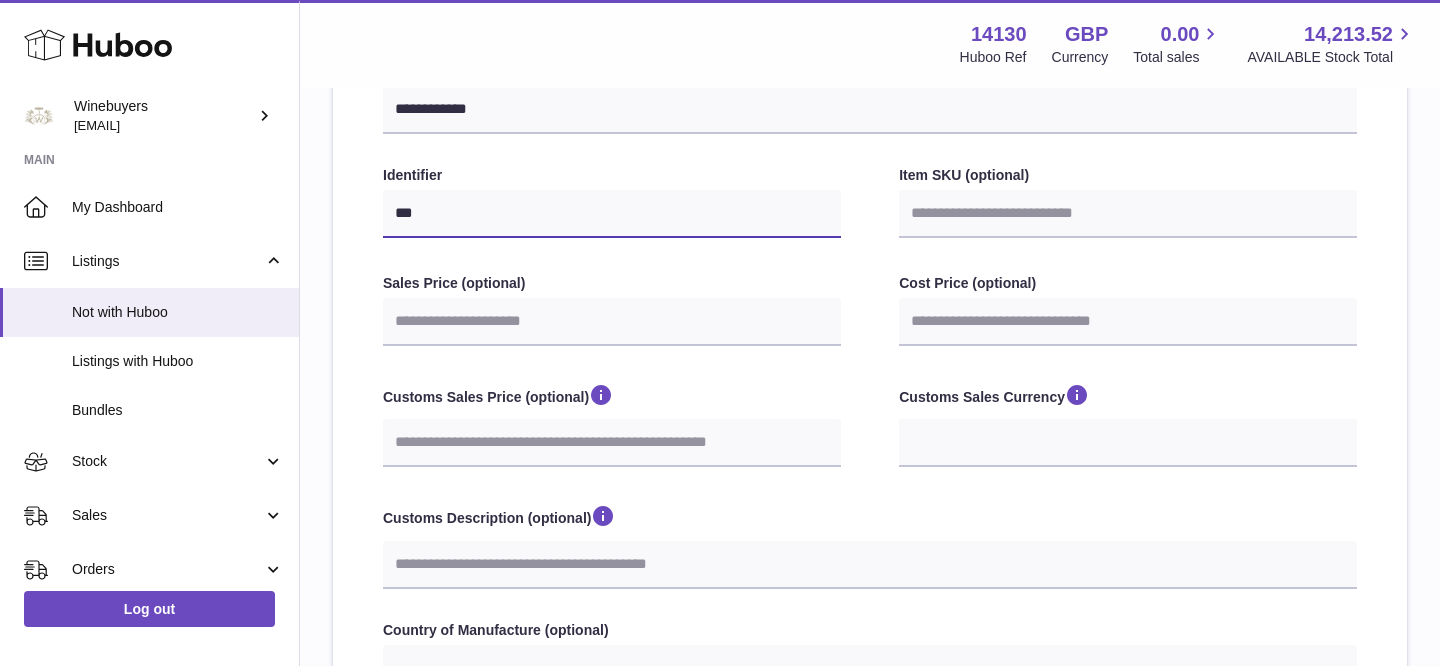 scroll, scrollTop: 317, scrollLeft: 0, axis: vertical 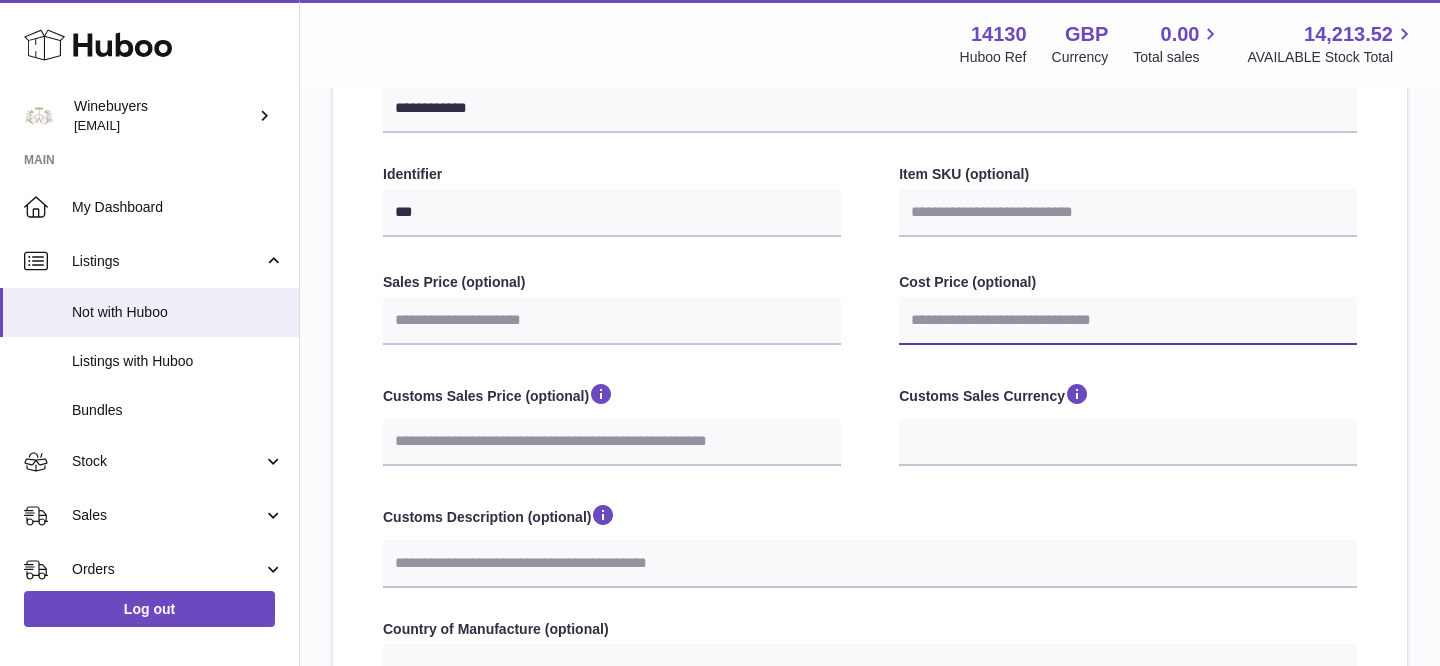 click on "Cost Price (optional)" at bounding box center (1128, 321) 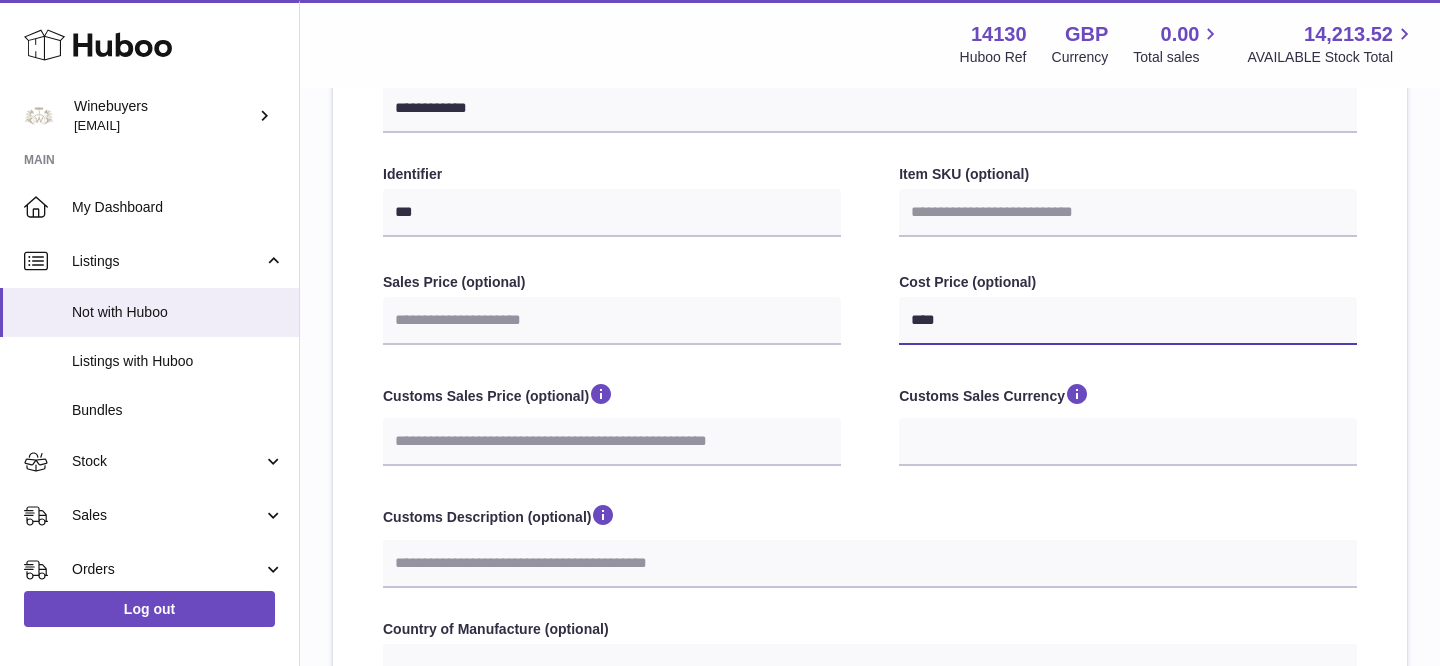 select 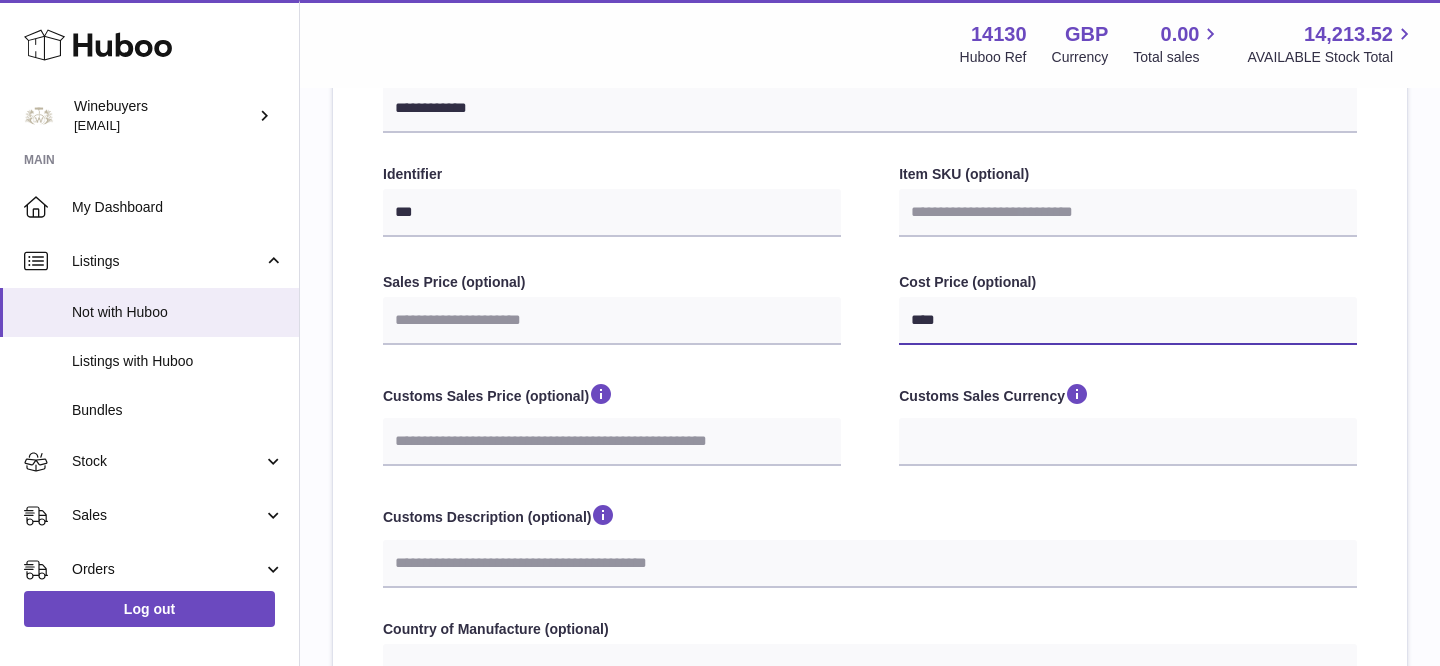 select 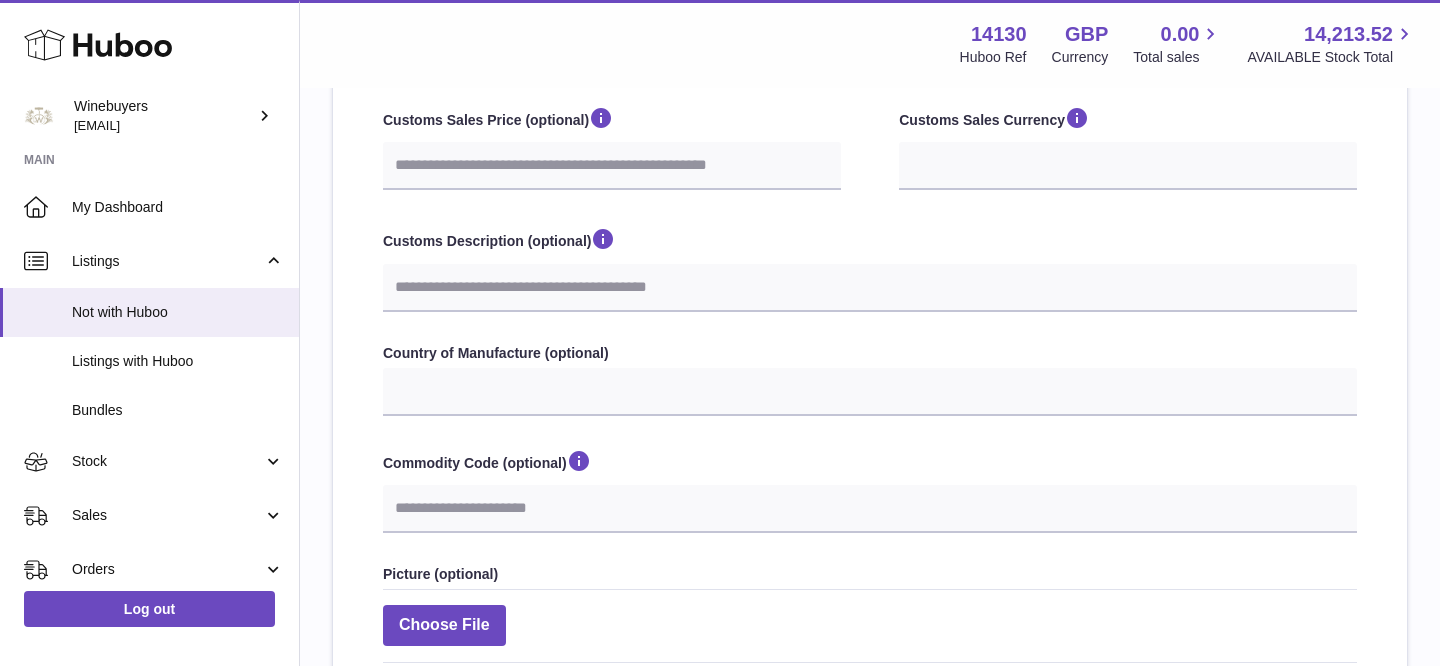scroll, scrollTop: 878, scrollLeft: 0, axis: vertical 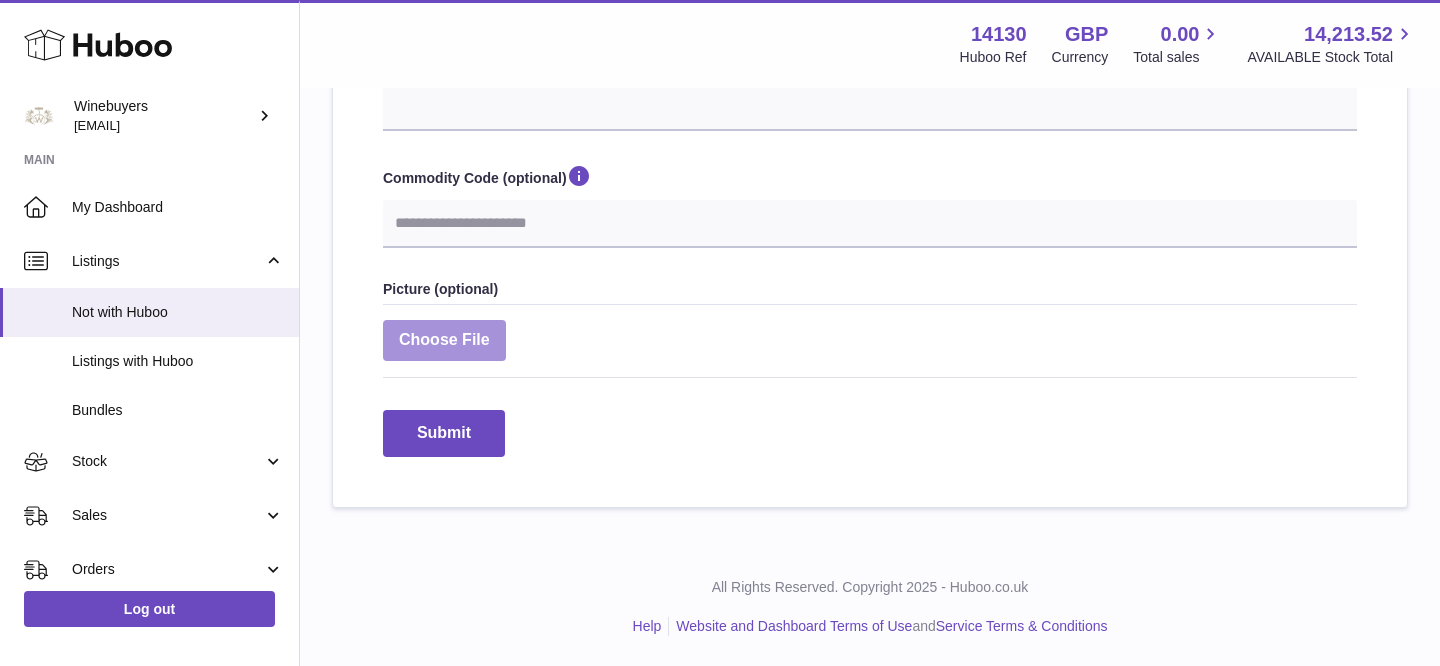 click at bounding box center [444, 340] 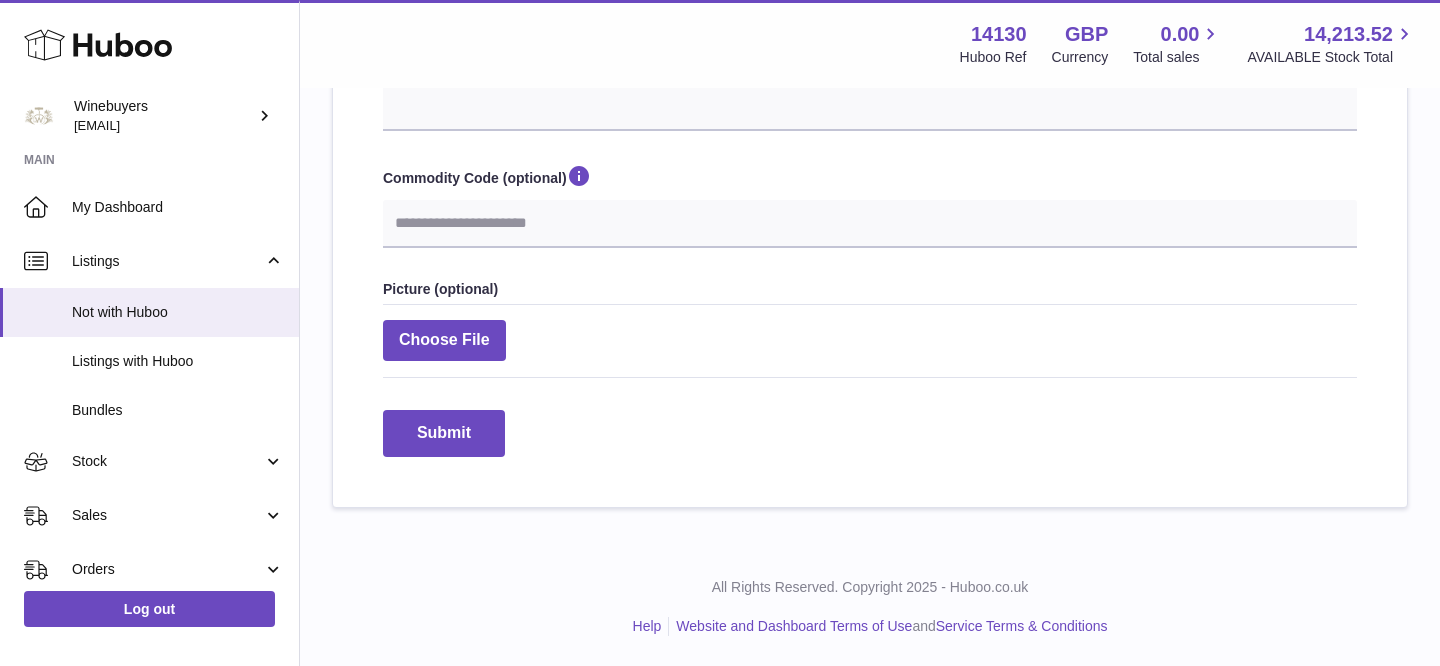 type on "**********" 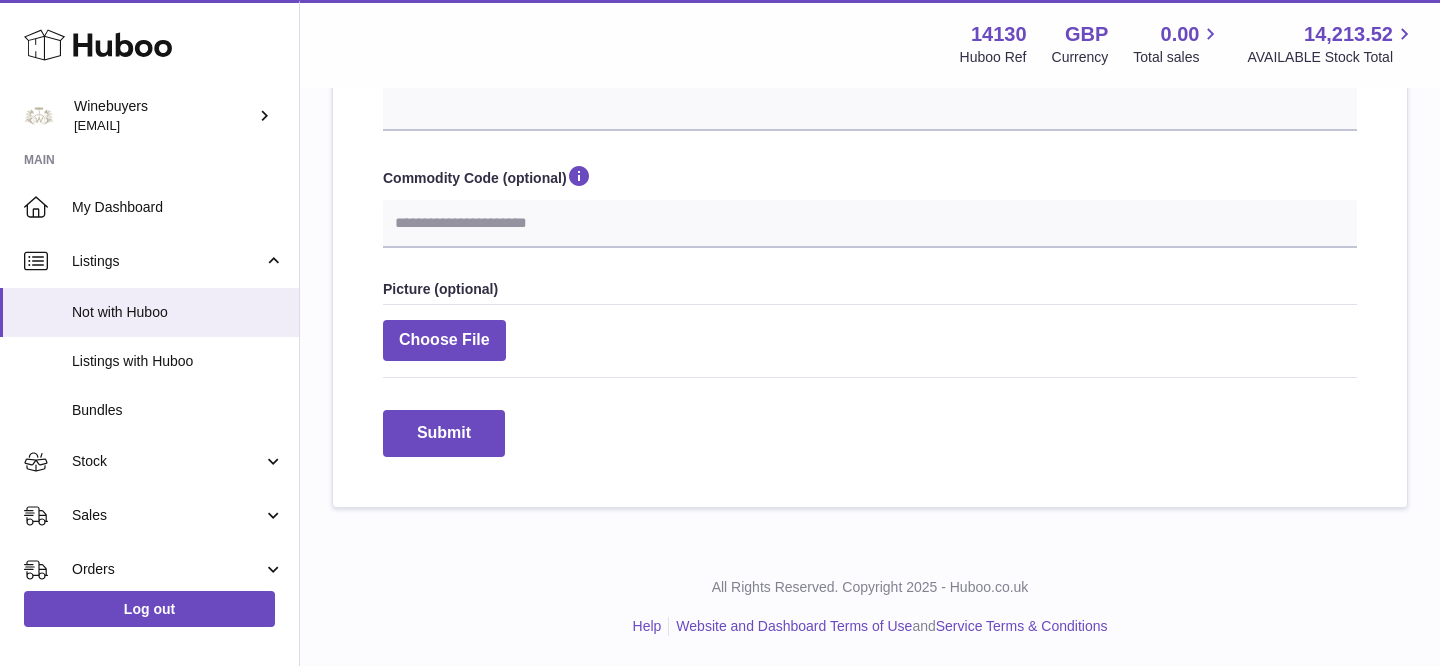 select 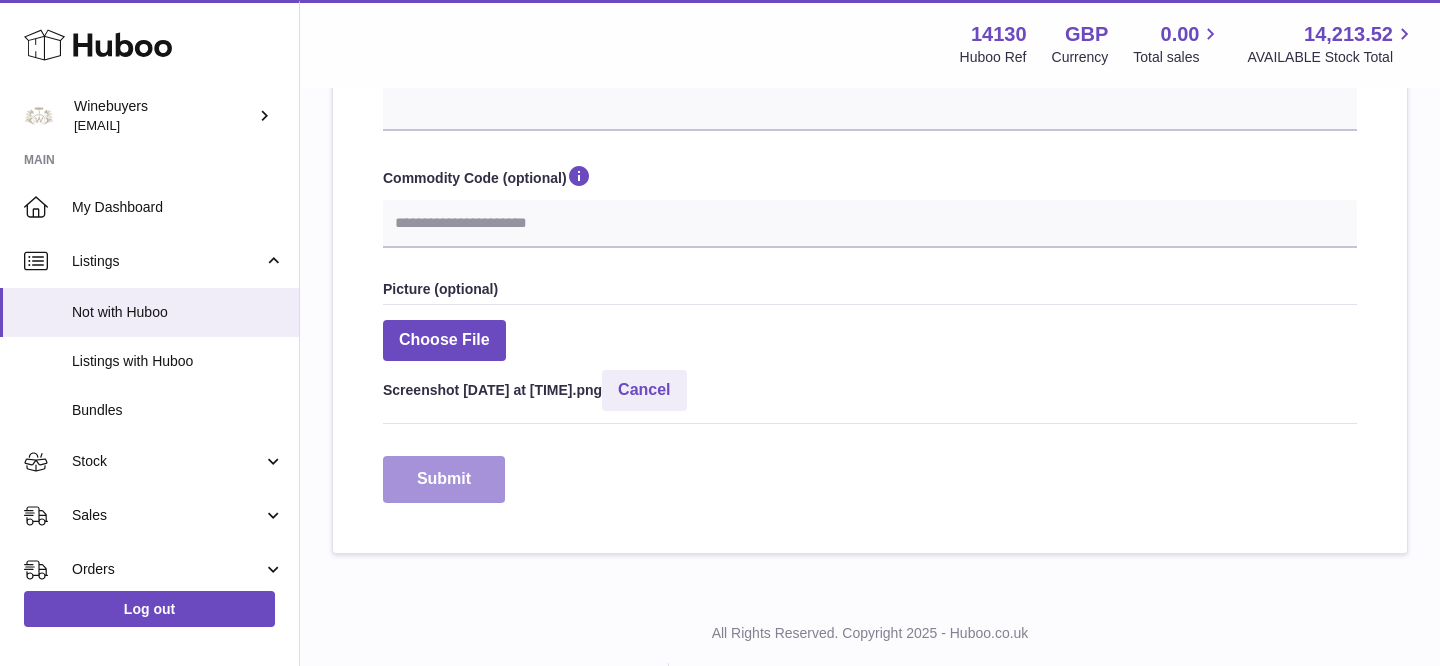 click on "Submit" at bounding box center (444, 479) 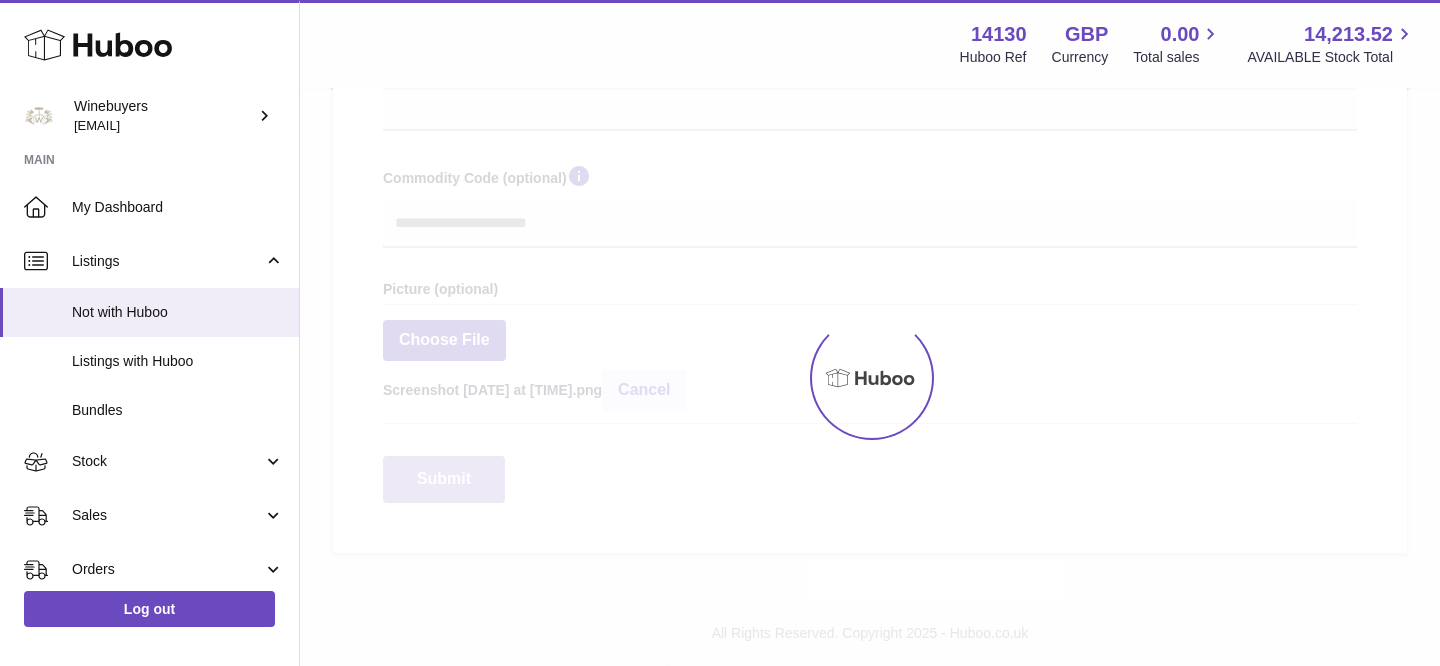 select 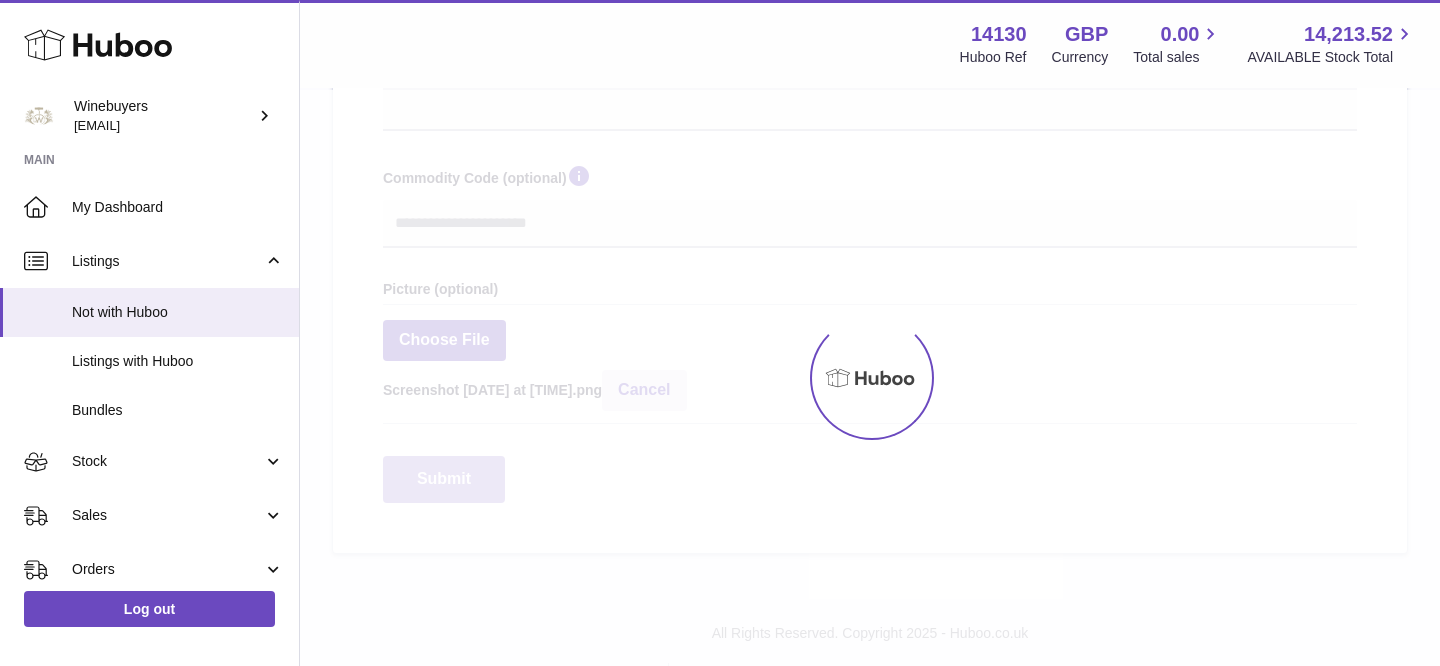 select 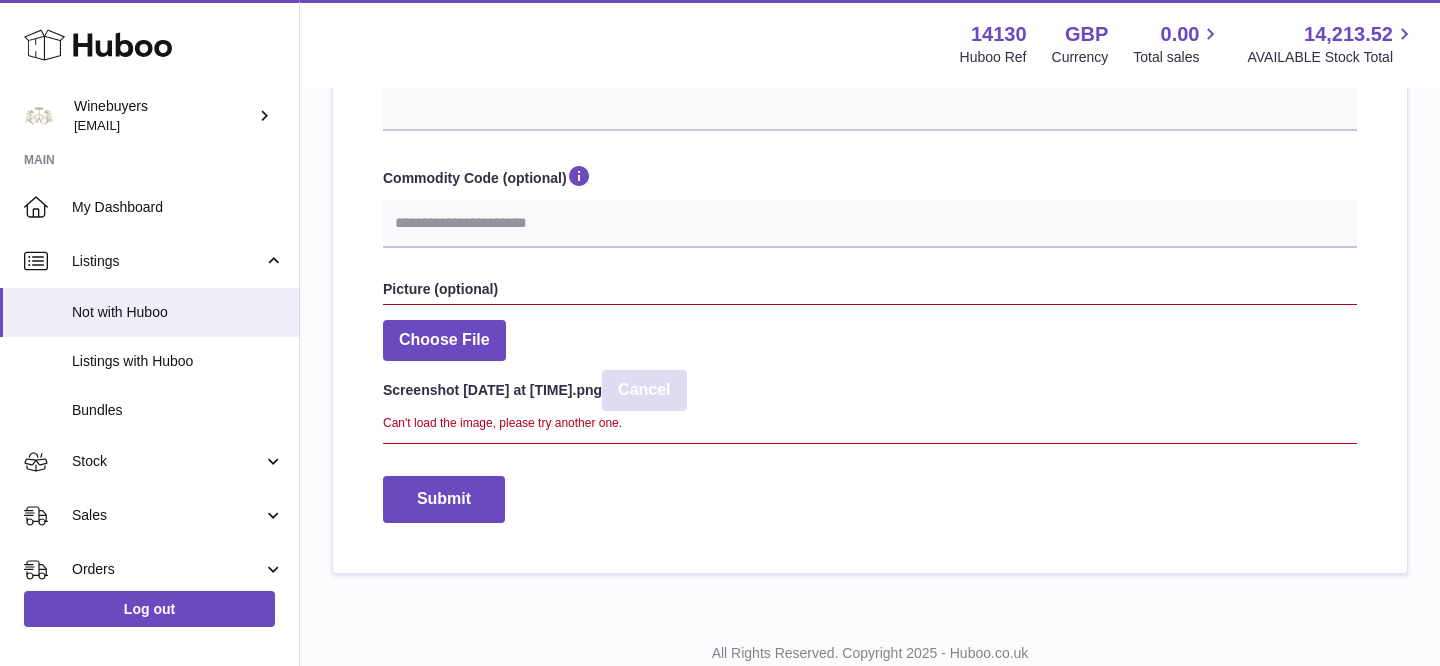 click on "Cancel" at bounding box center (644, 390) 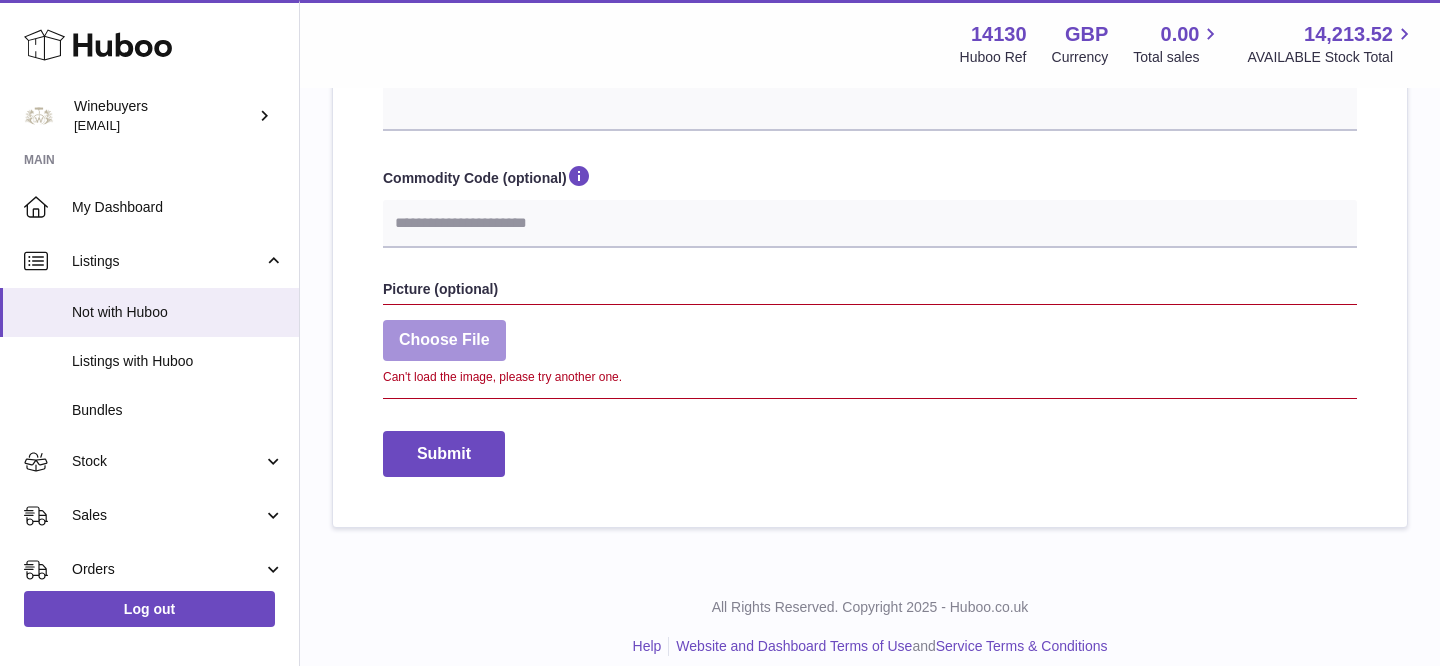 click at bounding box center (444, 340) 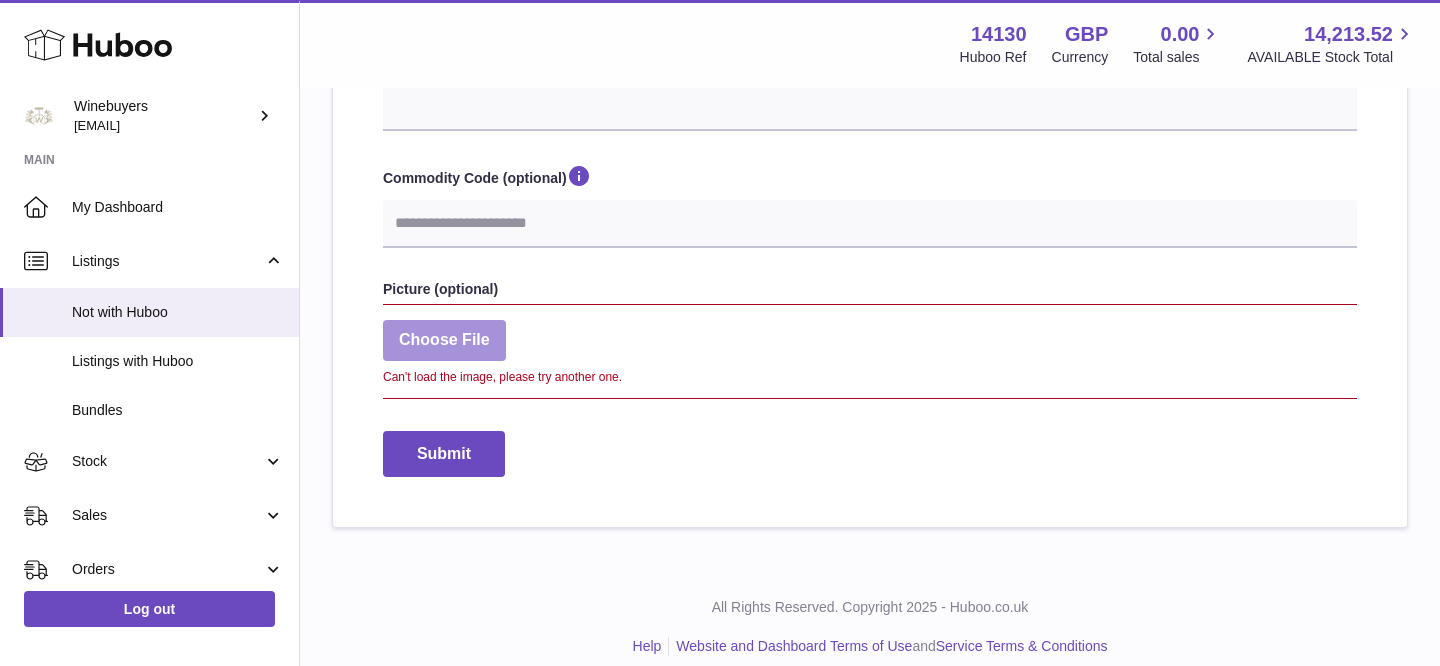 type on "**********" 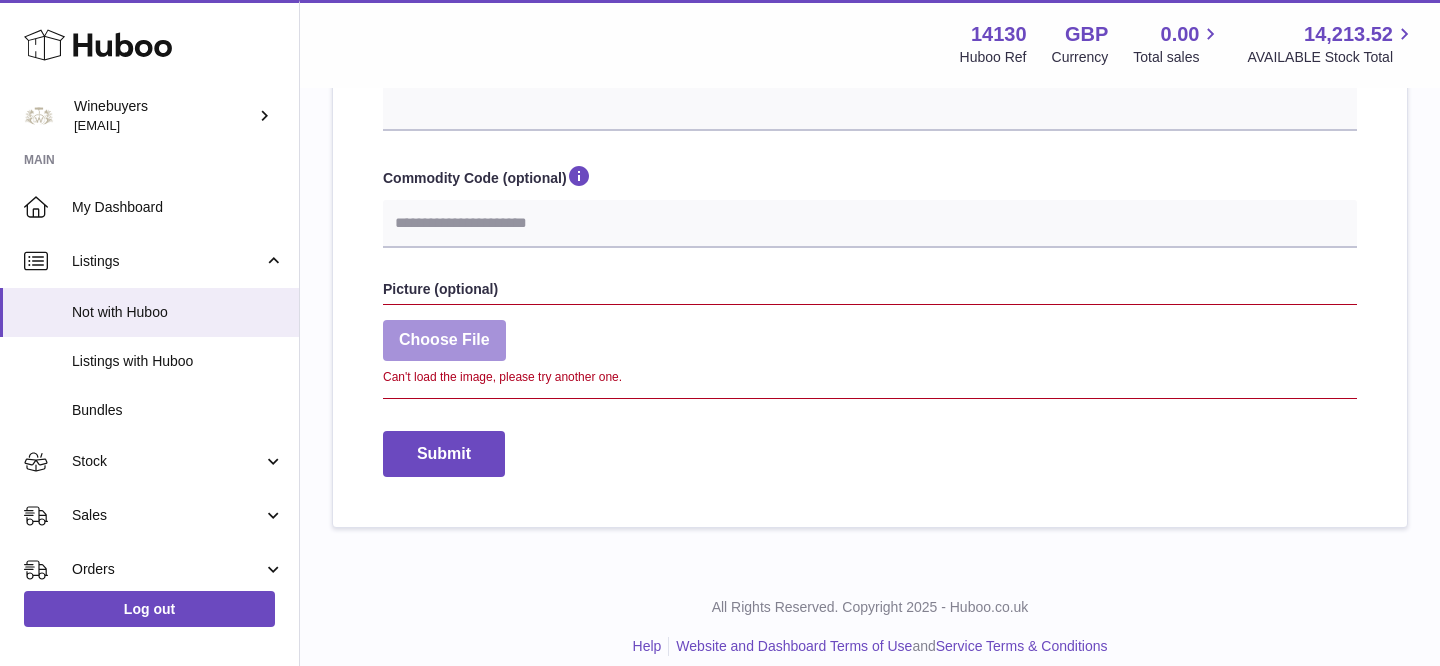 select 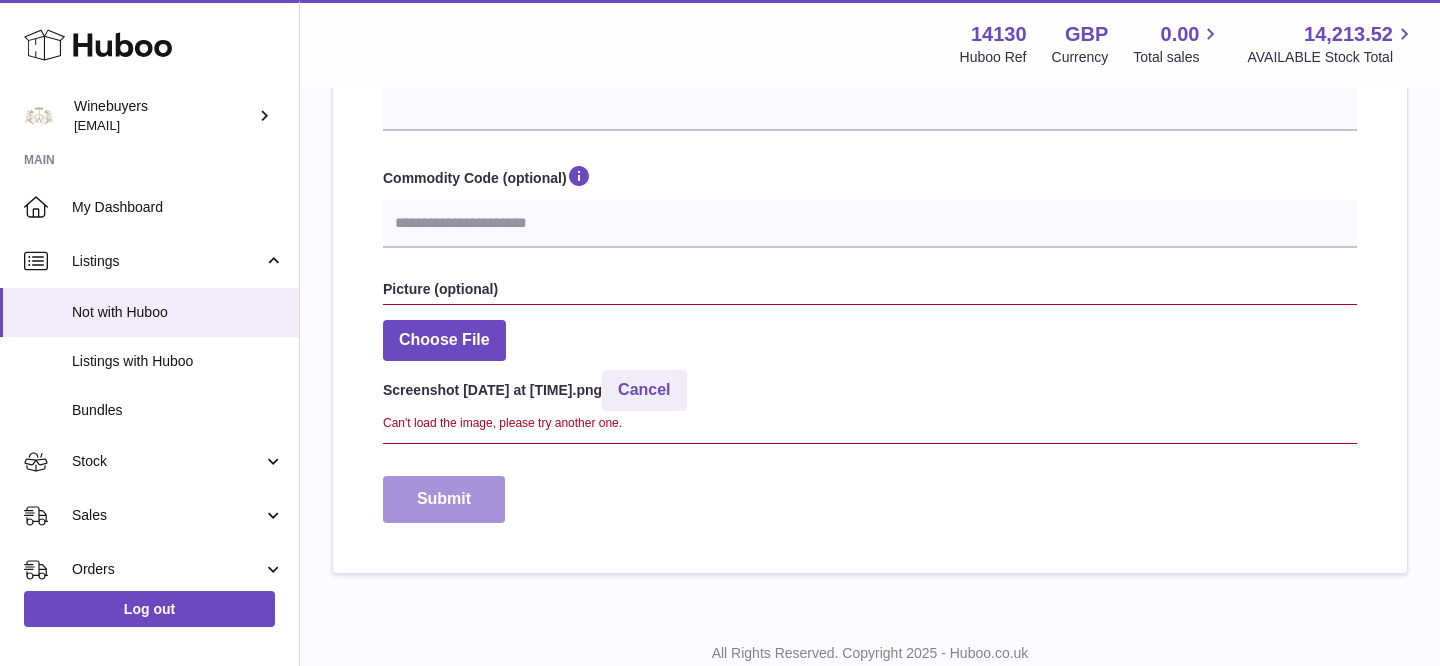 click on "Submit" at bounding box center (444, 499) 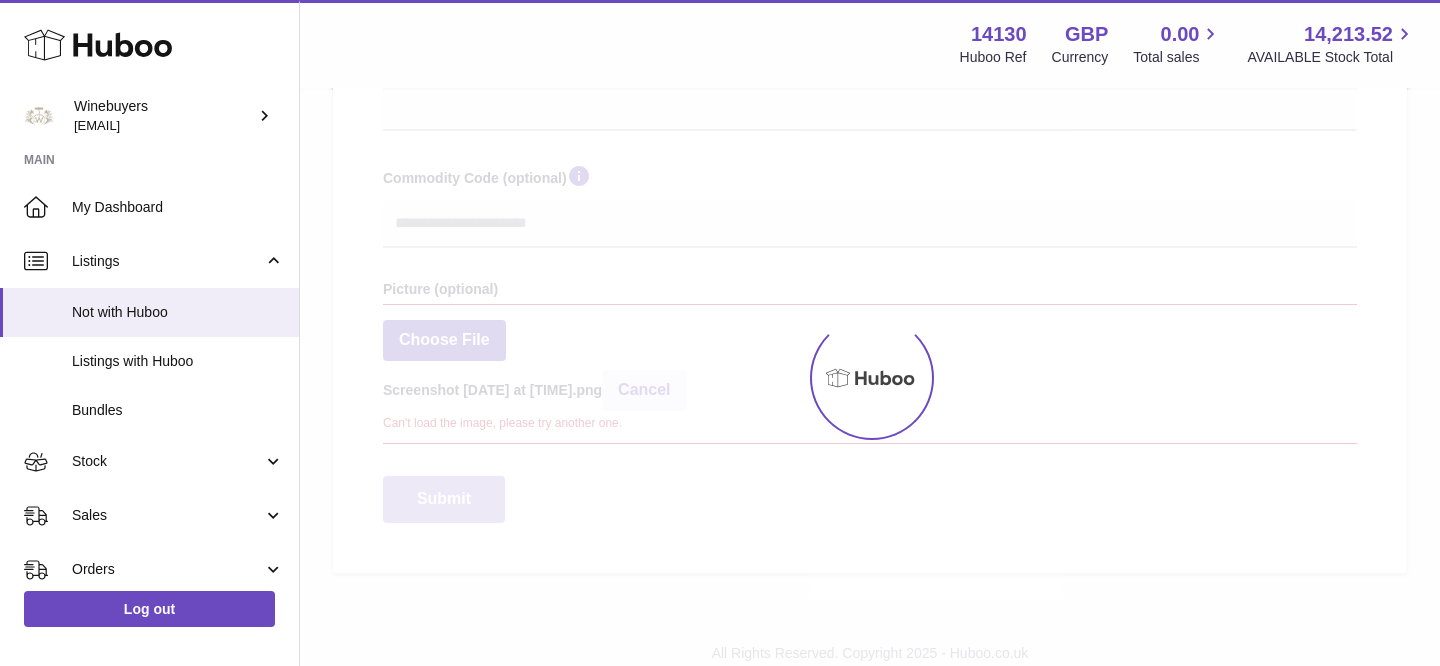 select 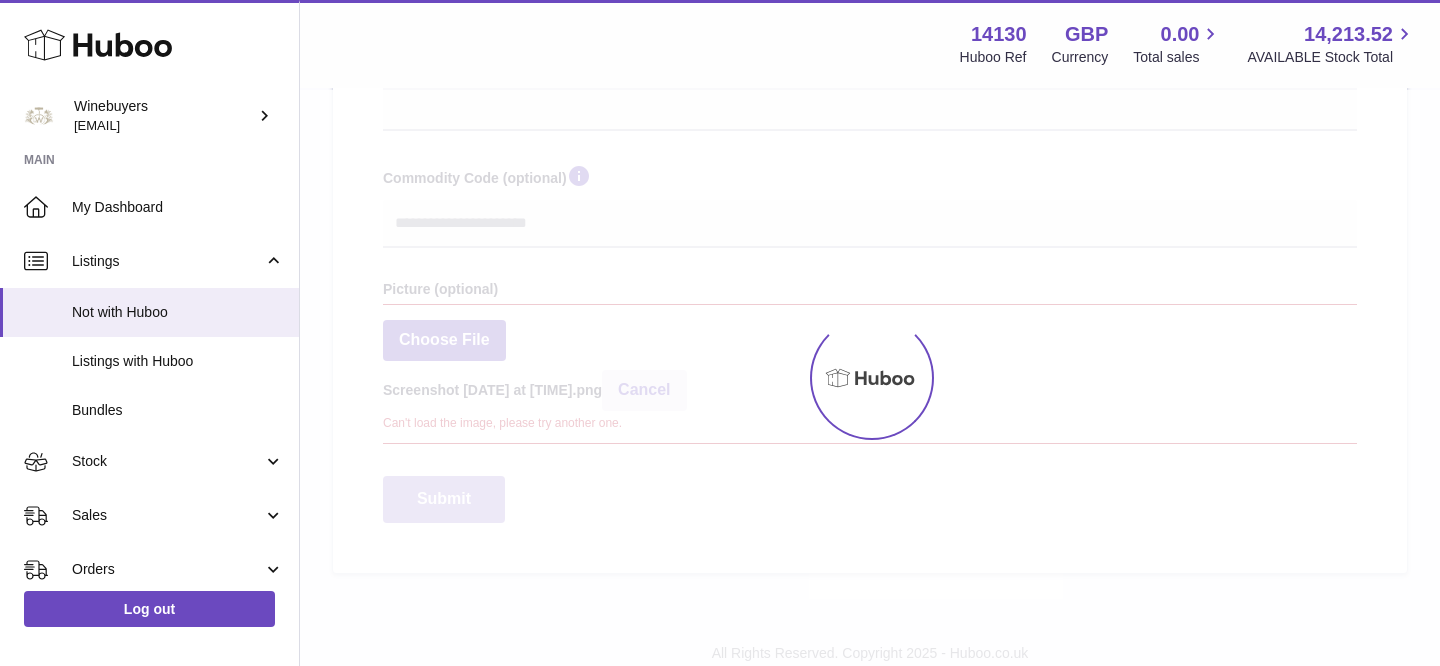 select 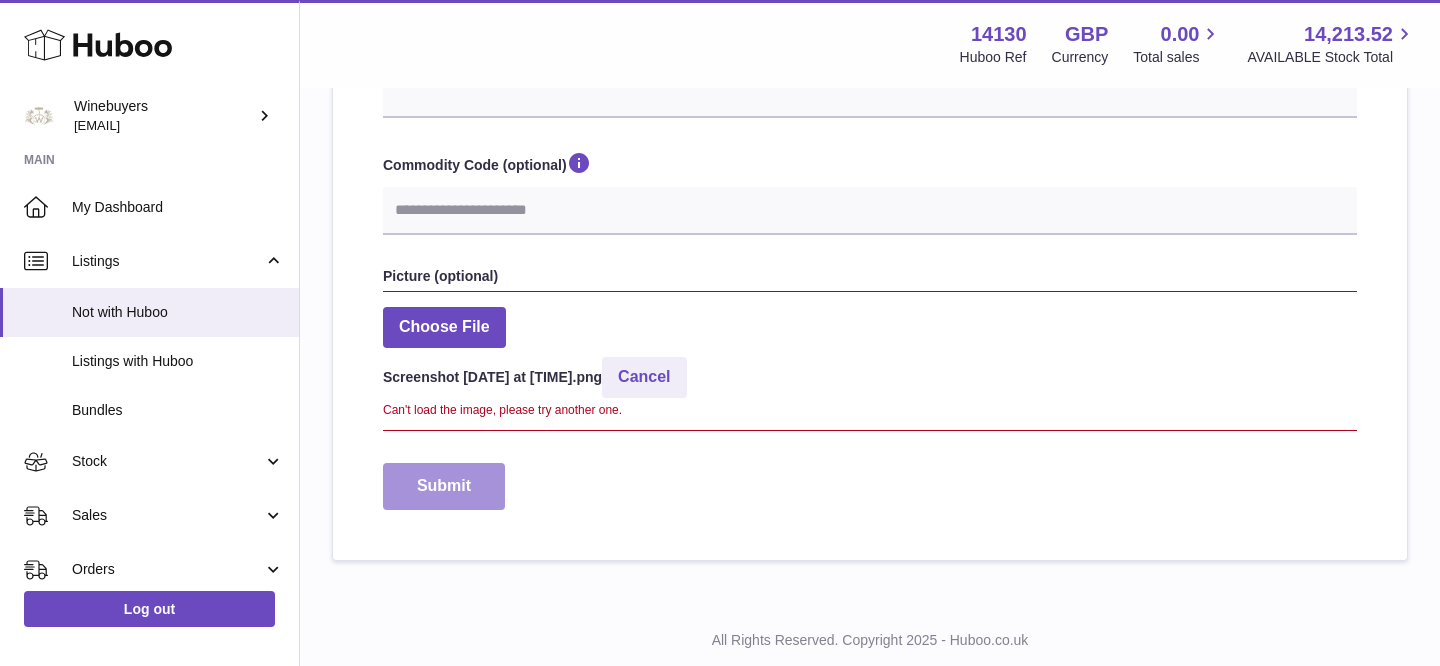 scroll, scrollTop: 944, scrollLeft: 0, axis: vertical 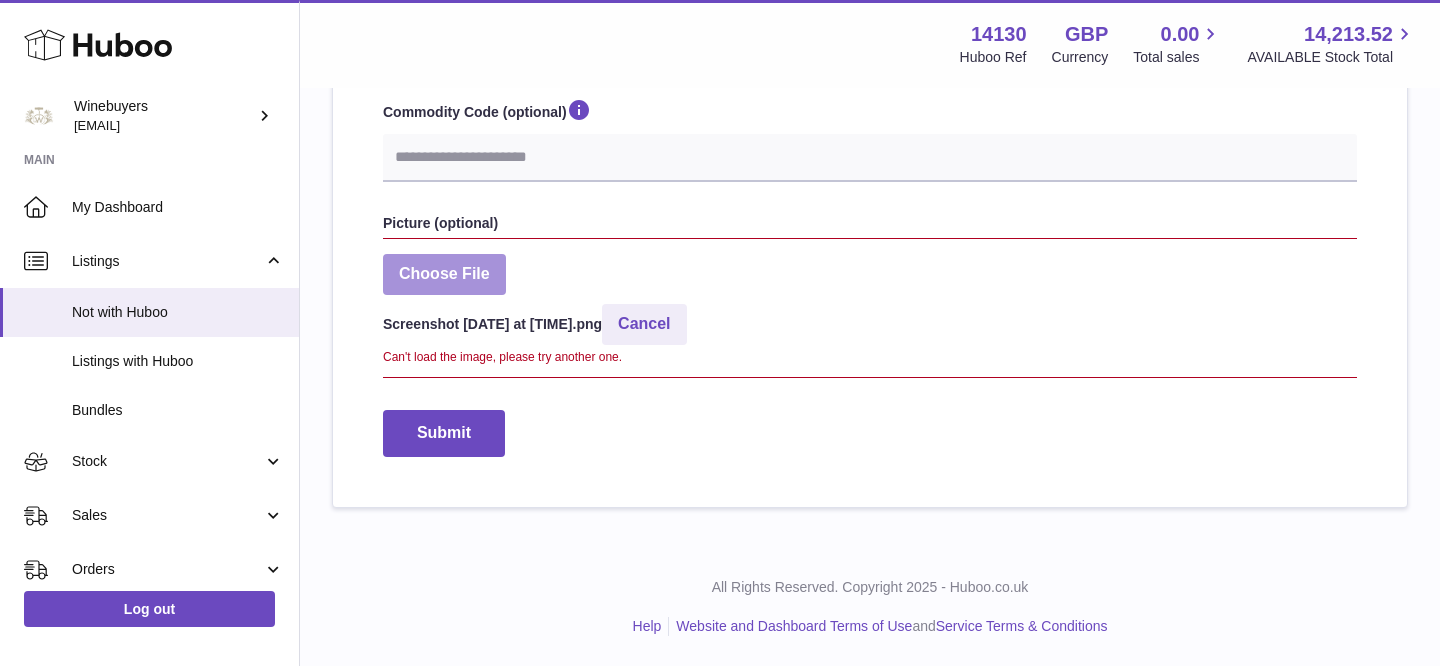 click at bounding box center (444, 274) 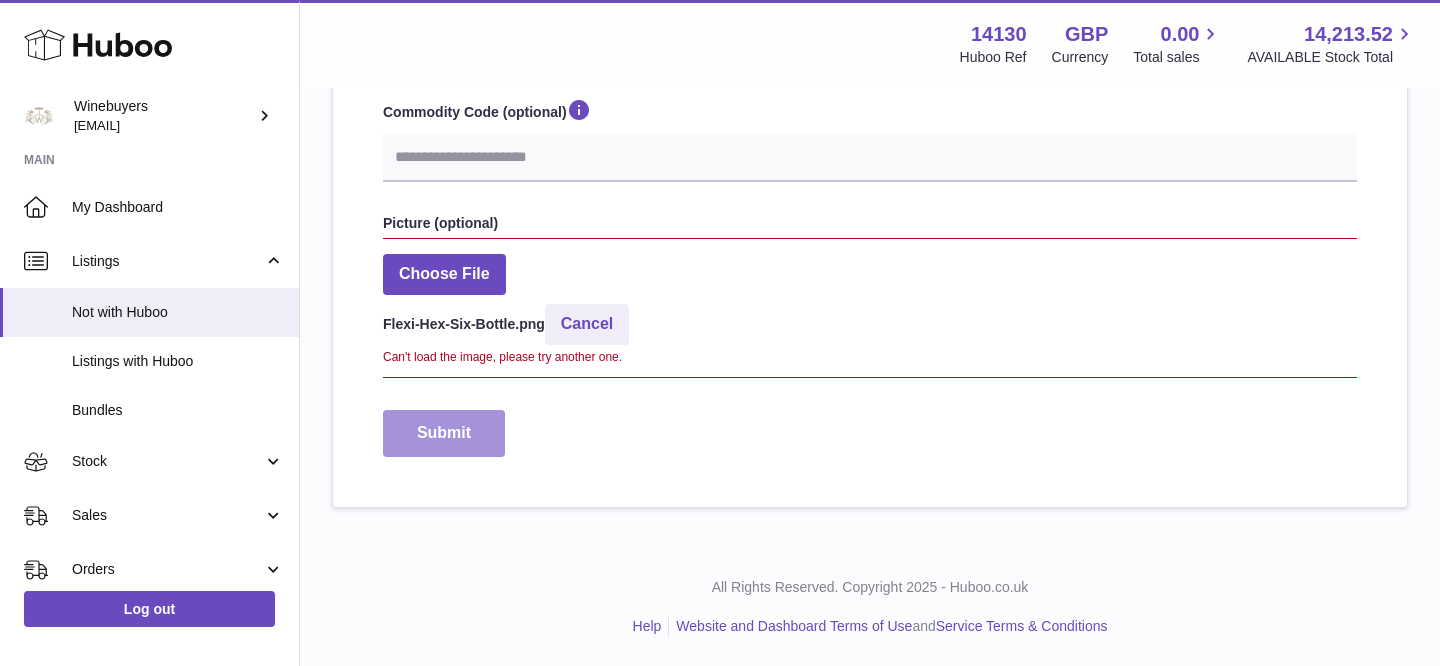 click on "Submit" at bounding box center (444, 433) 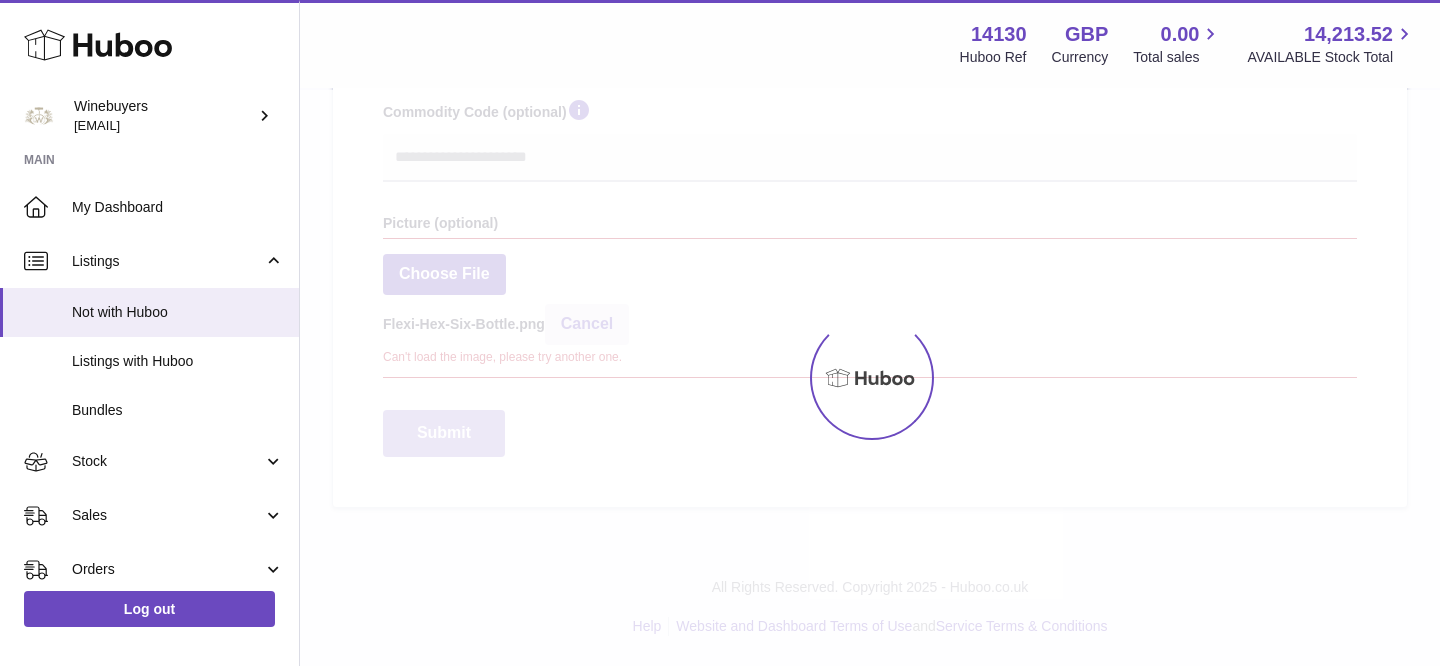 select 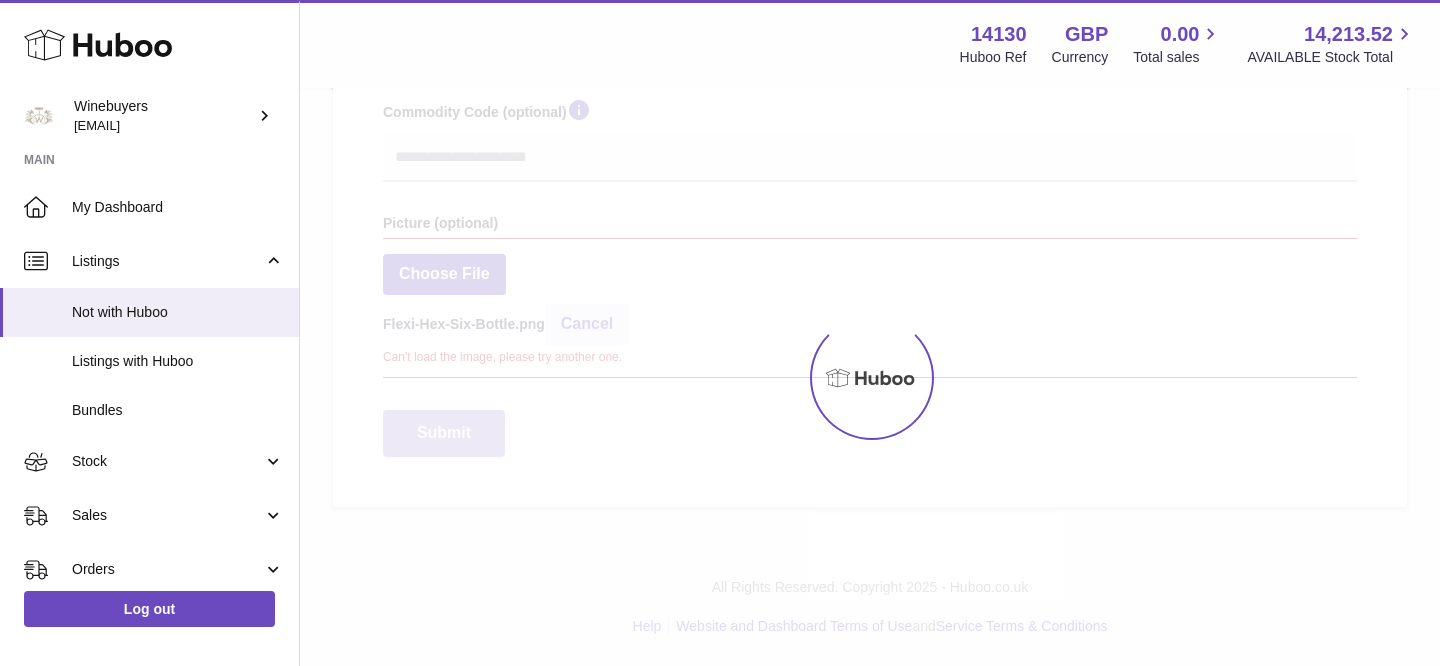 select 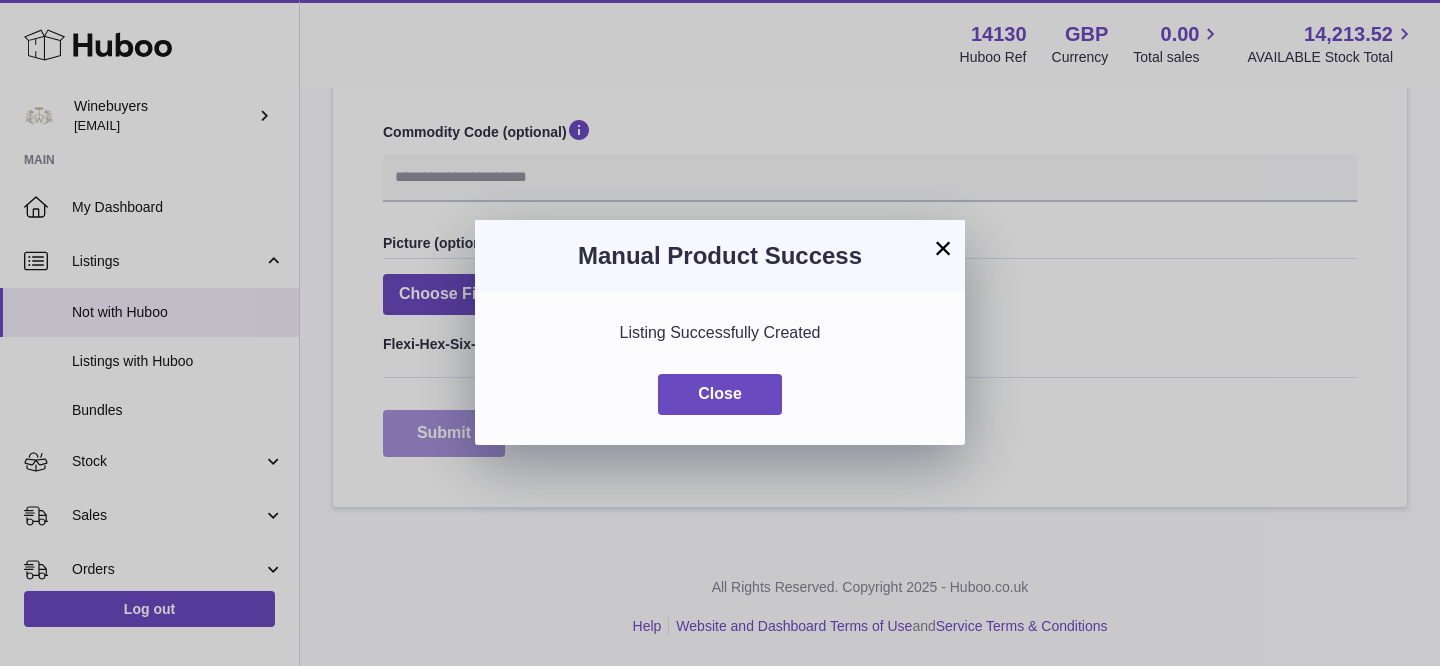scroll, scrollTop: 924, scrollLeft: 0, axis: vertical 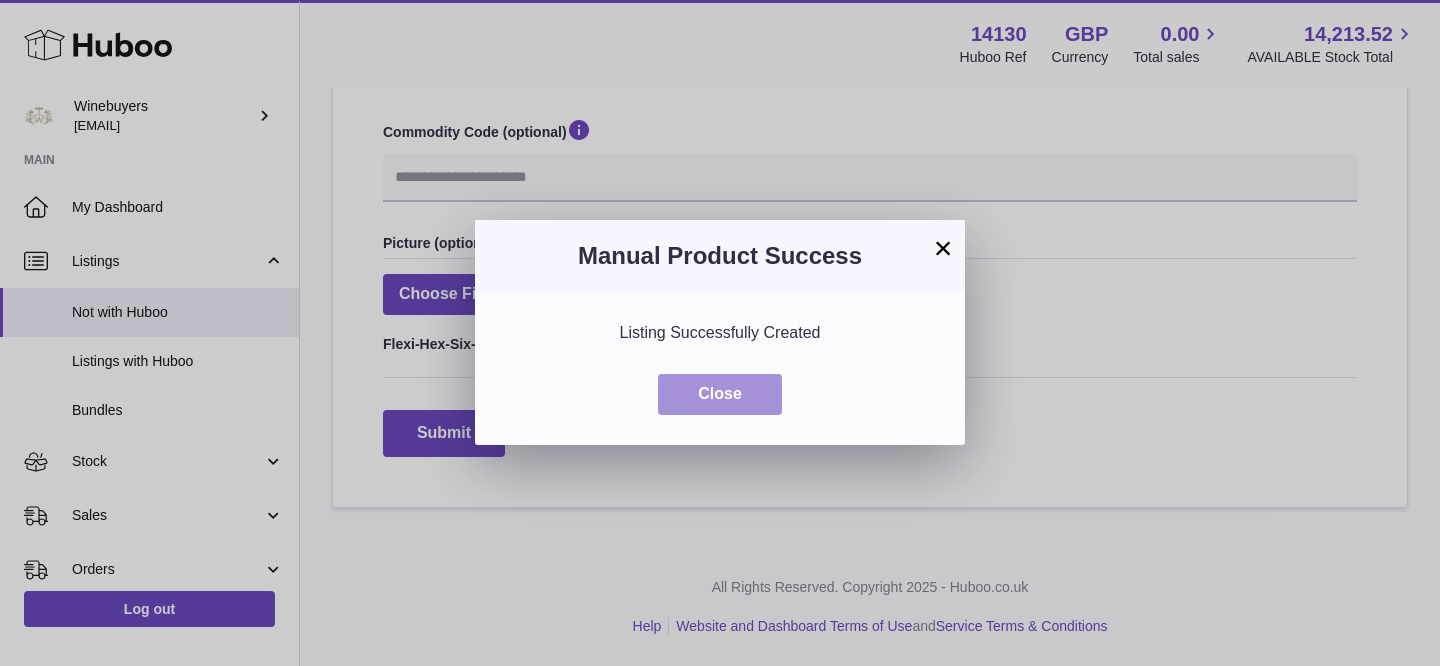 click on "Close" at bounding box center [720, 394] 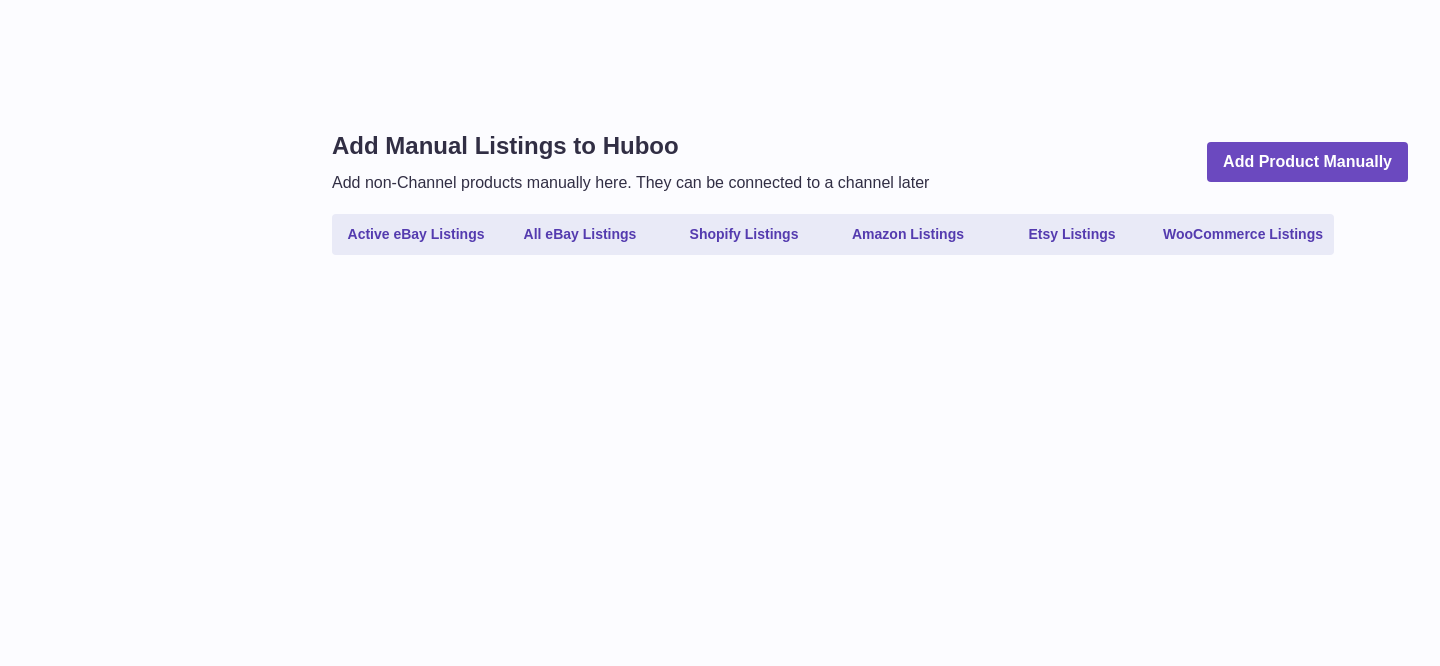 scroll, scrollTop: 0, scrollLeft: 0, axis: both 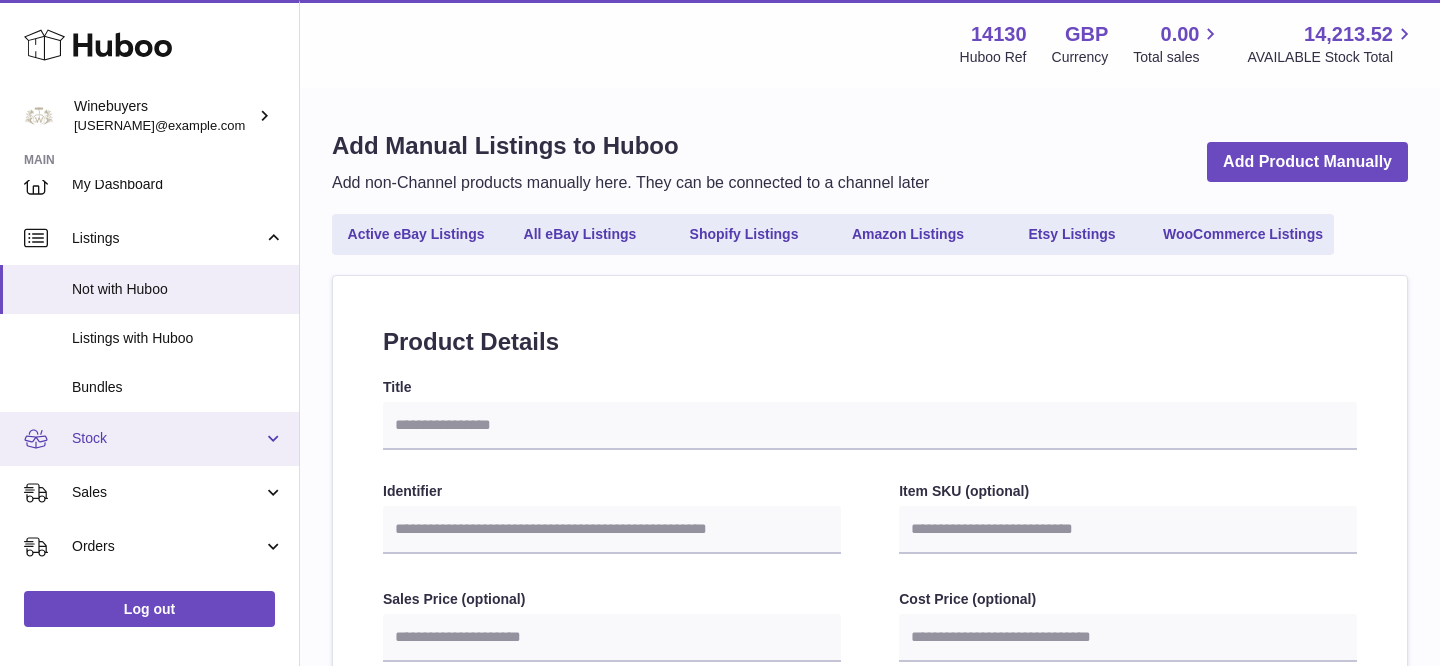click on "Stock" at bounding box center [167, 438] 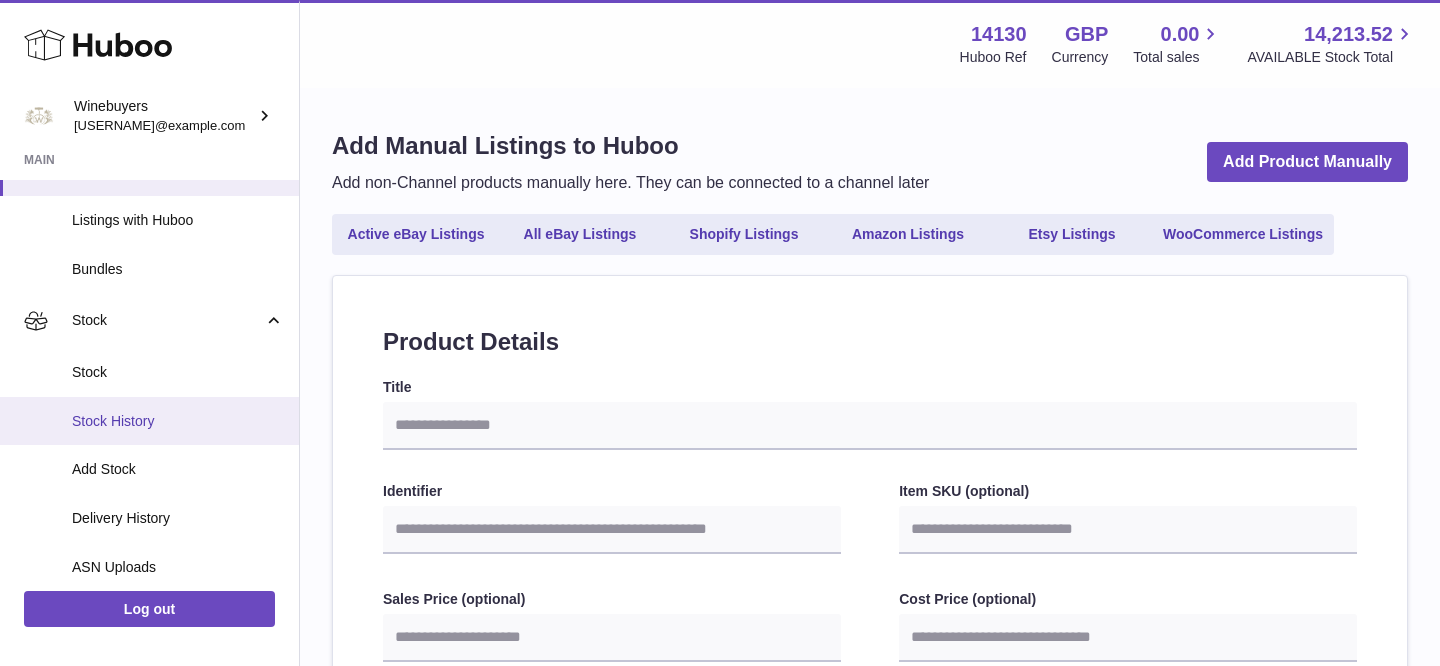 scroll, scrollTop: 143, scrollLeft: 0, axis: vertical 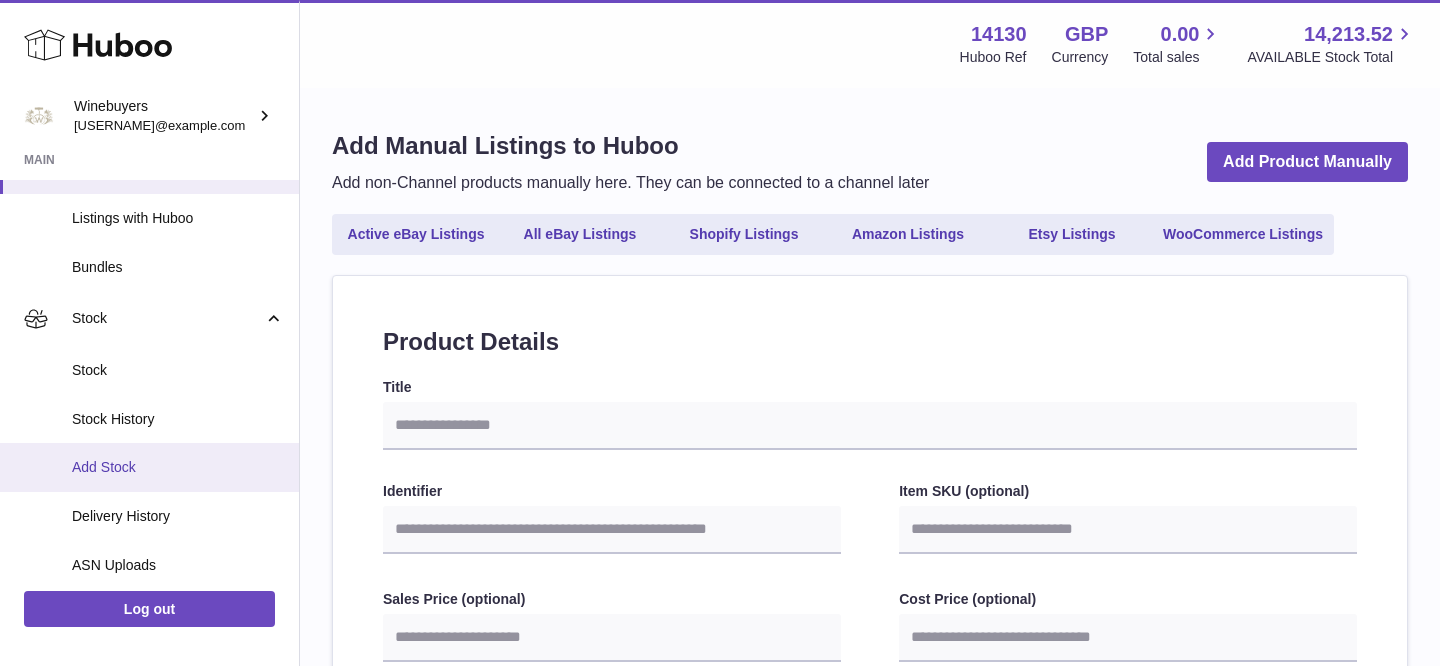 click on "Add Stock" at bounding box center [178, 467] 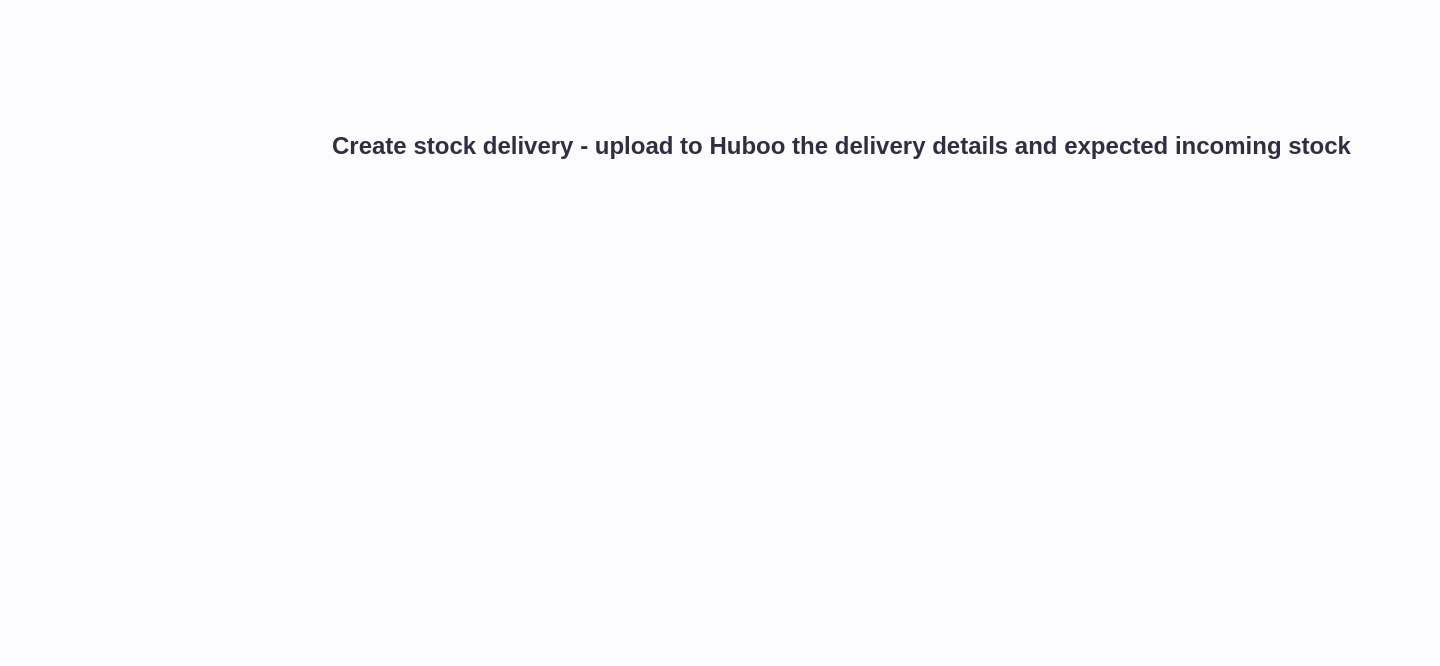 scroll, scrollTop: 0, scrollLeft: 0, axis: both 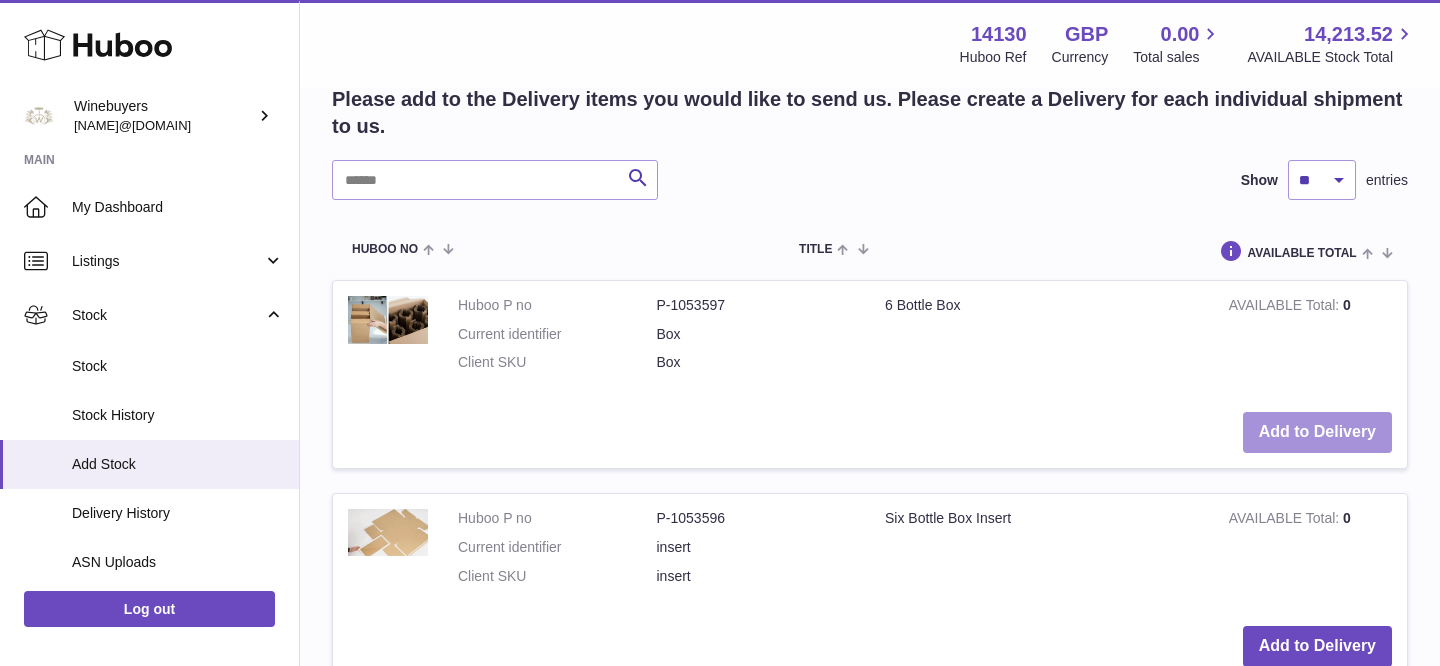 click on "Add to Delivery" at bounding box center (1317, 432) 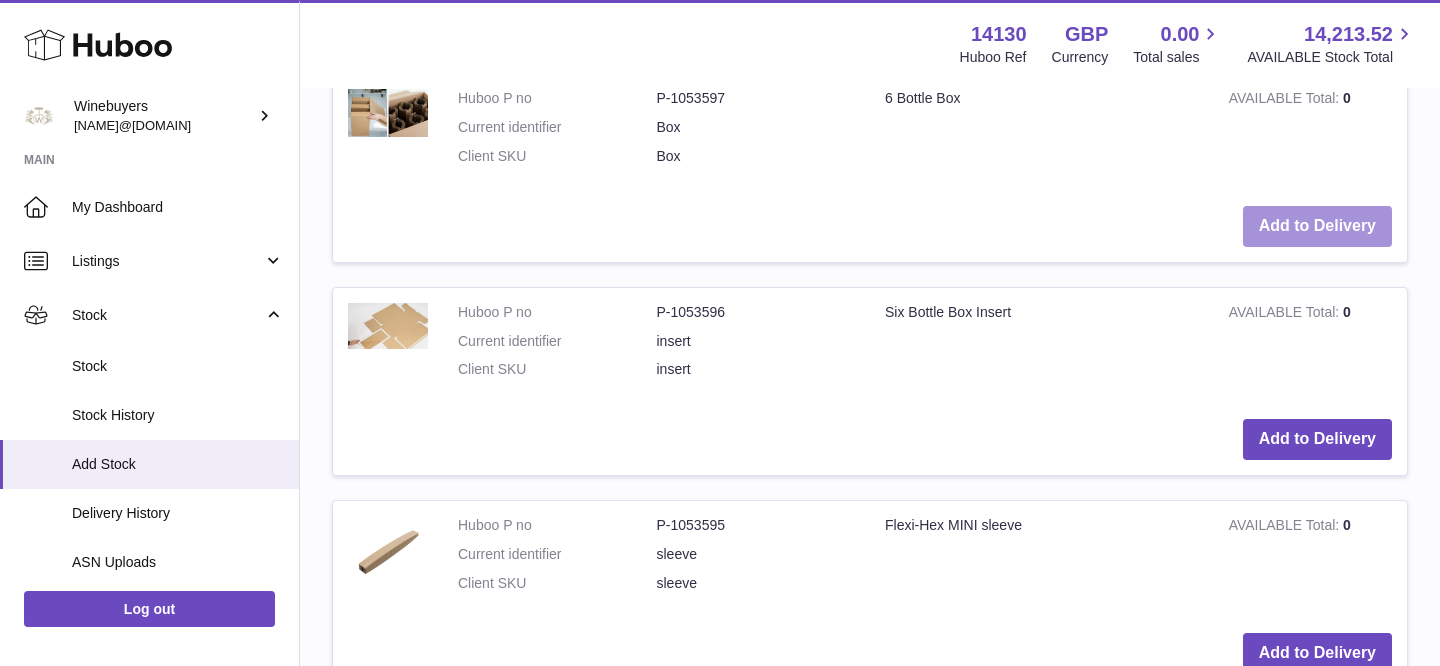 scroll, scrollTop: 1059, scrollLeft: 0, axis: vertical 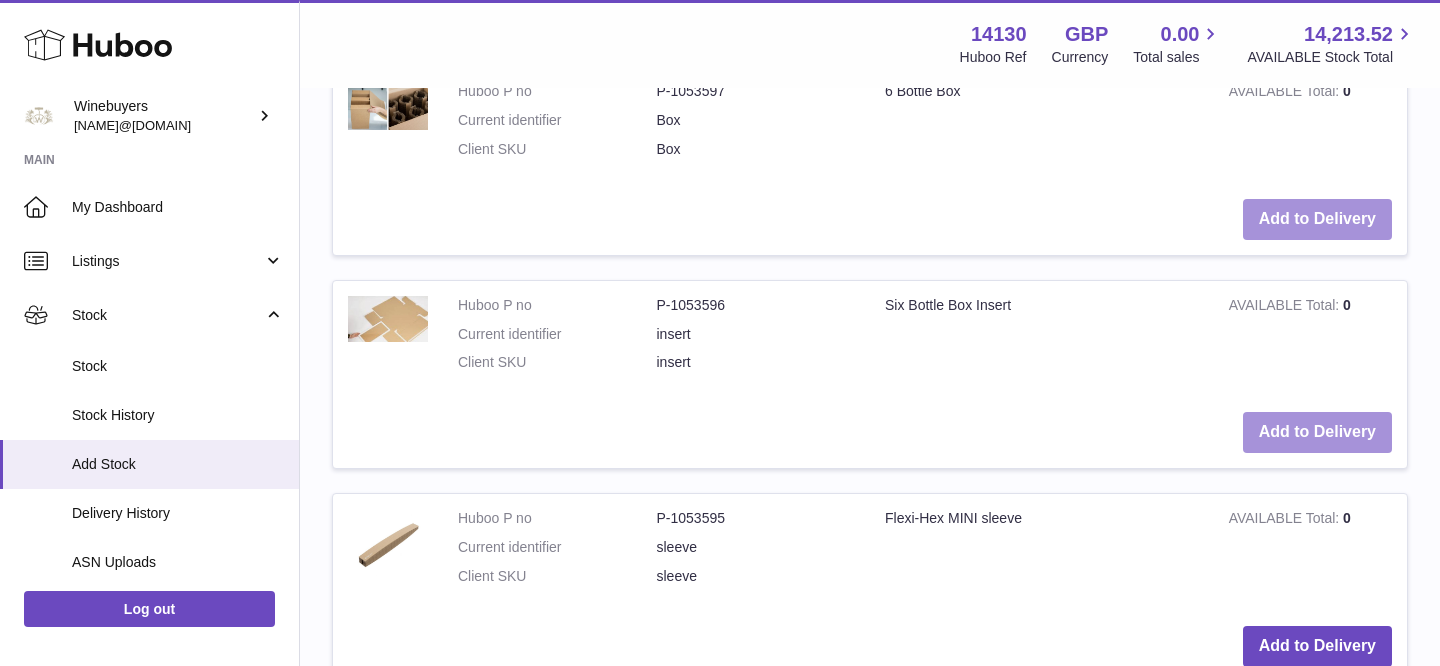 click on "Add to Delivery" at bounding box center [1317, 432] 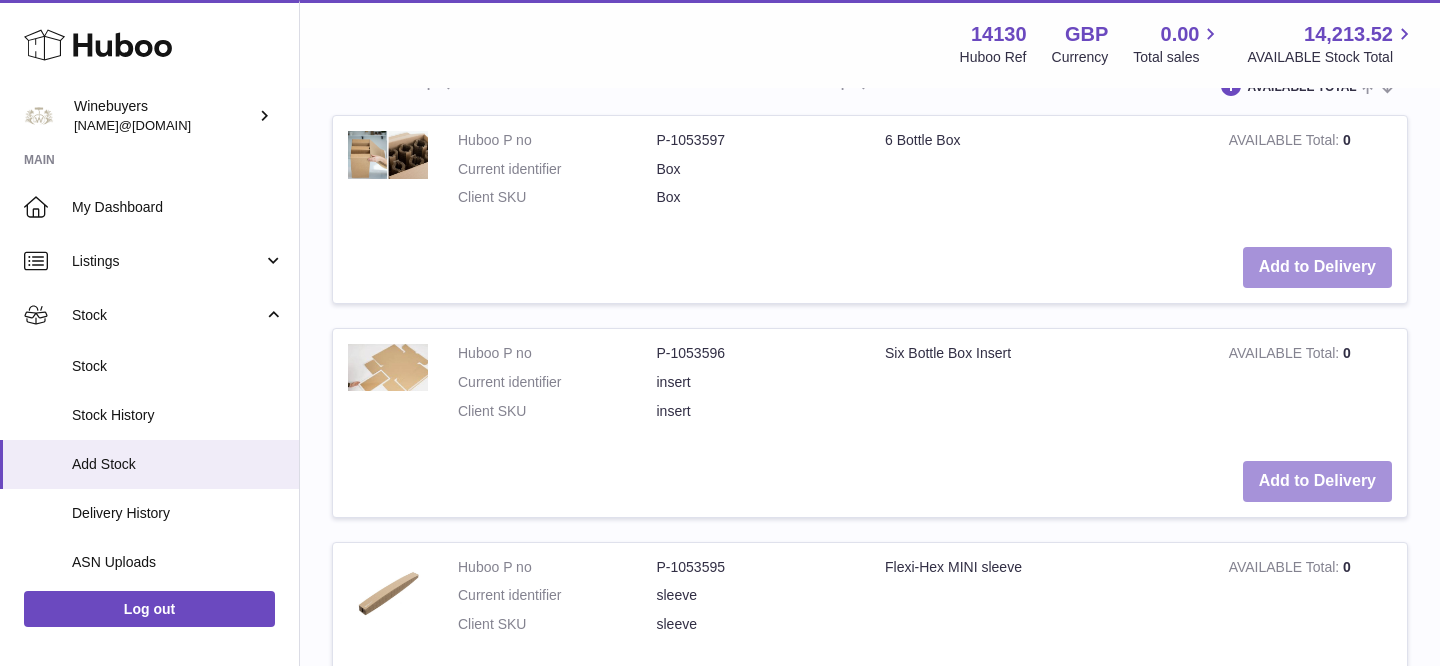 scroll, scrollTop: 1438, scrollLeft: 0, axis: vertical 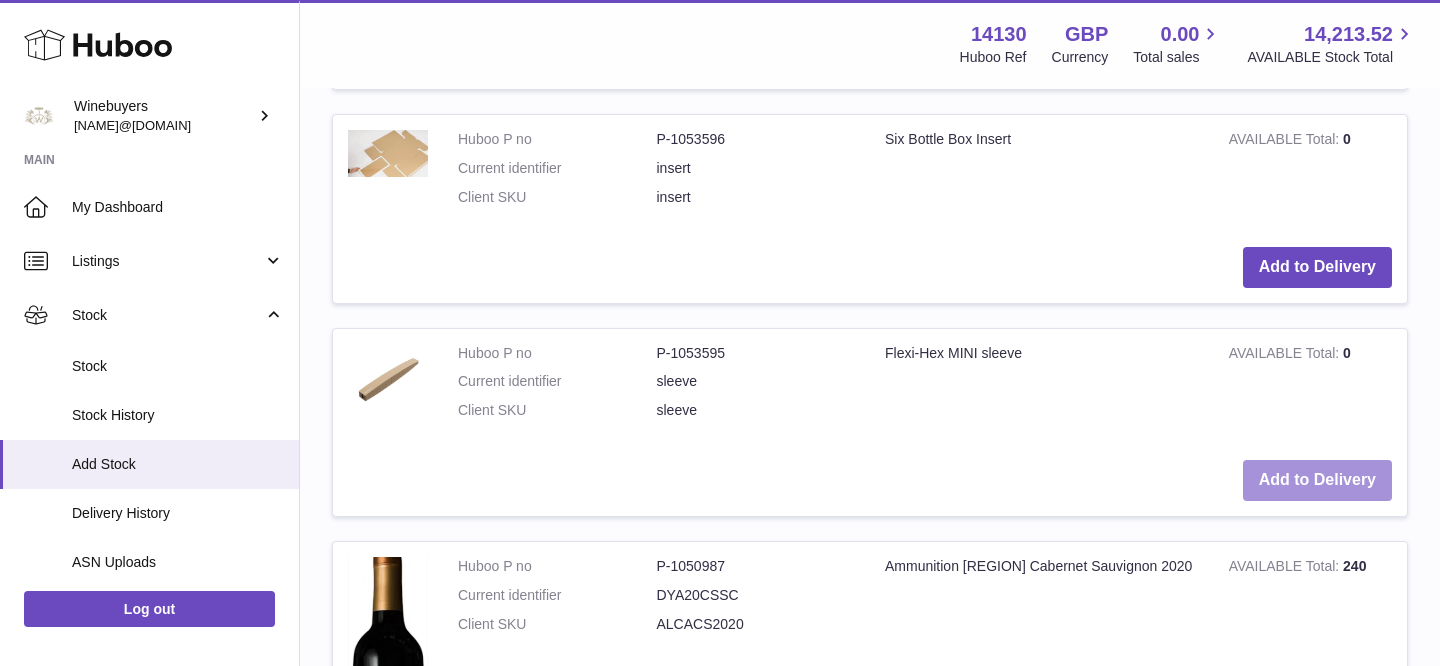click on "Add to Delivery" at bounding box center (1317, 480) 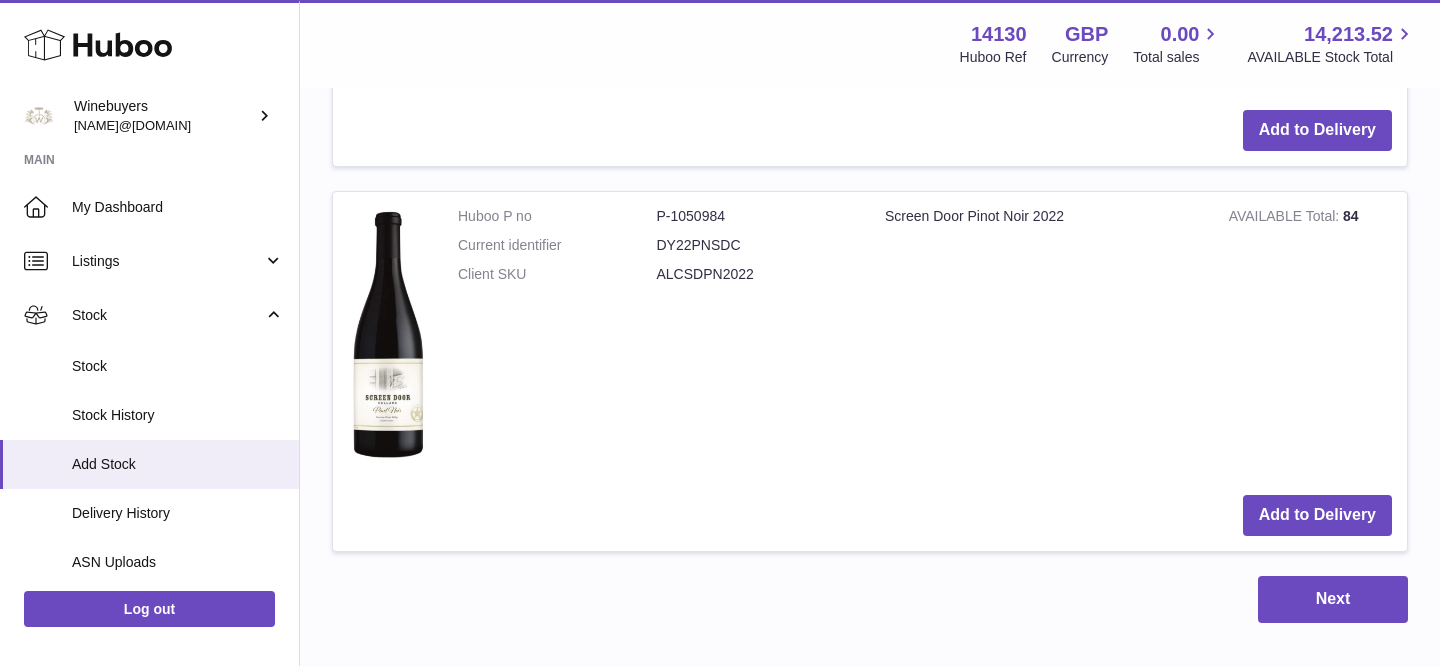 scroll, scrollTop: 3164, scrollLeft: 0, axis: vertical 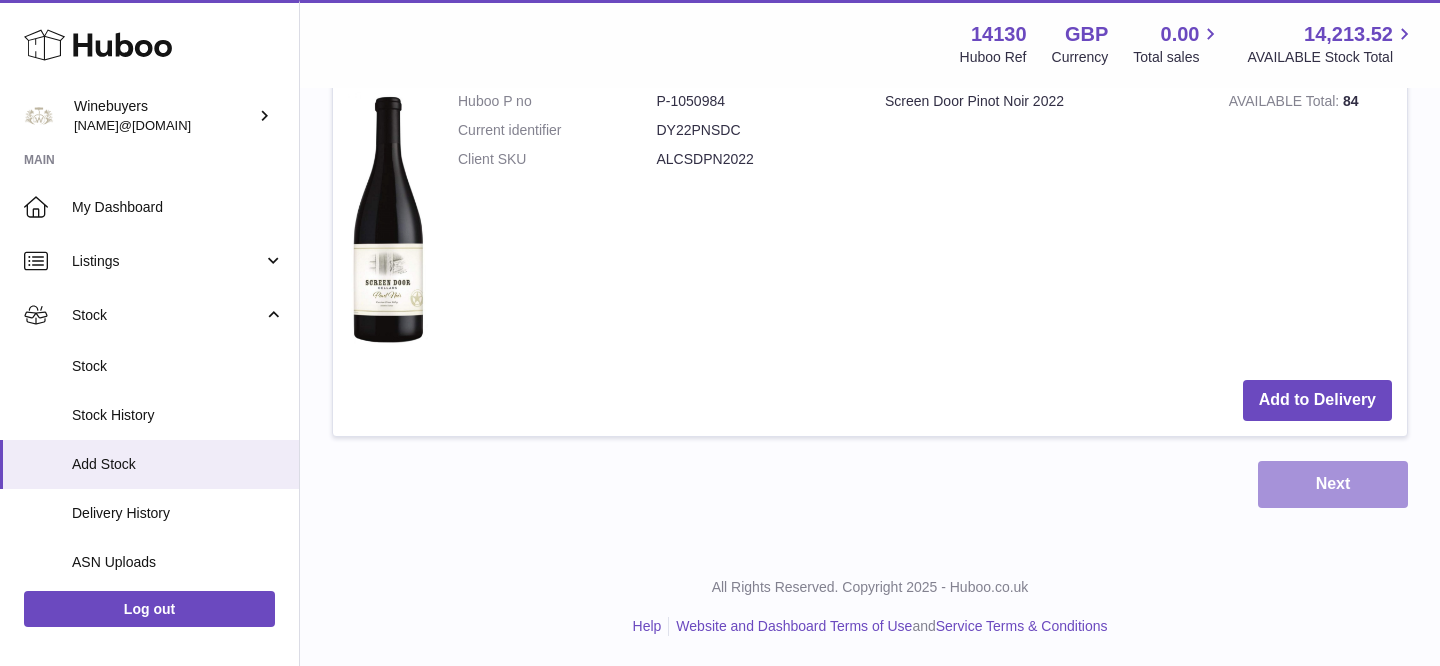 click on "Next" at bounding box center [1333, 484] 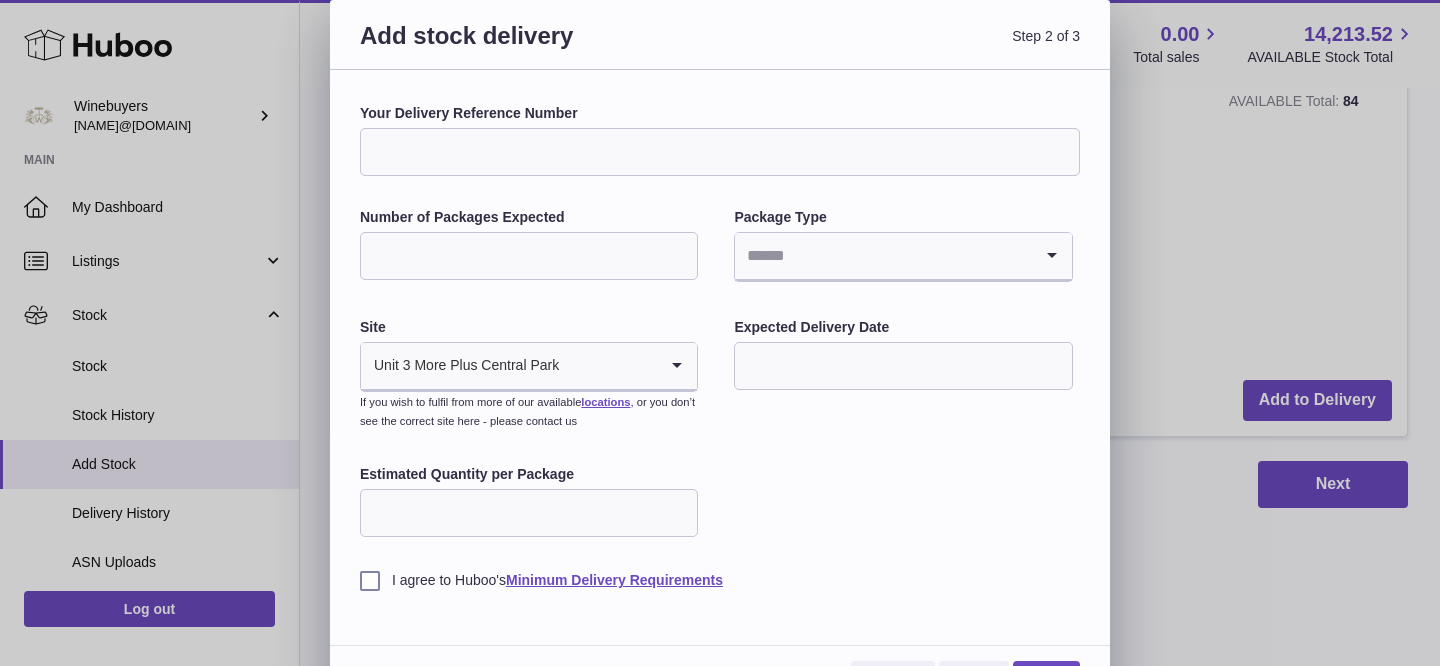 click on "Your Delivery Reference Number" at bounding box center [720, 152] 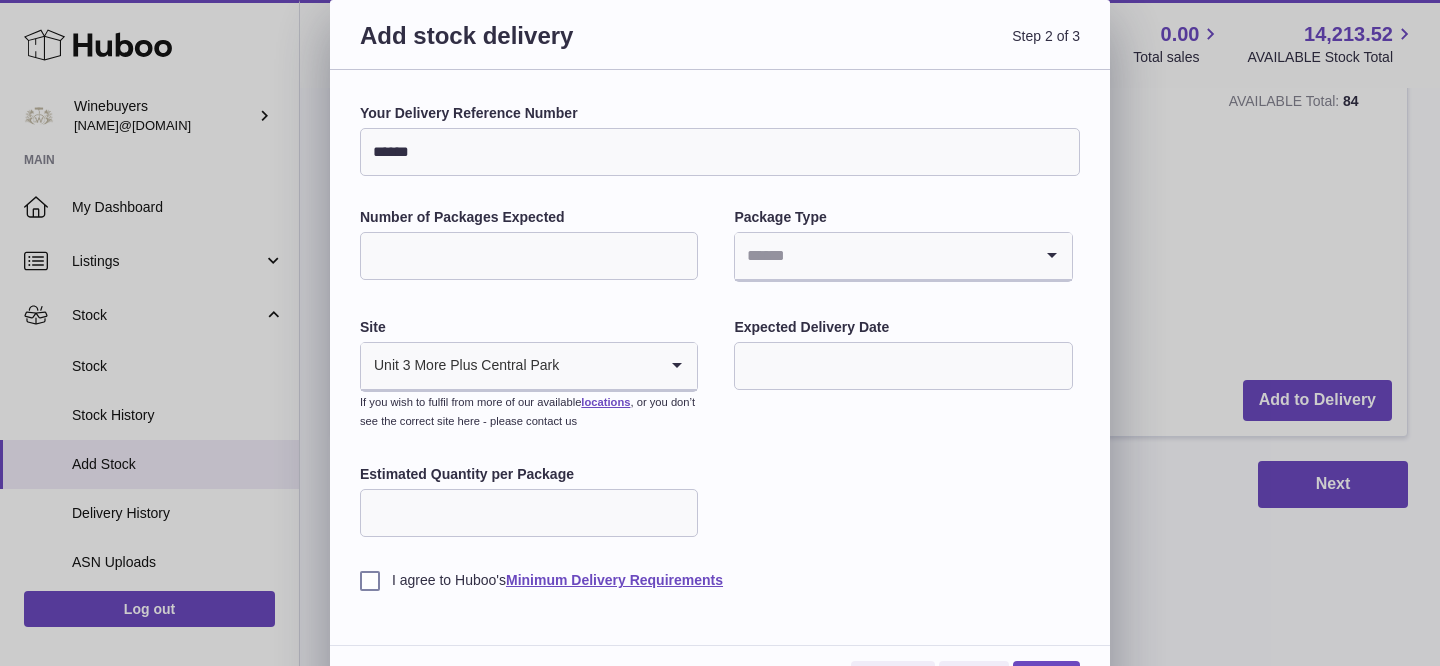 type on "******" 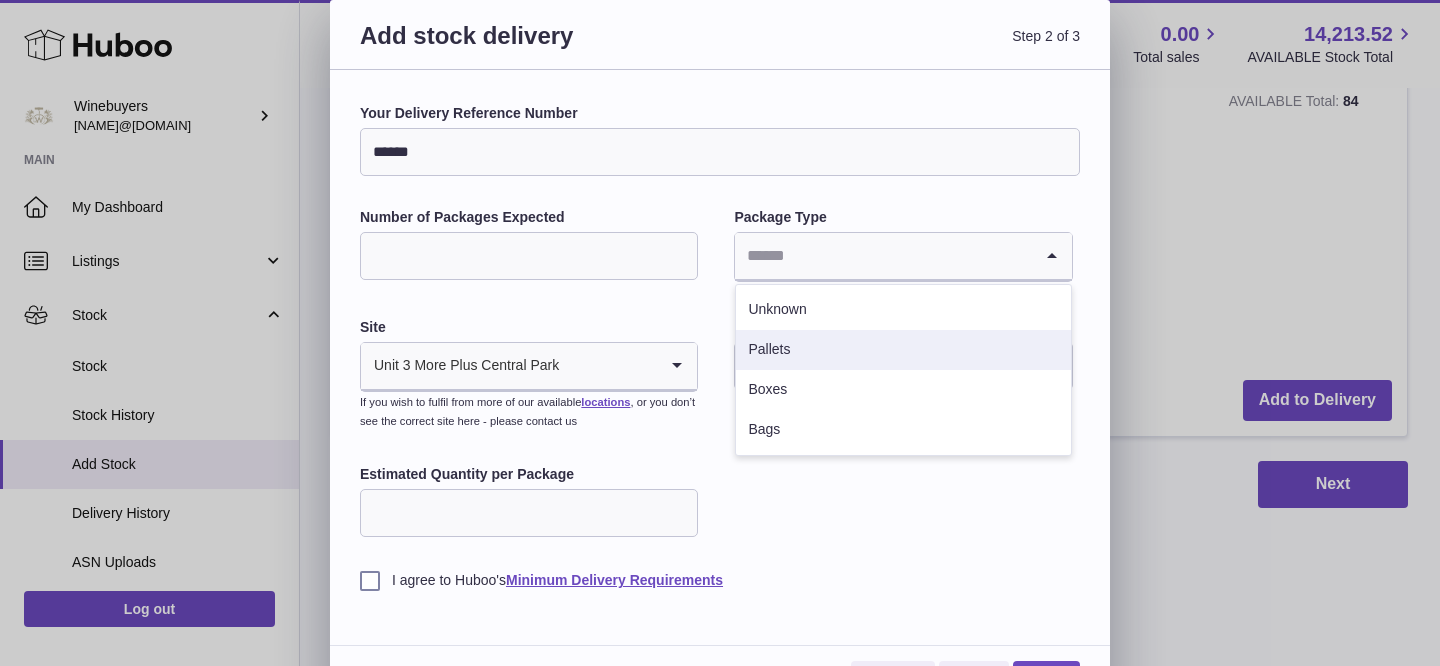 click on "Pallets" at bounding box center (903, 350) 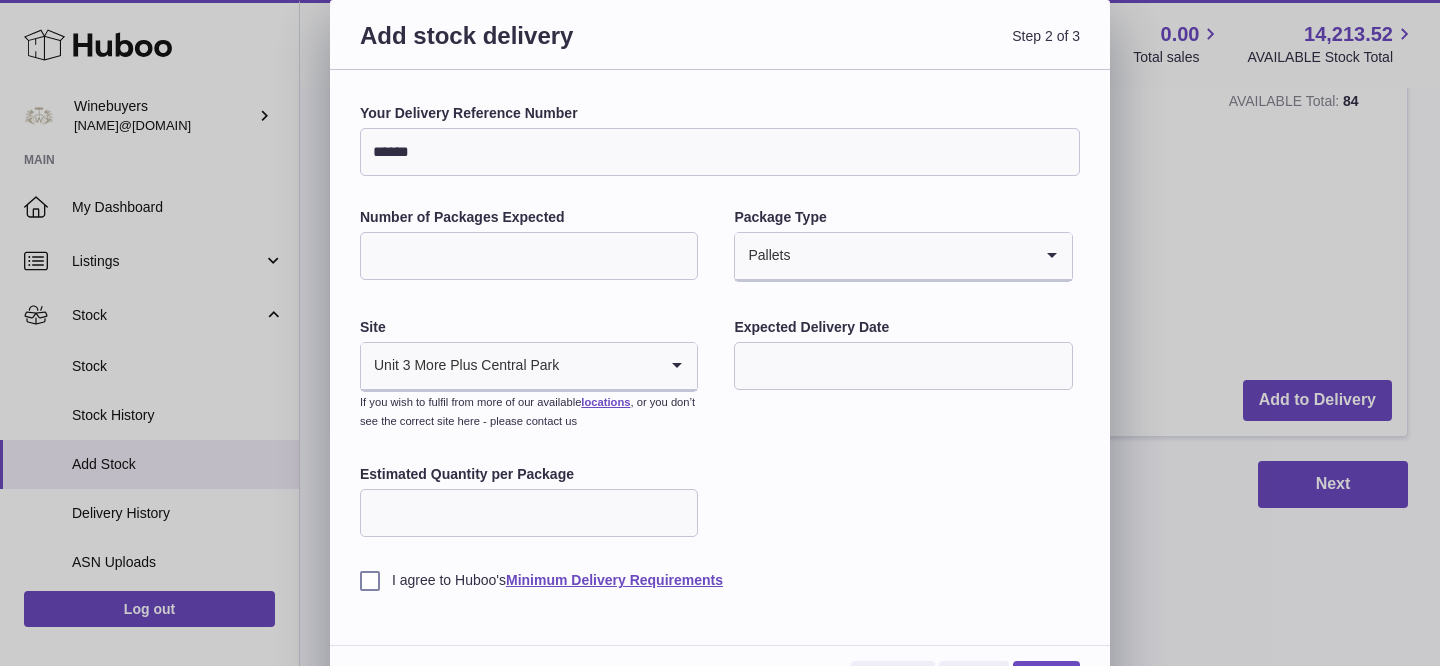 scroll, scrollTop: 48, scrollLeft: 0, axis: vertical 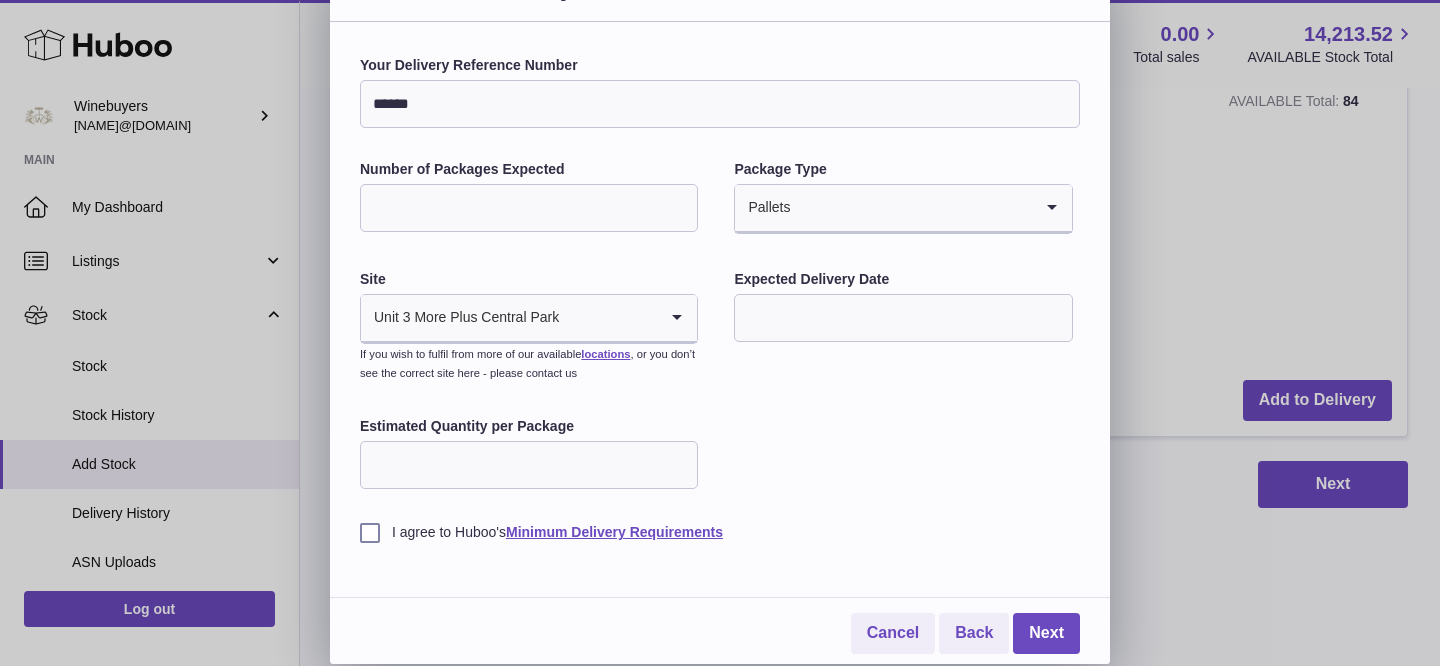click at bounding box center (903, 318) 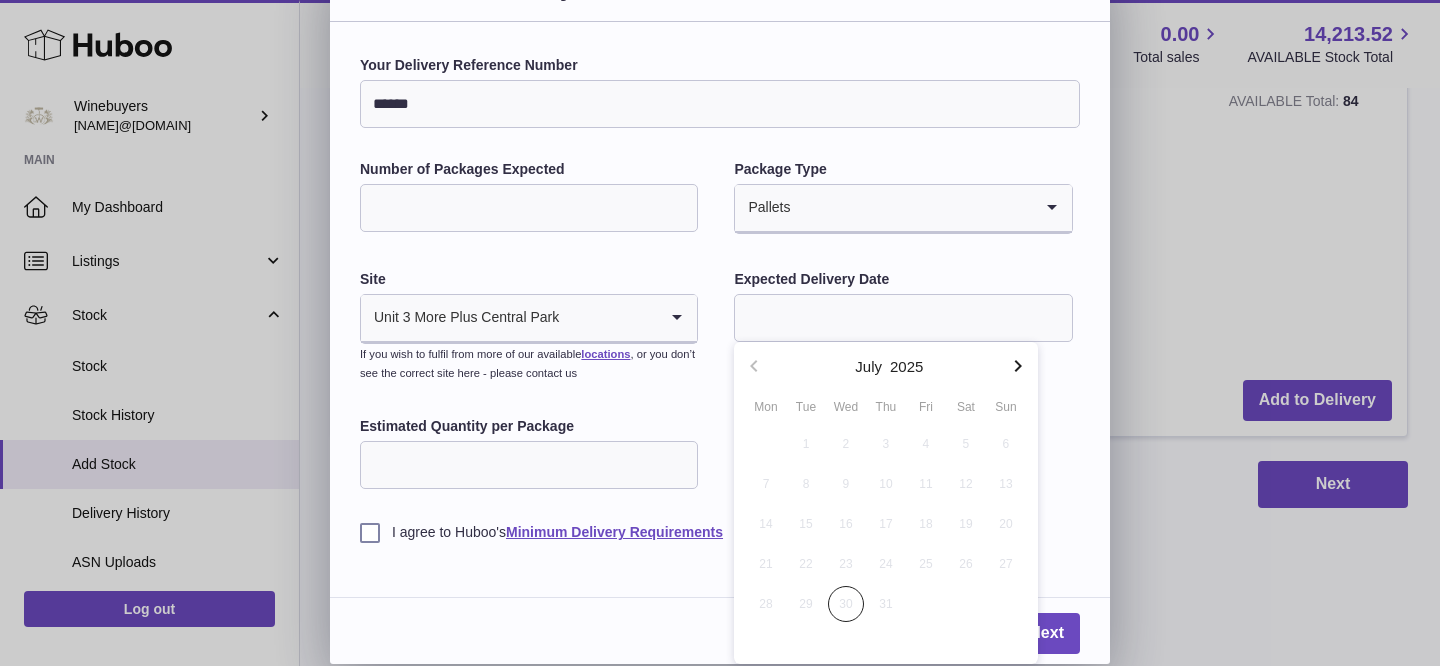 click 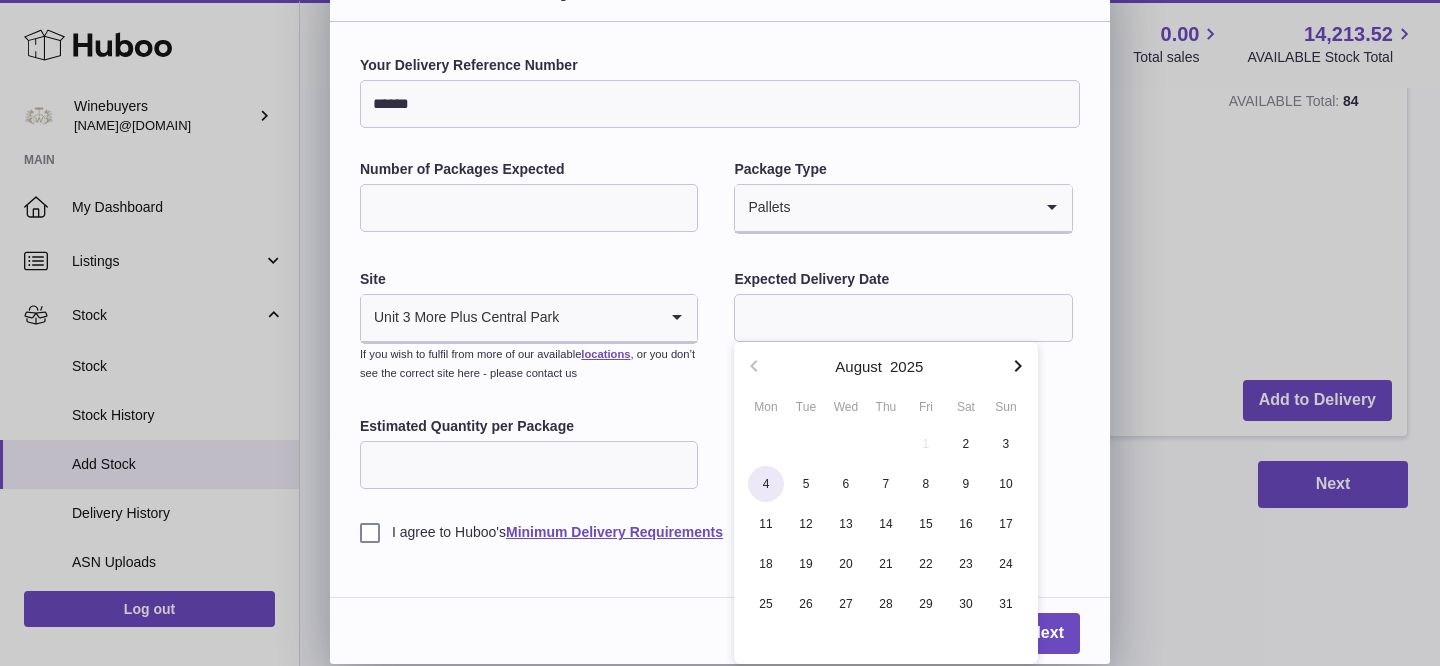 click on "4" at bounding box center (766, 484) 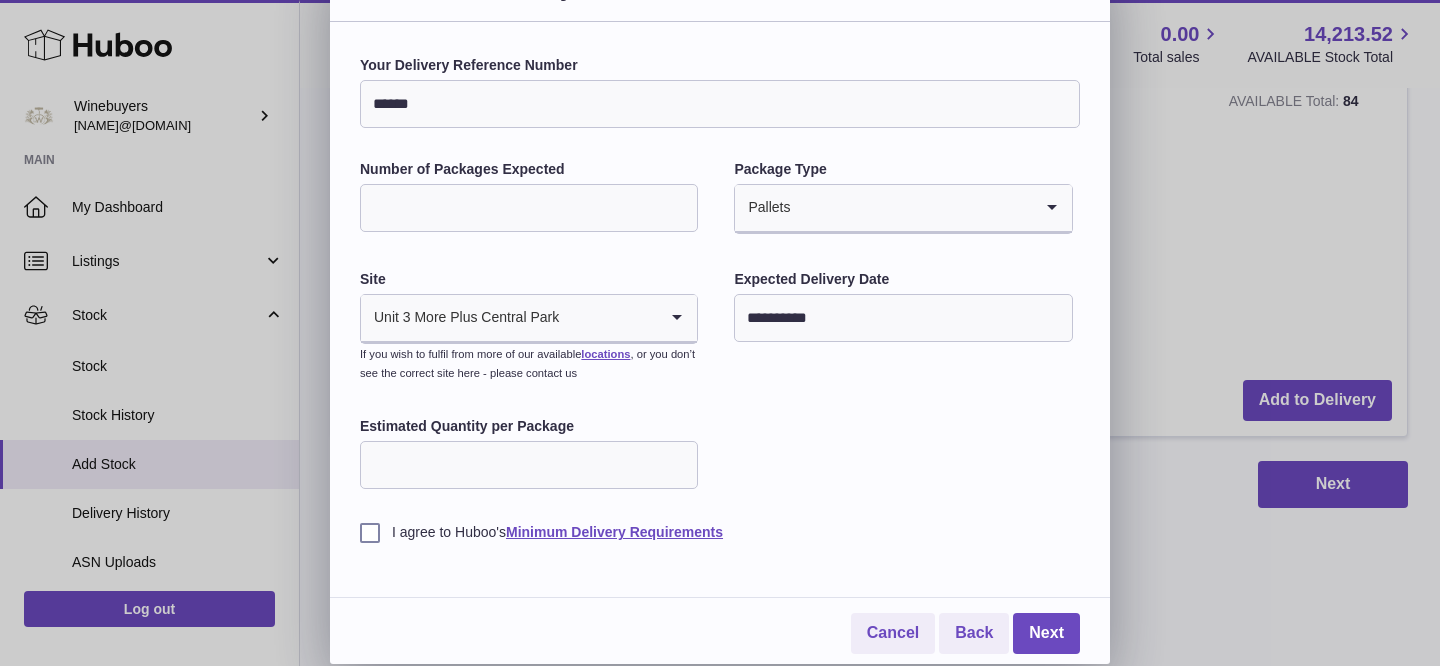 click on "*" at bounding box center (529, 465) 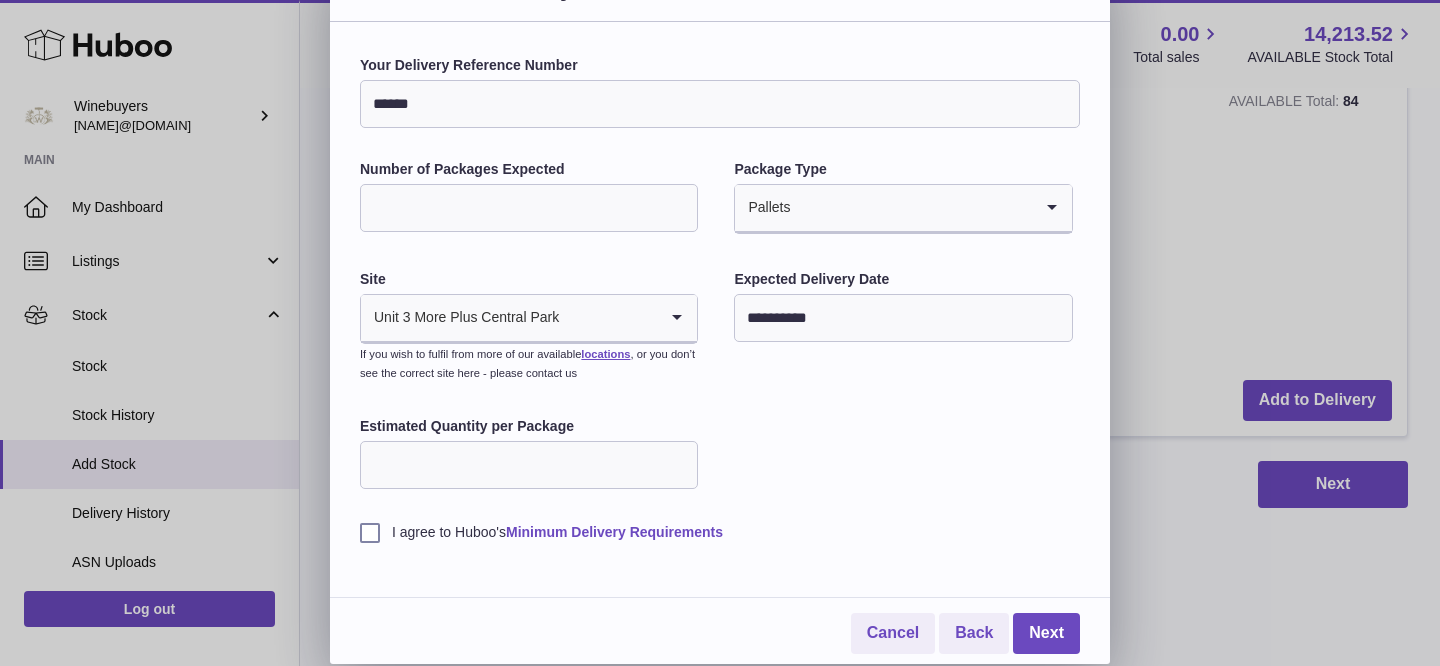 click on "Minimum Delivery Requirements" at bounding box center [614, 532] 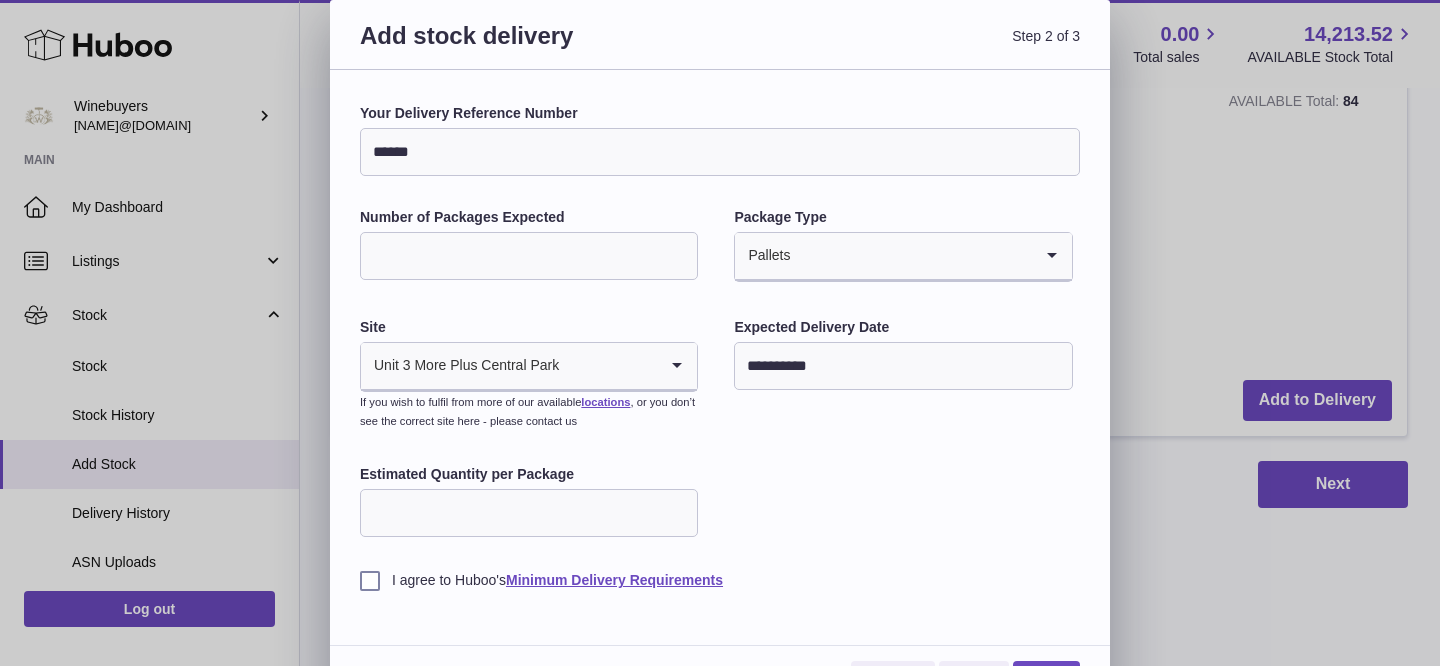scroll, scrollTop: 48, scrollLeft: 0, axis: vertical 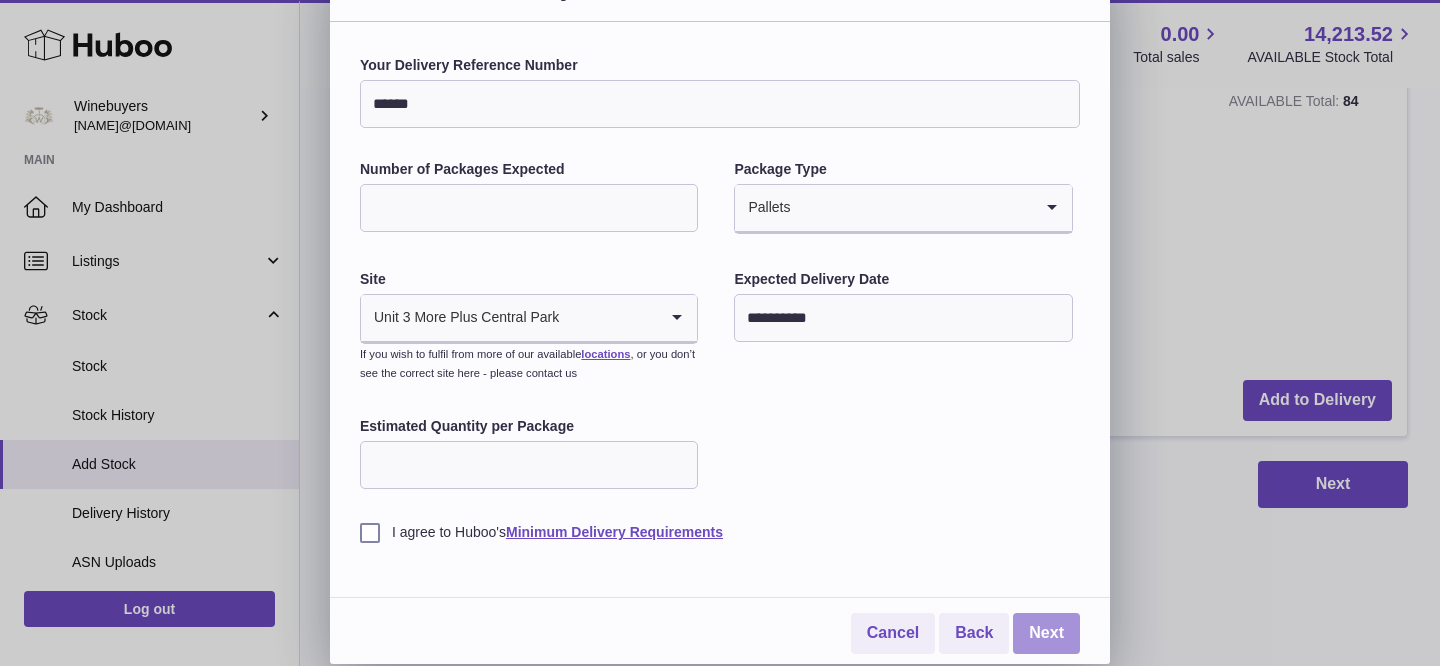 click on "Next" at bounding box center (1046, 633) 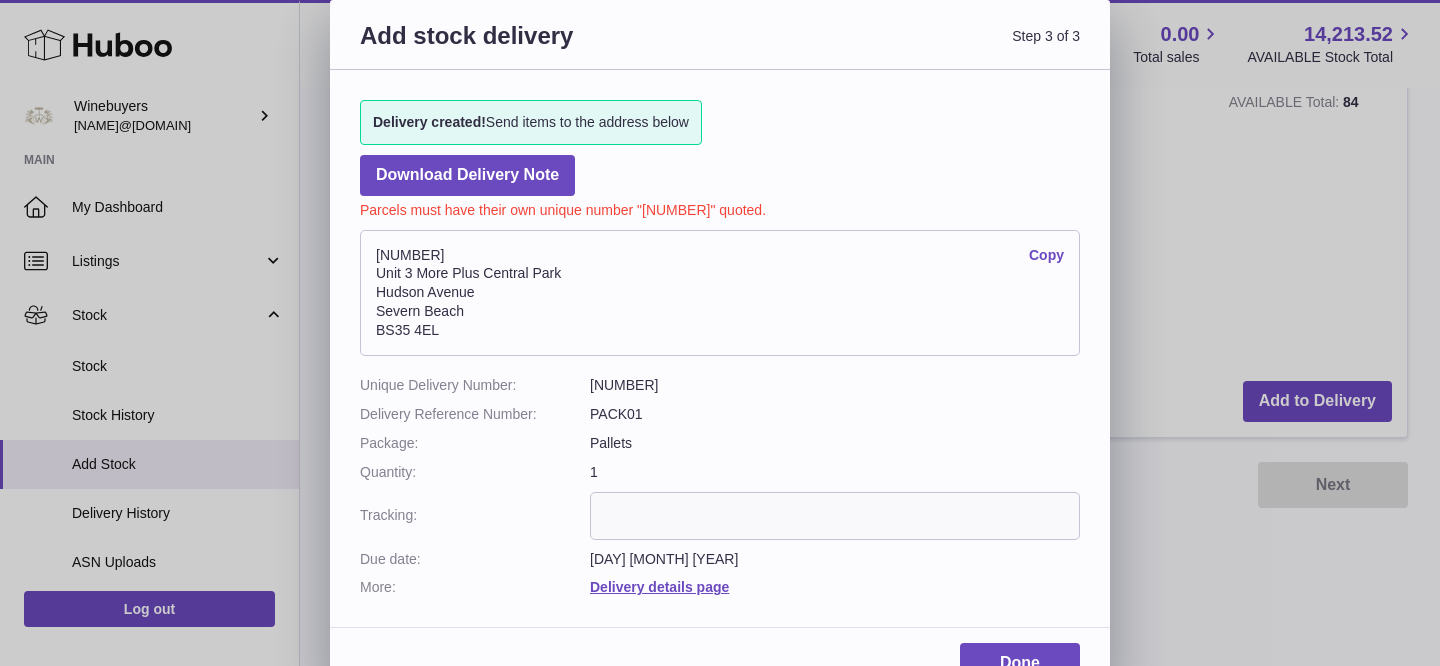 scroll, scrollTop: 2277, scrollLeft: 0, axis: vertical 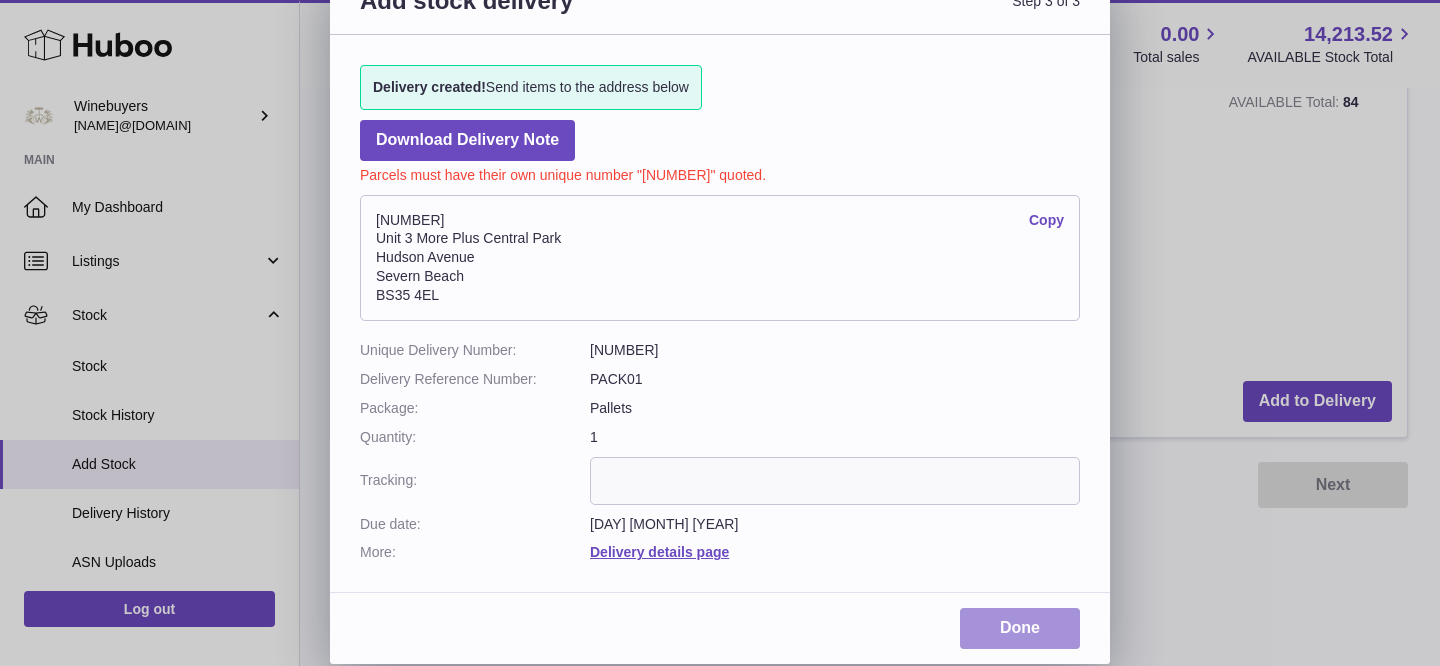 click on "Done" at bounding box center (1020, 628) 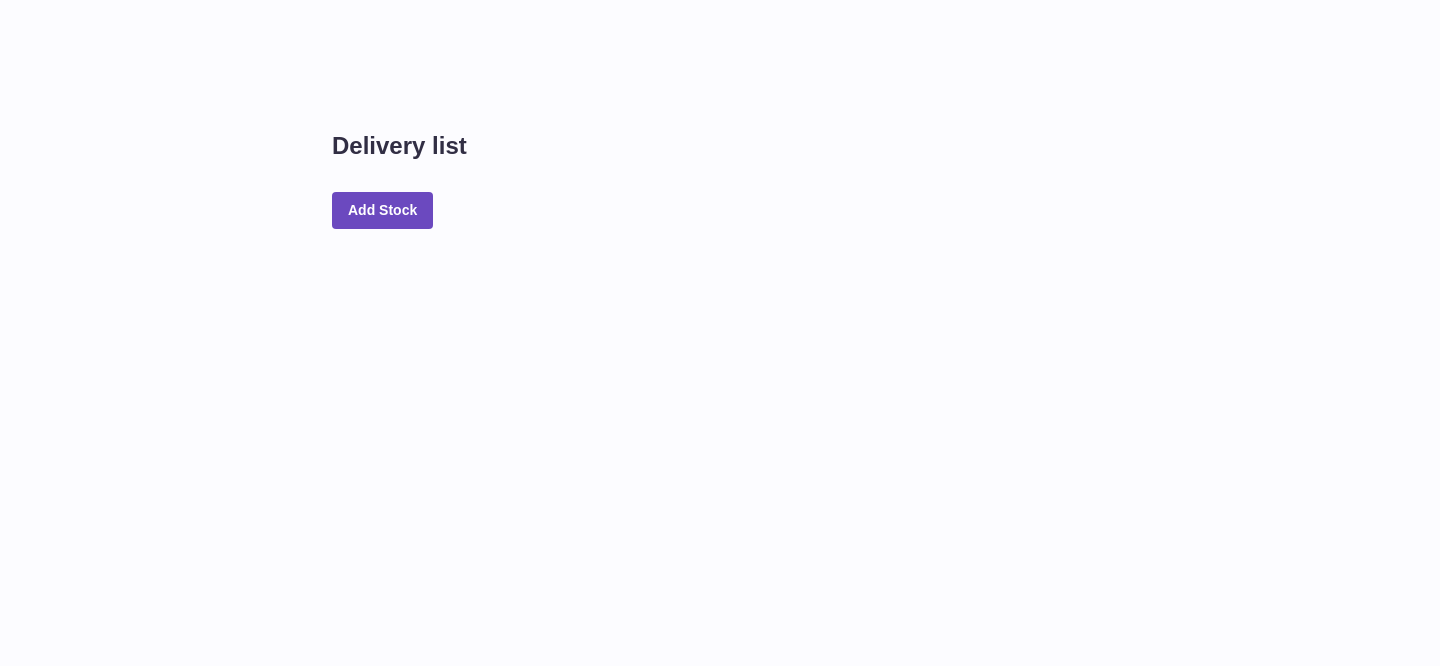scroll, scrollTop: 0, scrollLeft: 0, axis: both 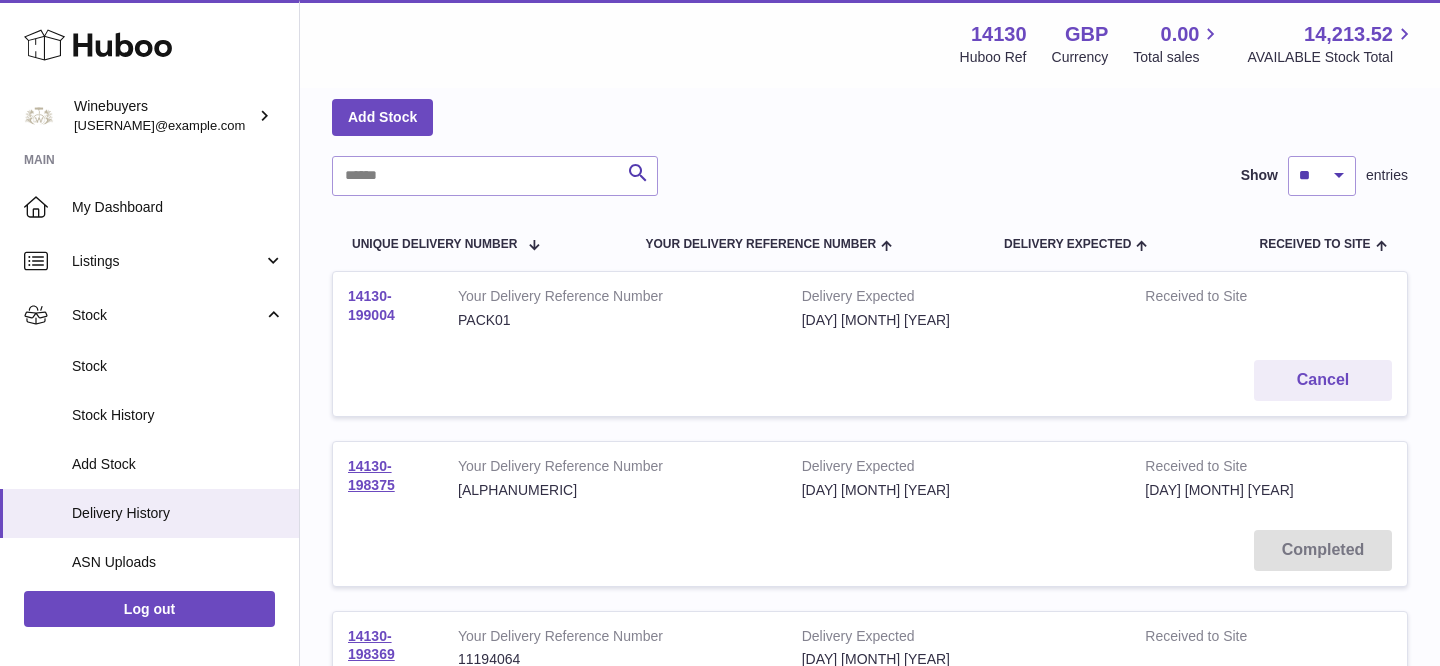 click on "14130-199004" at bounding box center (371, 305) 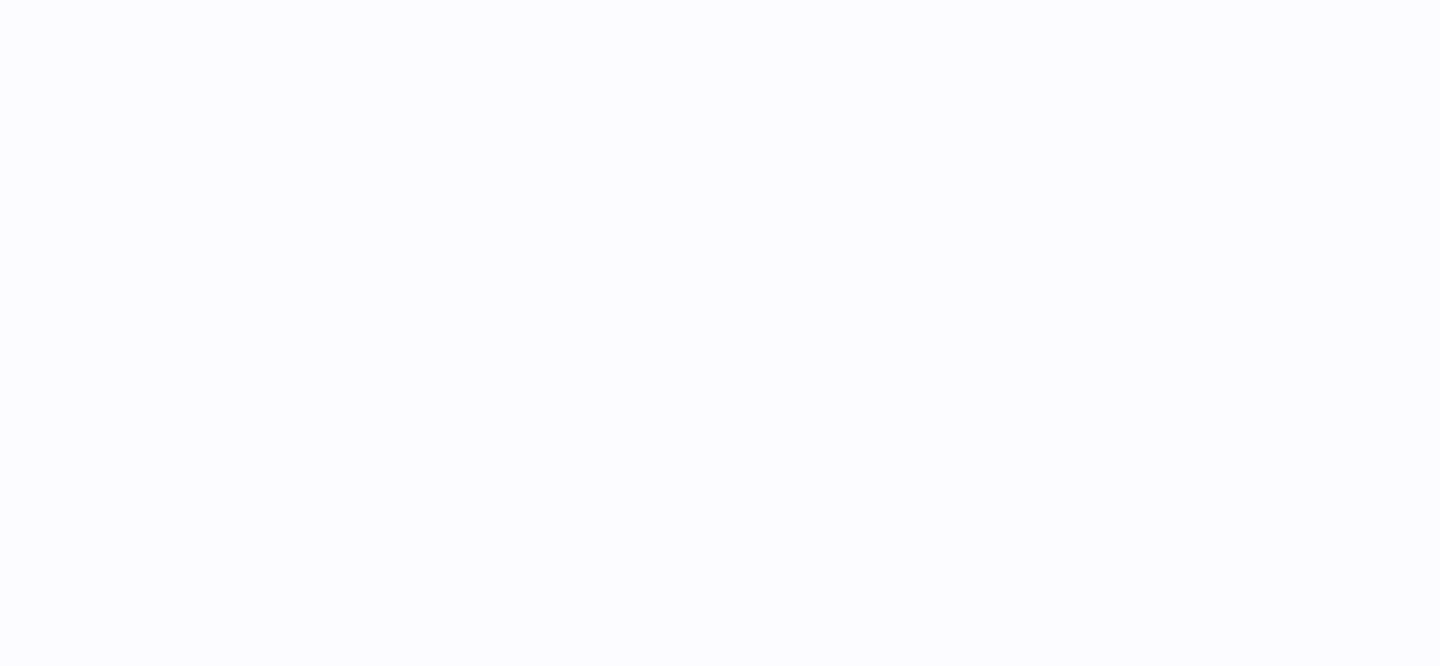 scroll, scrollTop: 0, scrollLeft: 0, axis: both 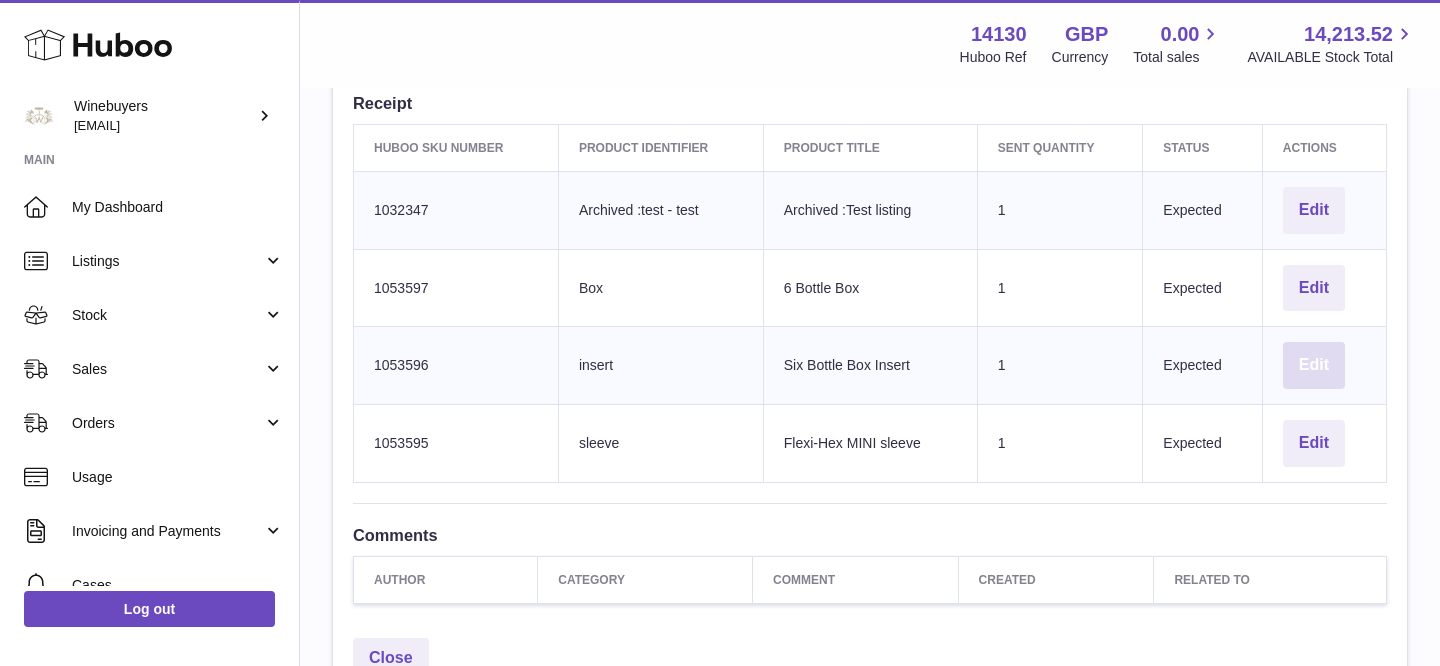 click on "Edit" at bounding box center [1314, 365] 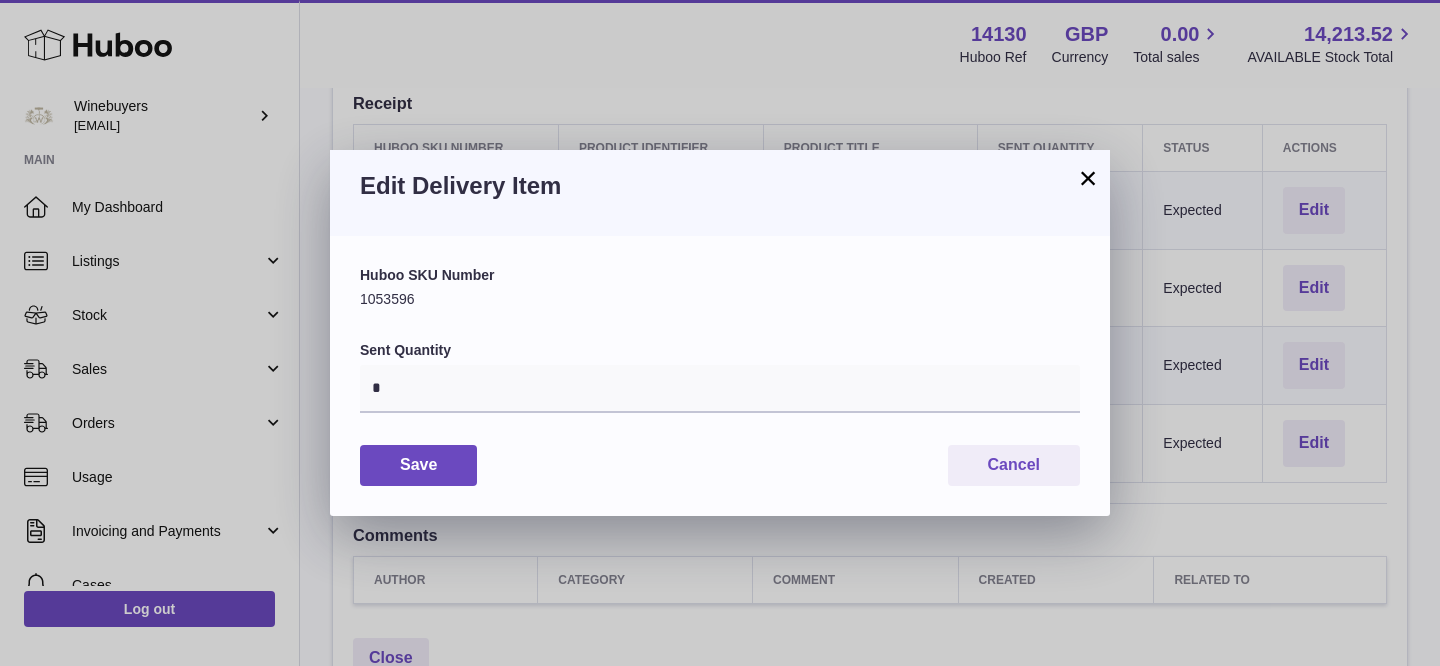 click on "×" at bounding box center (1088, 178) 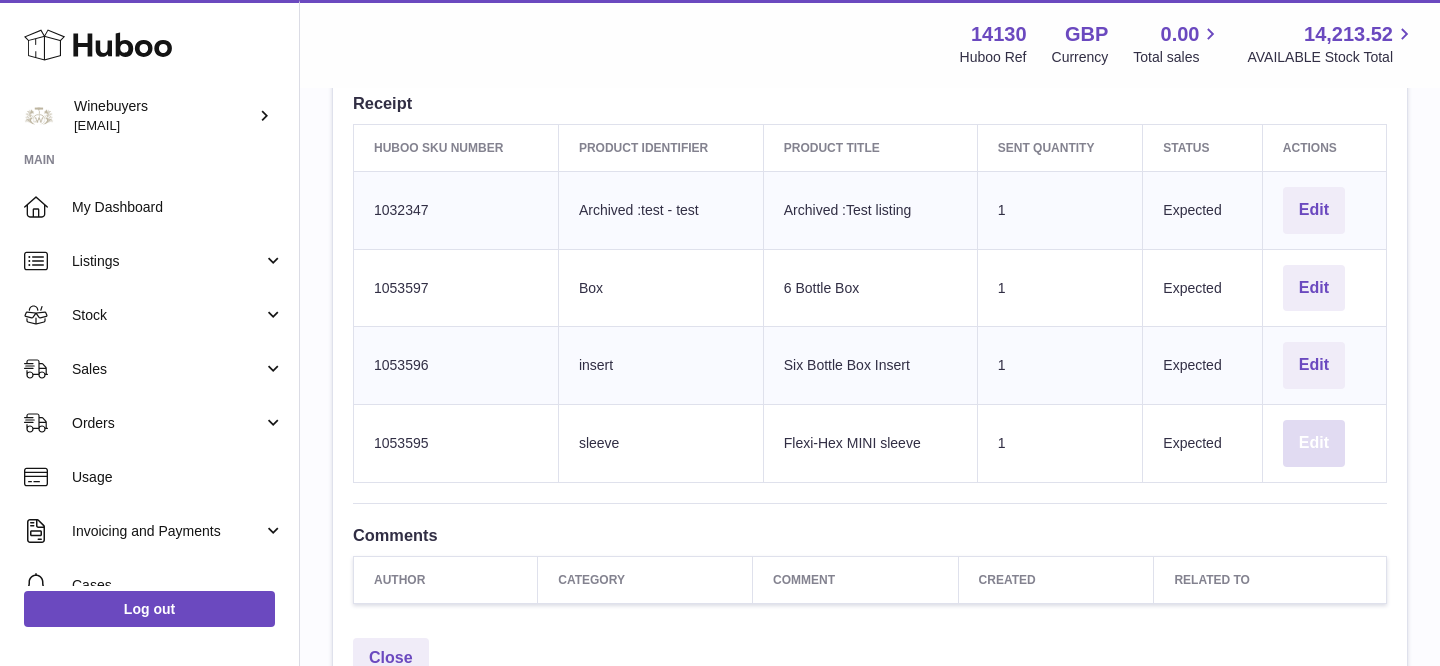 click on "Edit" at bounding box center [1314, 443] 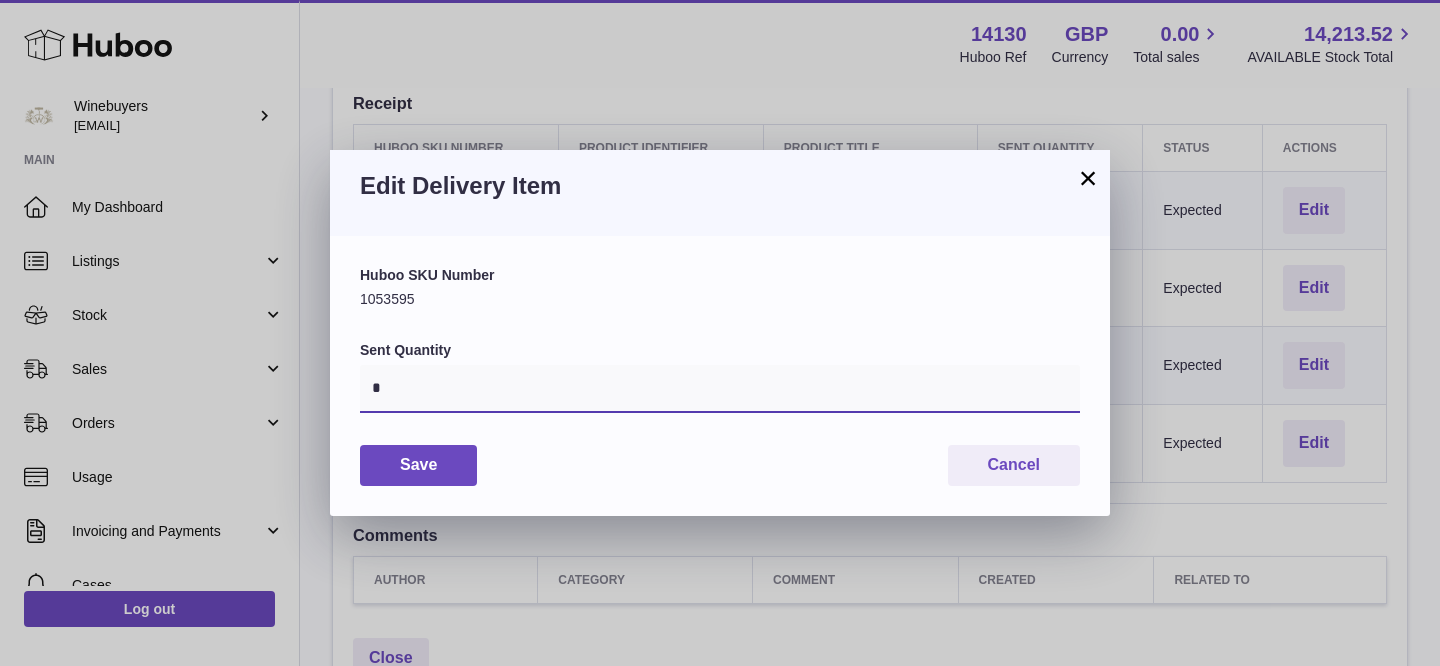 click on "*" at bounding box center (720, 389) 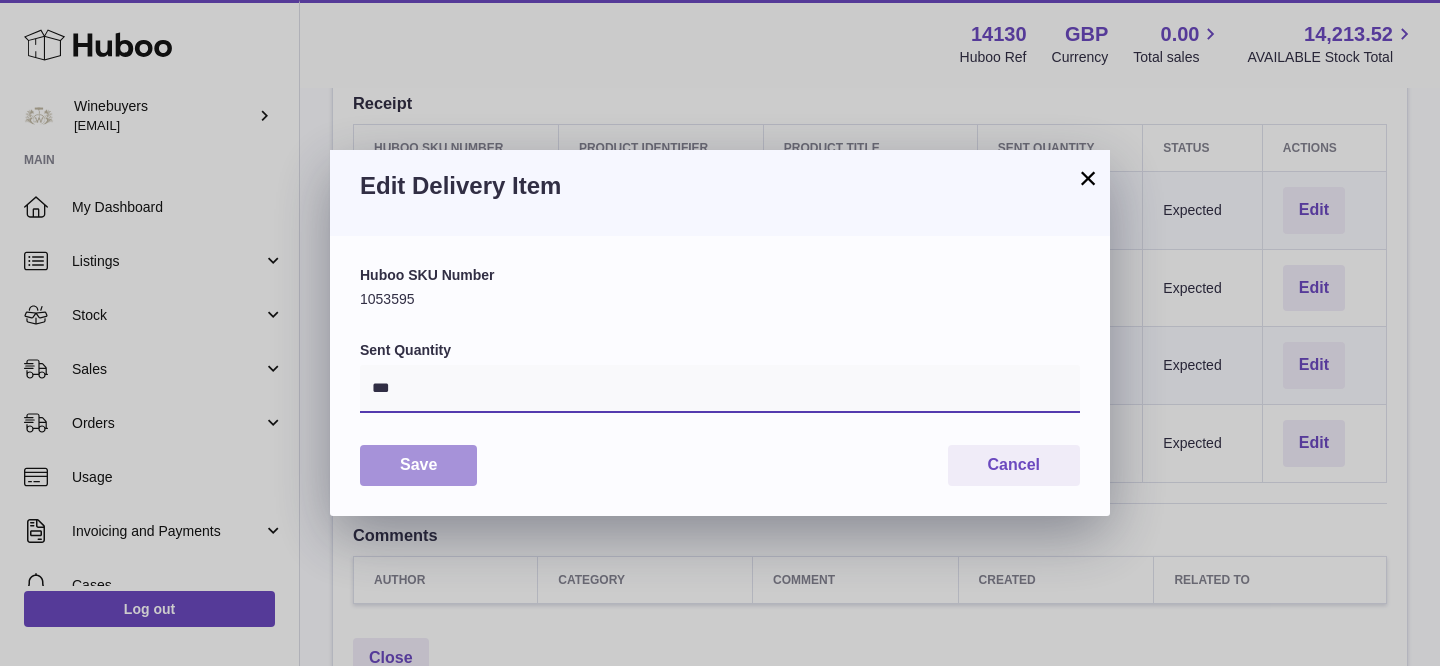 type on "***" 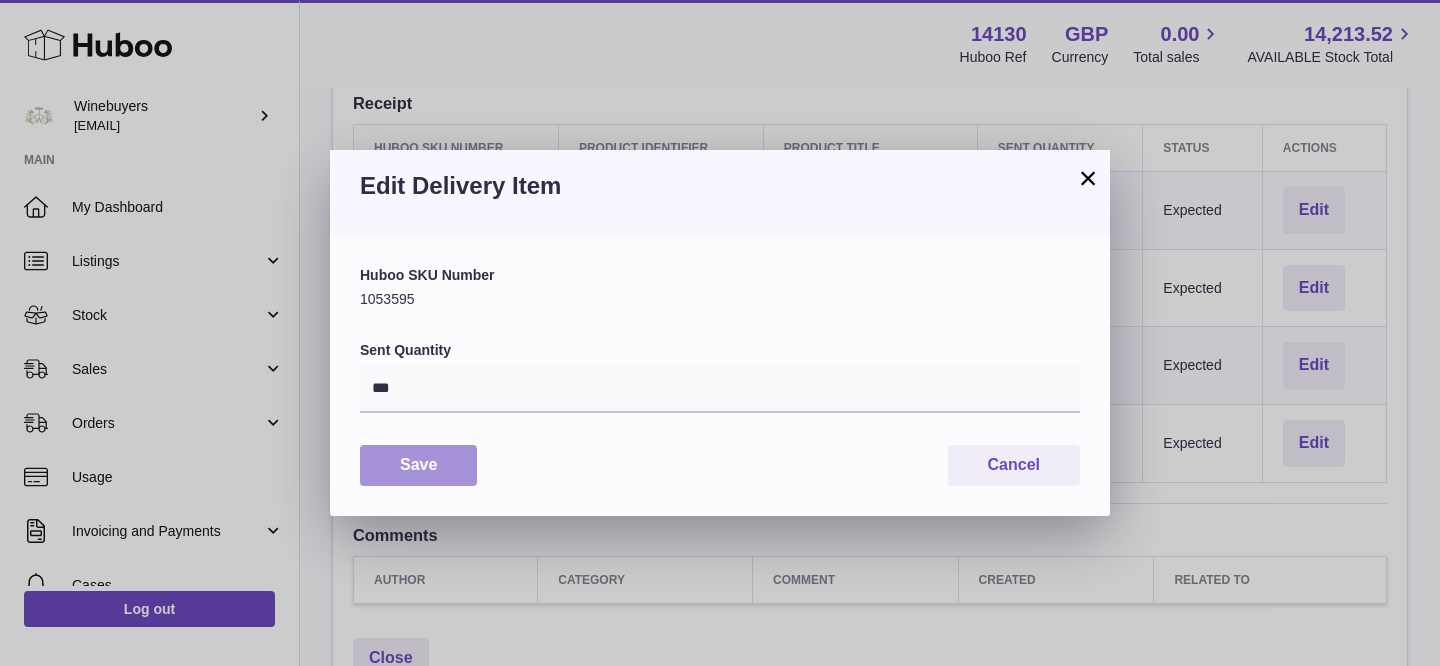 click on "Save" at bounding box center [418, 465] 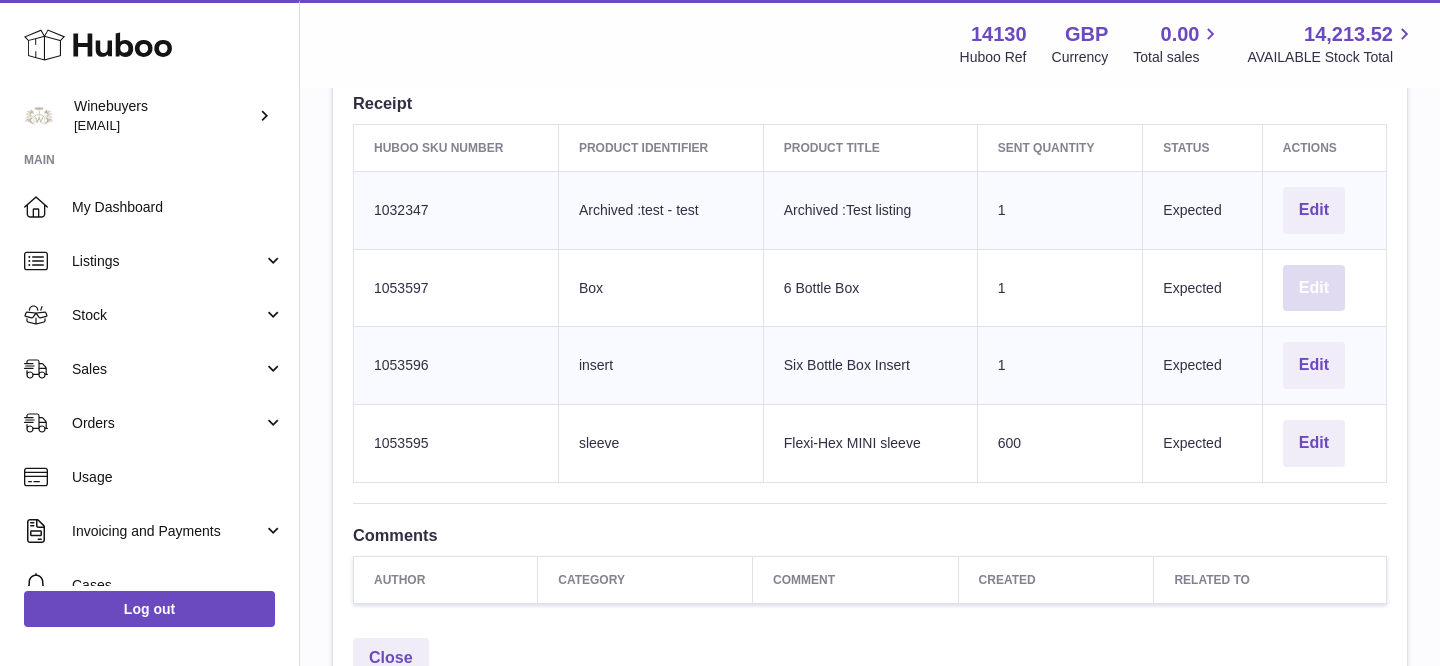 click on "Edit" at bounding box center [1314, 288] 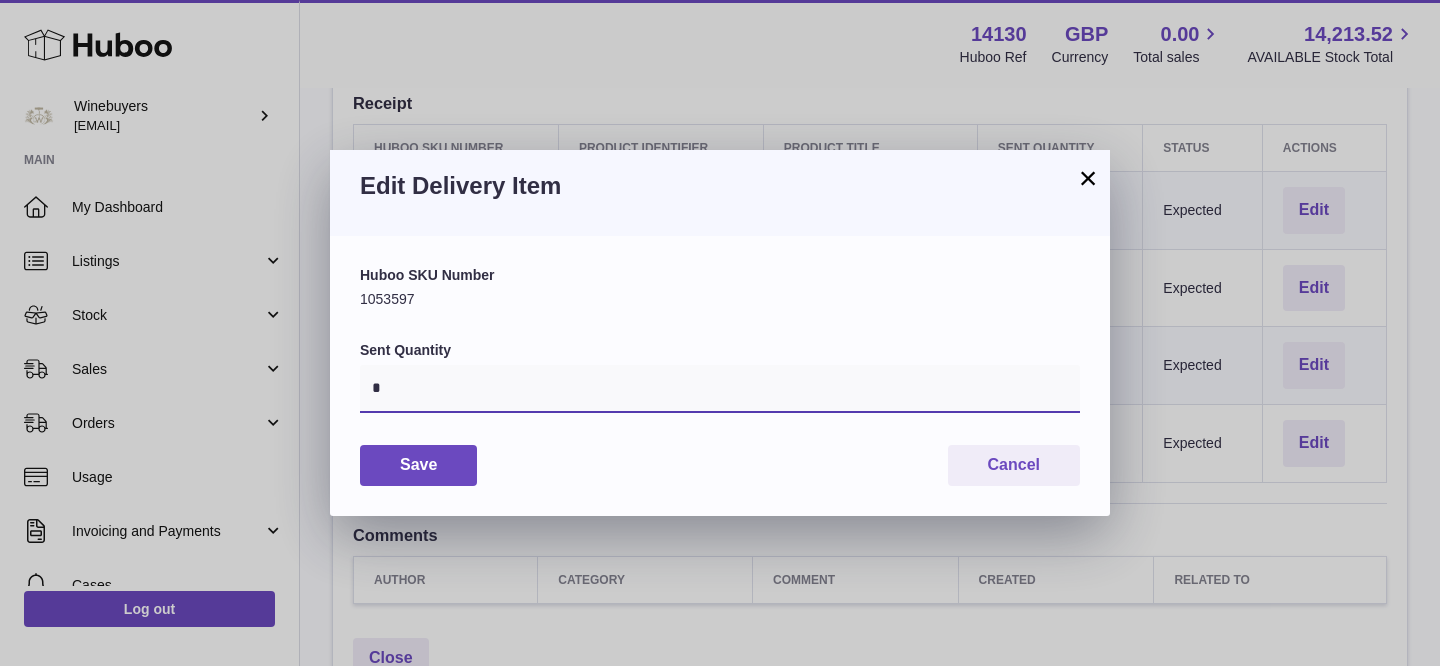 click on "*" at bounding box center [720, 389] 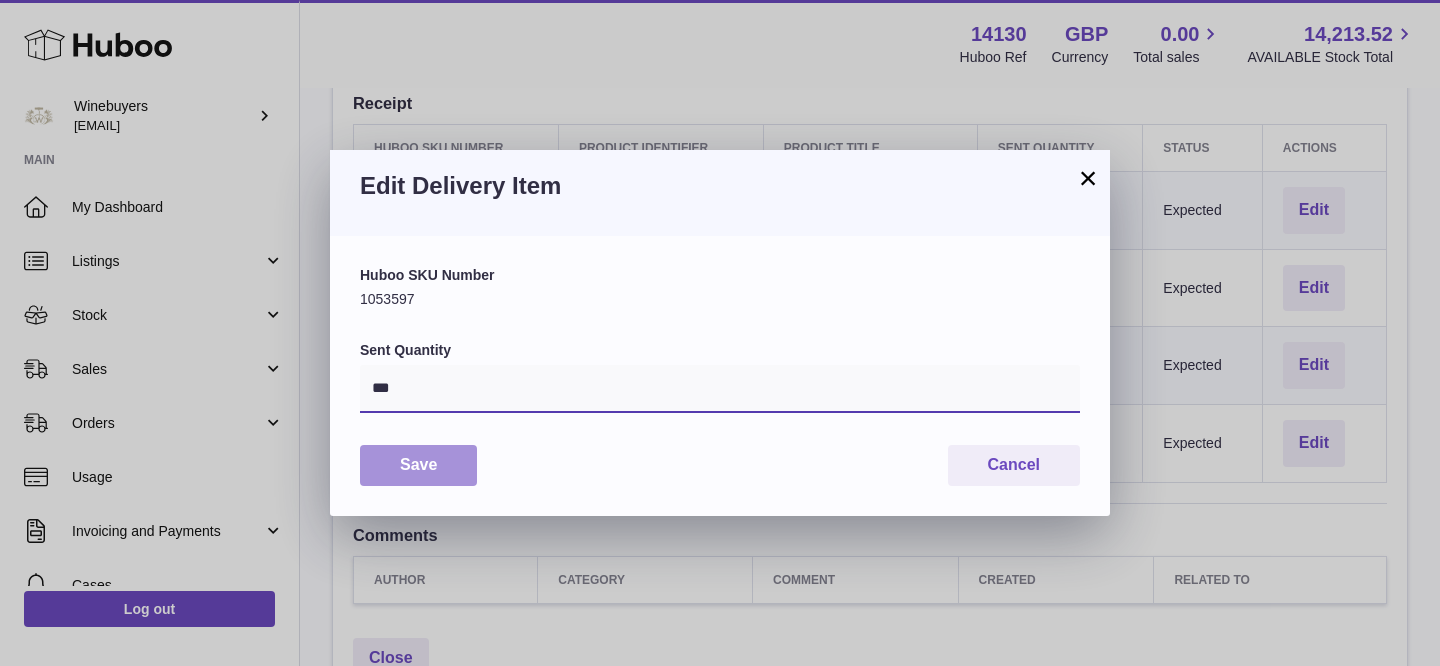 type on "***" 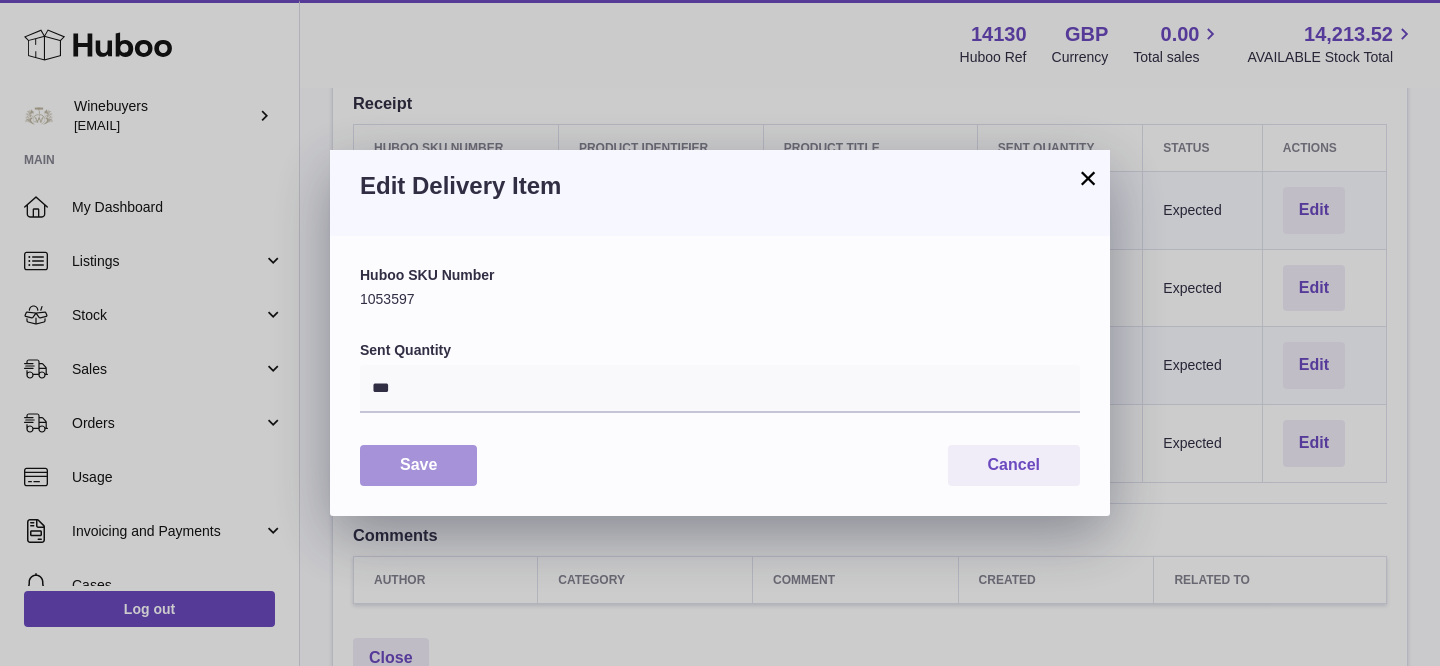 click on "Save" at bounding box center (418, 465) 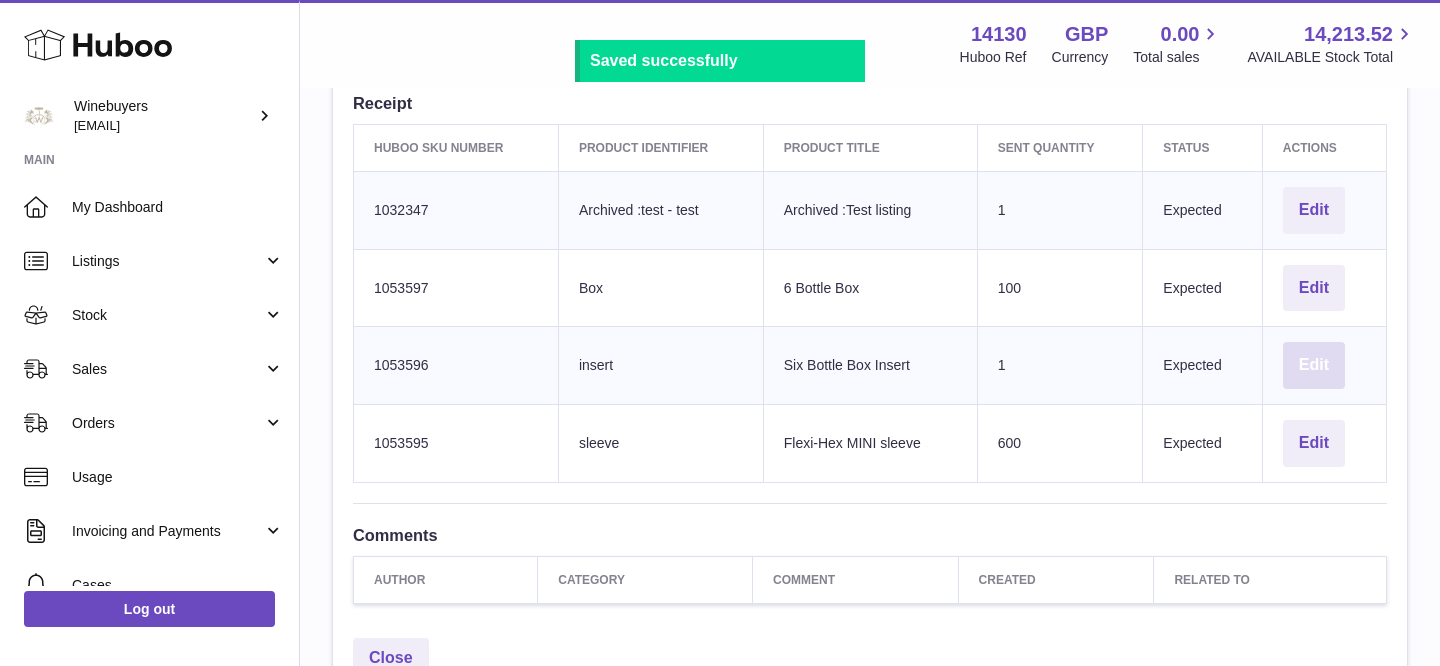 click on "Edit" at bounding box center (1314, 365) 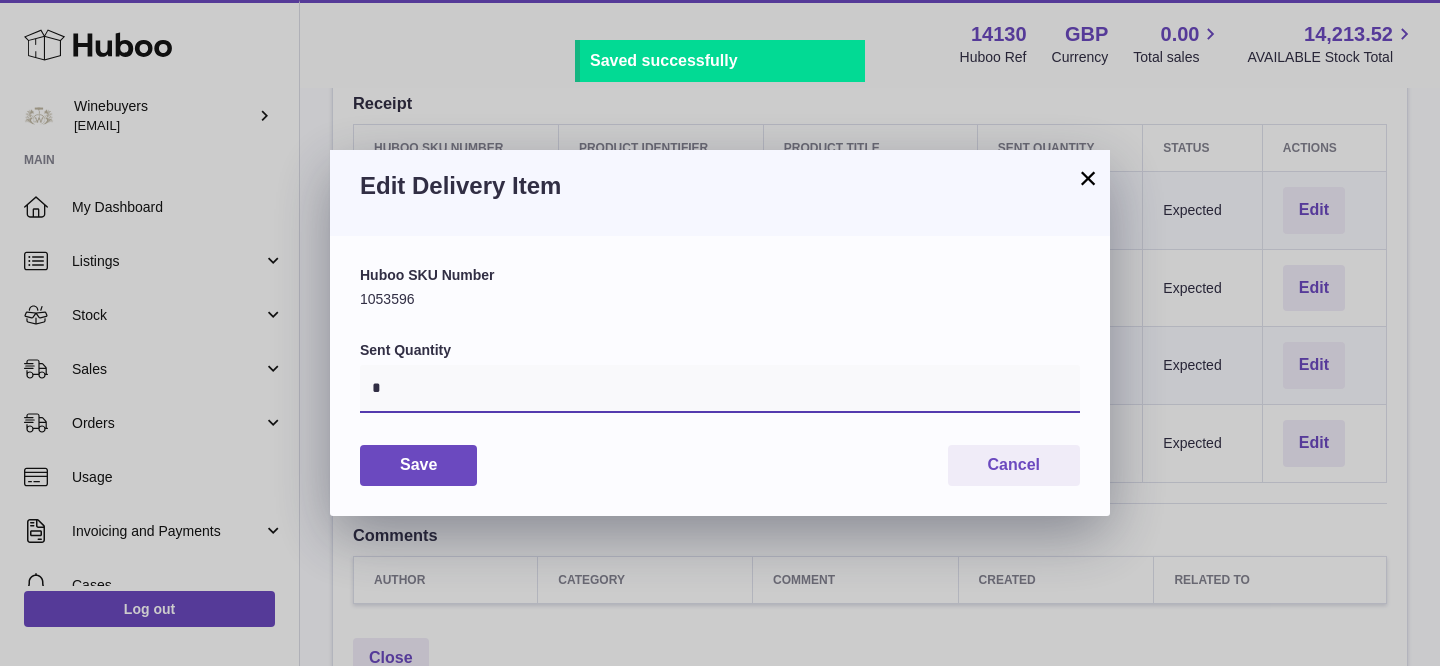 click on "*" at bounding box center (720, 389) 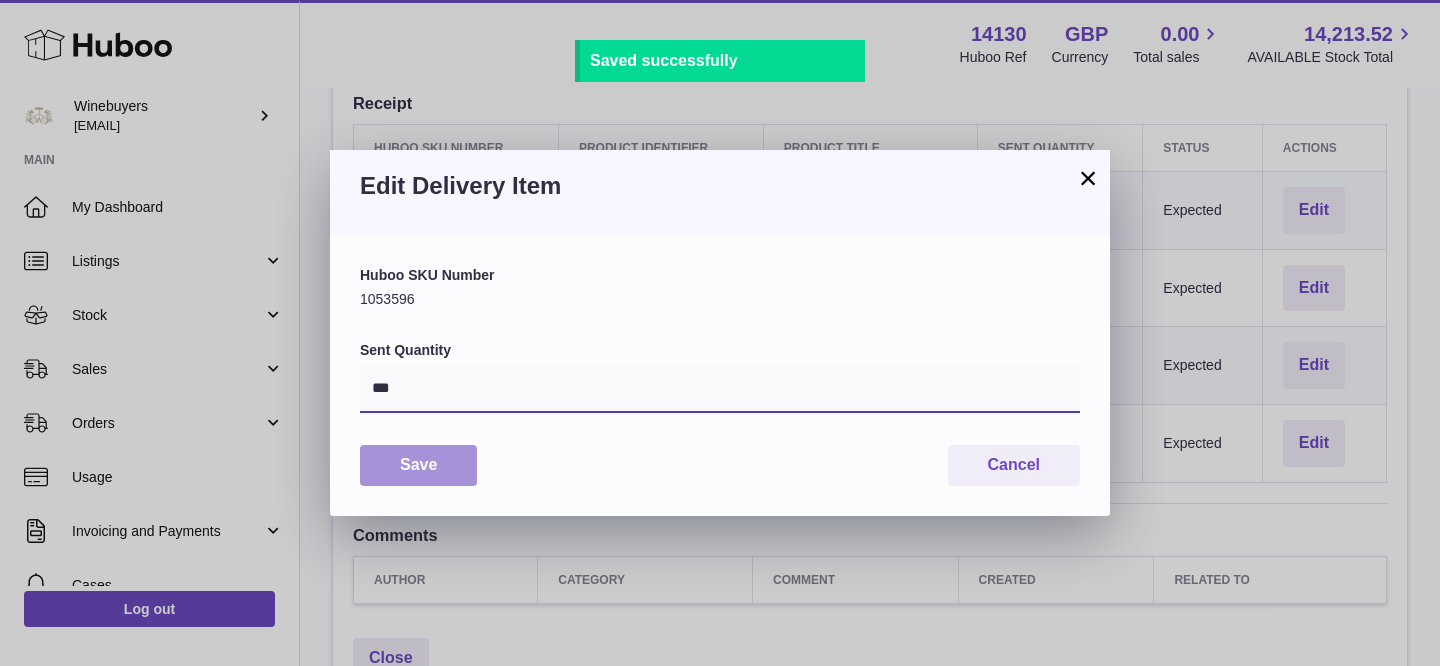 type on "***" 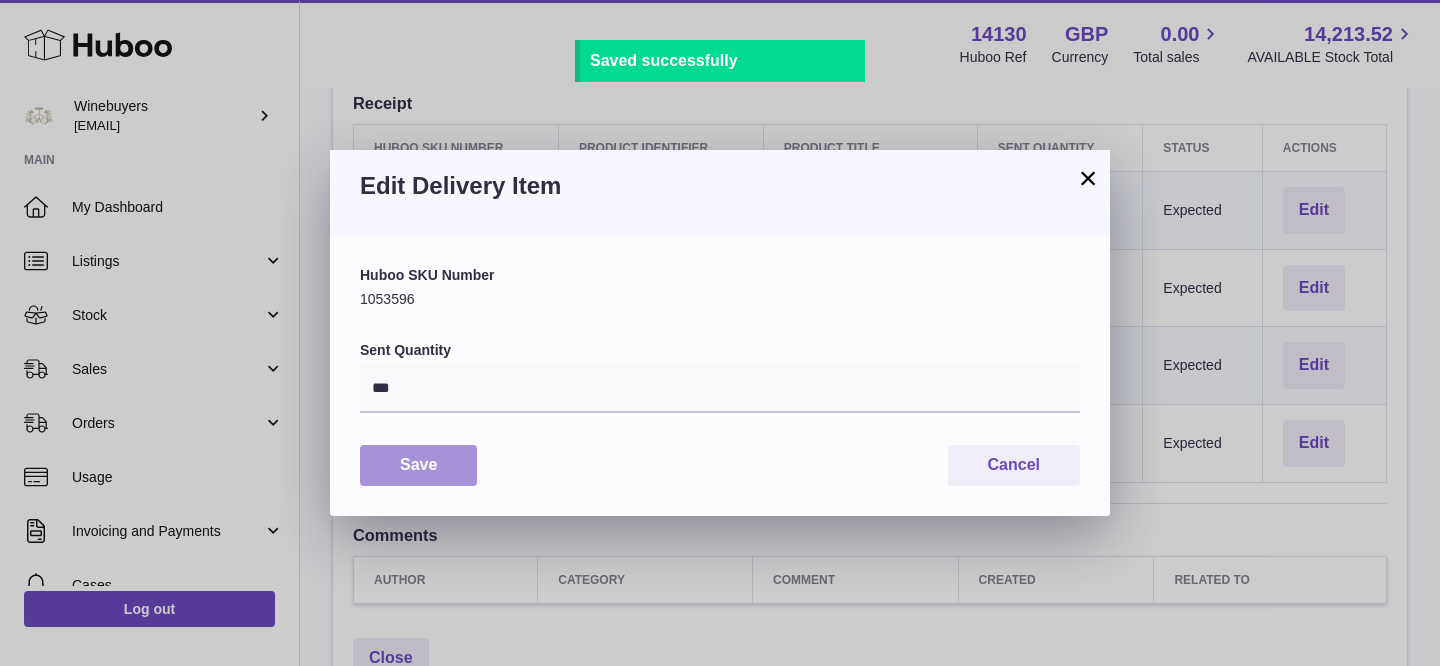 click on "Save" at bounding box center [418, 465] 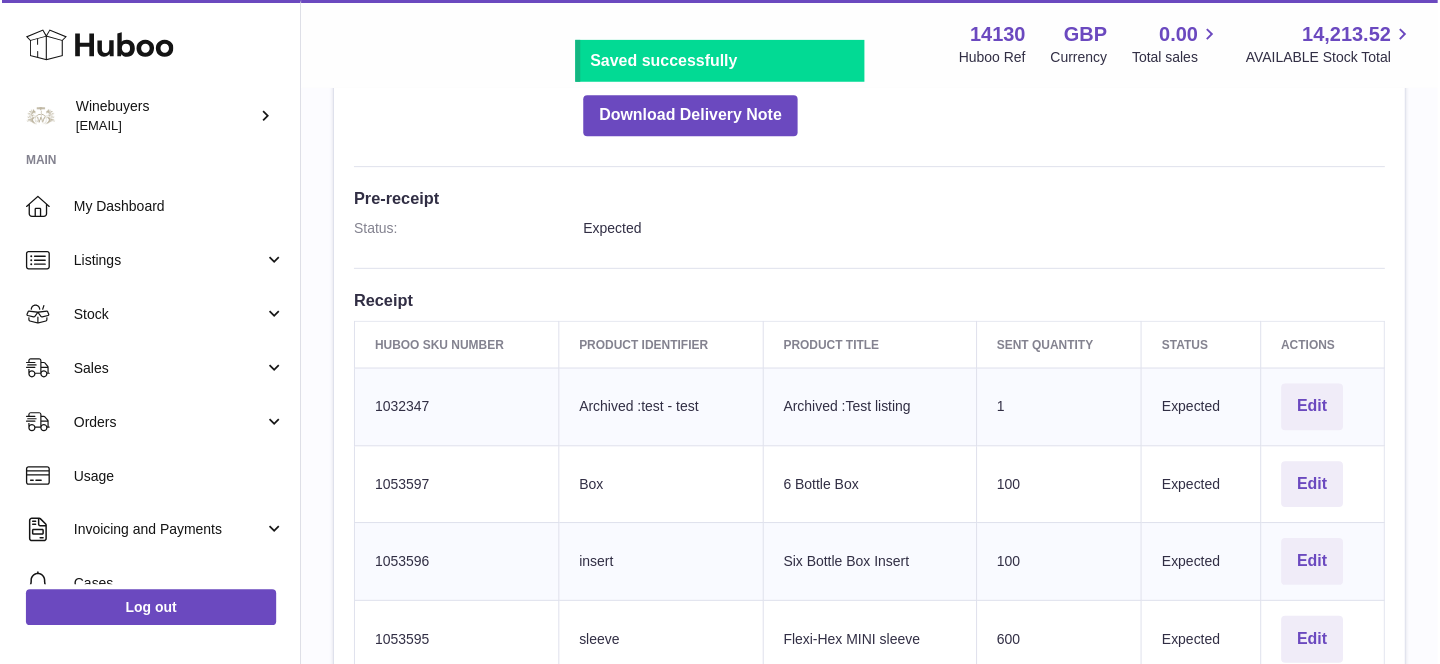 scroll, scrollTop: 268, scrollLeft: 0, axis: vertical 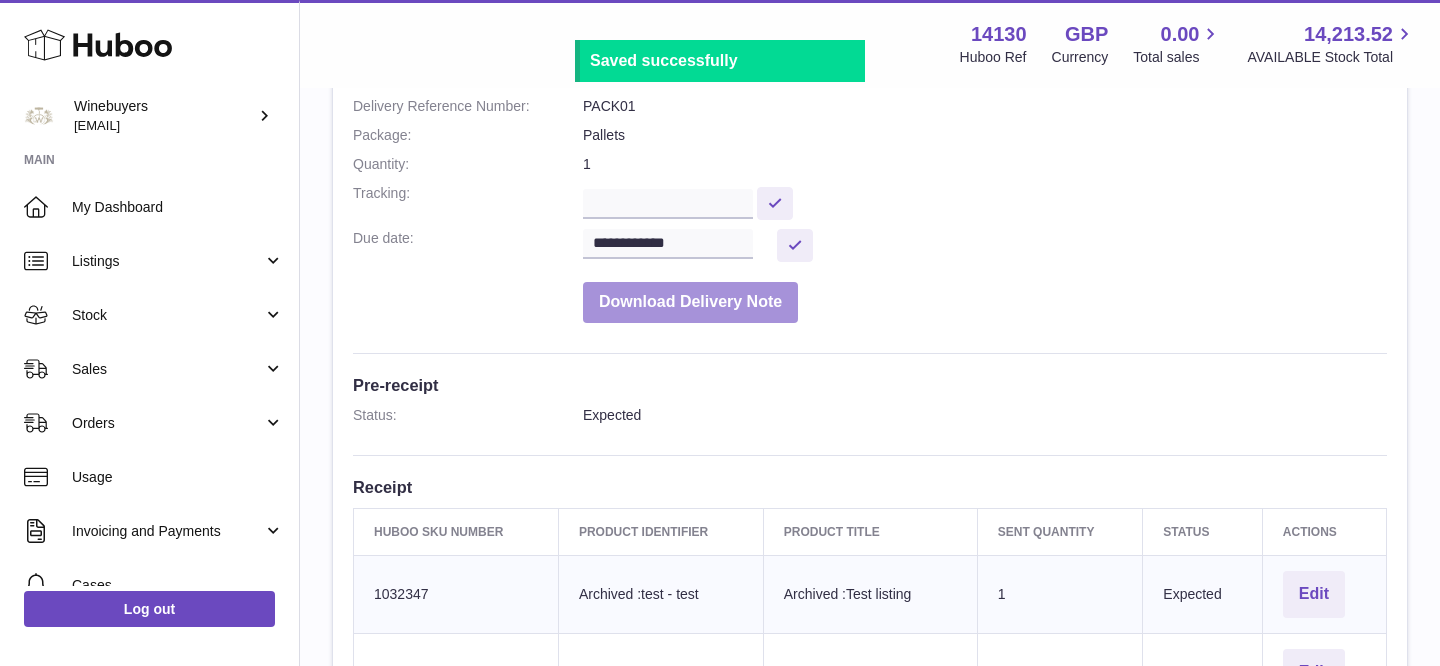 click on "Download Delivery Note" at bounding box center (690, 302) 